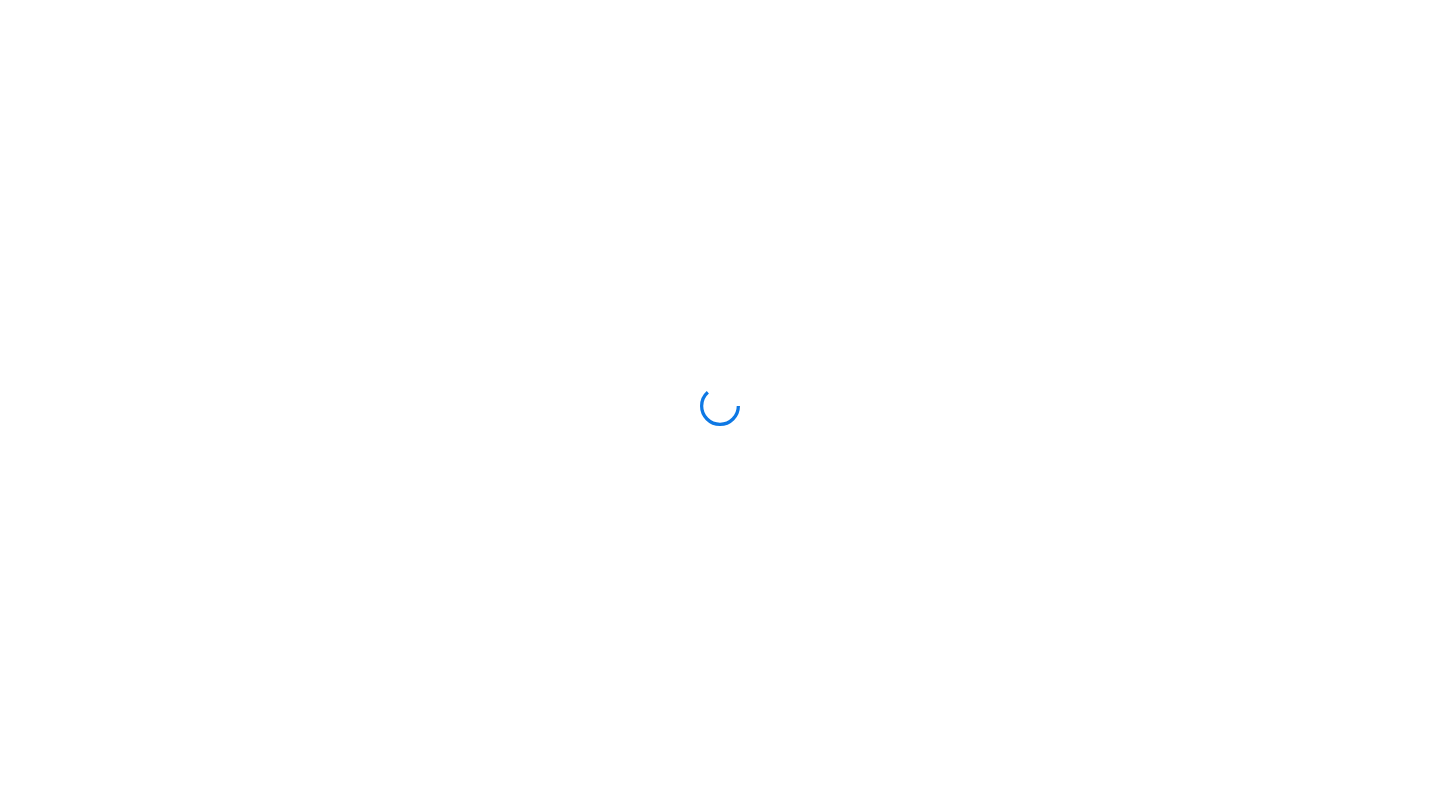 scroll, scrollTop: 0, scrollLeft: 0, axis: both 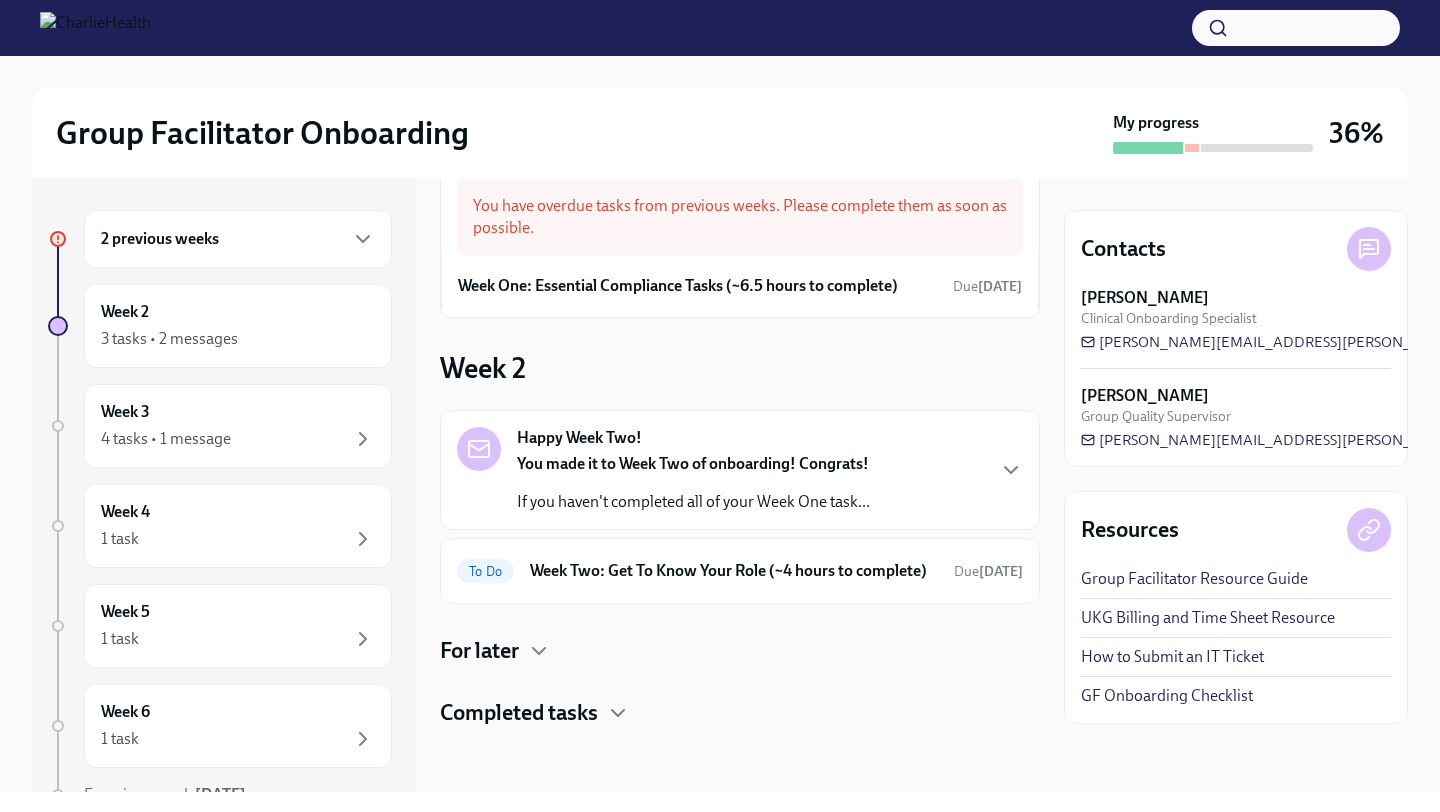 click on "Completed tasks" at bounding box center (519, 713) 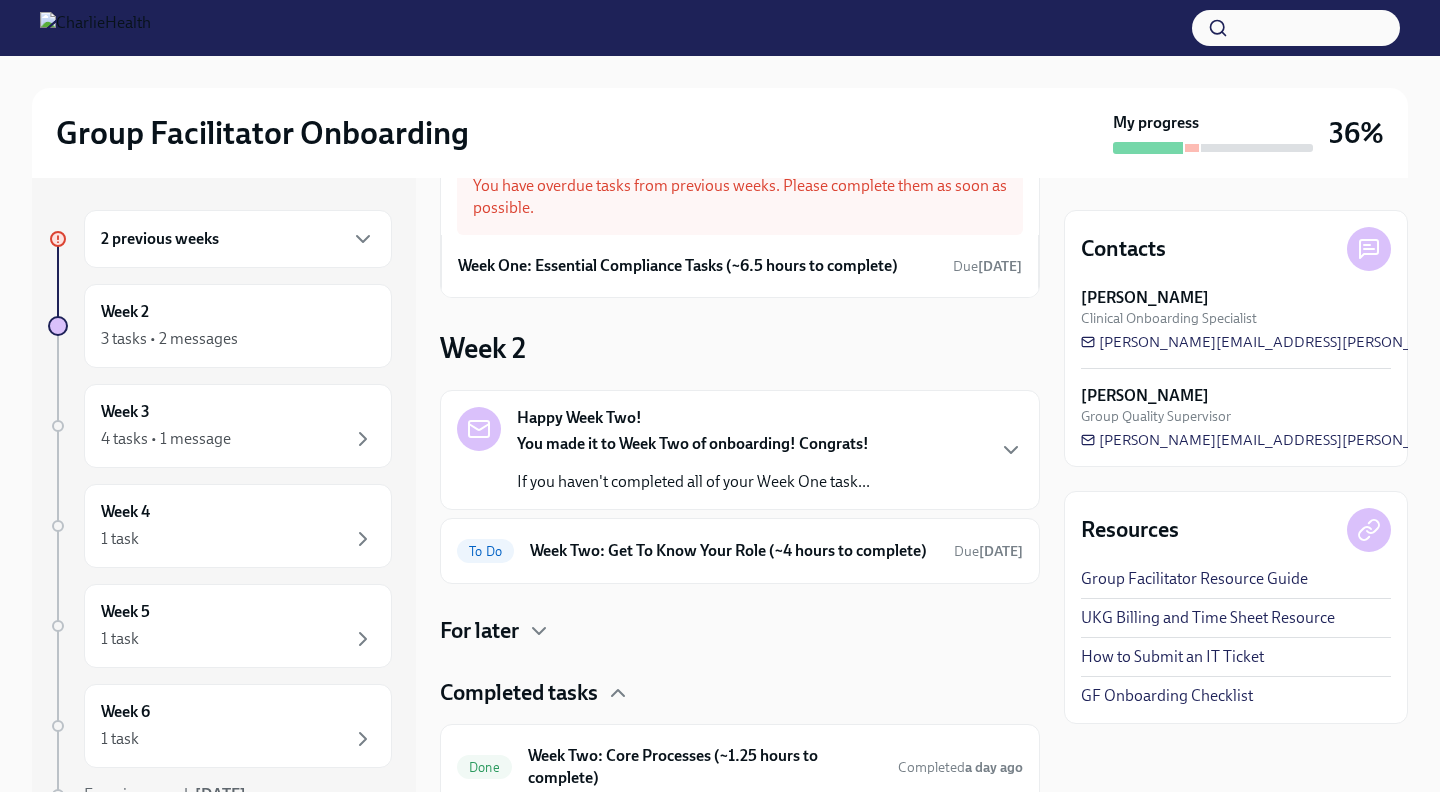 scroll, scrollTop: 272, scrollLeft: 0, axis: vertical 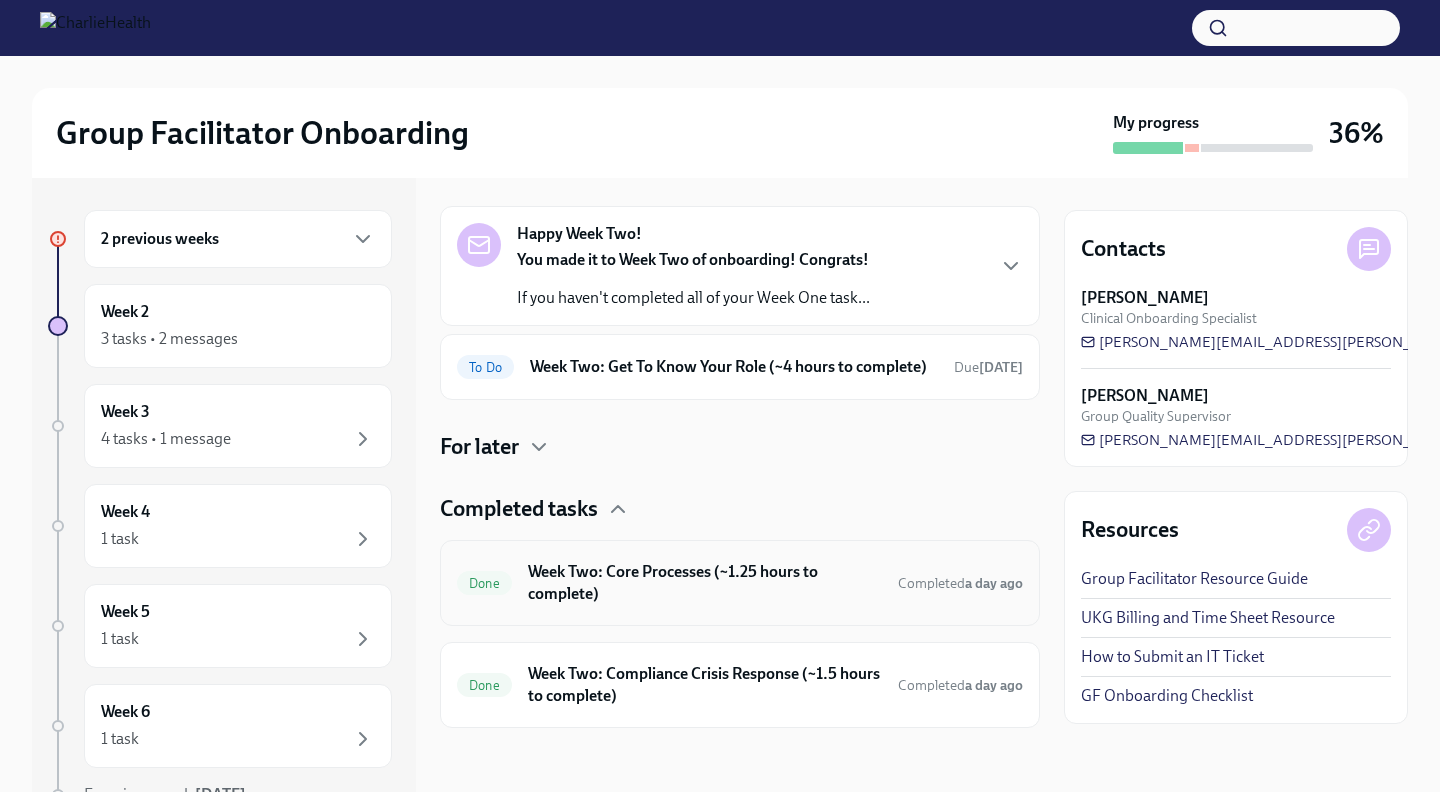 click on "Week Two: Core Processes (~1.25 hours to complete)" at bounding box center [705, 583] 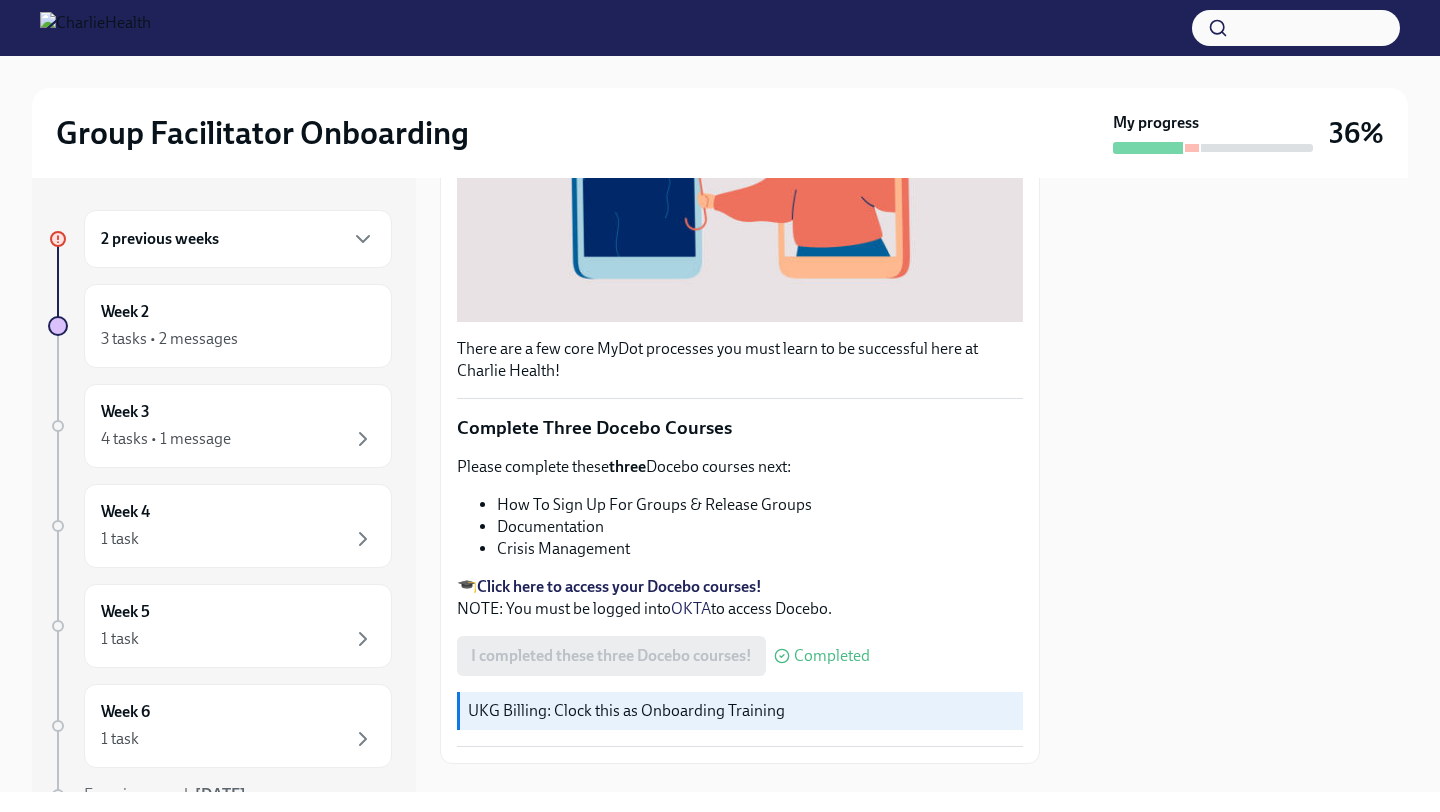scroll, scrollTop: 530, scrollLeft: 0, axis: vertical 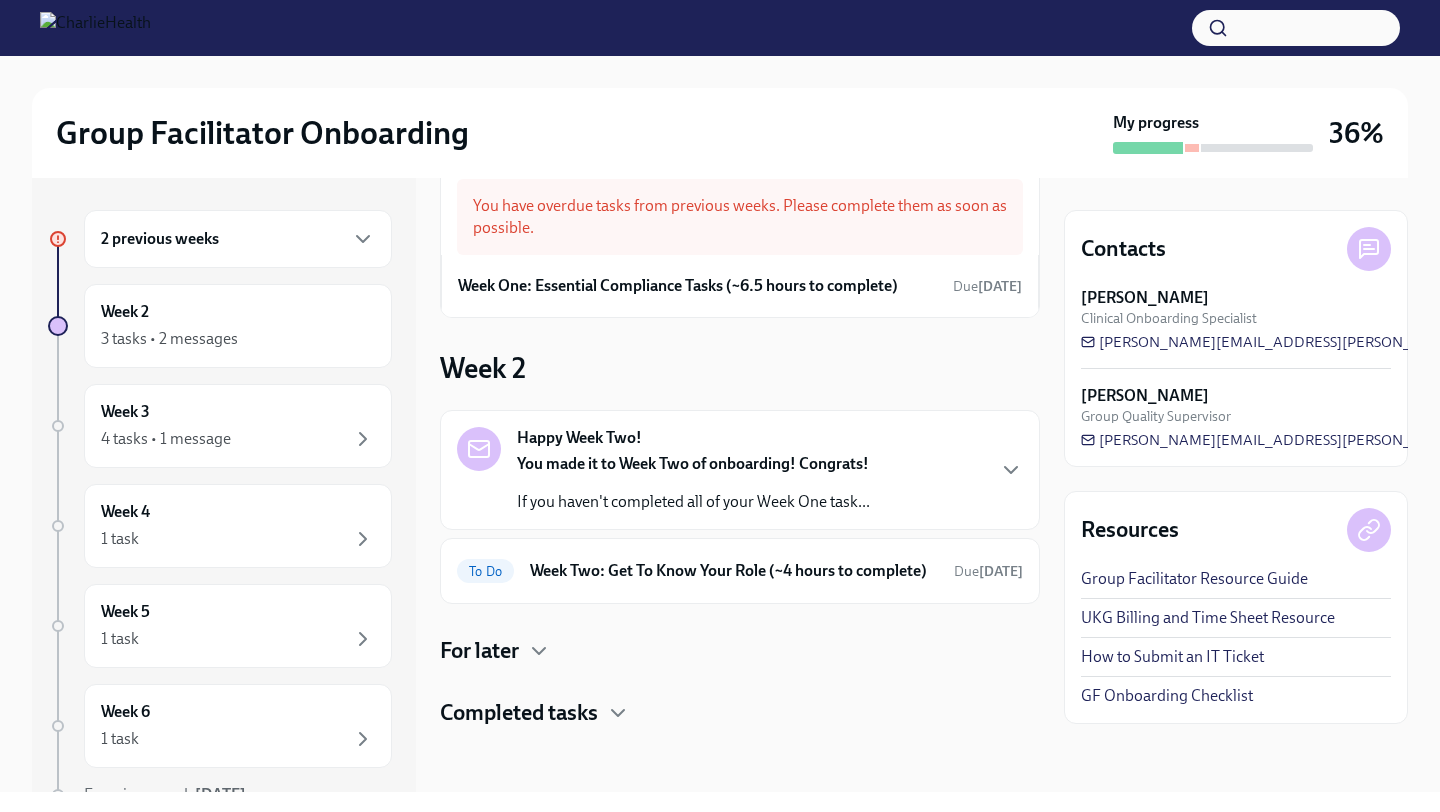 click at bounding box center (740, 760) 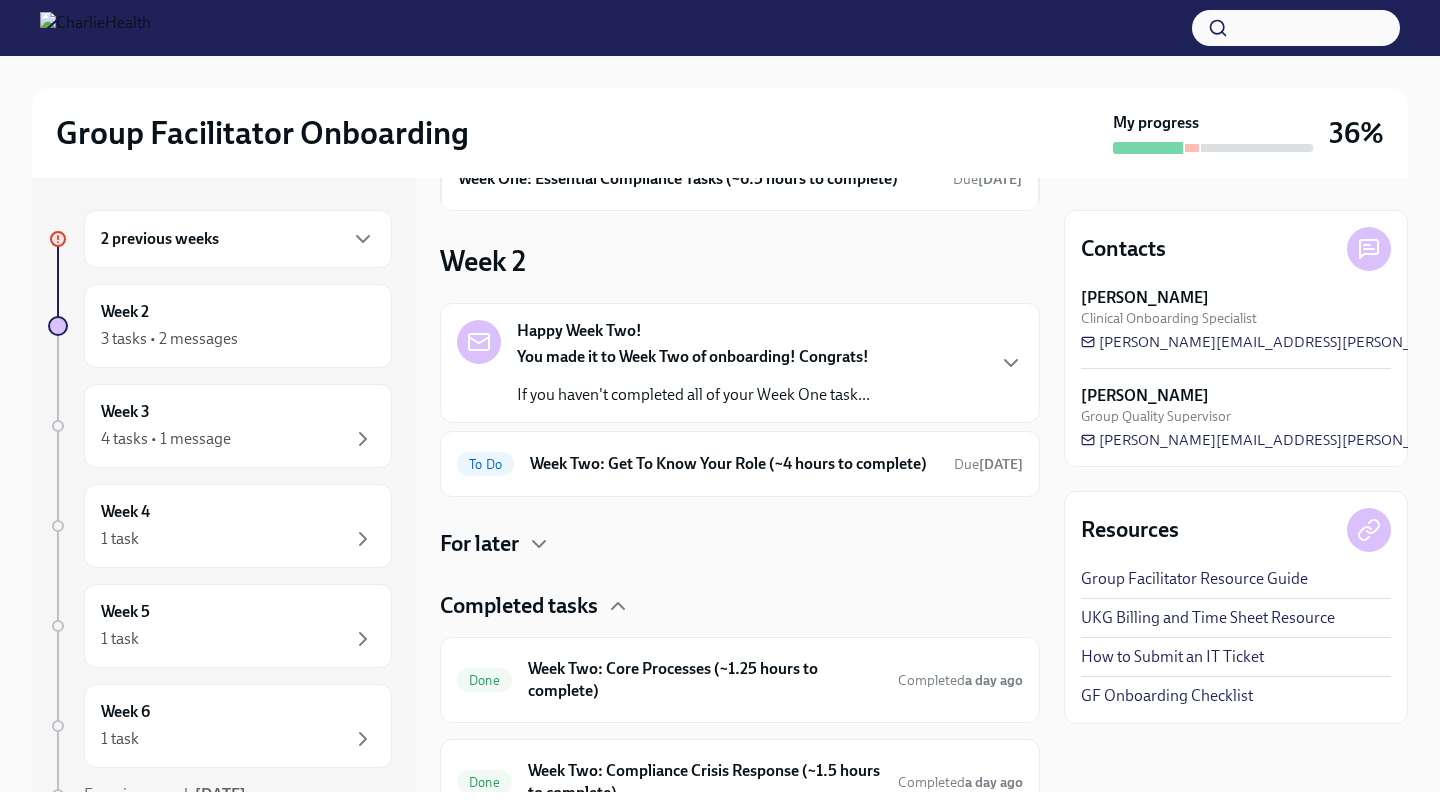 scroll, scrollTop: 272, scrollLeft: 0, axis: vertical 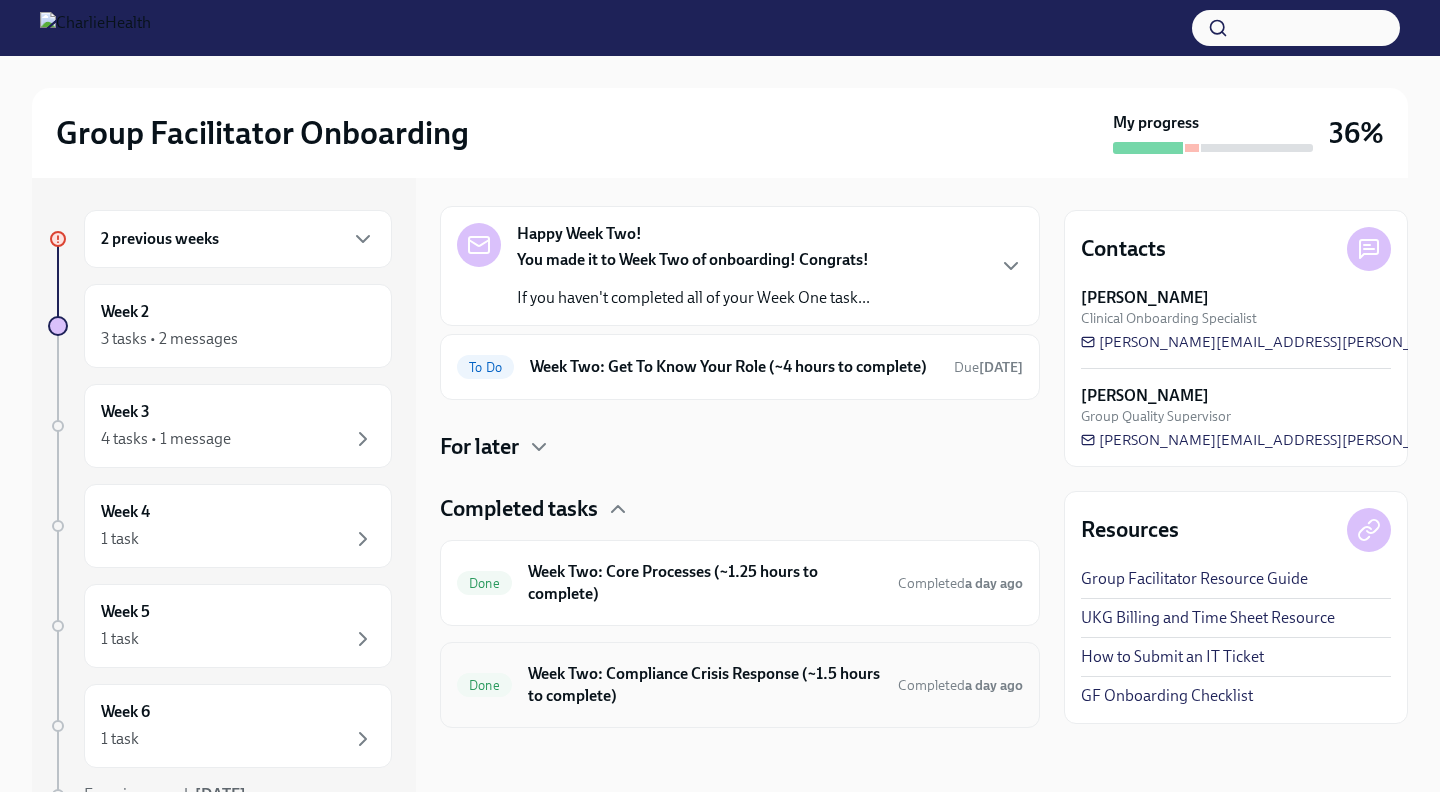 click on "Week Two: Compliance Crisis Response (~1.5 hours to complete)" at bounding box center [705, 685] 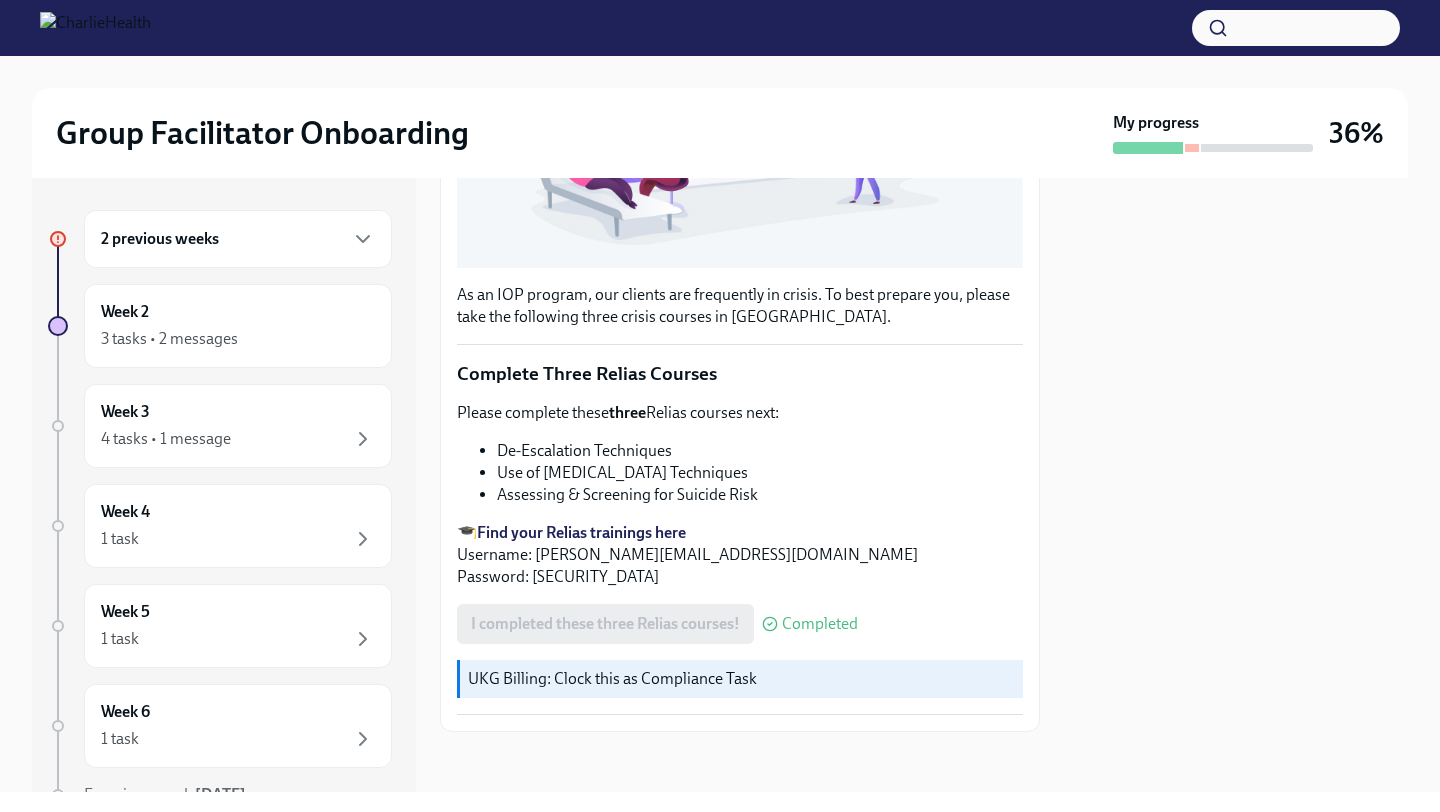 scroll, scrollTop: 556, scrollLeft: 0, axis: vertical 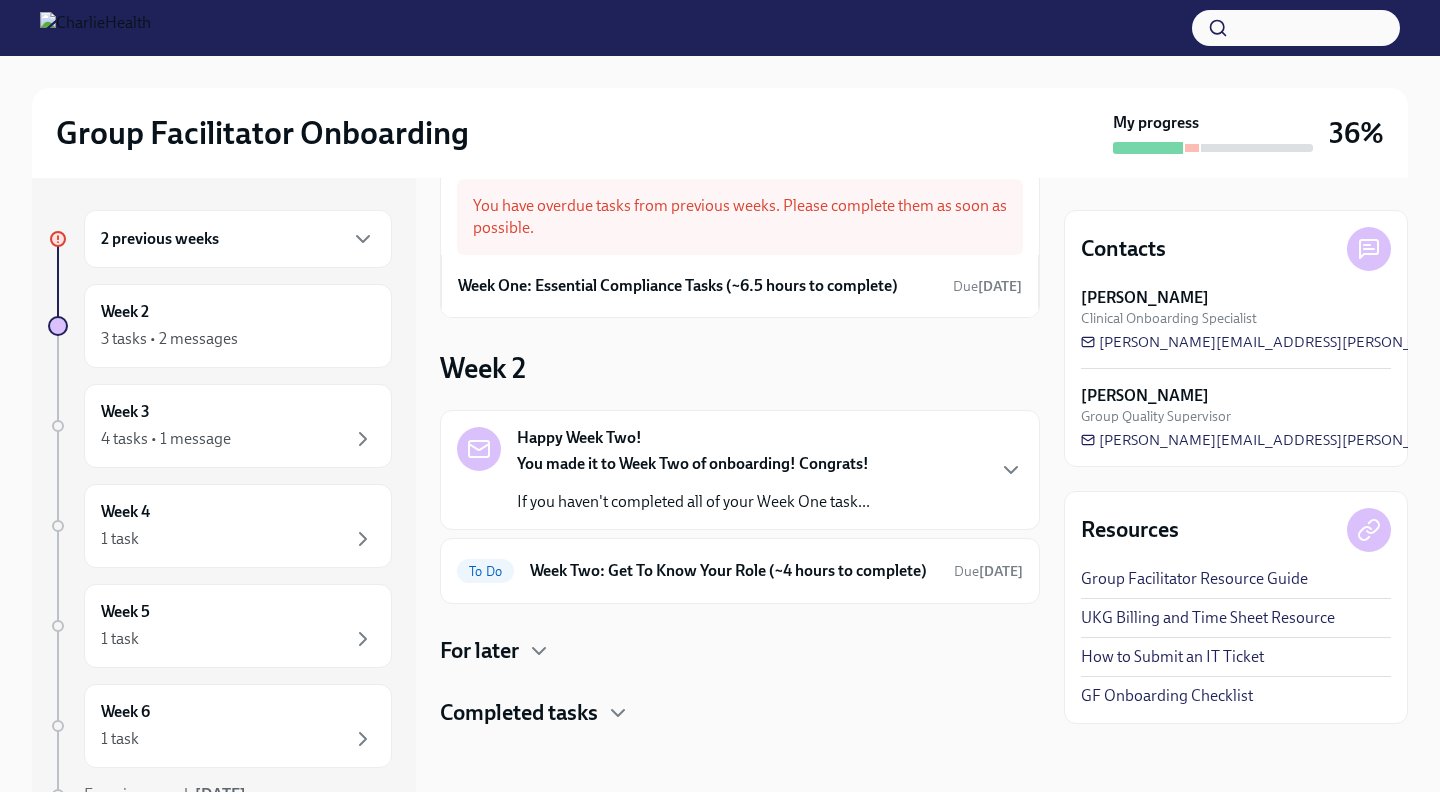 click on "Happy Week Two! You made it to Week Two of onboarding! Congrats!
If you haven't completed all of your Week One task... To Do Week Two: Get To Know Your Role (~4 hours to complete) Due  [DATE] For later Completed tasks" at bounding box center (740, 569) 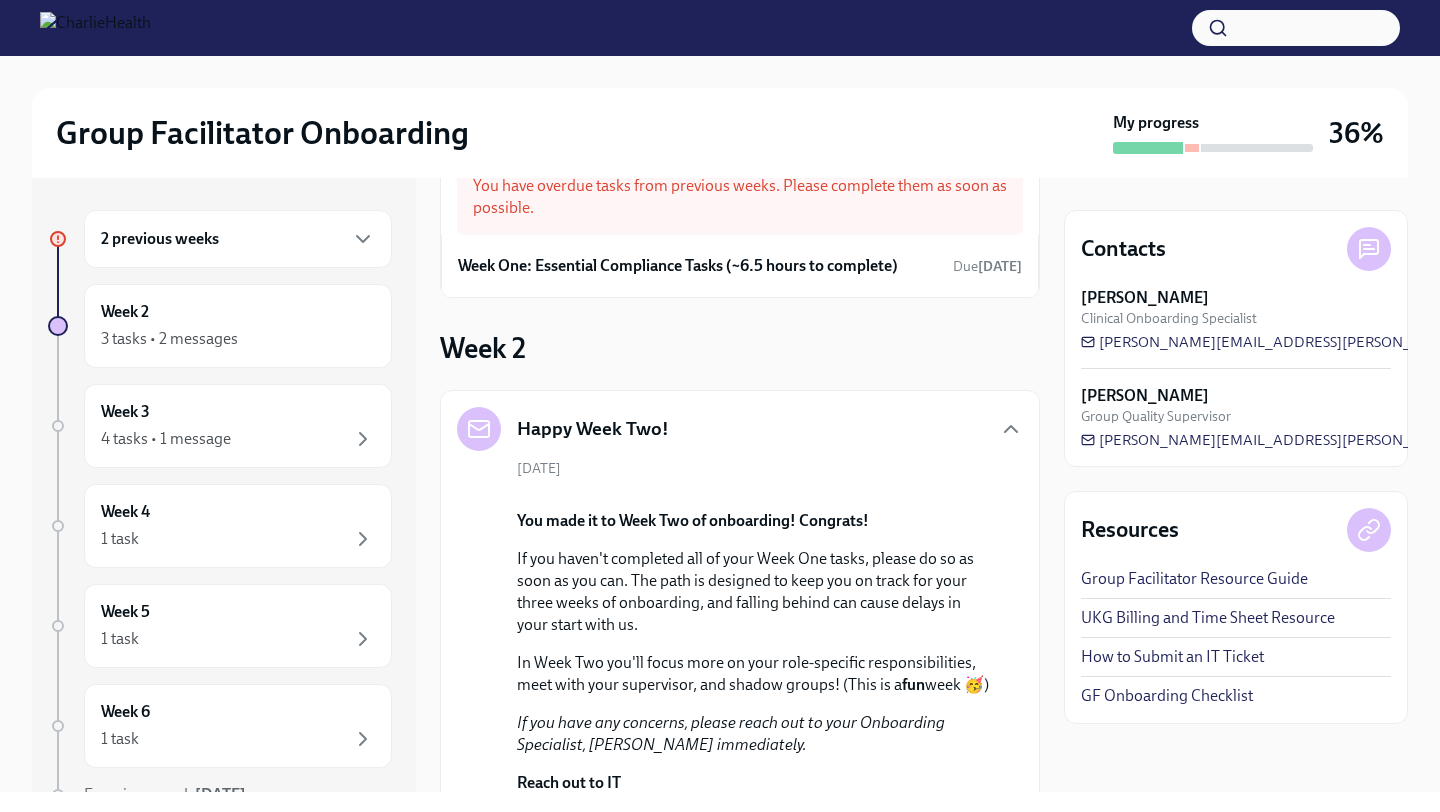click on "Happy Week Two! [DATE] You made it to Week Two of onboarding! Congrats!
If you haven't completed all of your Week One tasks, please do so as soon as you can. The path is designed to keep you on track for your three weeks of onboarding, and falling behind can cause delays in your start with us.
In Week Two you'll focus more on your role-specific responsibilities, meet with your supervisor, and shadow groups! (This is a  fun  week 🥳)
If you have any concerns, please reach out to your Onboarding Specialist, [PERSON_NAME] immediately.
Reach out to IT
If you're having issues accessing any systems, ➡️  submit a ticket HERE .
Office Hours
We have an optional  Onboarding Office Hour every [DATE] from 3-4pm MT  if you have questions or would like to connect! You can find the link for this meeting in the ➡️  #gf-onboarding  Slack channel." at bounding box center [740, 674] 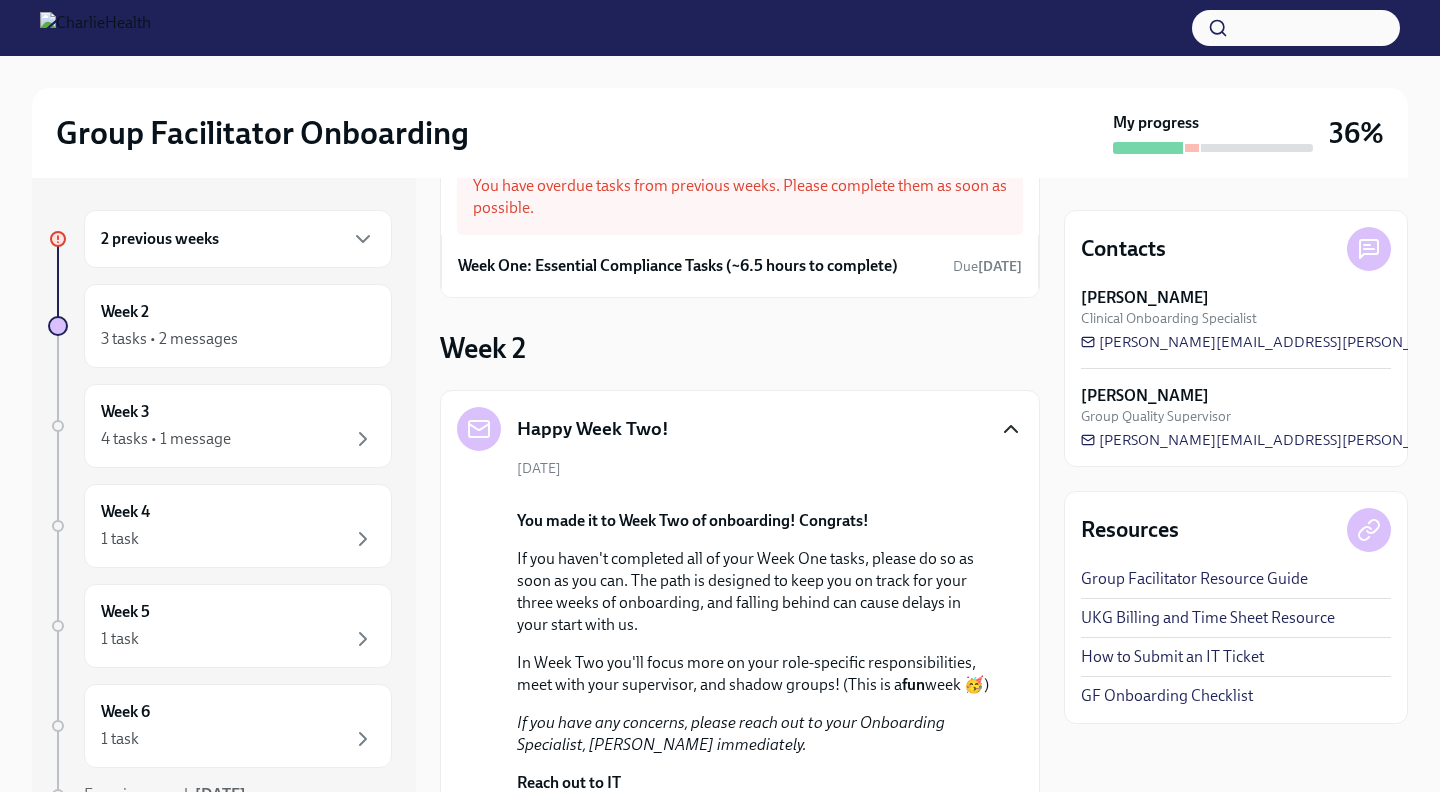 click 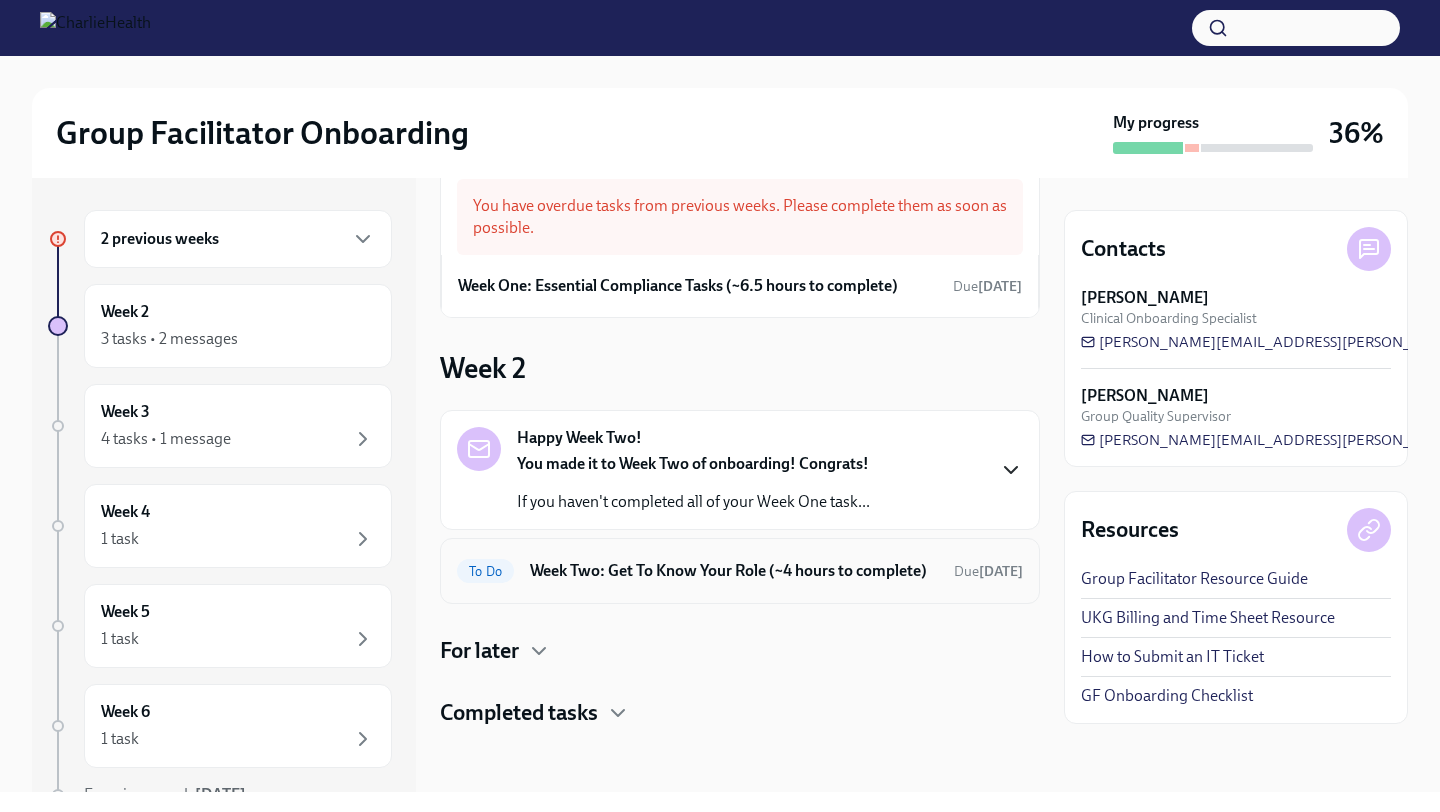 click on "Week Two: Get To Know Your Role (~4 hours to complete)" at bounding box center (734, 571) 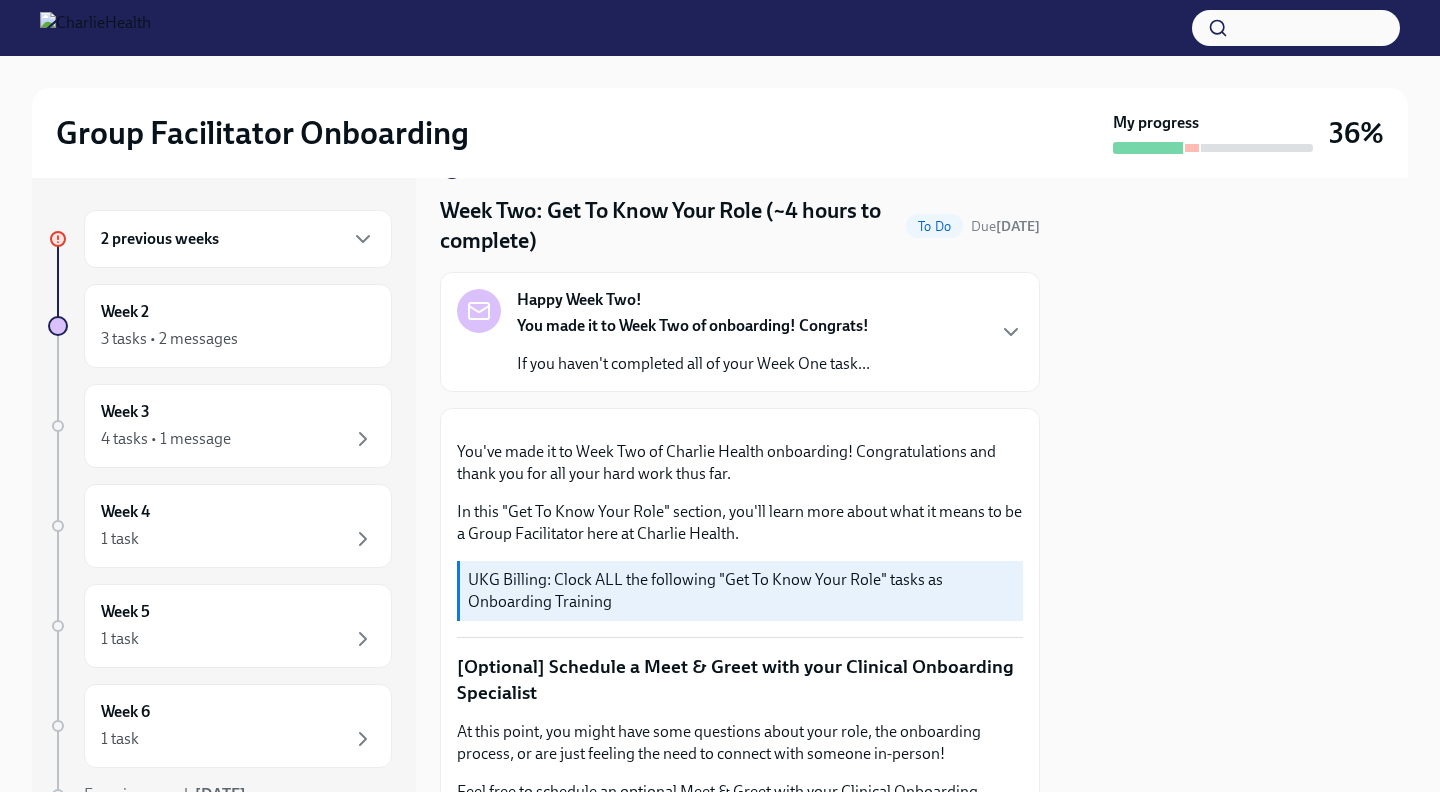 scroll, scrollTop: 0, scrollLeft: 0, axis: both 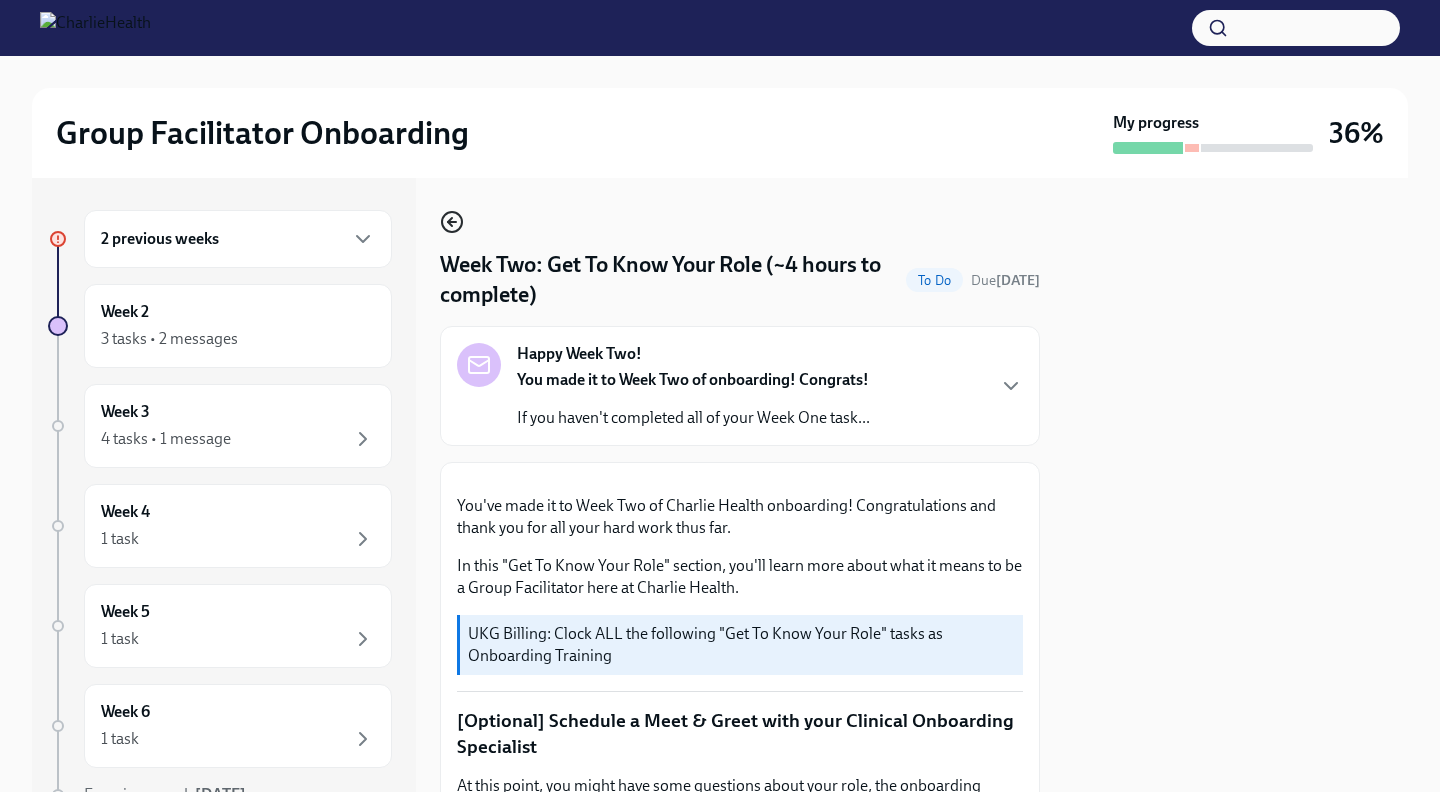 click 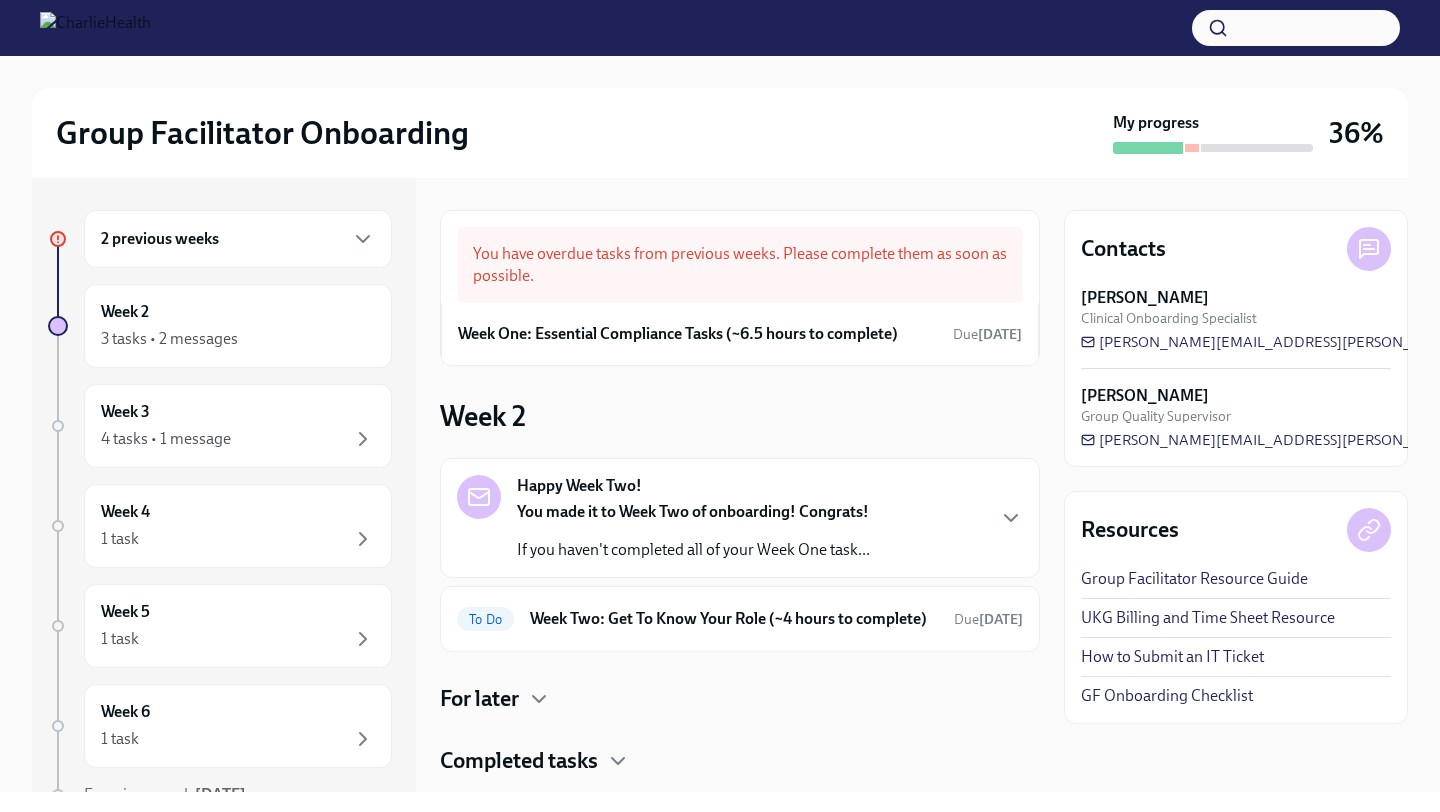 scroll, scrollTop: 68, scrollLeft: 0, axis: vertical 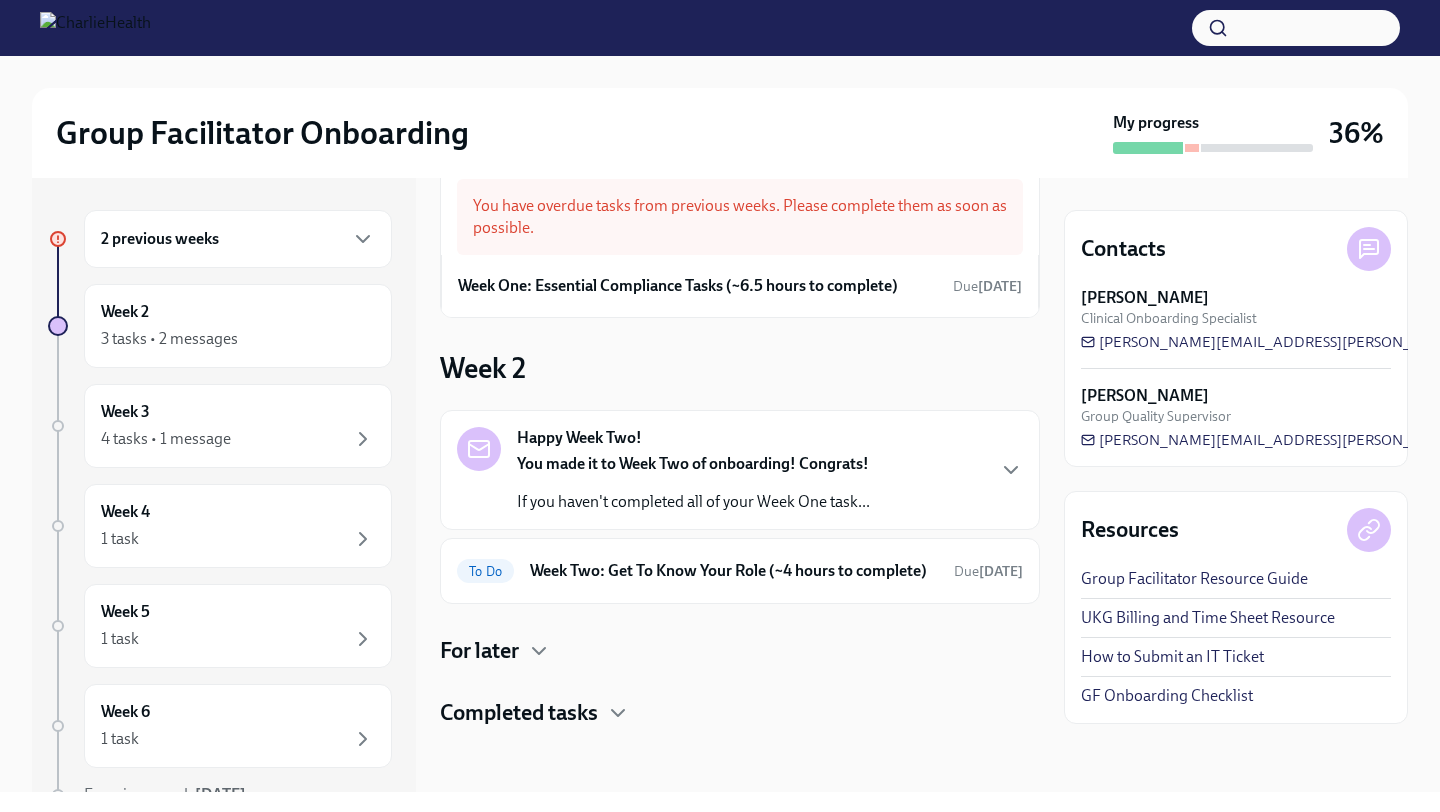 click on "Happy Week Two! You made it to Week Two of onboarding! Congrats!
If you haven't completed all of your Week One task... To Do Week Two: Get To Know Your Role (~4 hours to complete) Due  [DATE] For later Completed tasks" at bounding box center [740, 569] 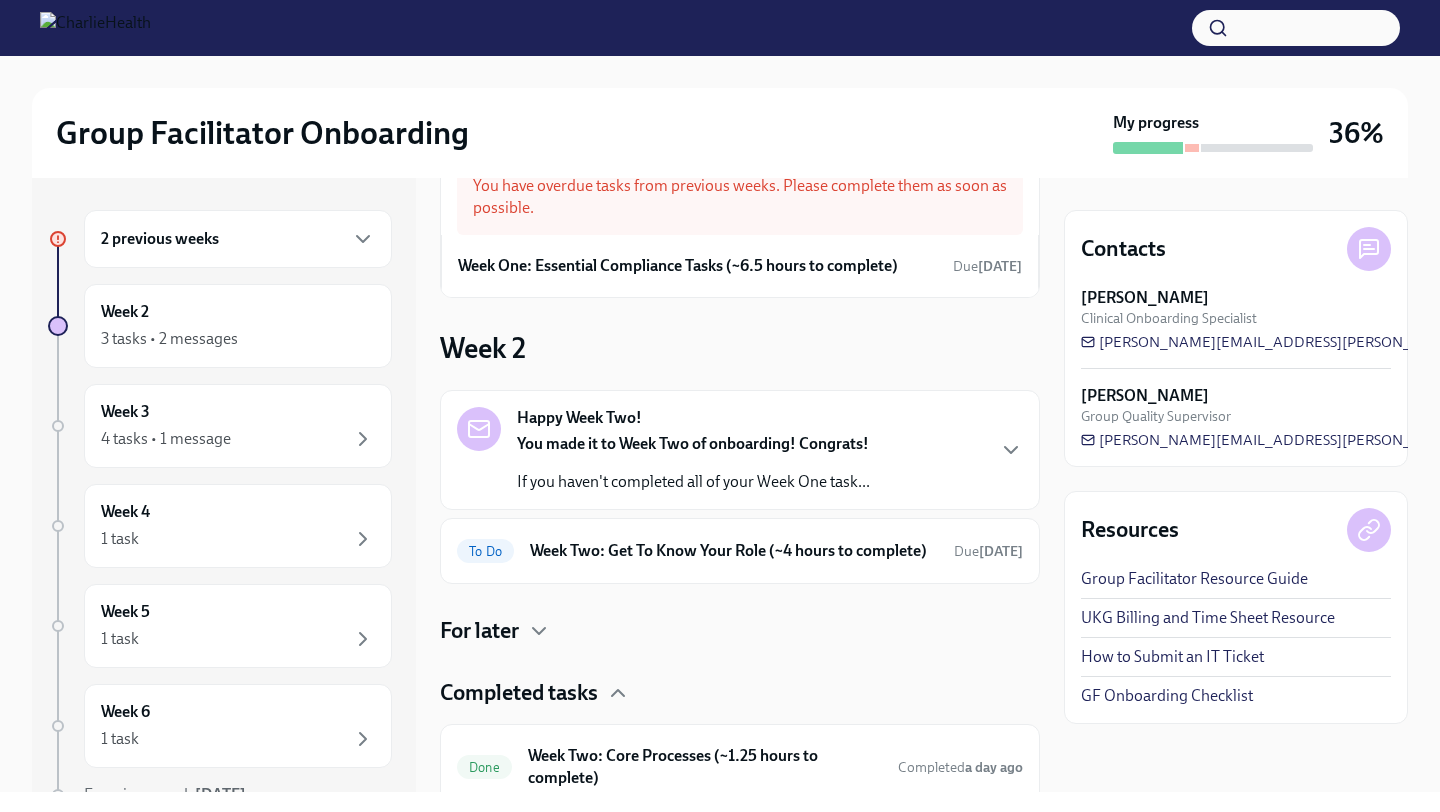 scroll, scrollTop: 272, scrollLeft: 0, axis: vertical 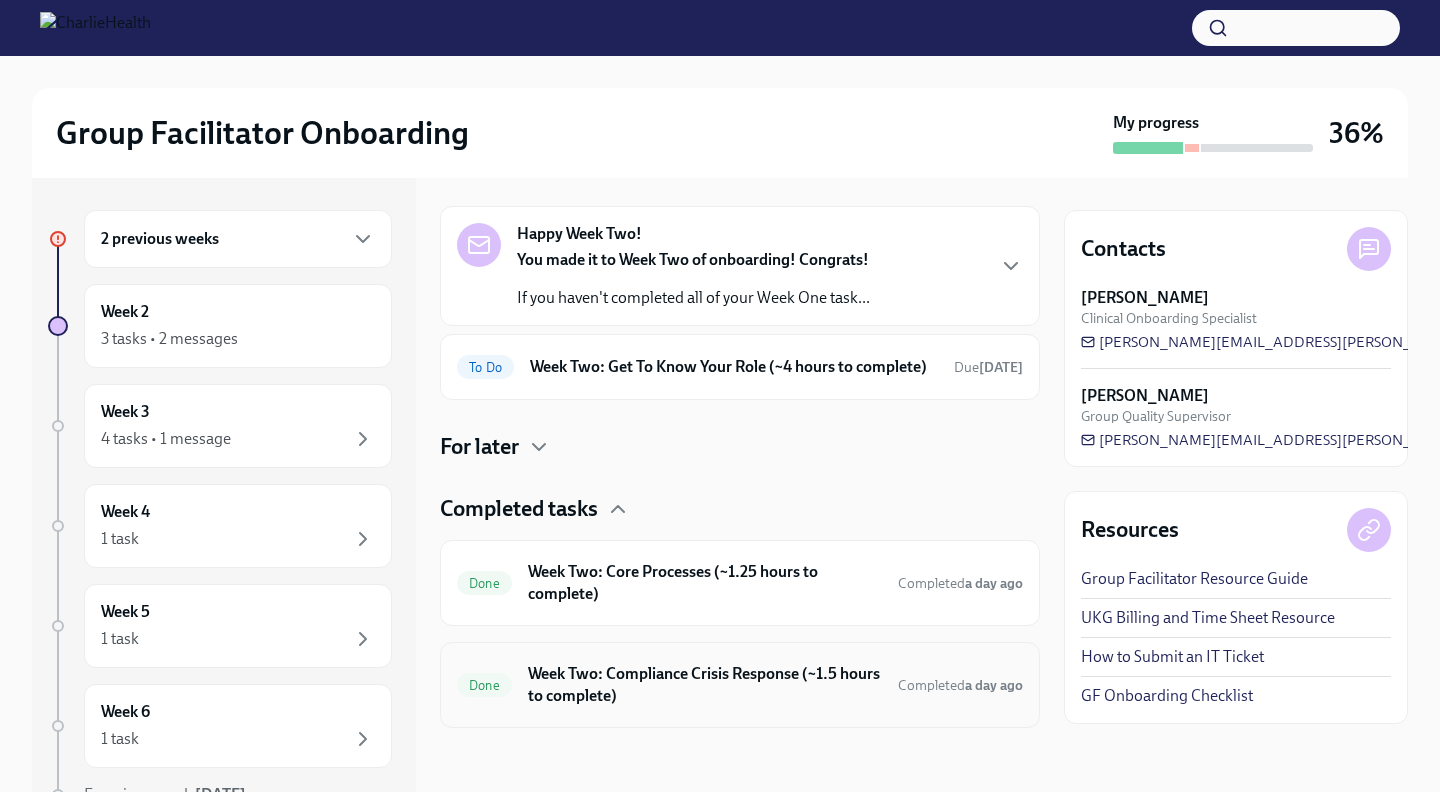 click on "Week Two: Compliance Crisis Response (~1.5 hours to complete)" at bounding box center (705, 685) 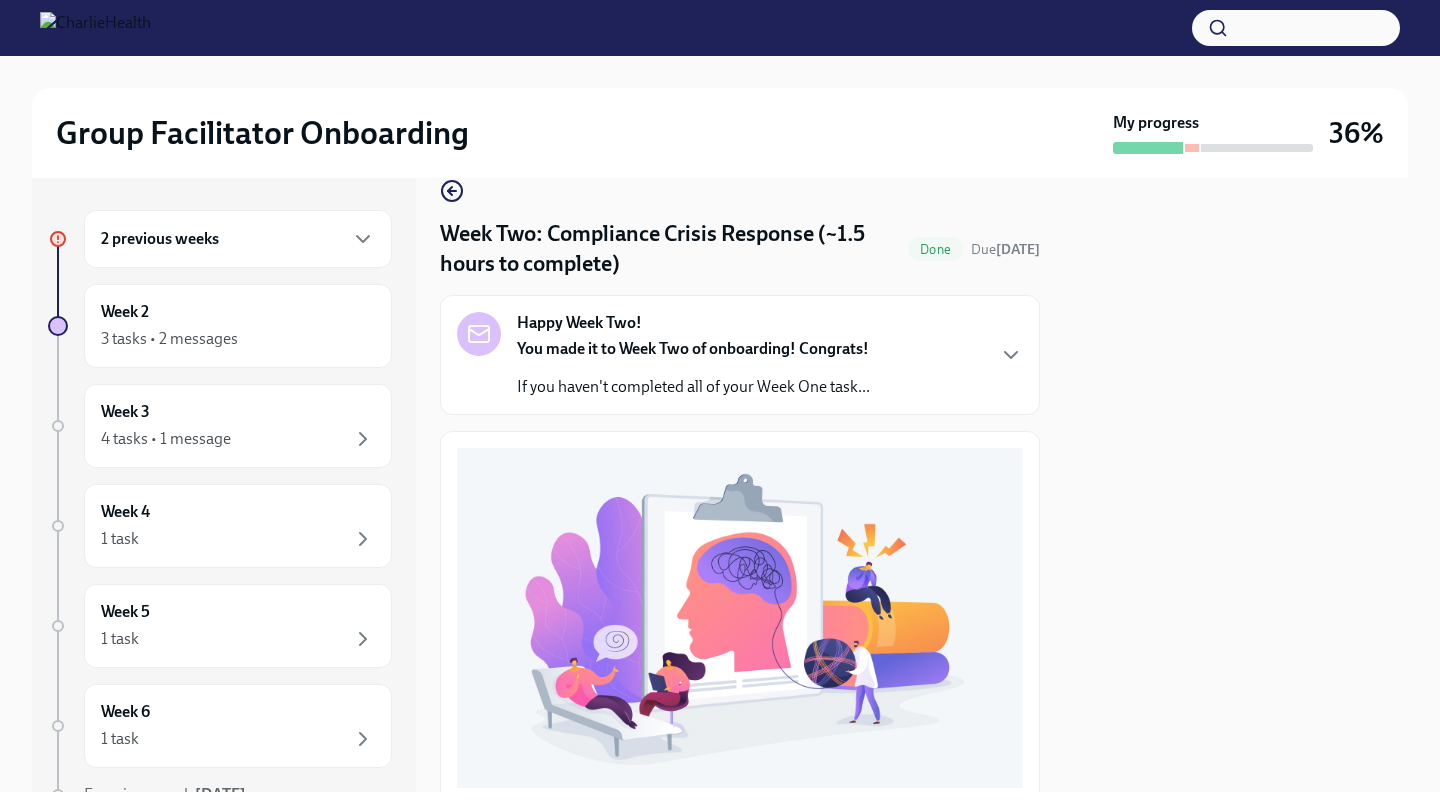 scroll, scrollTop: 32, scrollLeft: 0, axis: vertical 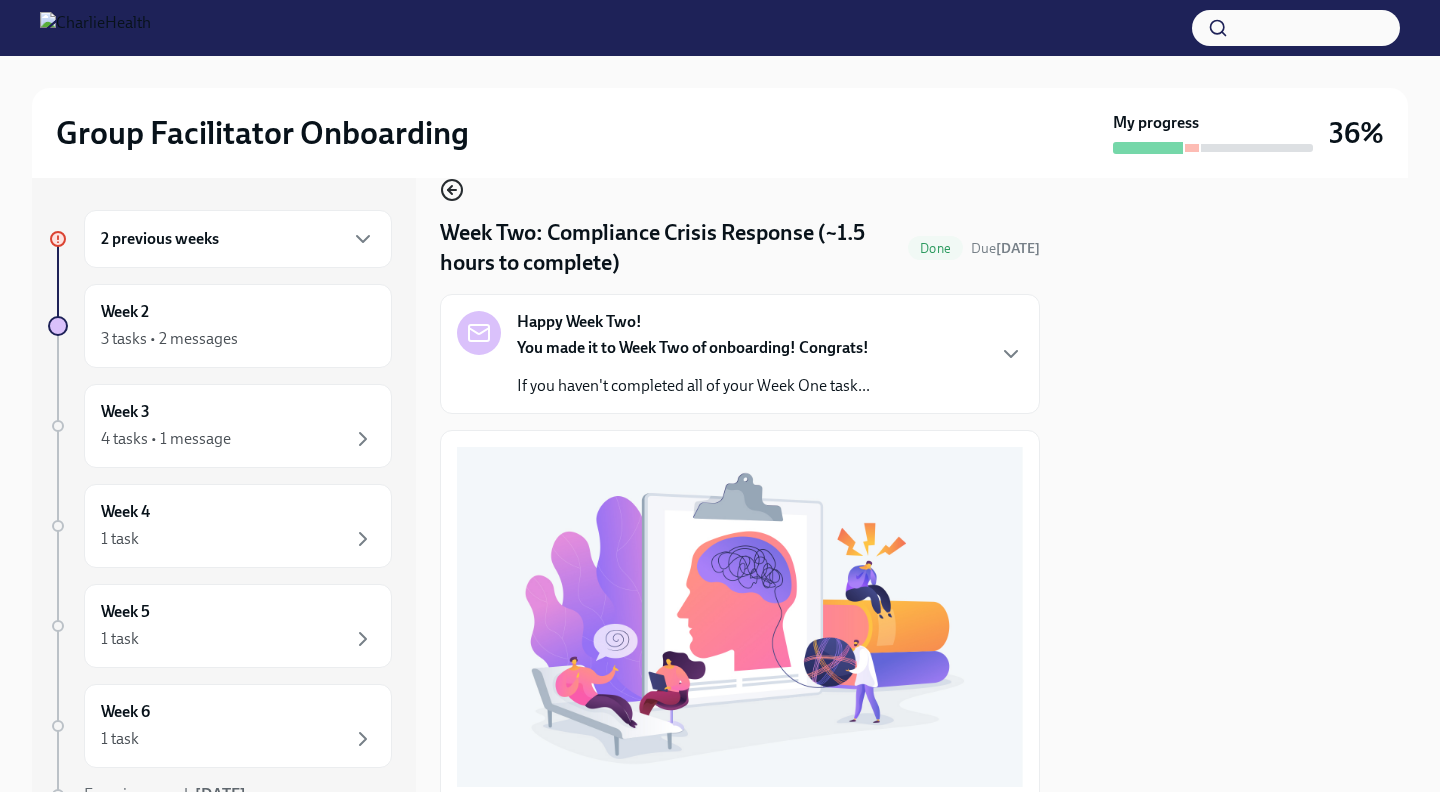 click 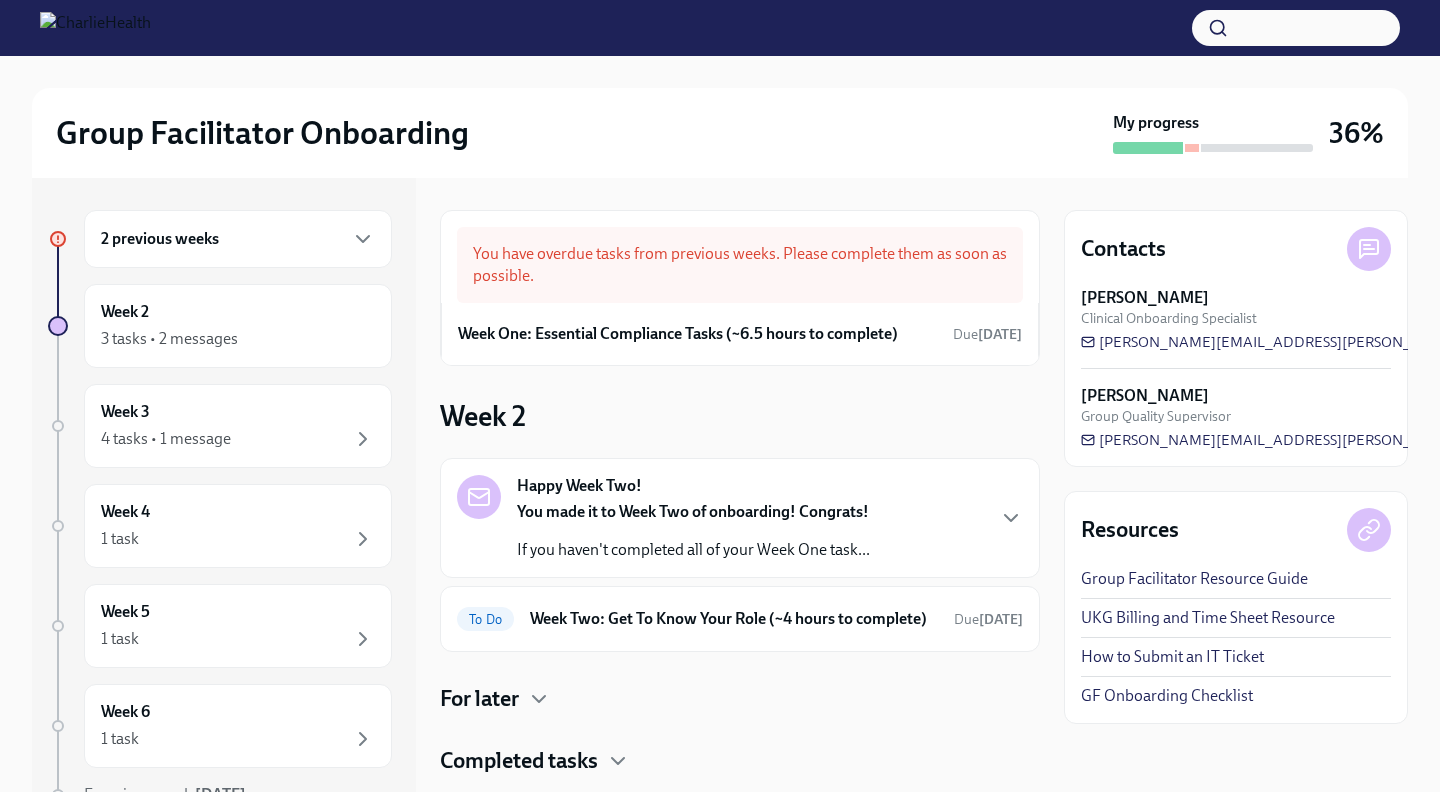 scroll, scrollTop: 68, scrollLeft: 0, axis: vertical 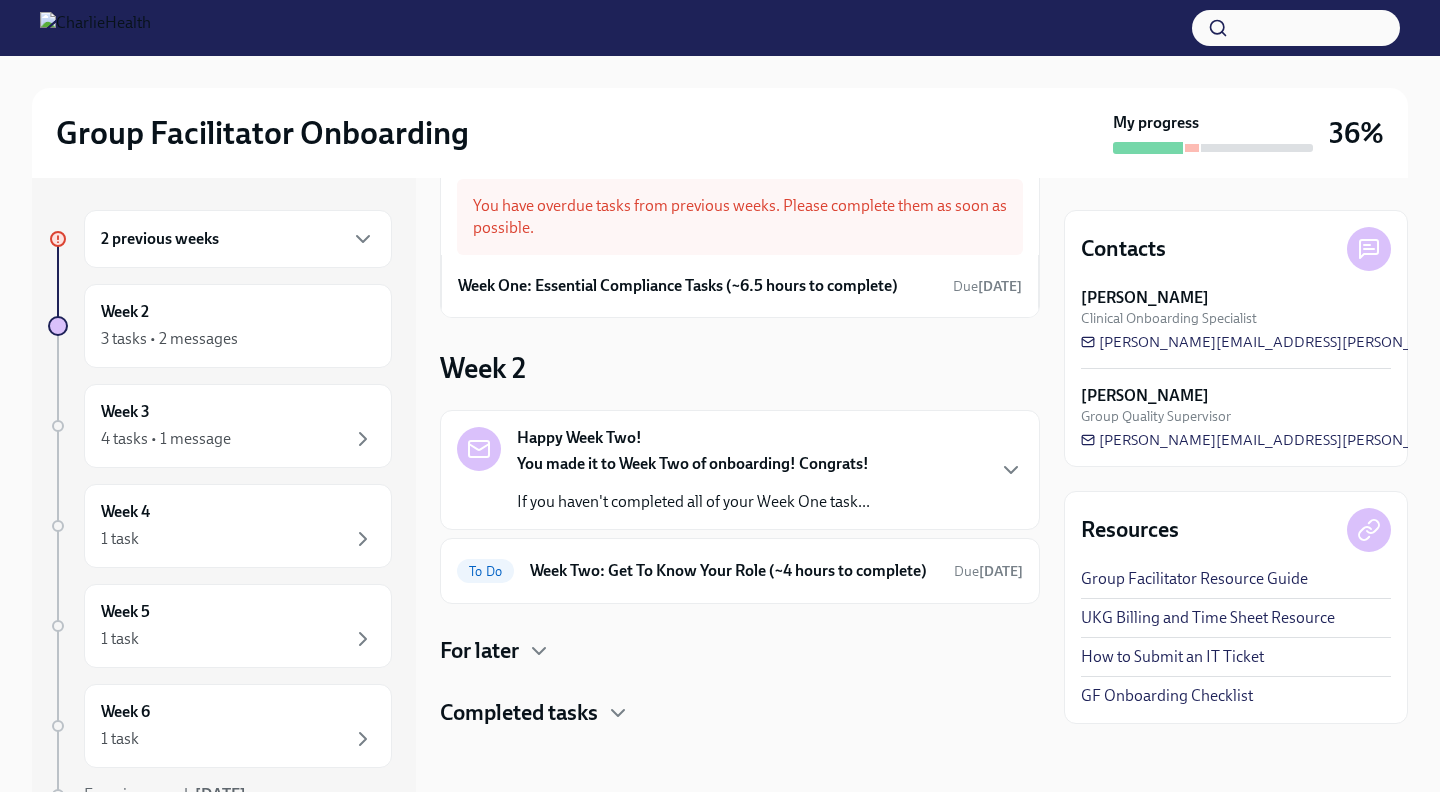 click on "For later" at bounding box center [740, 651] 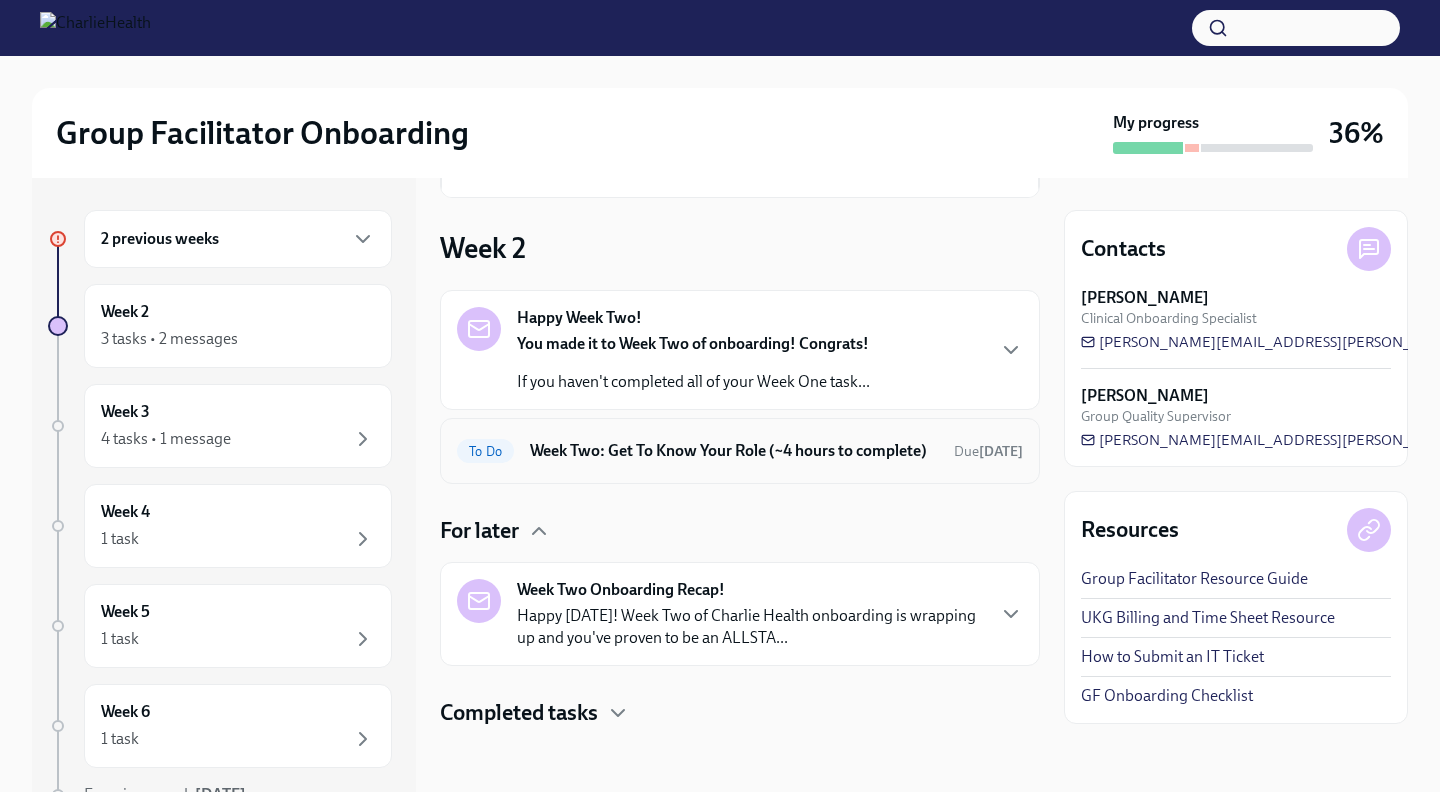 click 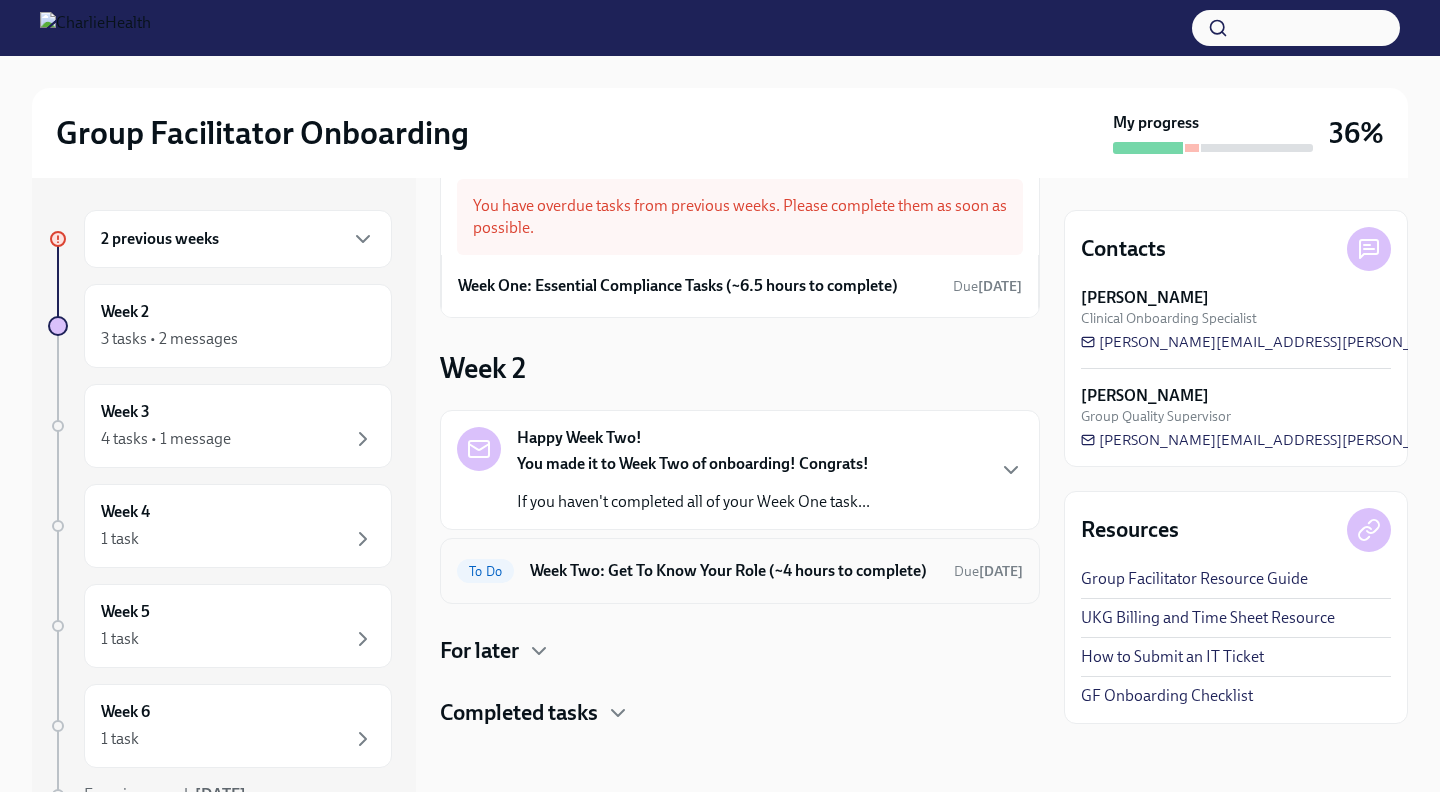 scroll, scrollTop: 68, scrollLeft: 0, axis: vertical 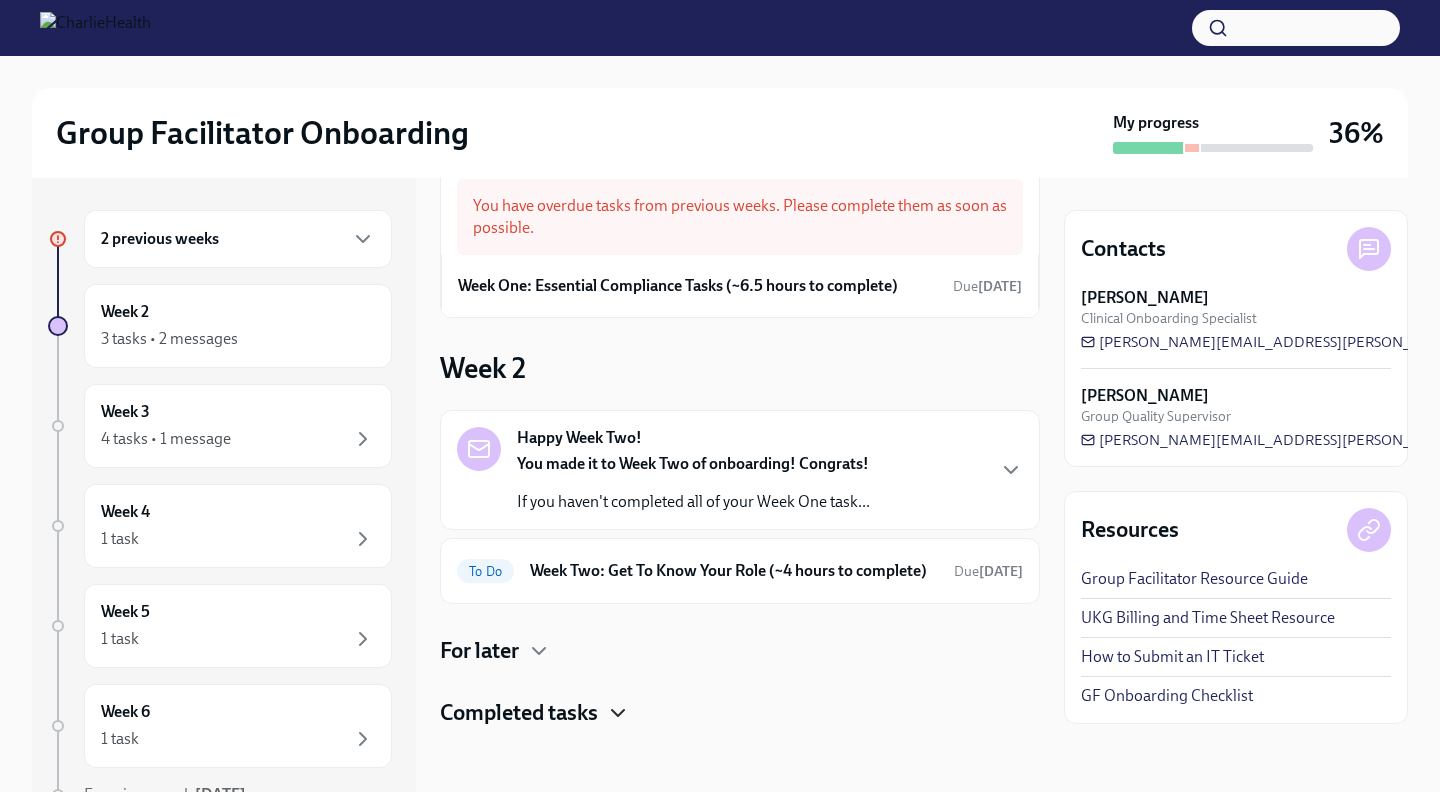click 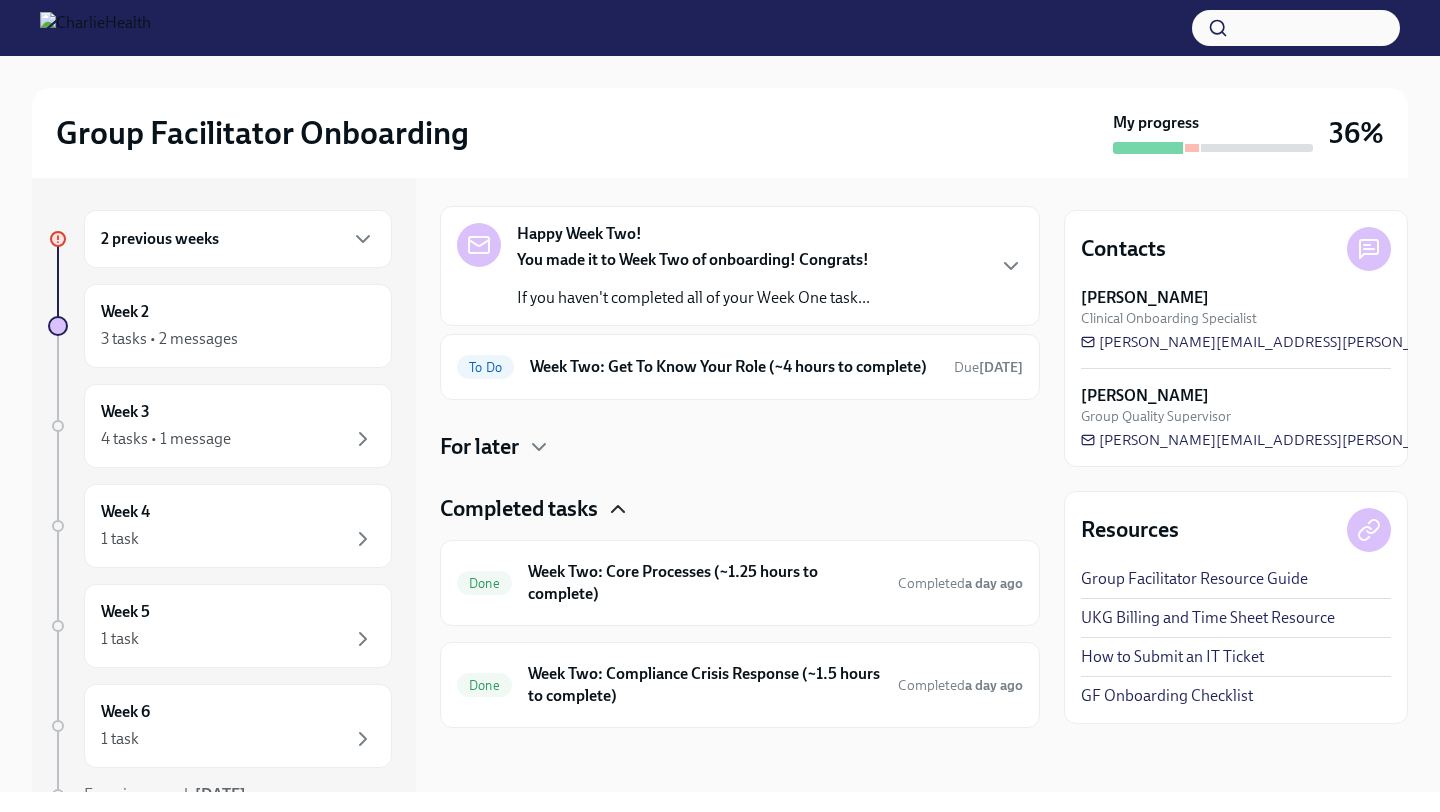 scroll, scrollTop: 272, scrollLeft: 0, axis: vertical 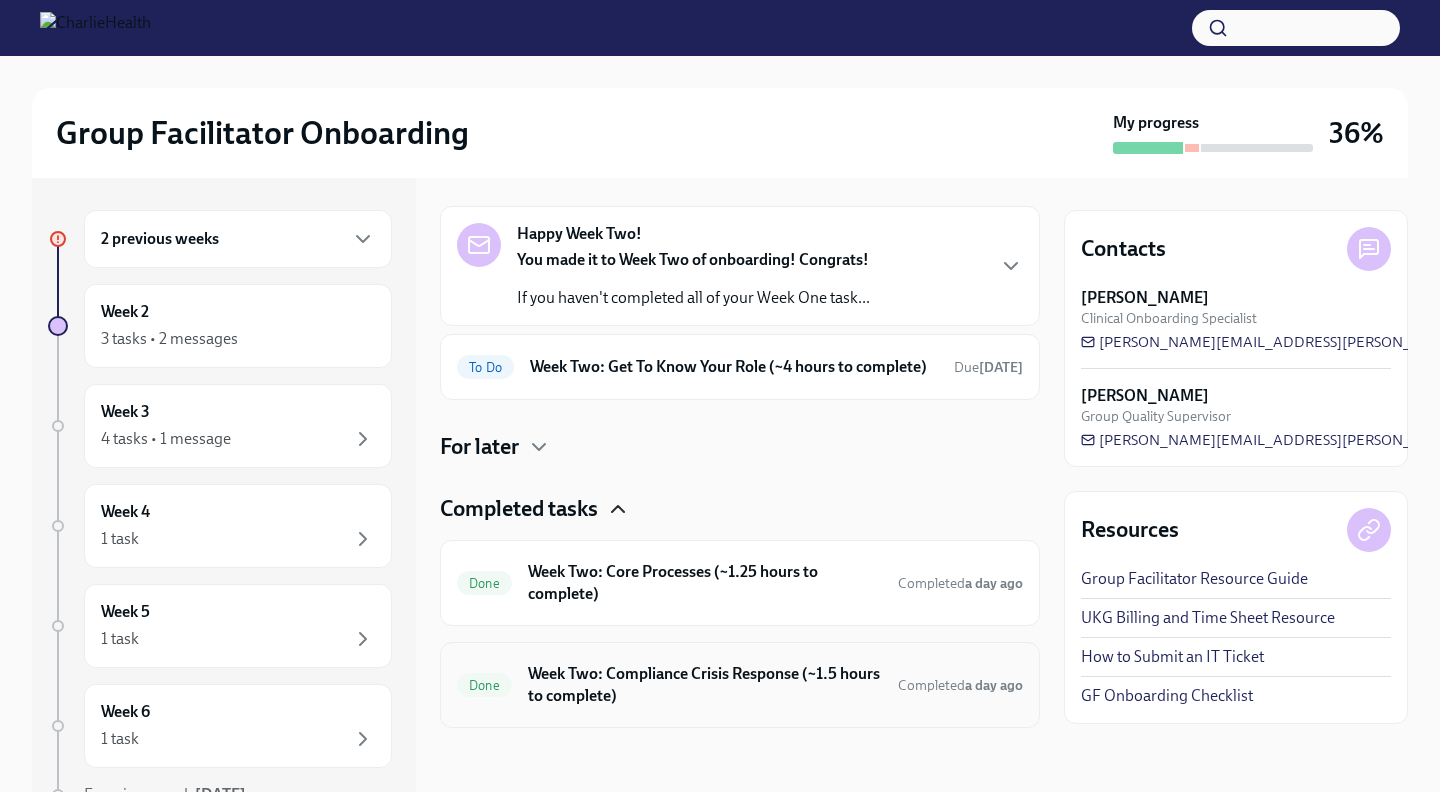 click on "Week Two: Compliance Crisis Response (~1.5 hours to complete)" at bounding box center (705, 685) 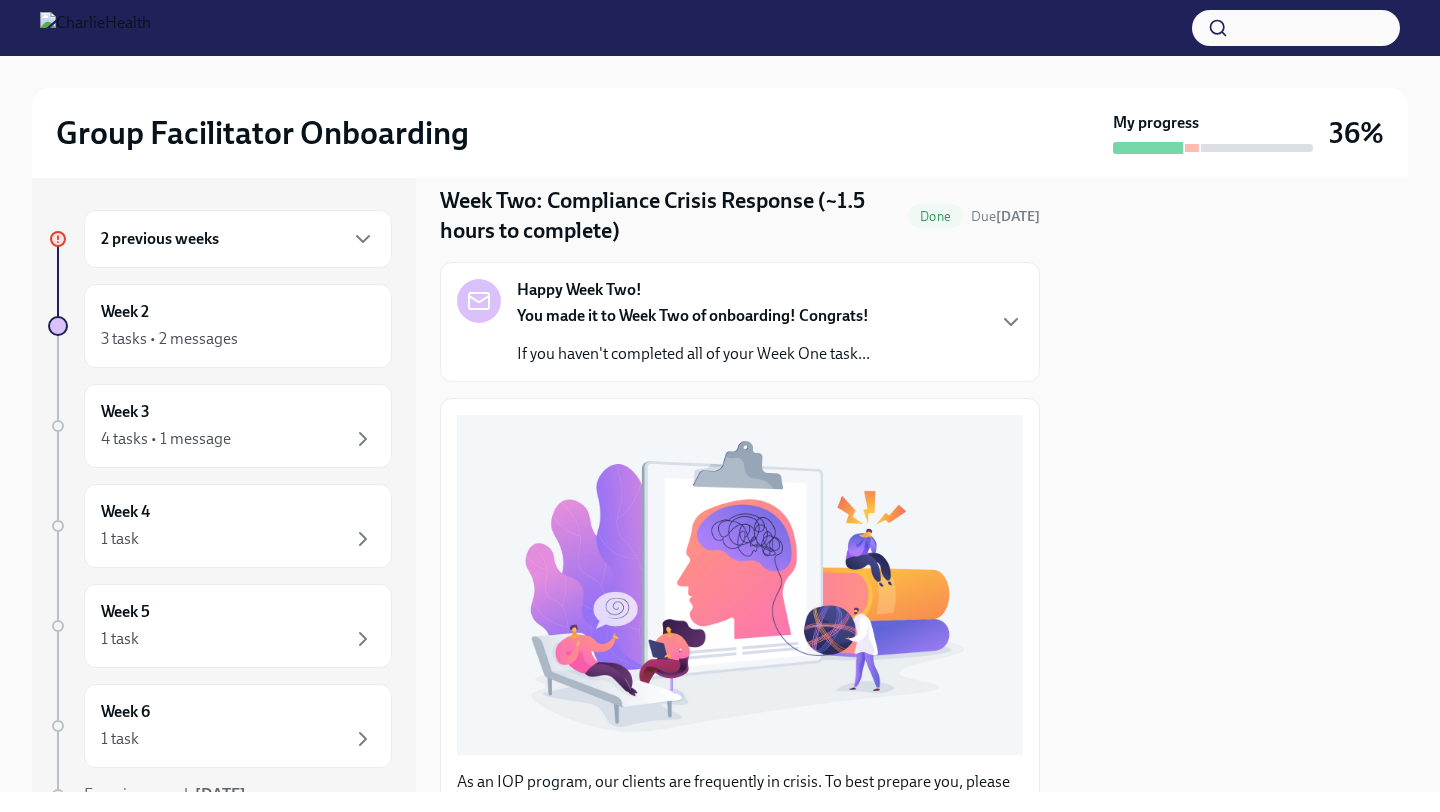 scroll, scrollTop: 0, scrollLeft: 0, axis: both 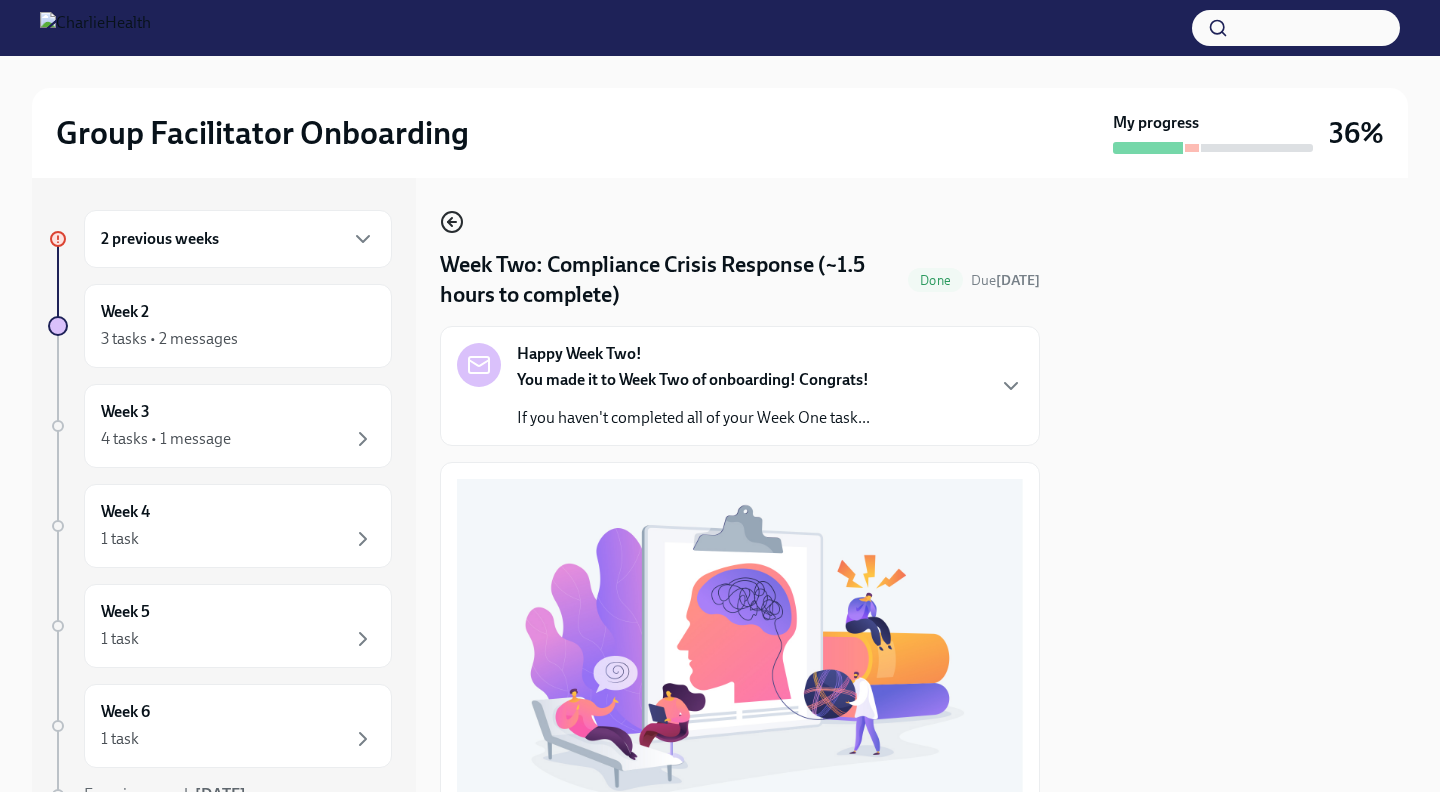 click 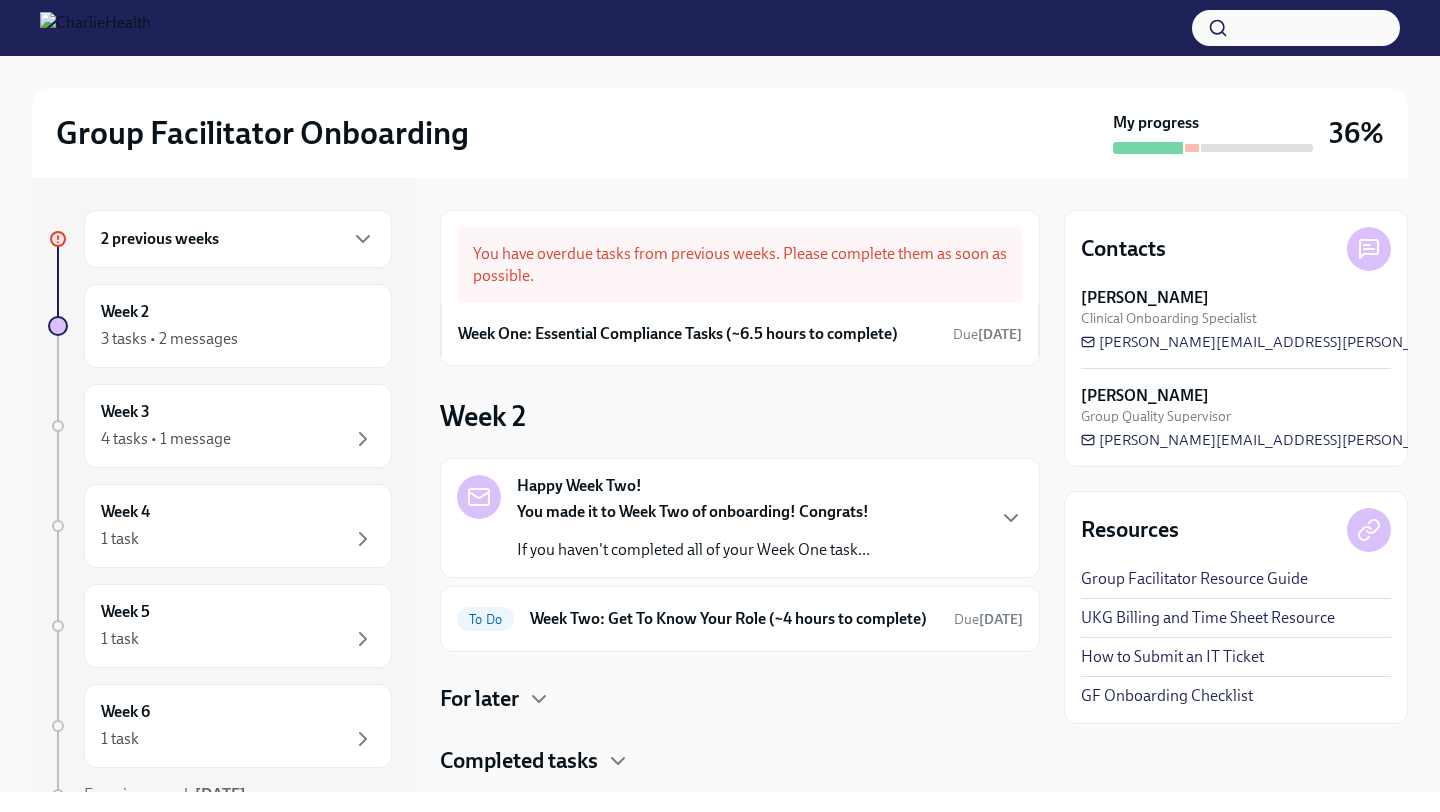 scroll, scrollTop: 68, scrollLeft: 0, axis: vertical 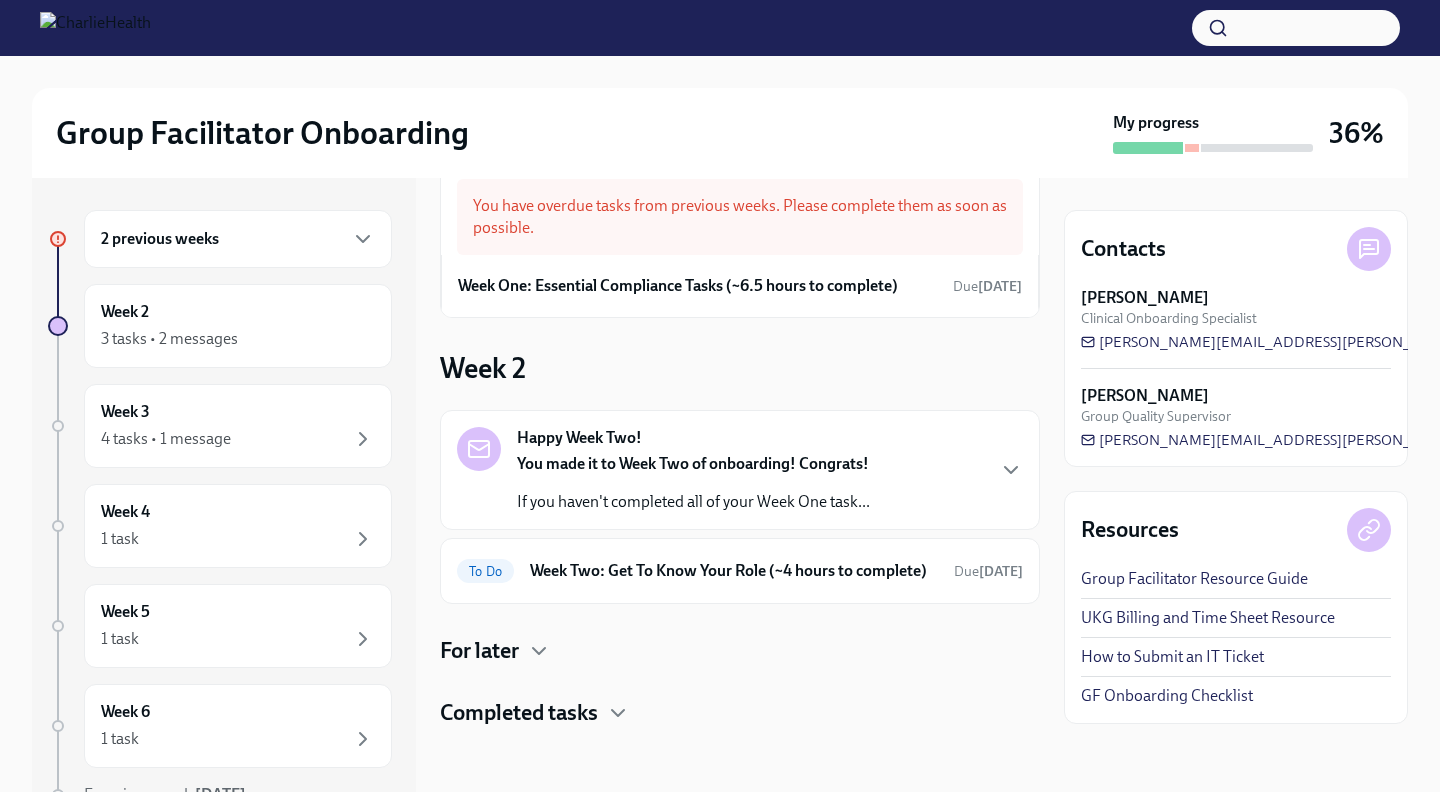 click on "Completed tasks" at bounding box center [519, 713] 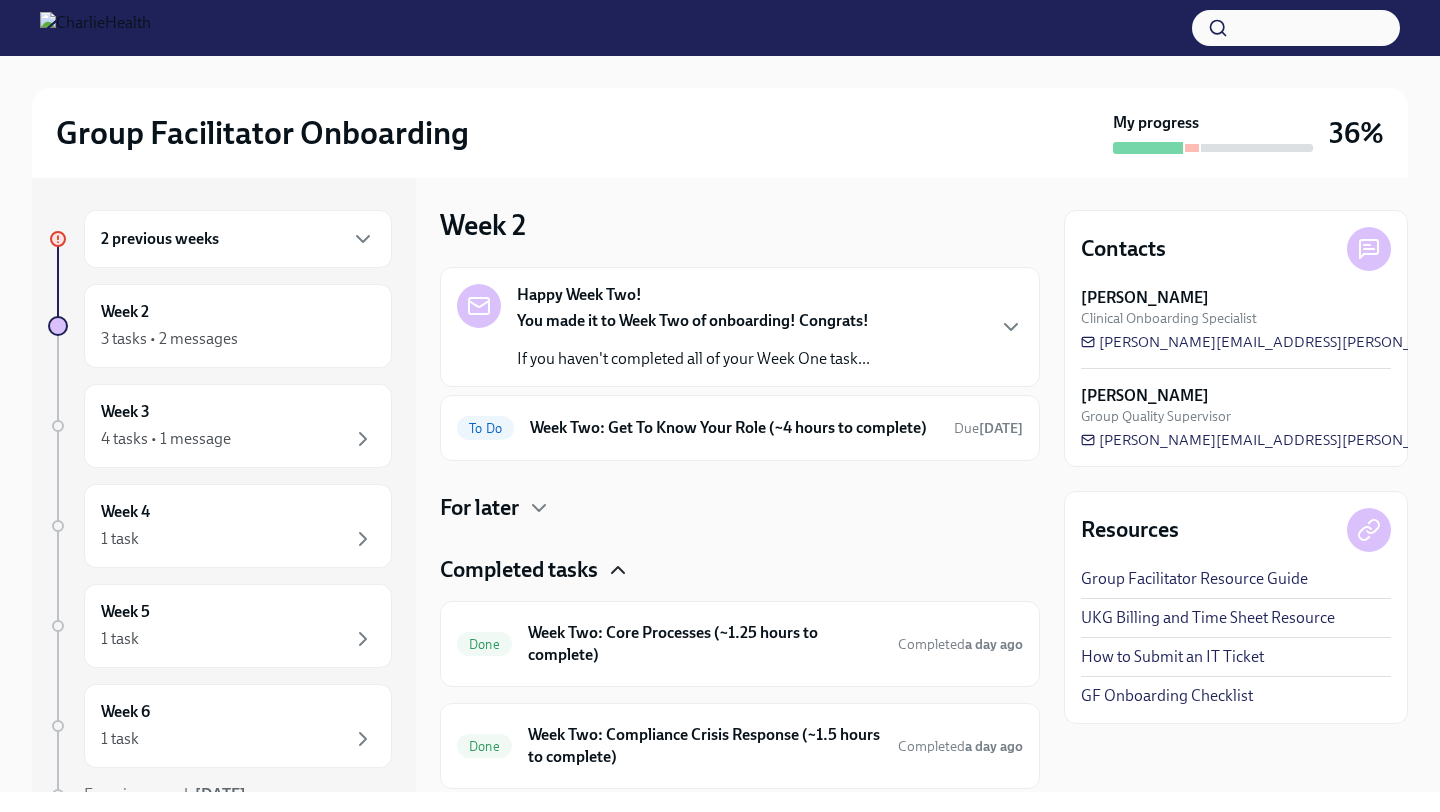 scroll, scrollTop: 268, scrollLeft: 0, axis: vertical 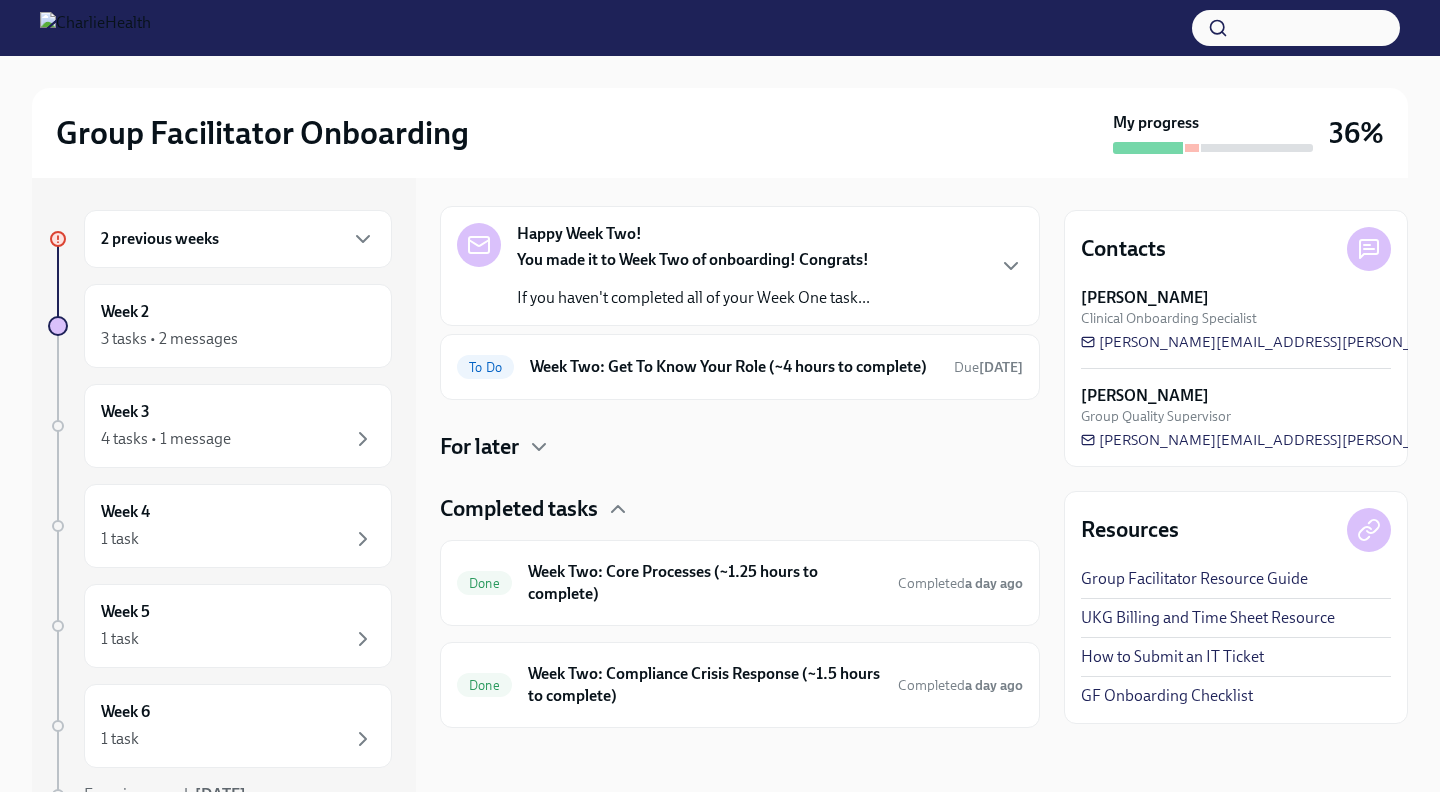click on "Completed tasks Done Week Two: Core Processes (~1.25 hours to complete) Completed  a day ago Done Week Two: Compliance Crisis Response (~1.5 hours to complete) Completed  a day ago" at bounding box center [740, 611] 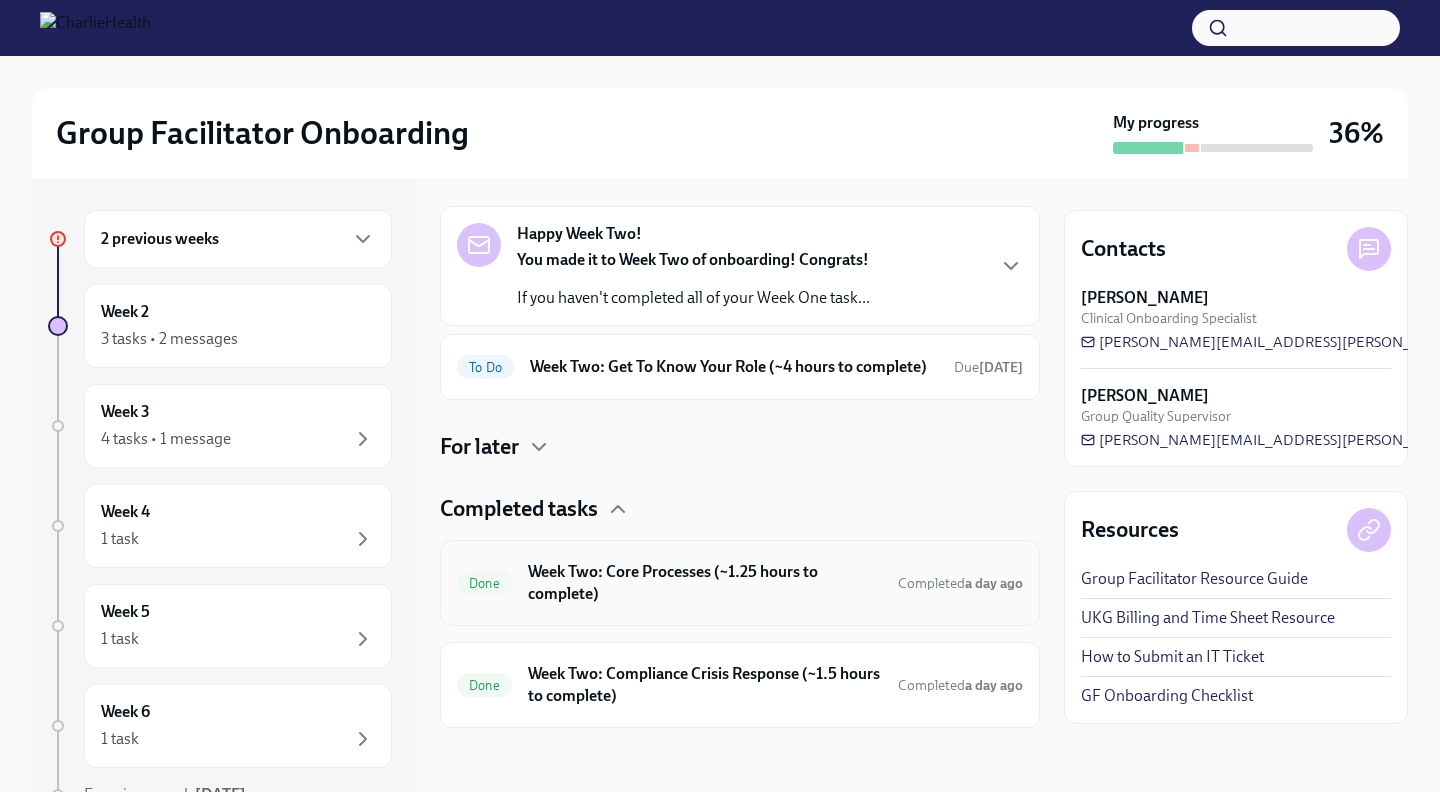click on "Week Two: Core Processes (~1.25 hours to complete)" at bounding box center (705, 583) 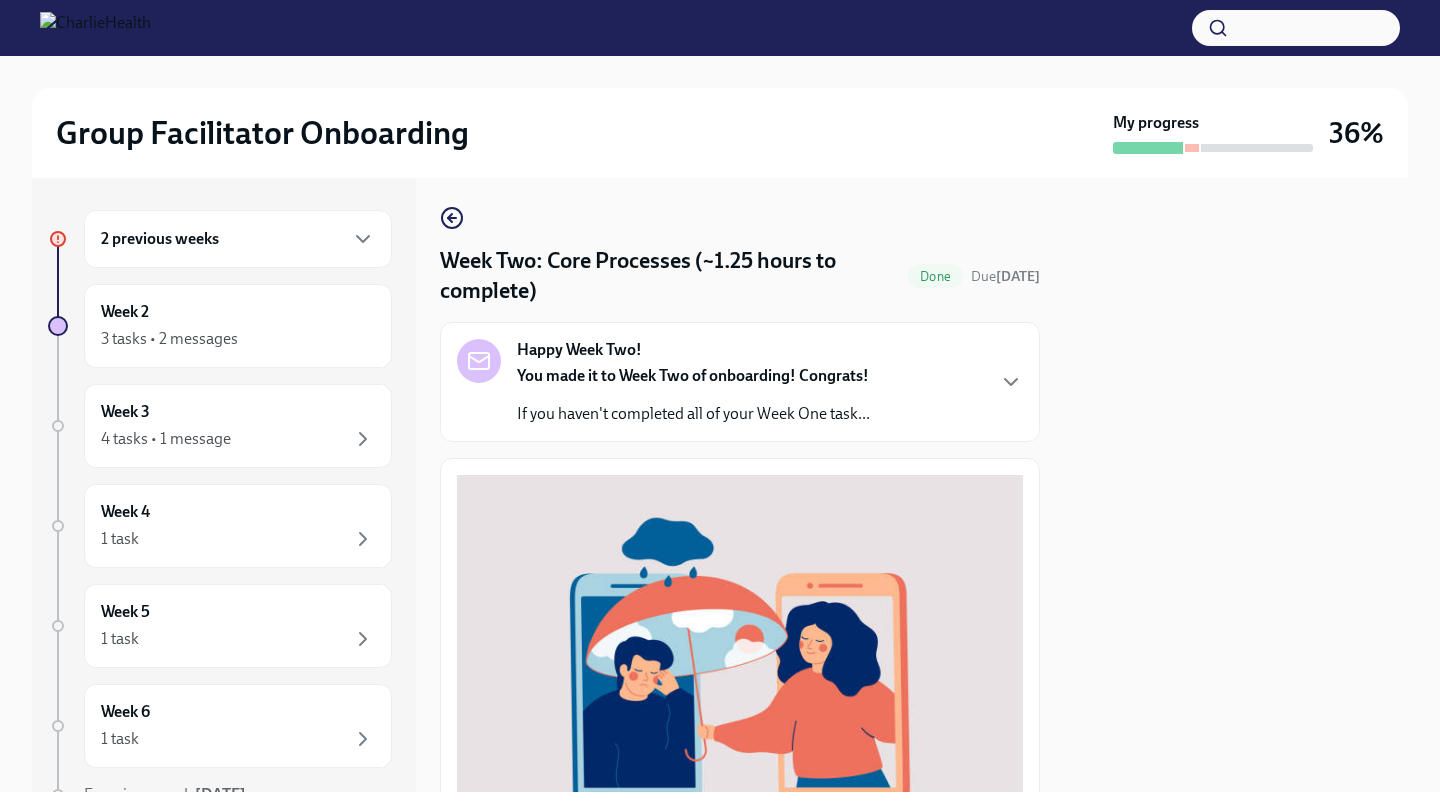 scroll, scrollTop: 0, scrollLeft: 0, axis: both 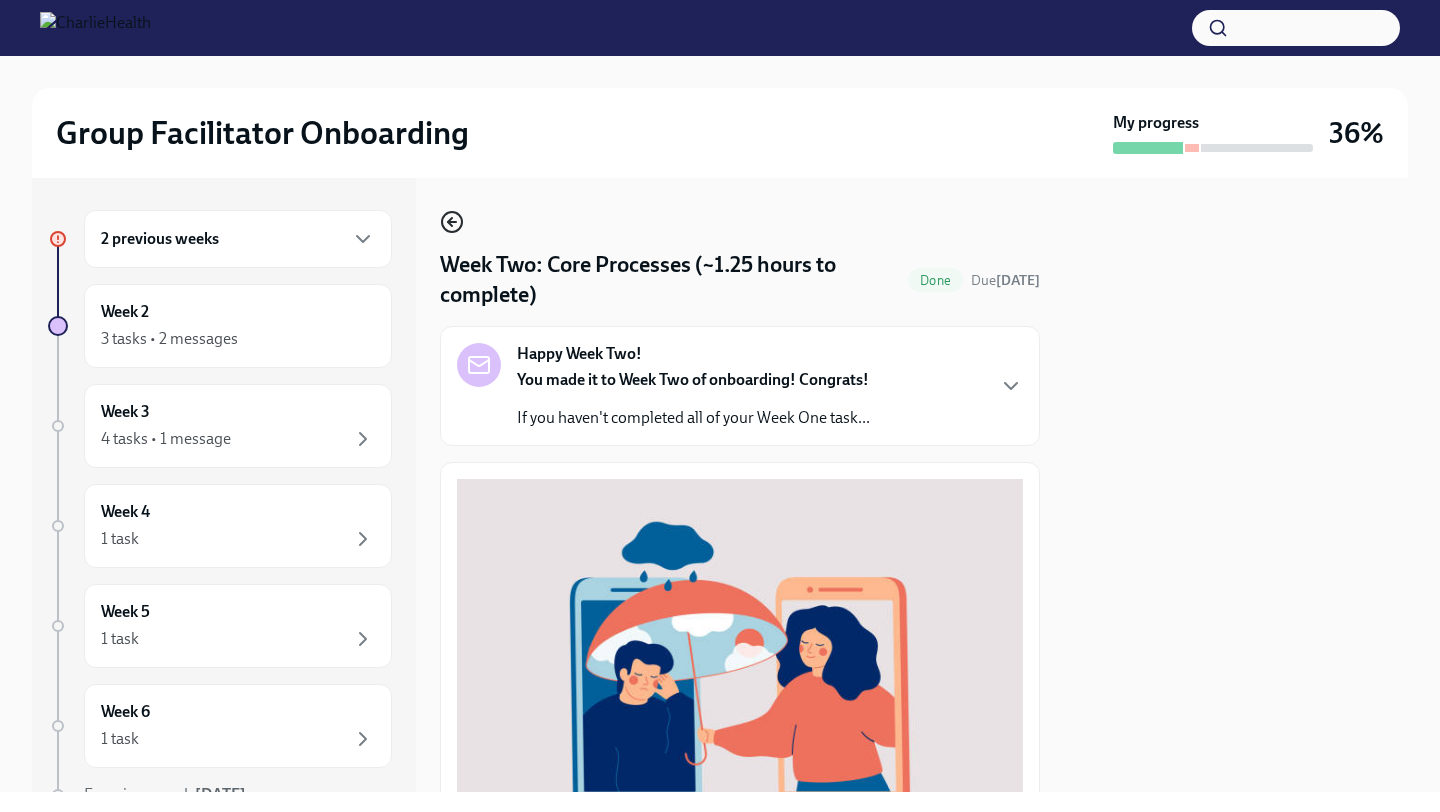 click 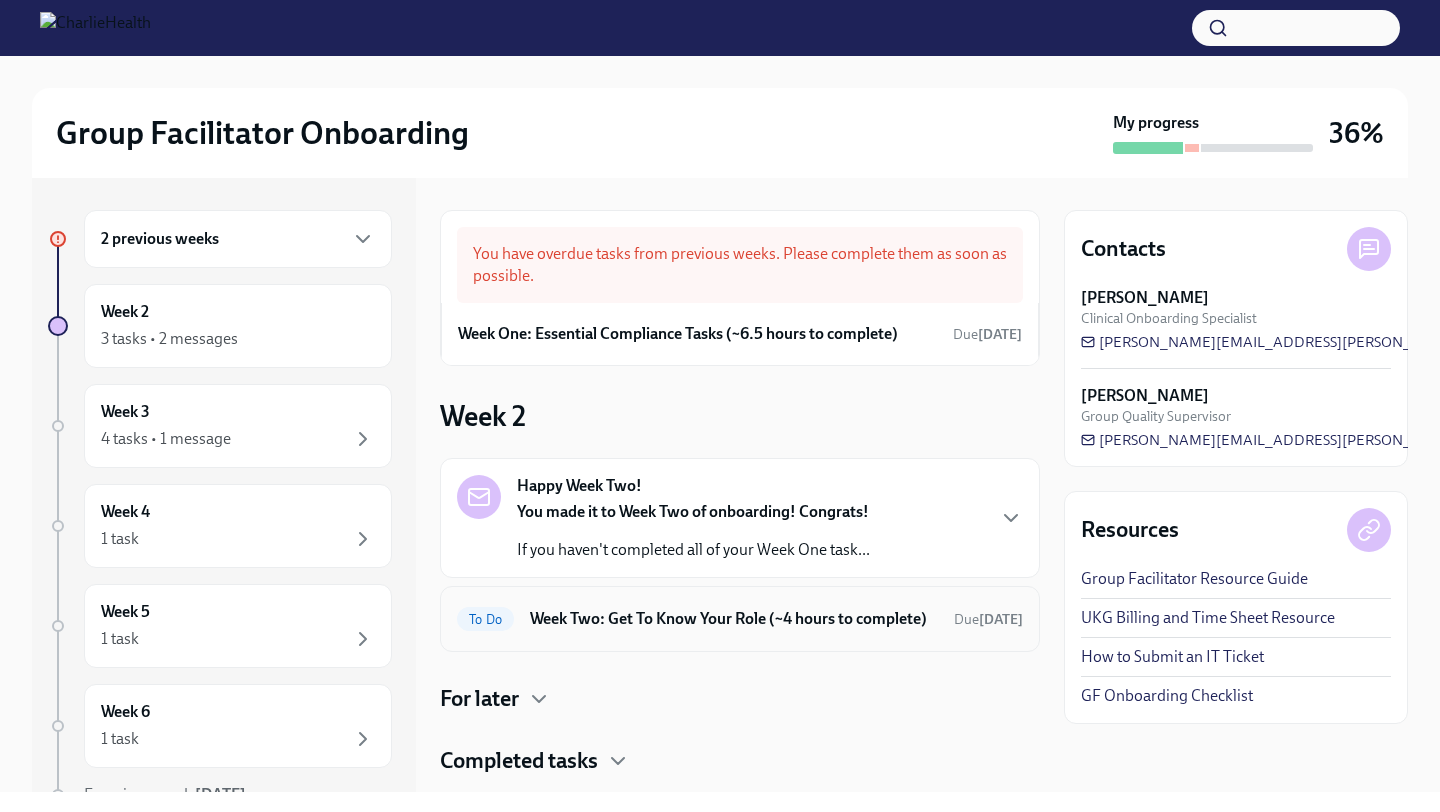scroll, scrollTop: 68, scrollLeft: 0, axis: vertical 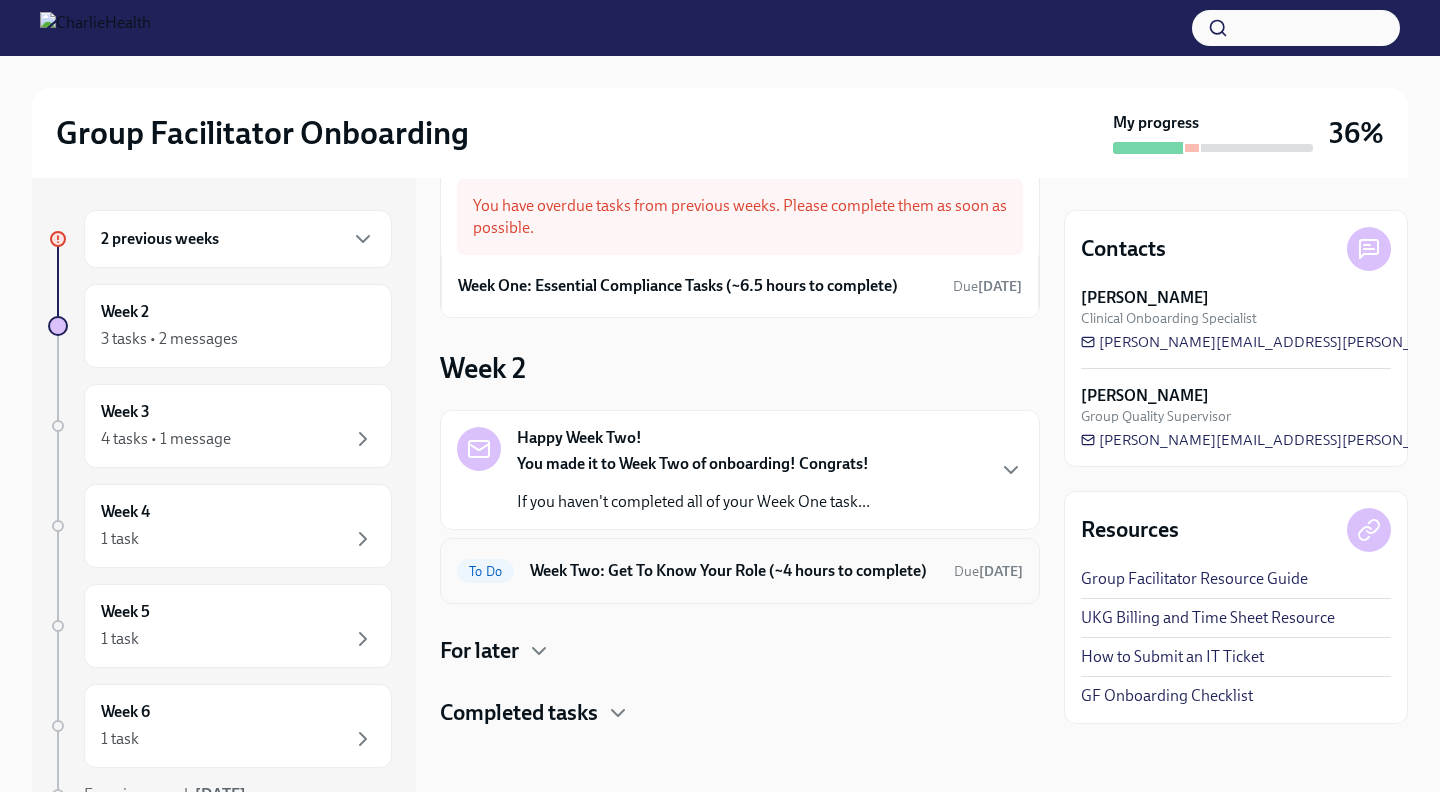 click on "Week Two: Get To Know Your Role (~4 hours to complete)" at bounding box center (734, 571) 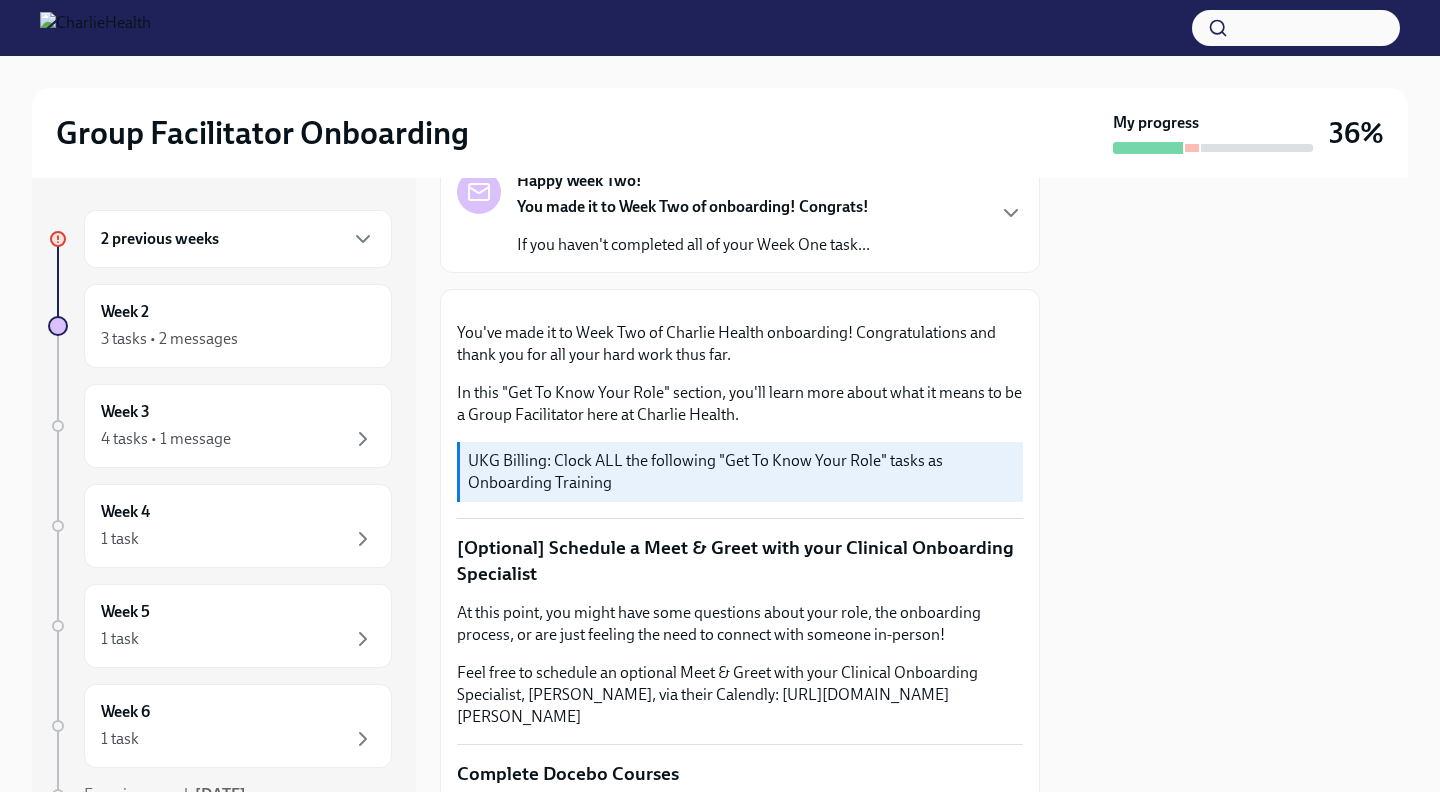scroll, scrollTop: 0, scrollLeft: 0, axis: both 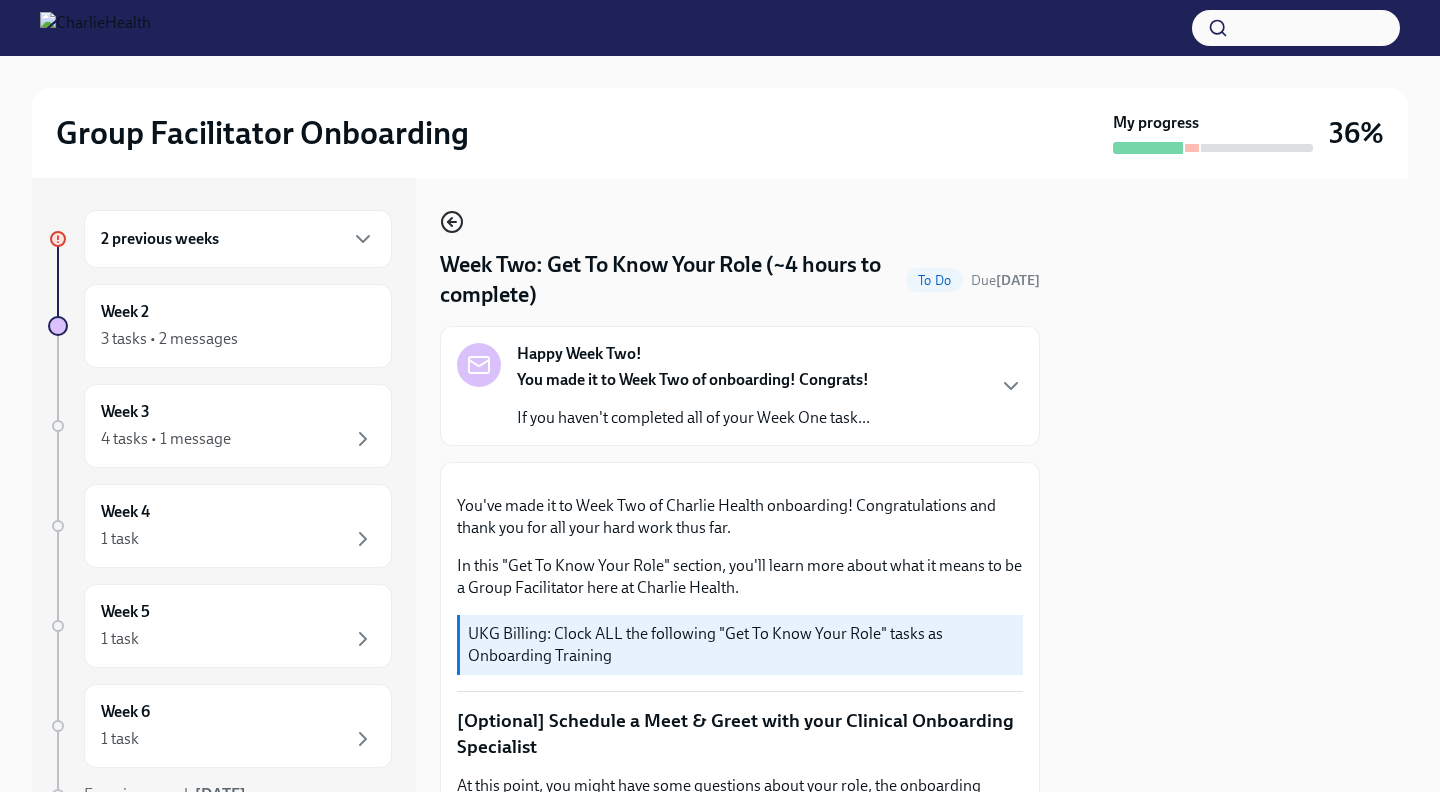 click 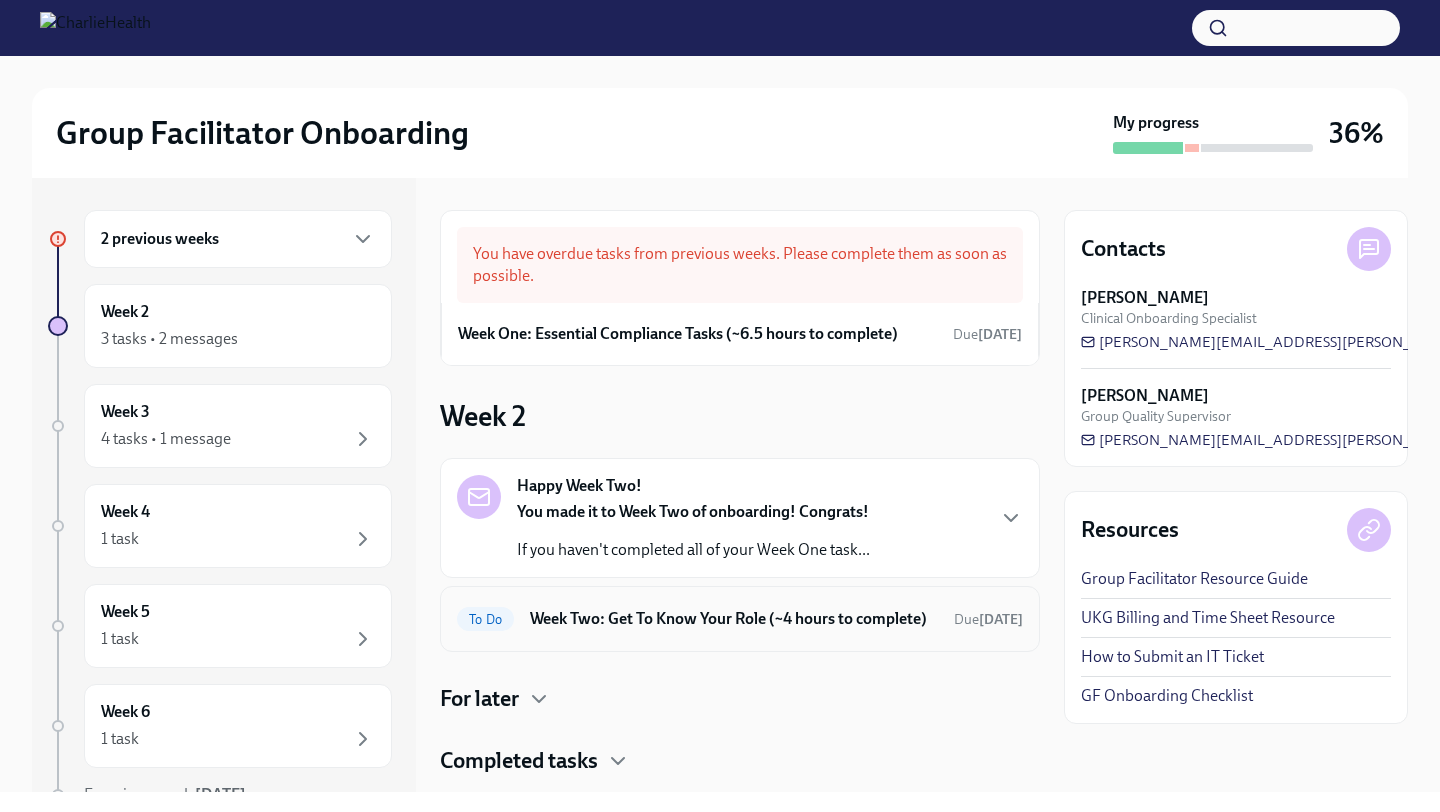 click on "Week Two: Get To Know Your Role (~4 hours to complete)" at bounding box center (734, 619) 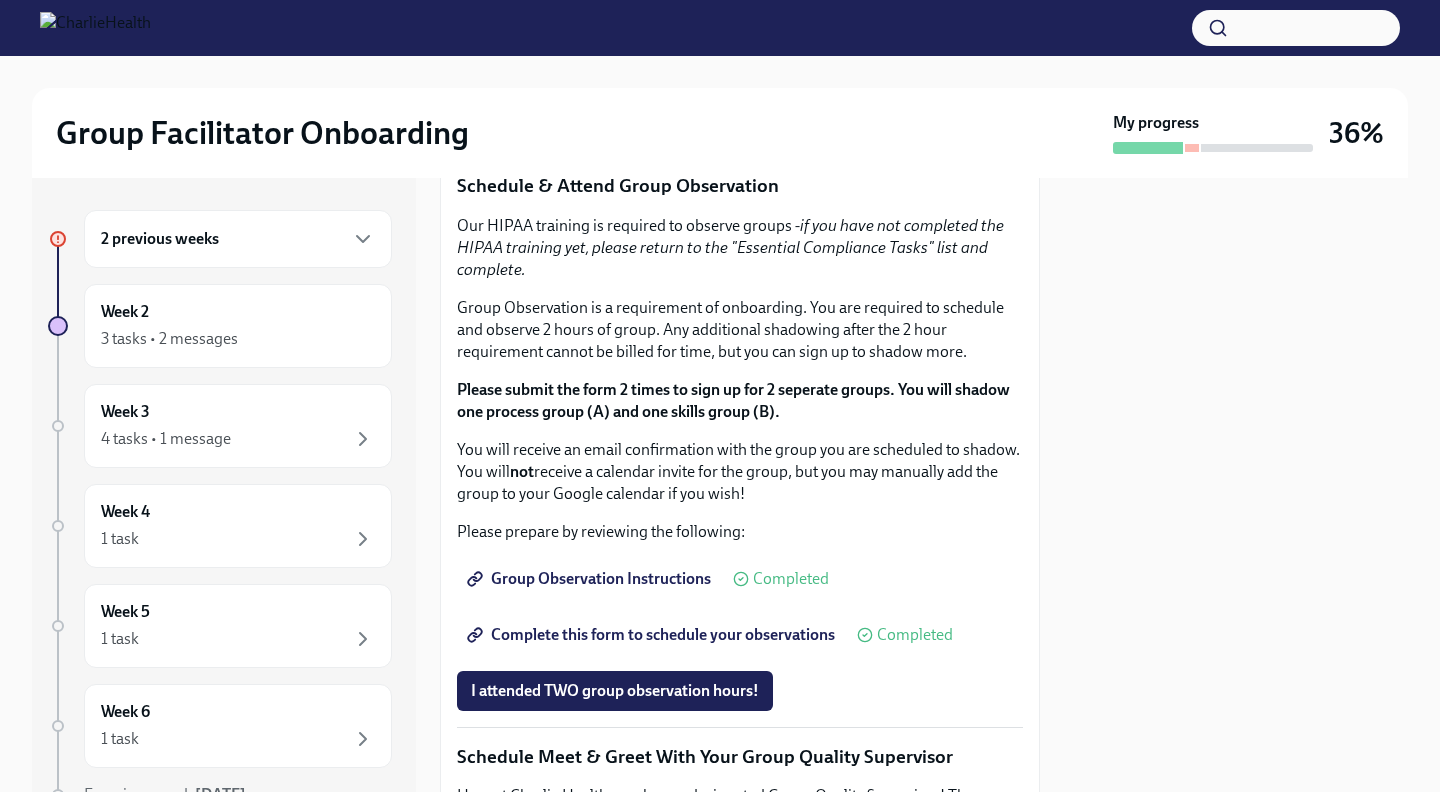 scroll, scrollTop: 1087, scrollLeft: 0, axis: vertical 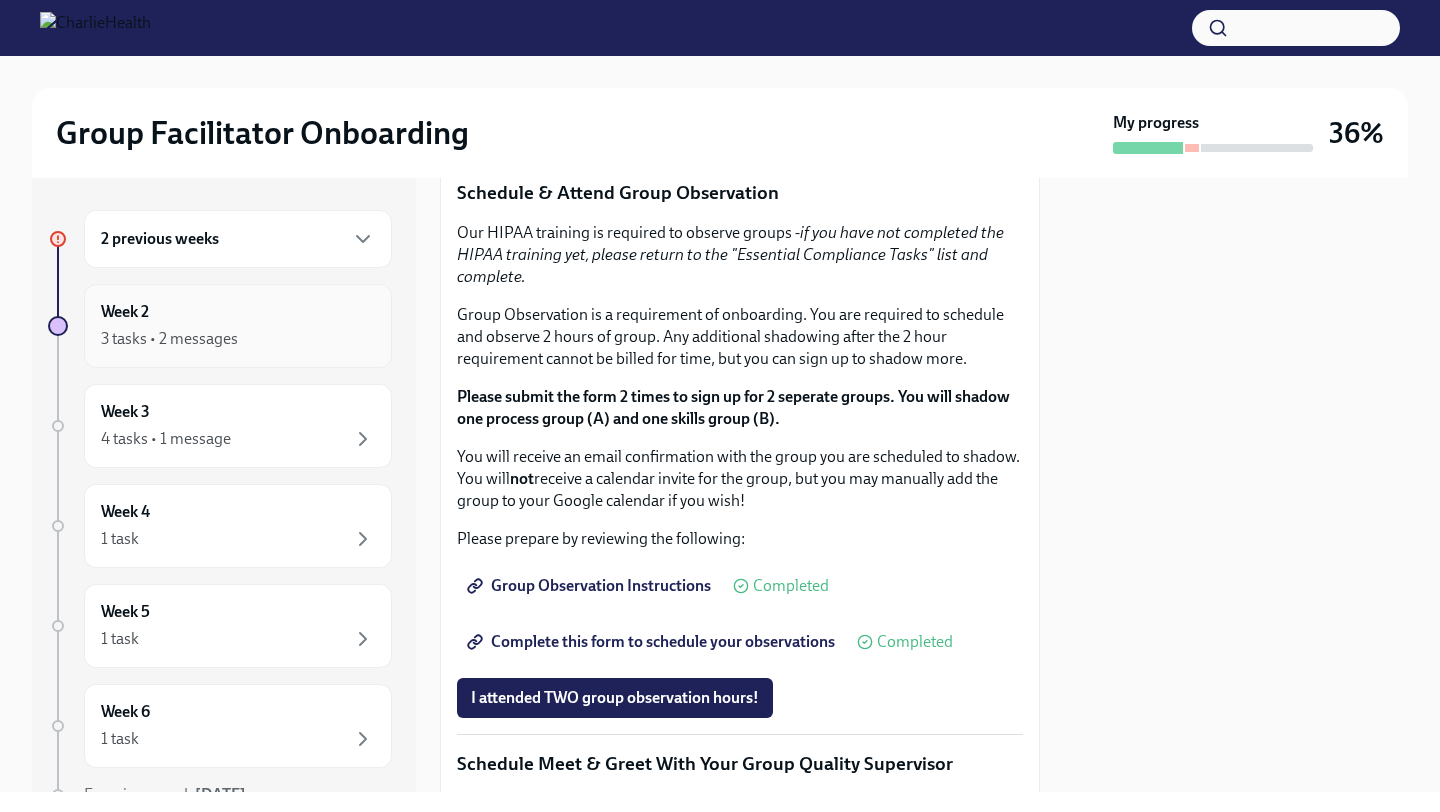 click on "3 tasks • 2 messages" at bounding box center (238, 339) 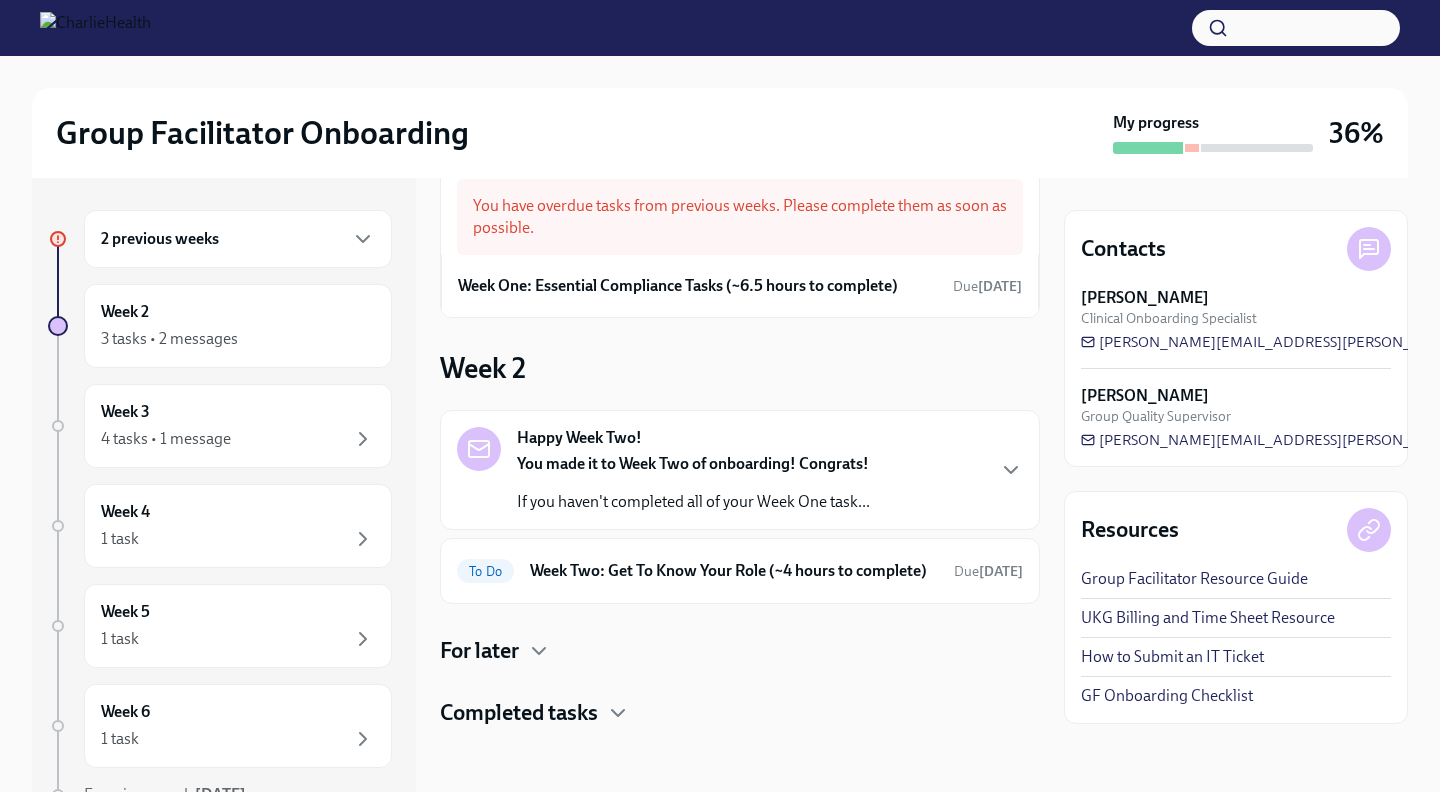 scroll, scrollTop: 68, scrollLeft: 0, axis: vertical 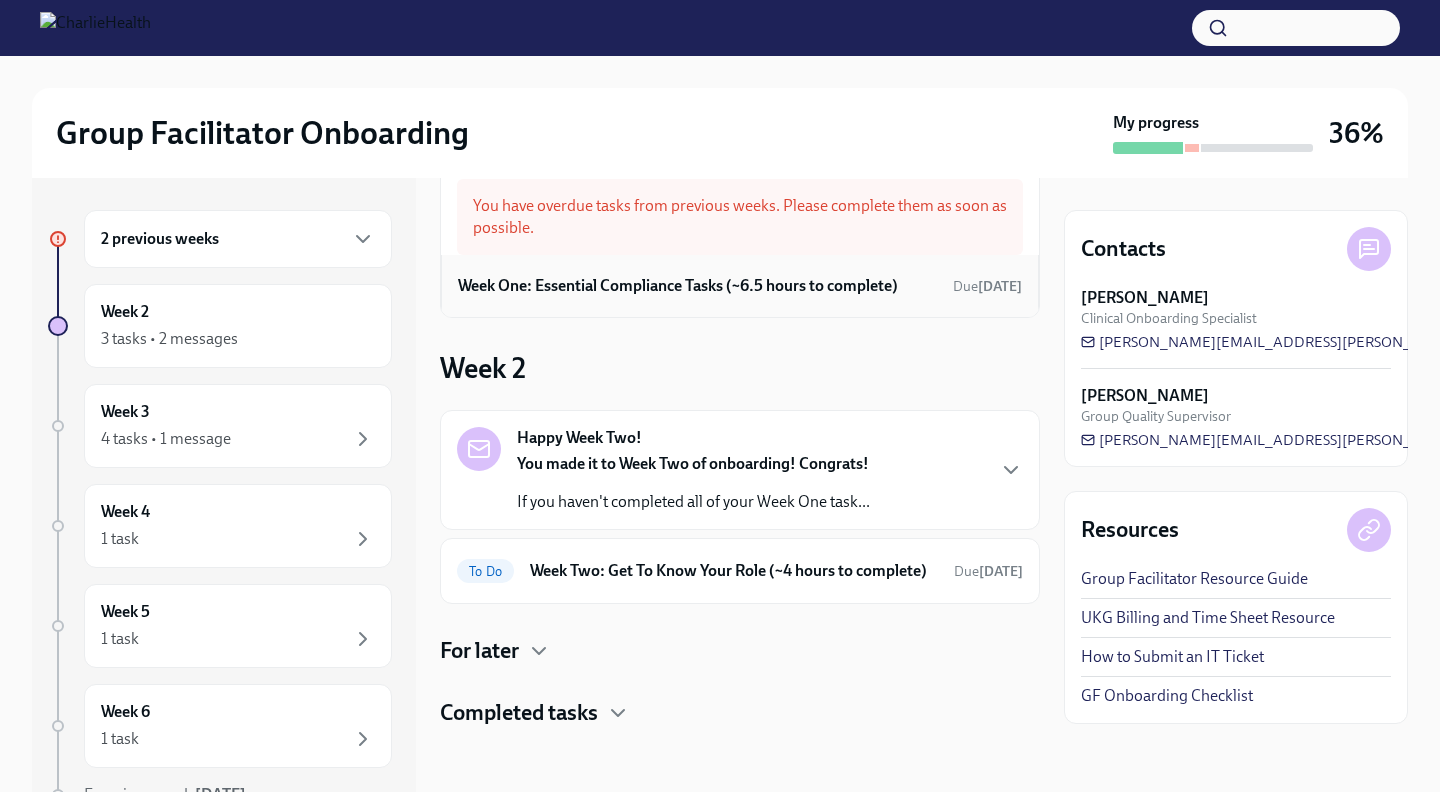 click on "Week One: Essential Compliance Tasks (~6.5 hours to complete)" at bounding box center (678, 286) 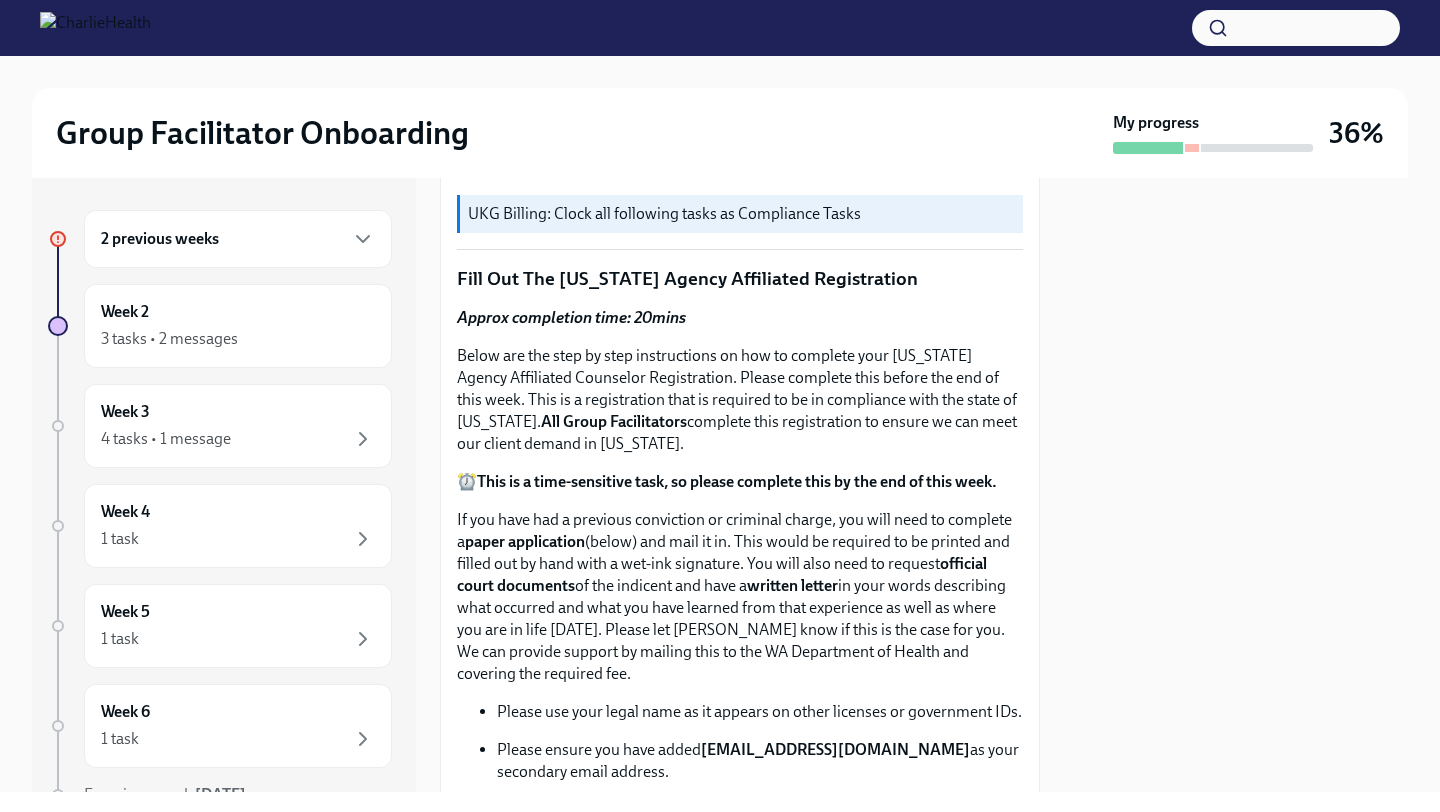 scroll, scrollTop: 550, scrollLeft: 0, axis: vertical 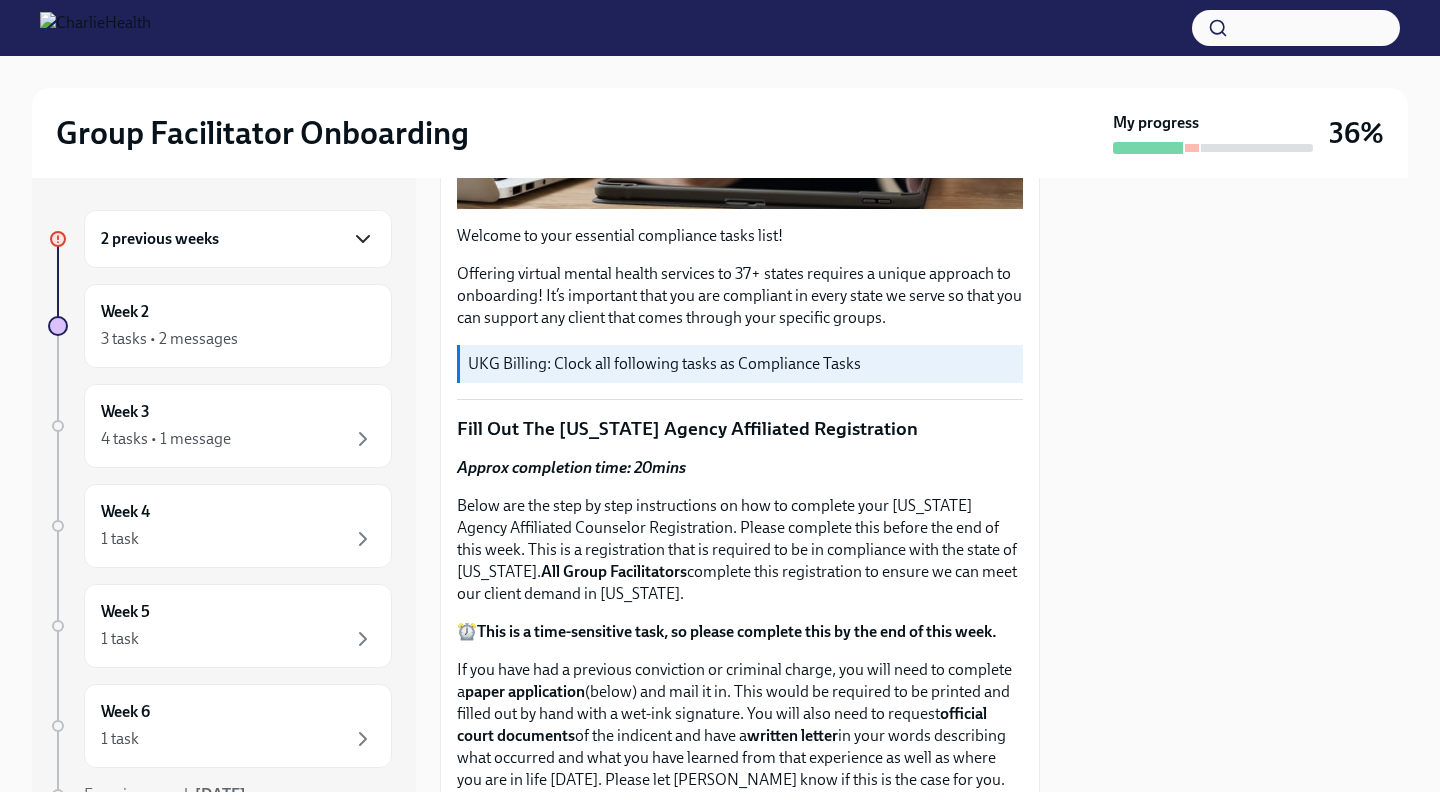 click 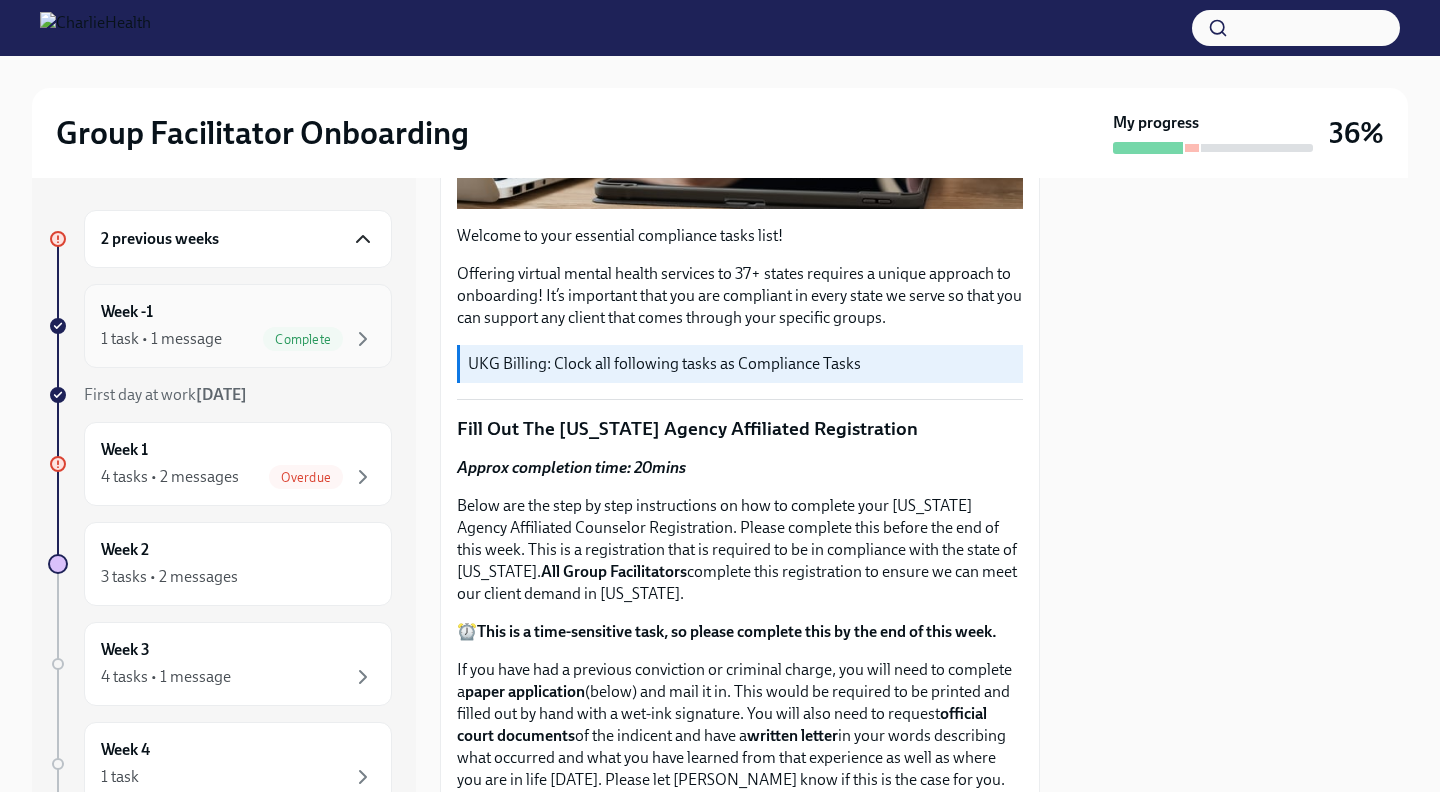 click on "1 task • 1 message" at bounding box center [161, 339] 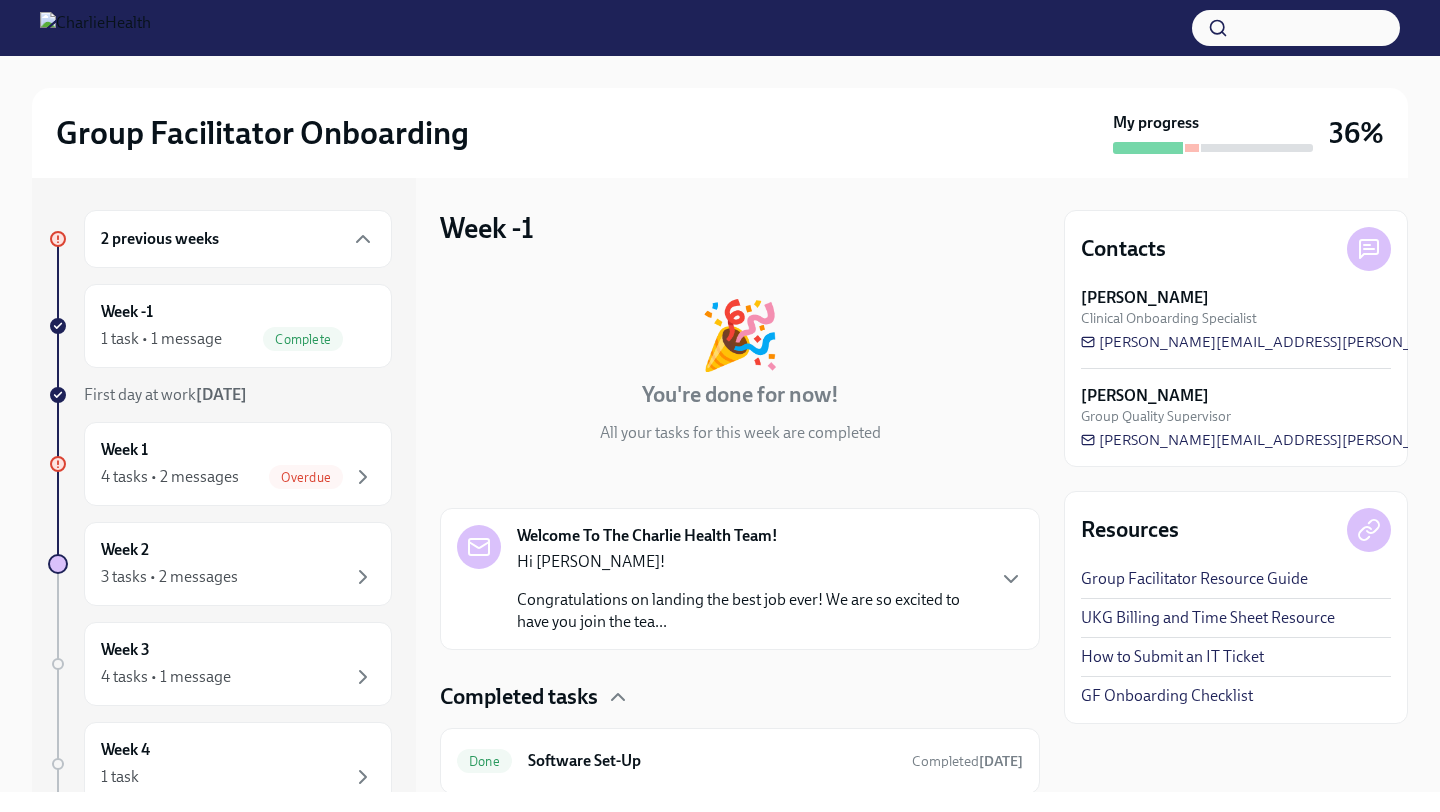 scroll, scrollTop: 13, scrollLeft: 0, axis: vertical 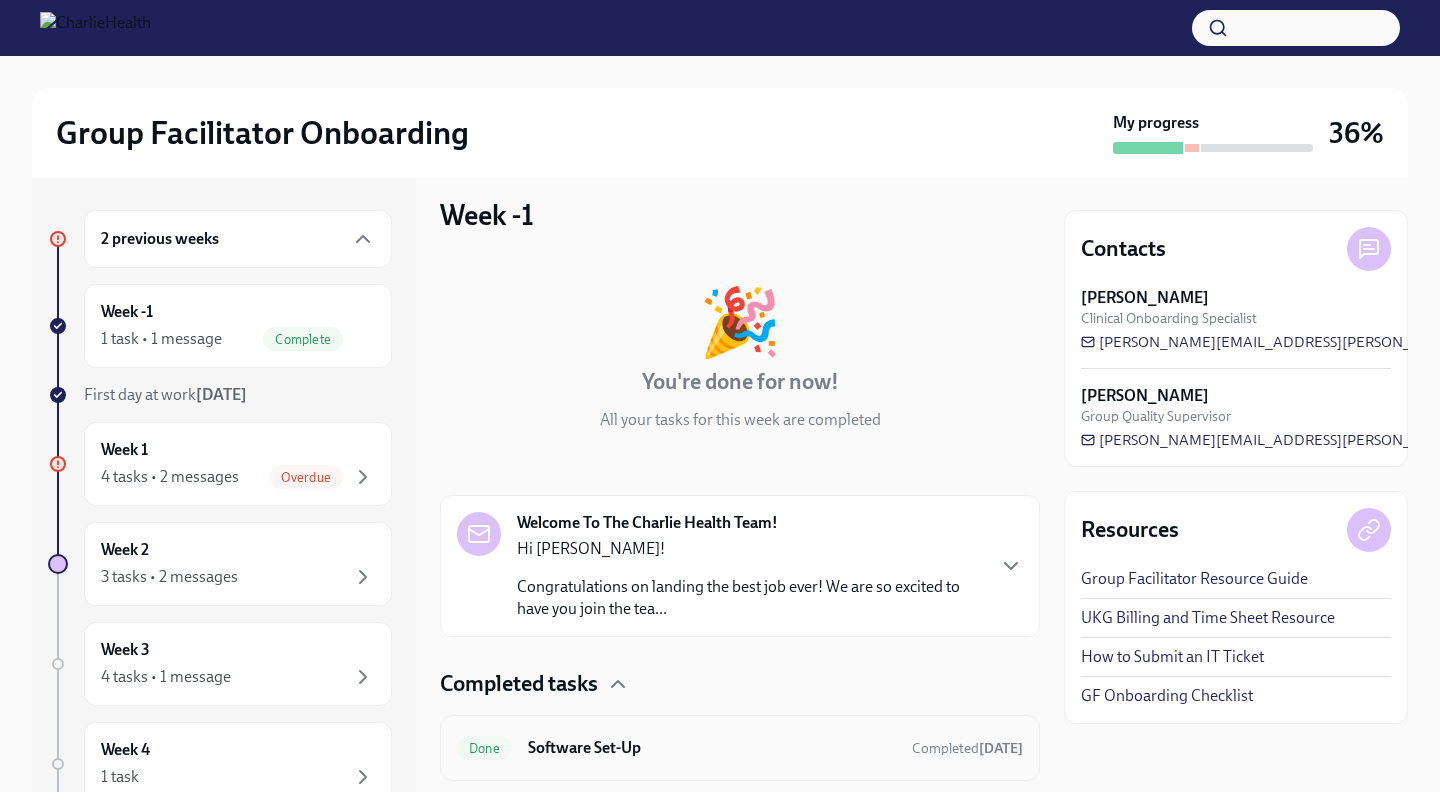 click on "Software Set-Up" at bounding box center (712, 748) 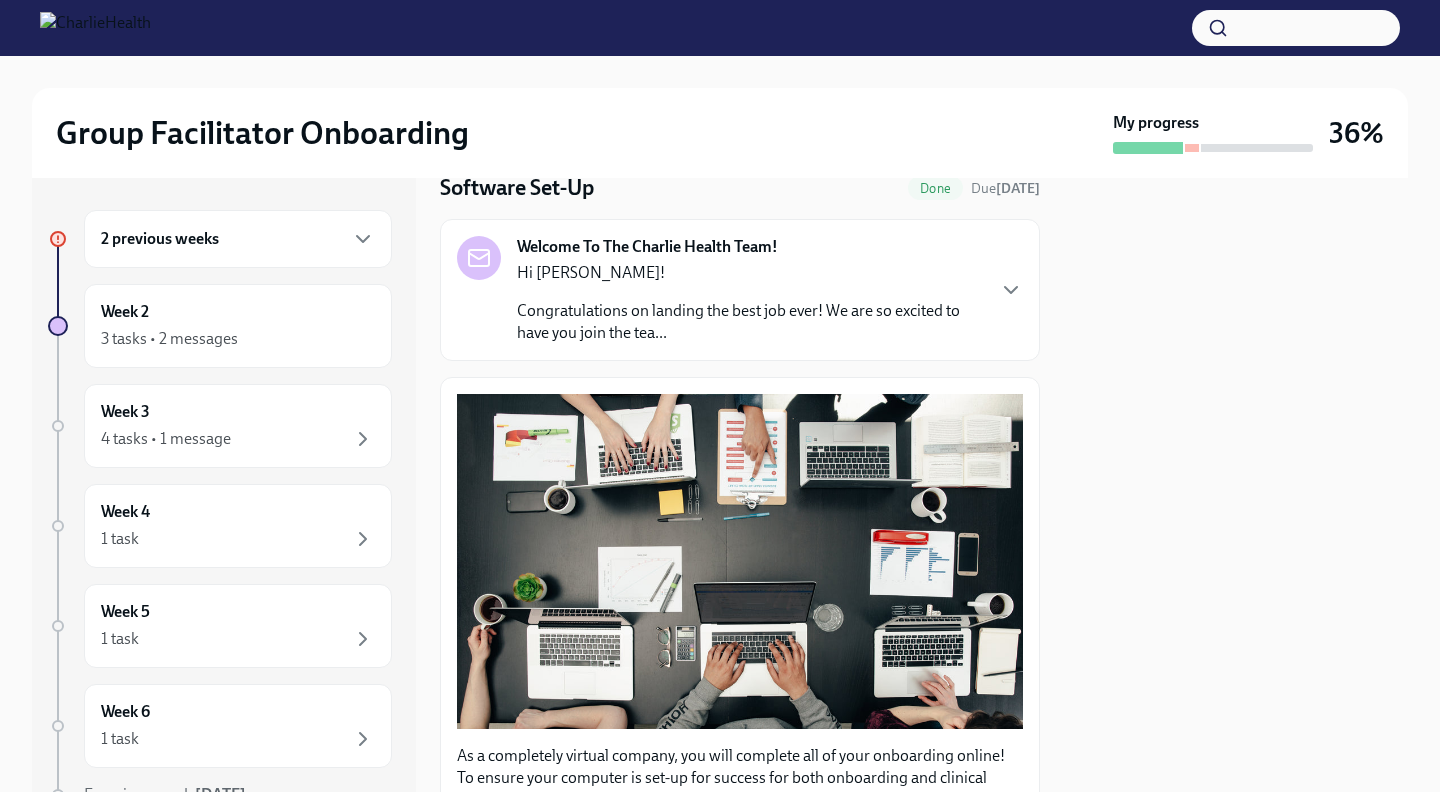scroll, scrollTop: 0, scrollLeft: 0, axis: both 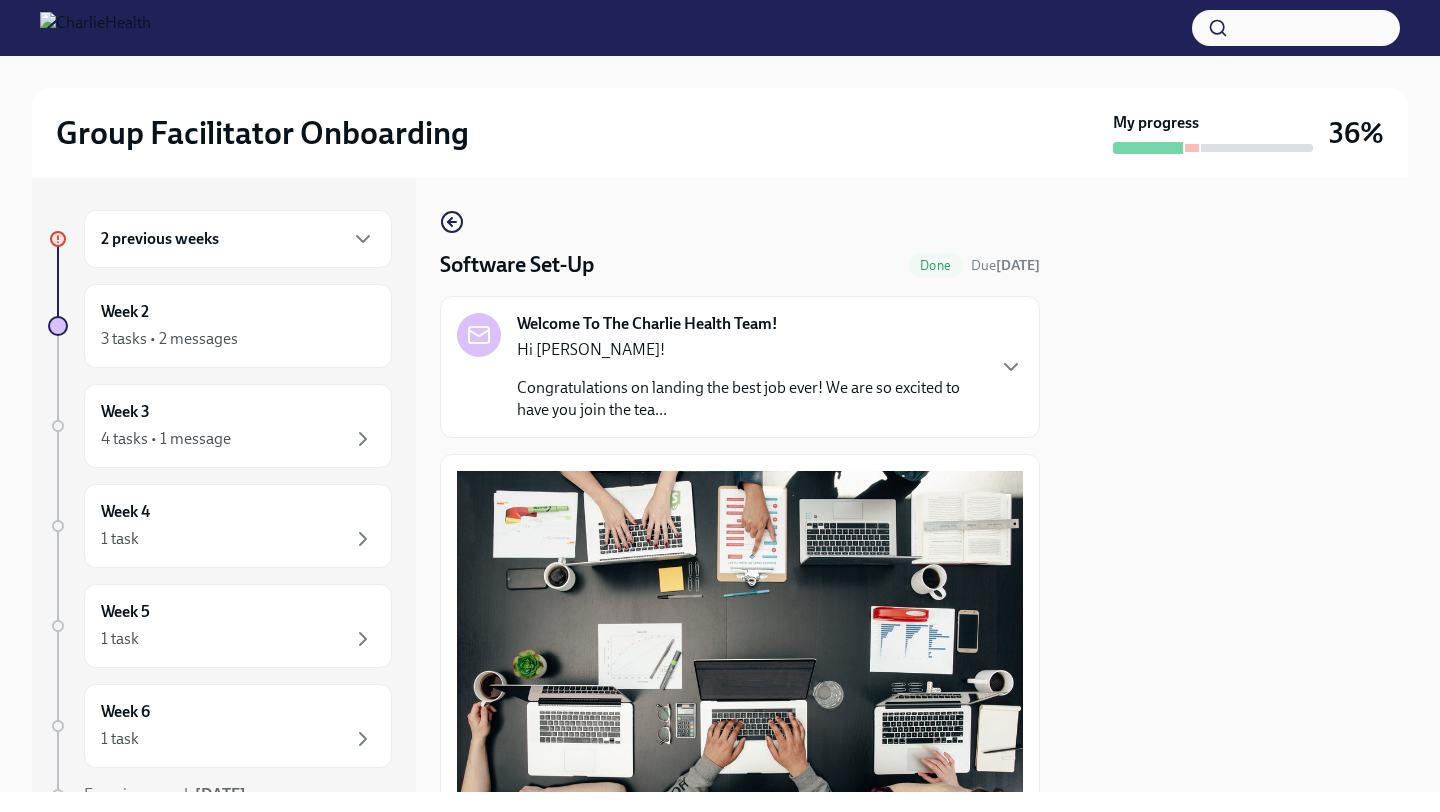 click on "Software Set-Up Done Due  [DATE] Welcome To The Charlie Health Team! Hi [PERSON_NAME]!
Congratulations on landing the best job ever! We are so excited to have you join the tea... As a completely virtual company, you will complete all of your onboarding online! To ensure your computer is set-up for success for both onboarding and clinical work, please follow the below instructions to set up your software.
Please complete this software set-up on the personal computer that you plan to use for group facilitation! (Not a phone, iPad, tablet, or Chromebook) Approx completion time: 1-2 hours 💻 Follow the instructions here to get set up I confirm I have set up everything in the instructions Completed UKG Billing: Clock this as Onboarding Training If you find yourself stuck, please  create an IT support ticket" at bounding box center [740, 708] 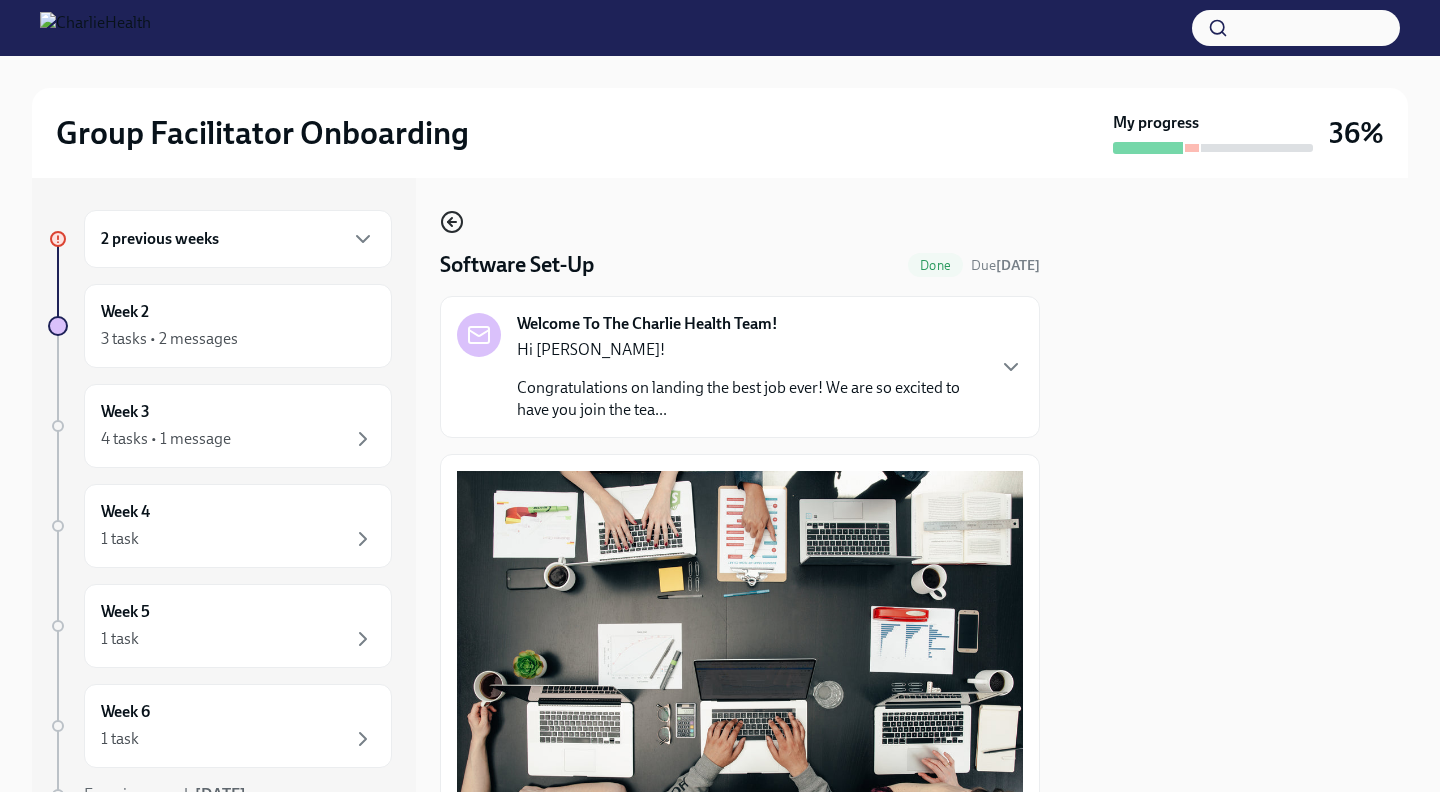 click 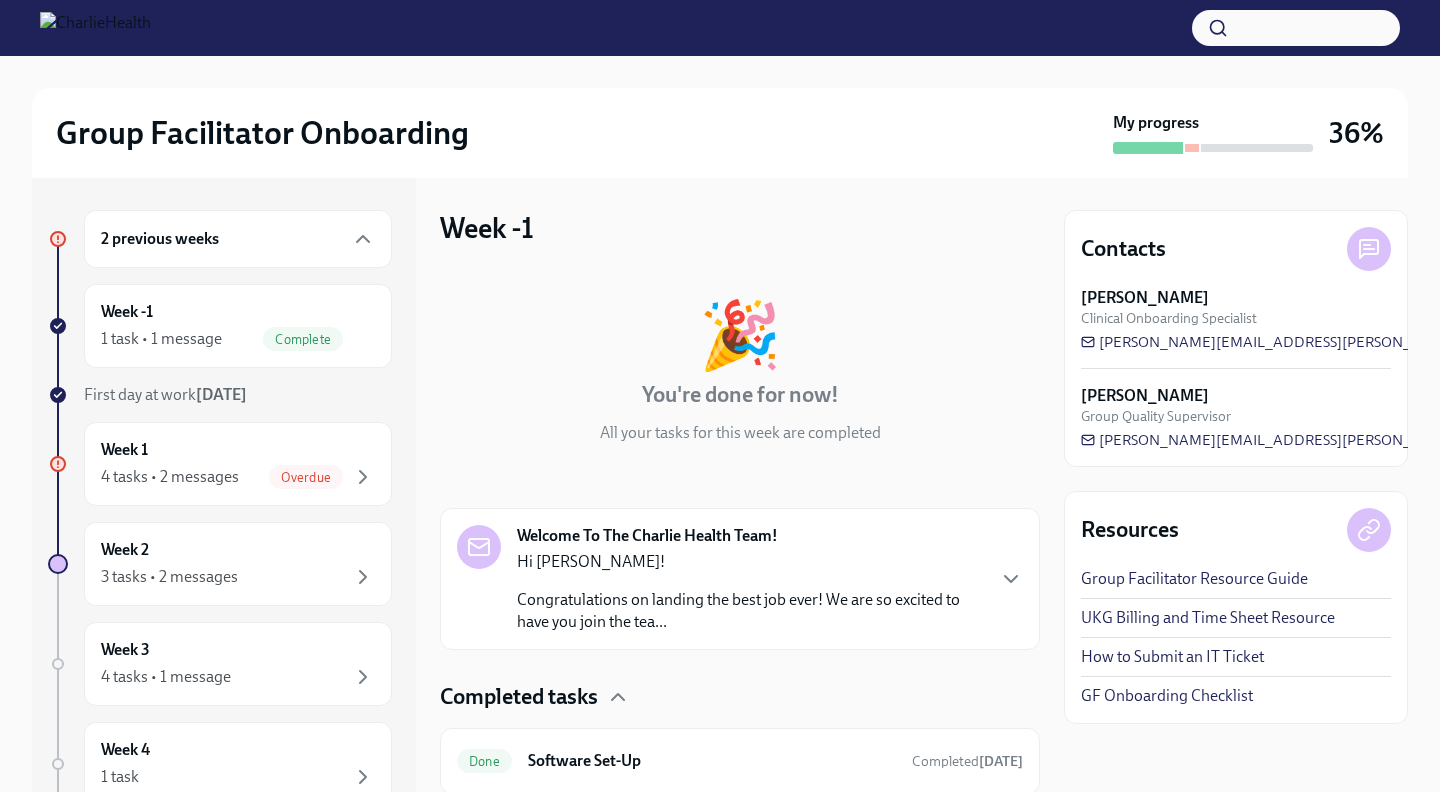 scroll, scrollTop: 66, scrollLeft: 0, axis: vertical 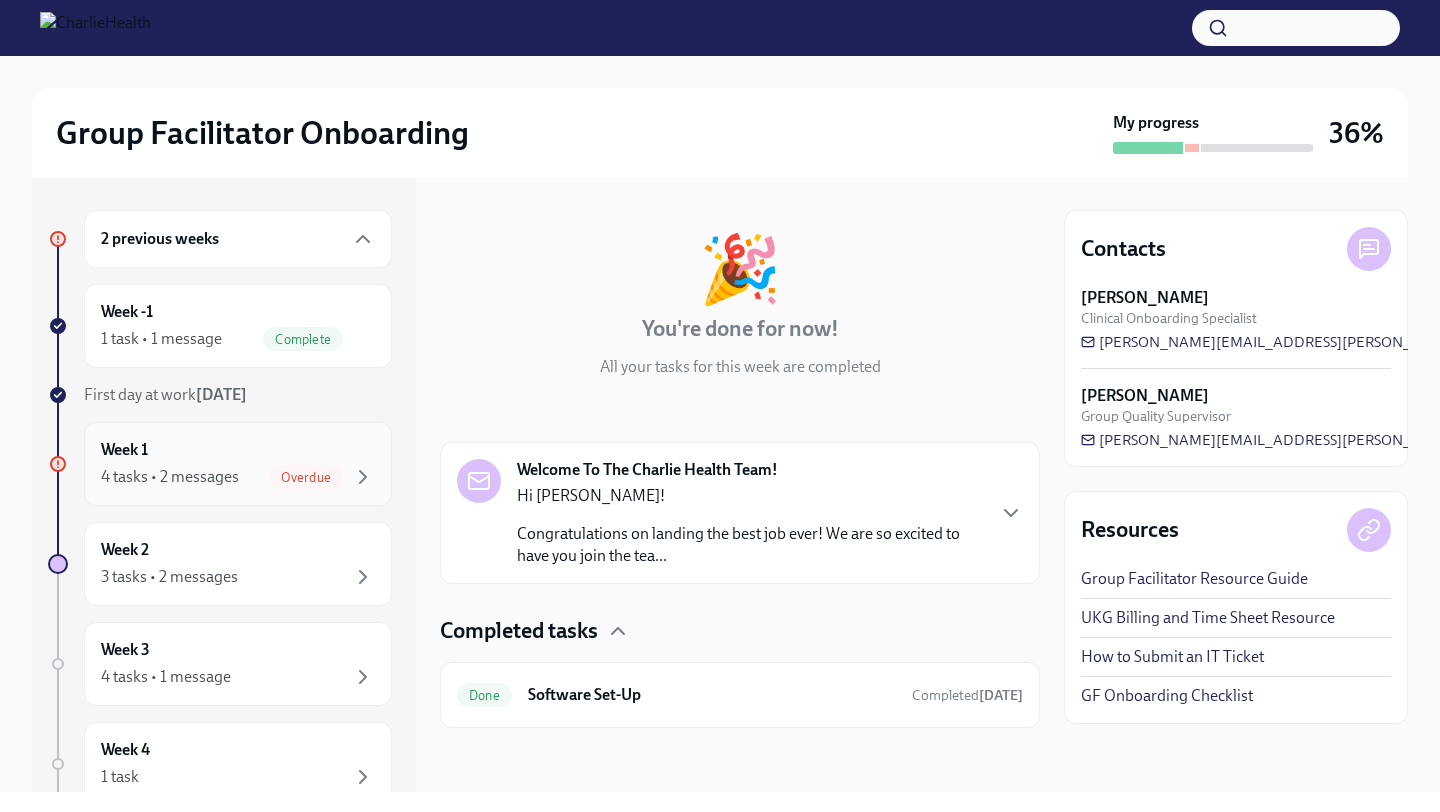 click on "Week 1 4 tasks • 2 messages Overdue" at bounding box center [238, 464] 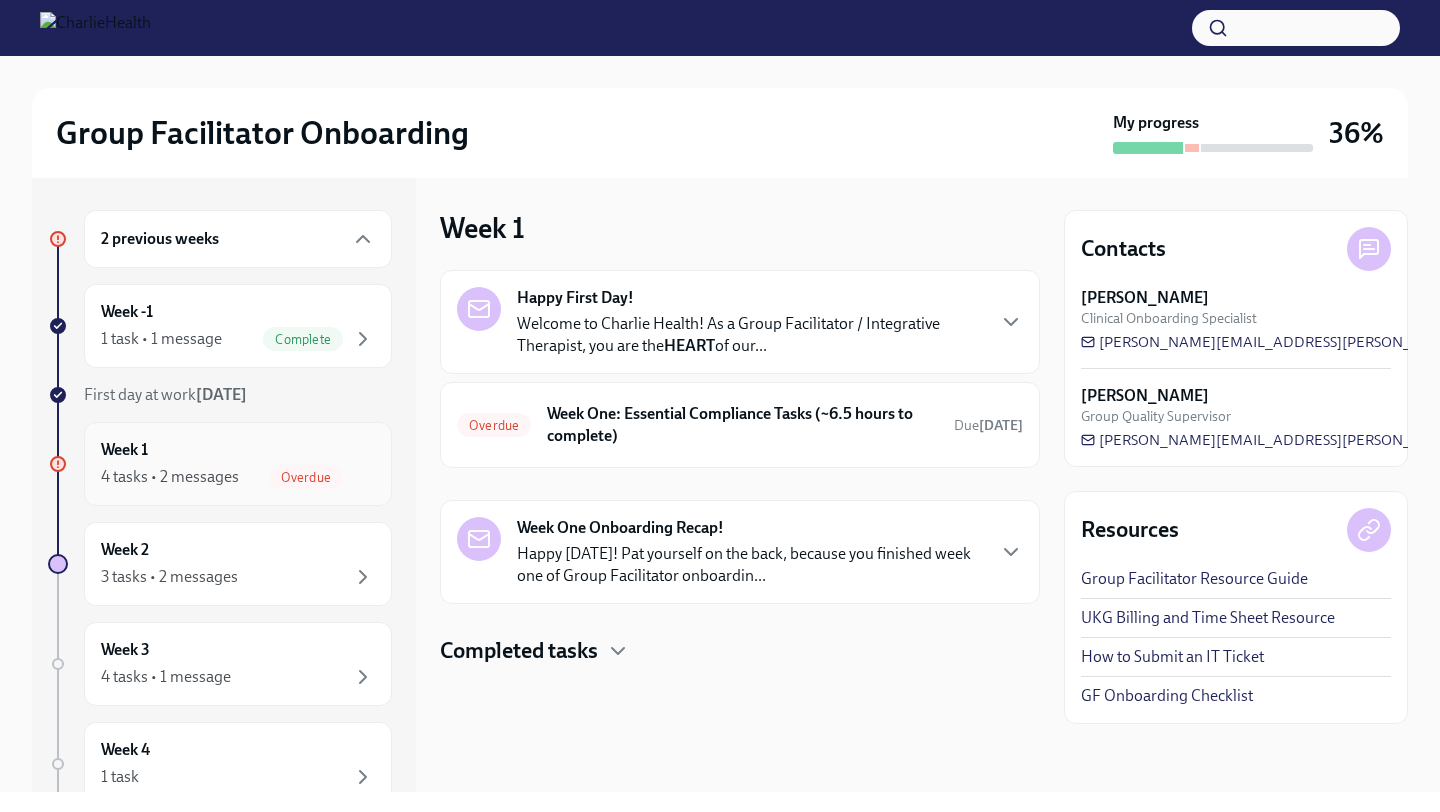click on "4 tasks • 2 messages" at bounding box center (170, 477) 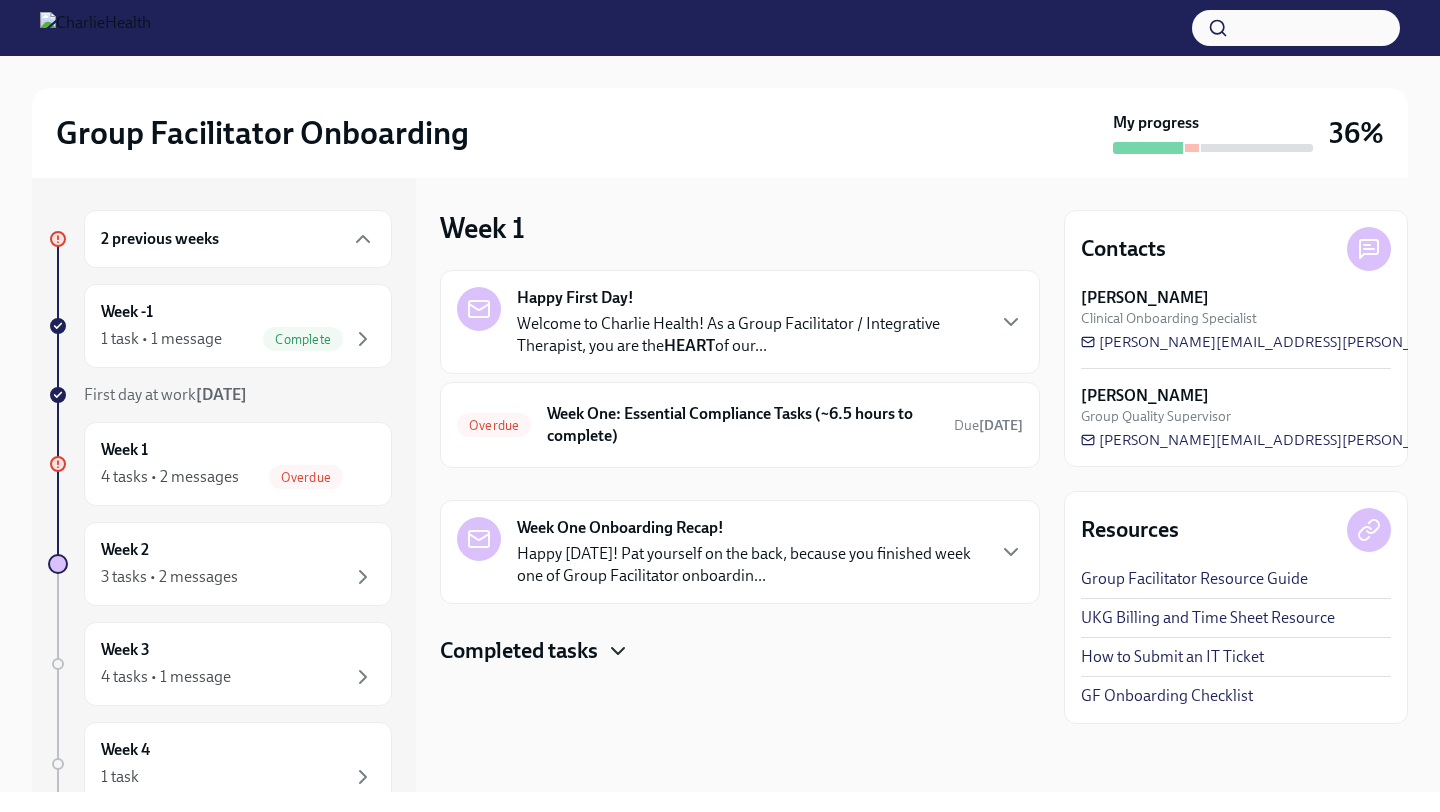 click 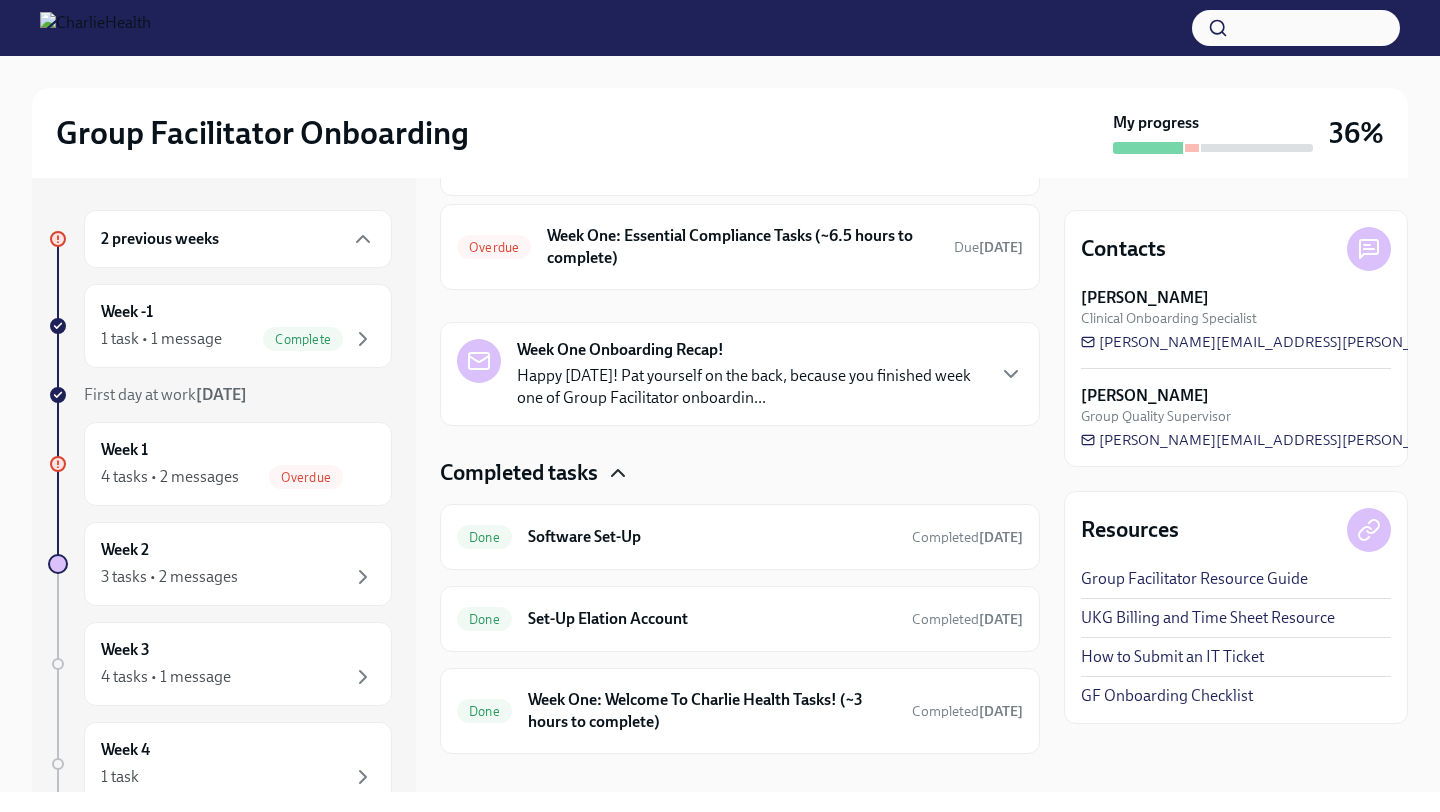 scroll, scrollTop: 204, scrollLeft: 0, axis: vertical 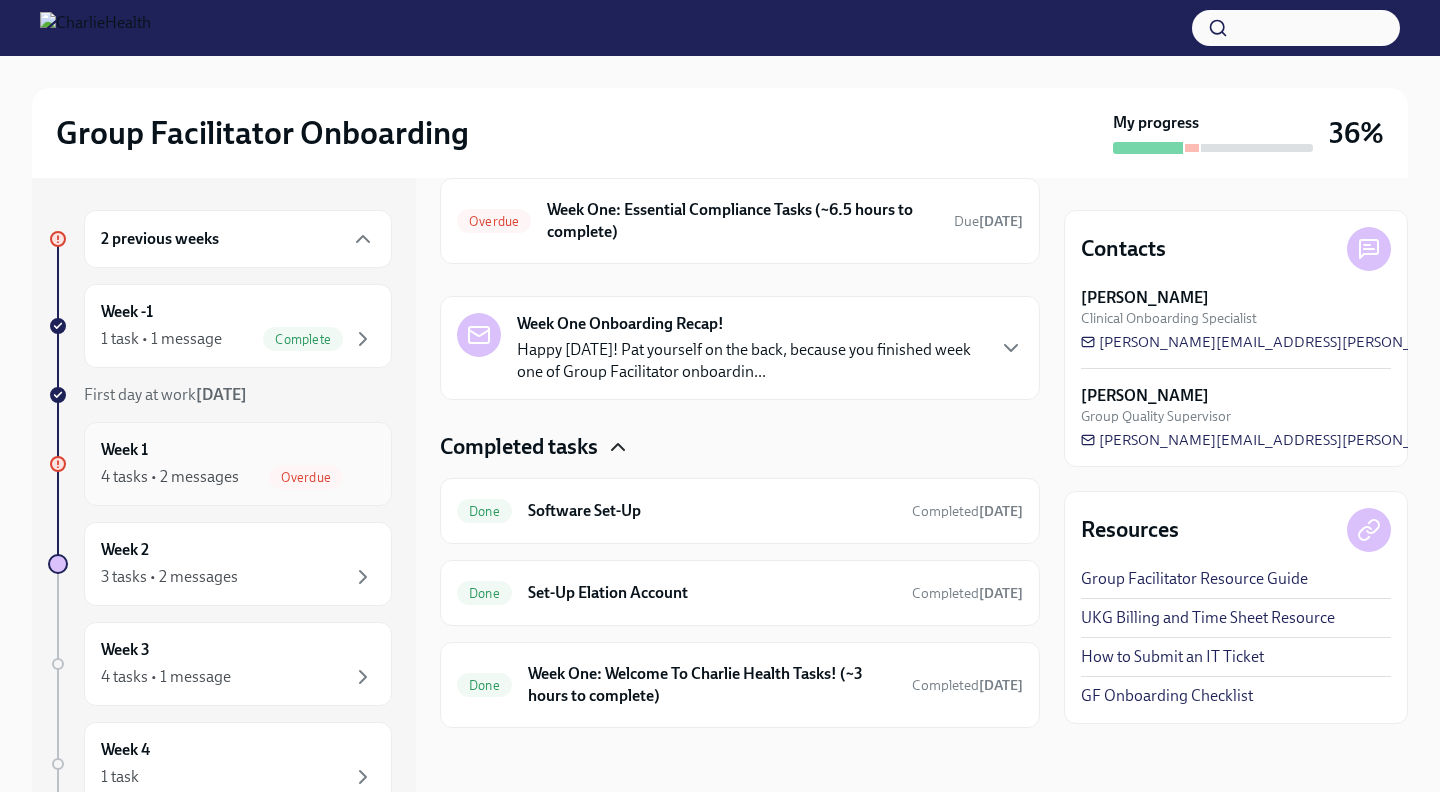 click on "Week 1 4 tasks • 2 messages Overdue" at bounding box center (238, 464) 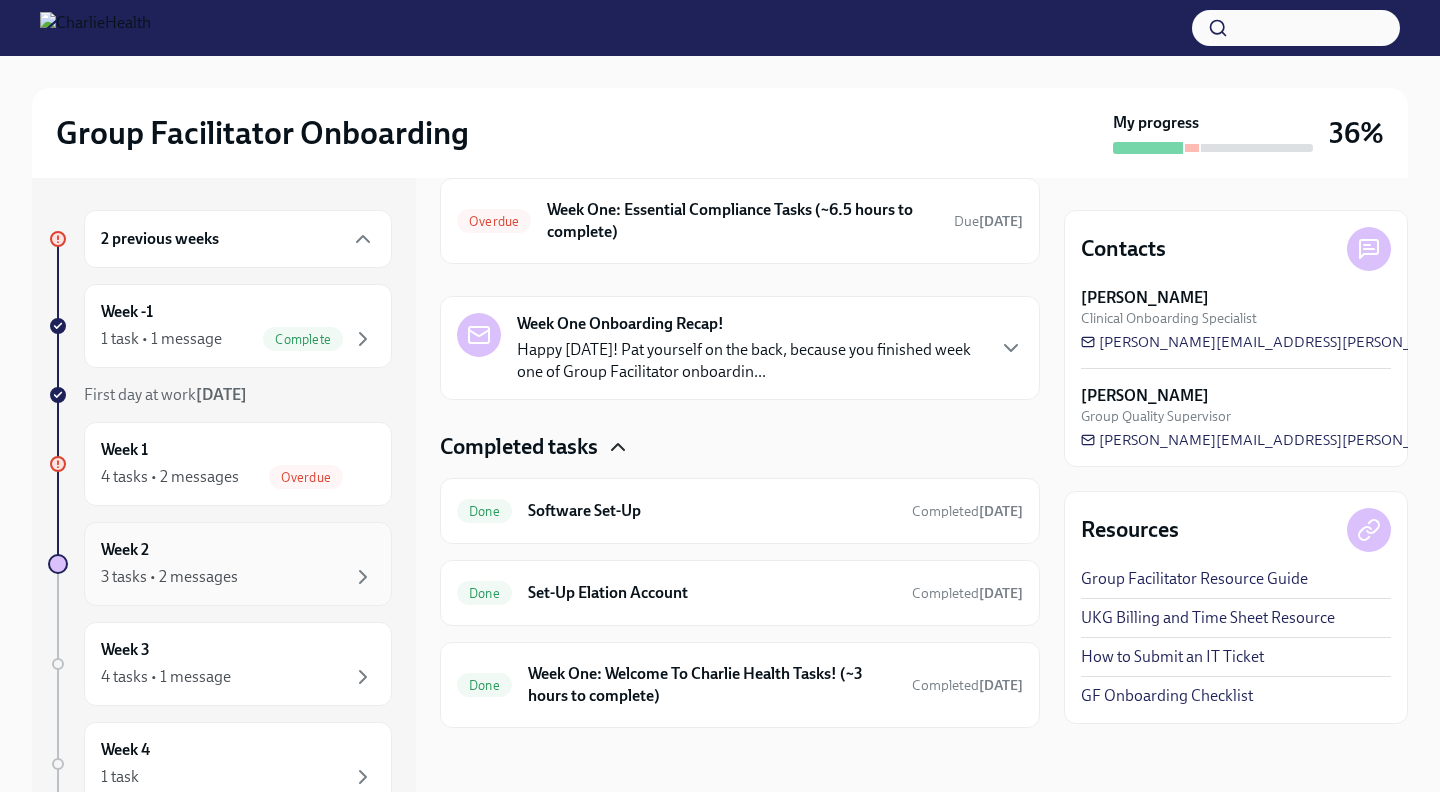 click on "Week 2 3 tasks • 2 messages" at bounding box center [238, 564] 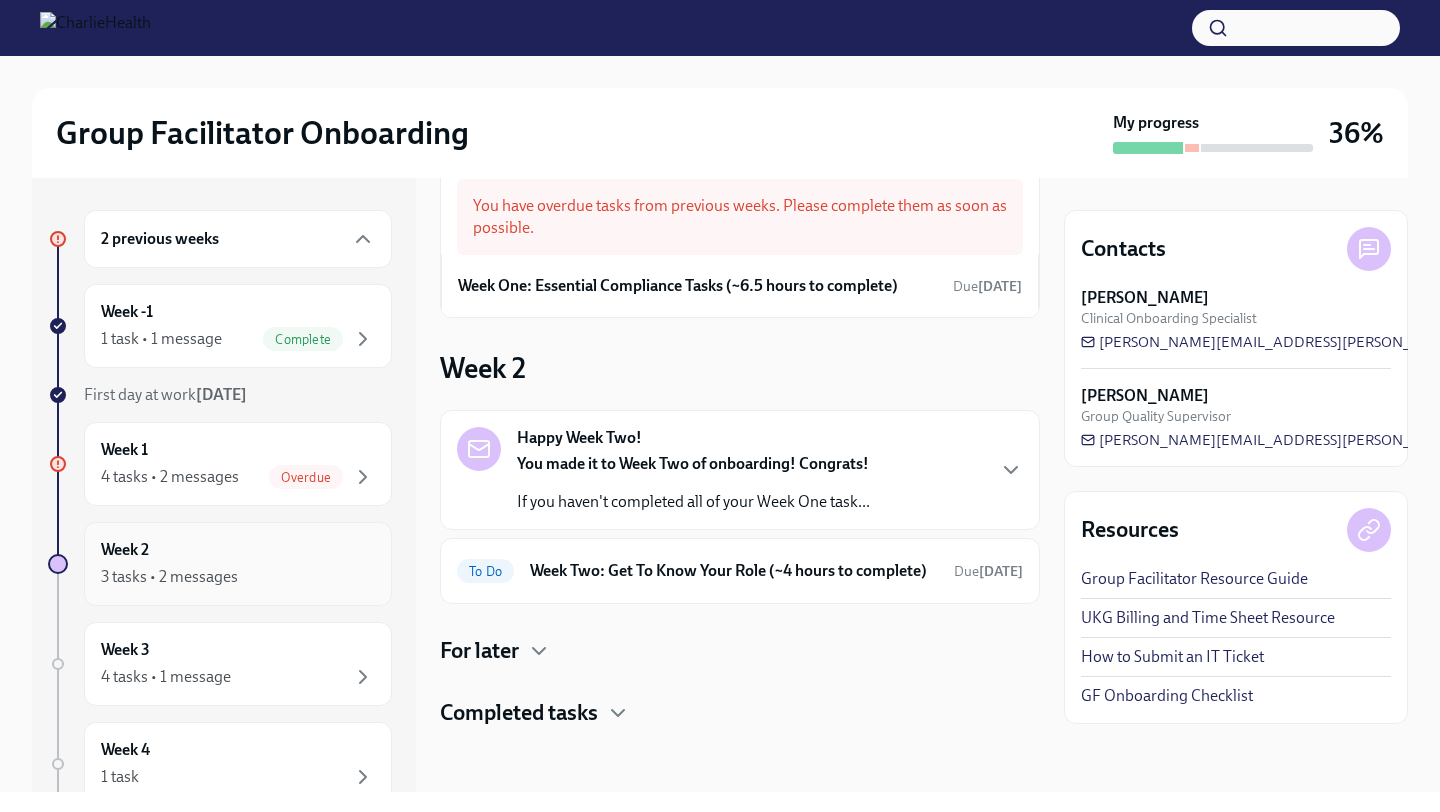 scroll, scrollTop: 68, scrollLeft: 0, axis: vertical 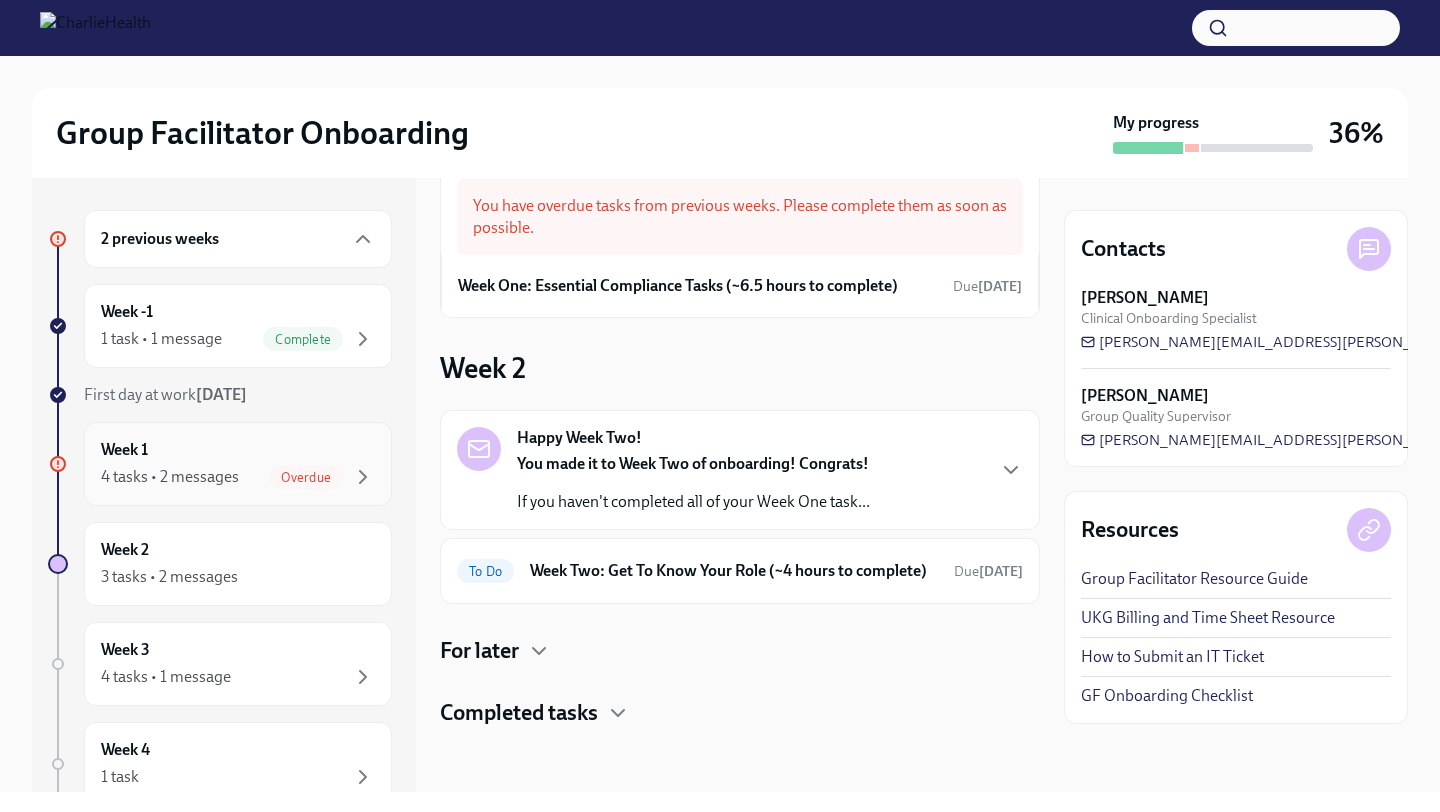 click on "Week 1 4 tasks • 2 messages Overdue" at bounding box center [238, 464] 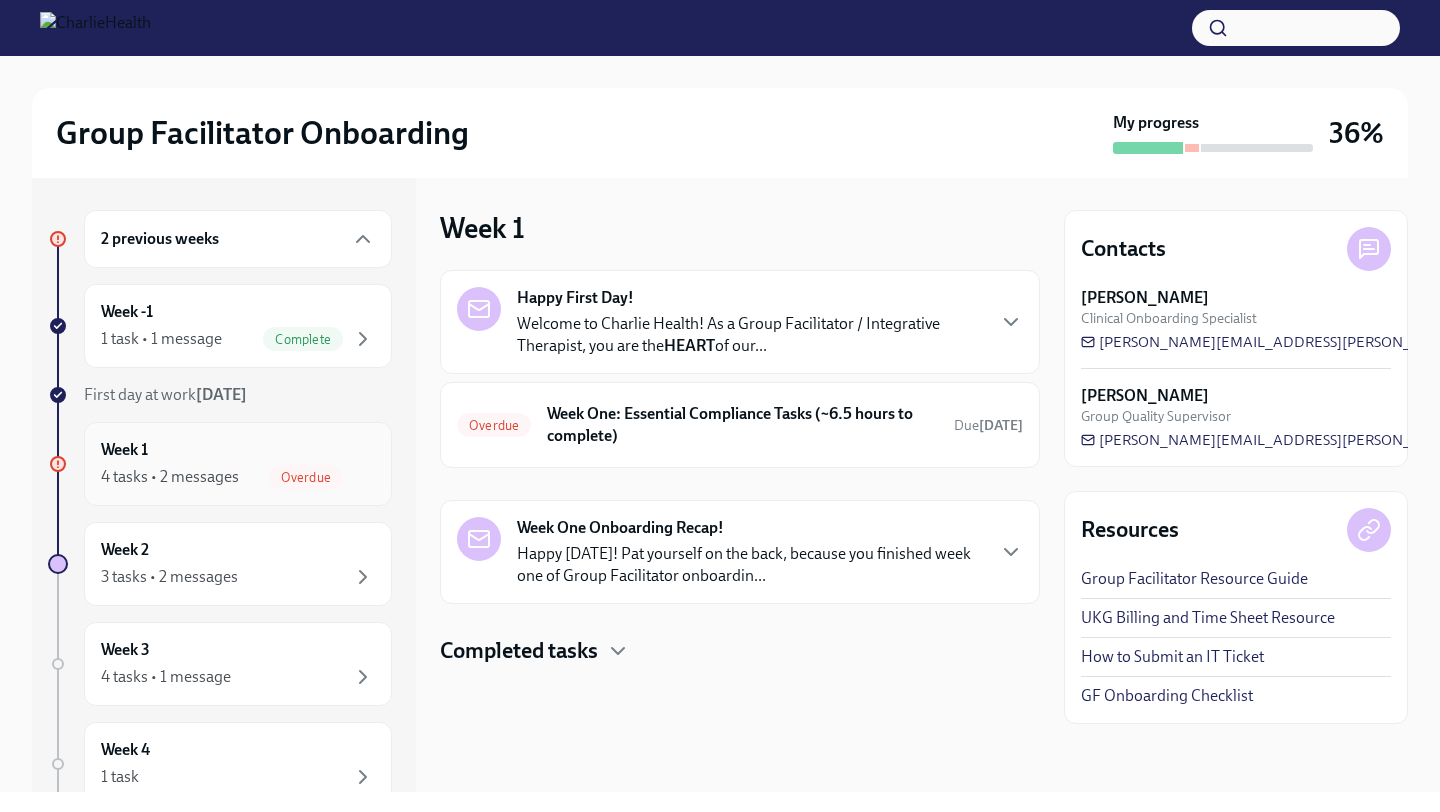 scroll, scrollTop: 0, scrollLeft: 0, axis: both 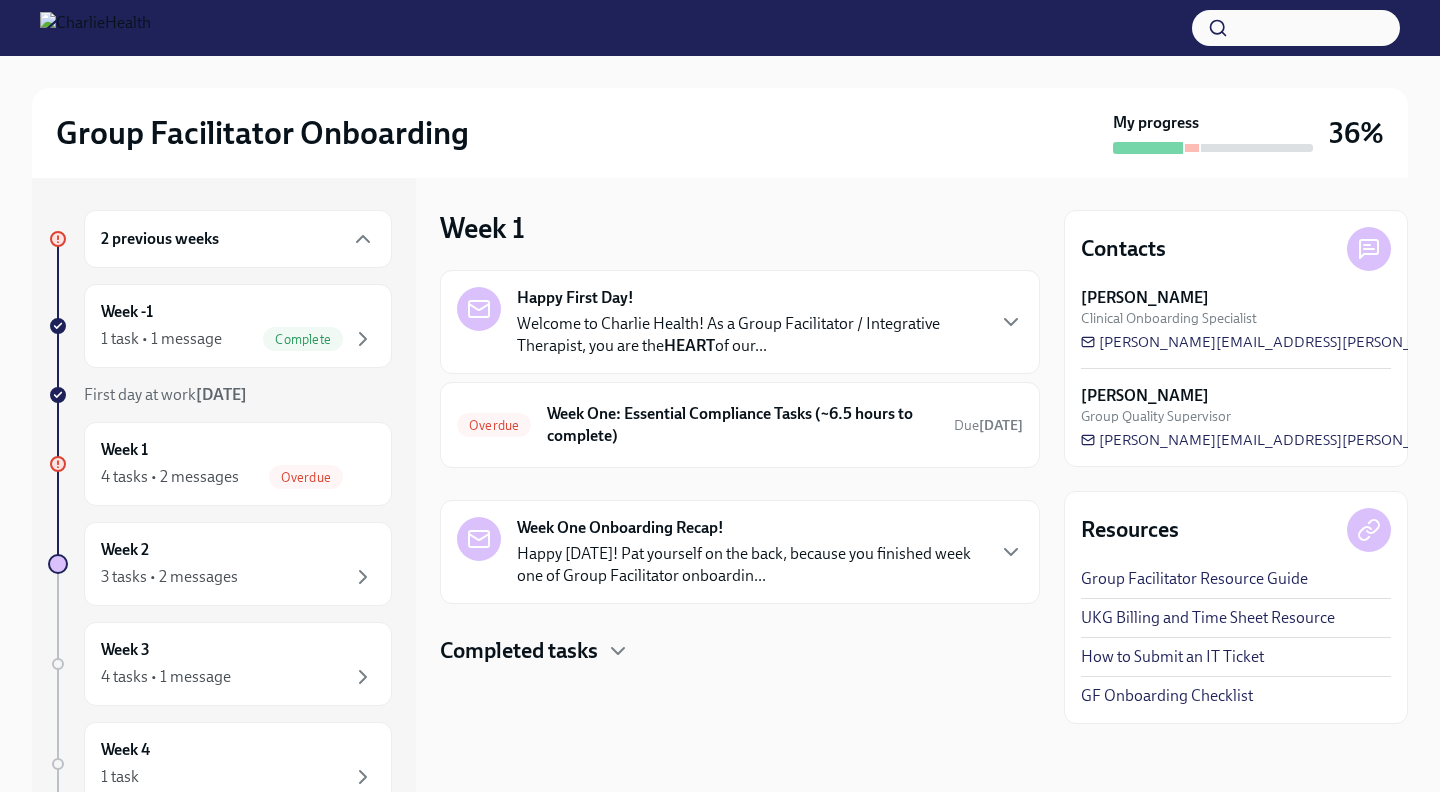 click on "Happy First Day! Welcome to Charlie Health! As a Group Facilitator / Integrative Therapist, you are the  HEART  of our... Overdue Week One: Essential Compliance Tasks (~6.5 hours to complete) Due  [DATE] Week One Onboarding Recap! Happy [DATE]! Pat yourself on the back, because you finished week one of Group Facilitator onboardin... Completed tasks" at bounding box center (740, 468) 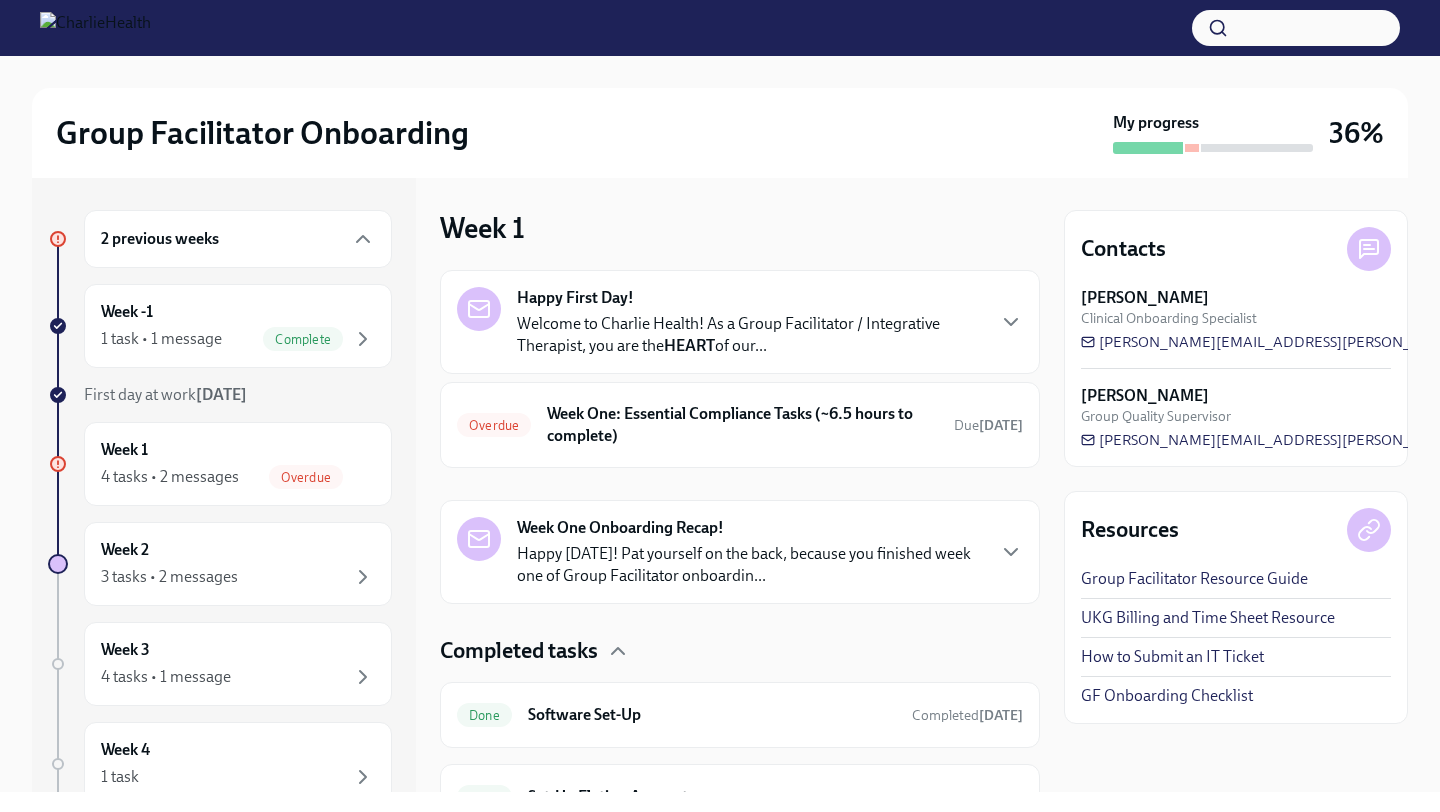 scroll, scrollTop: 204, scrollLeft: 0, axis: vertical 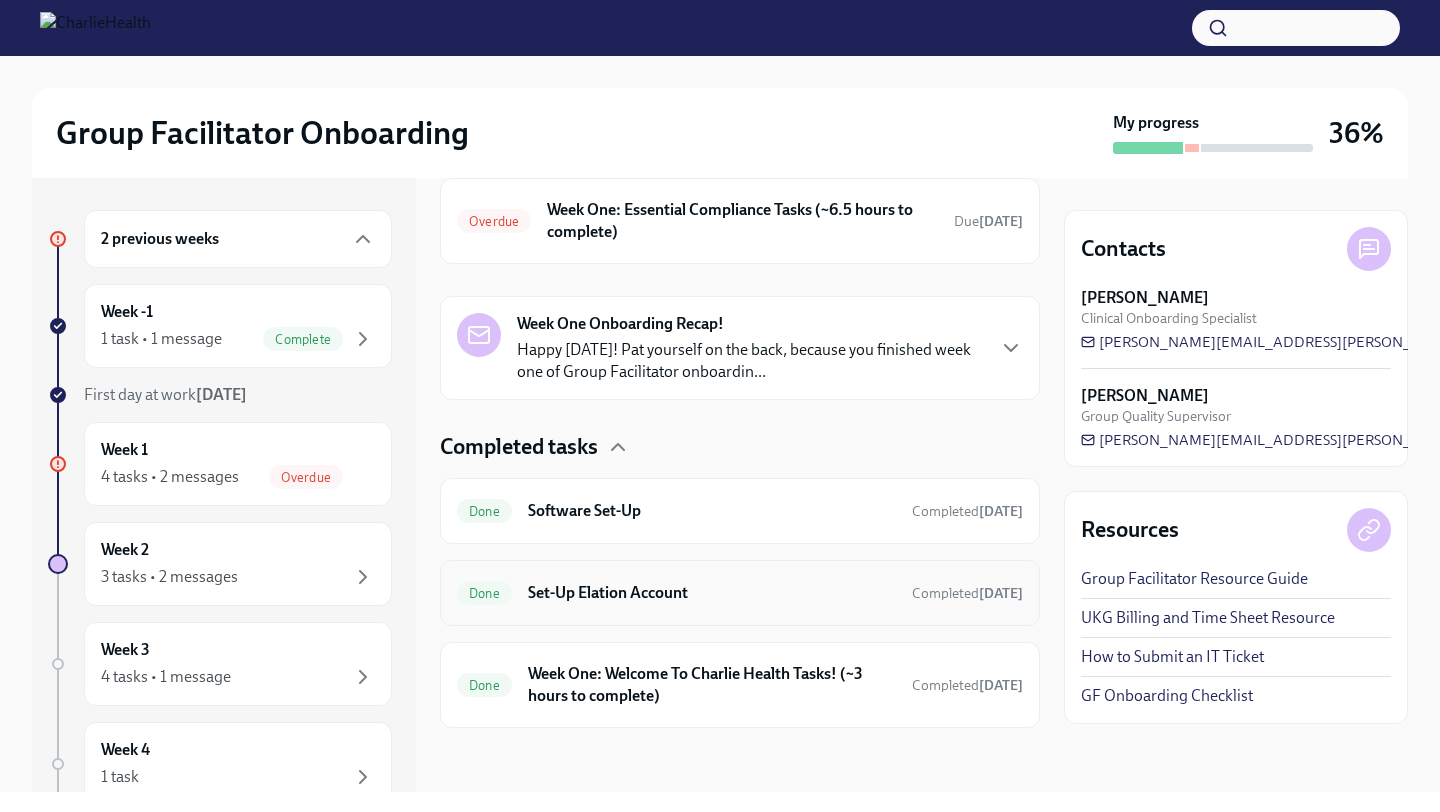 click on "Set-Up Elation Account" at bounding box center (712, 593) 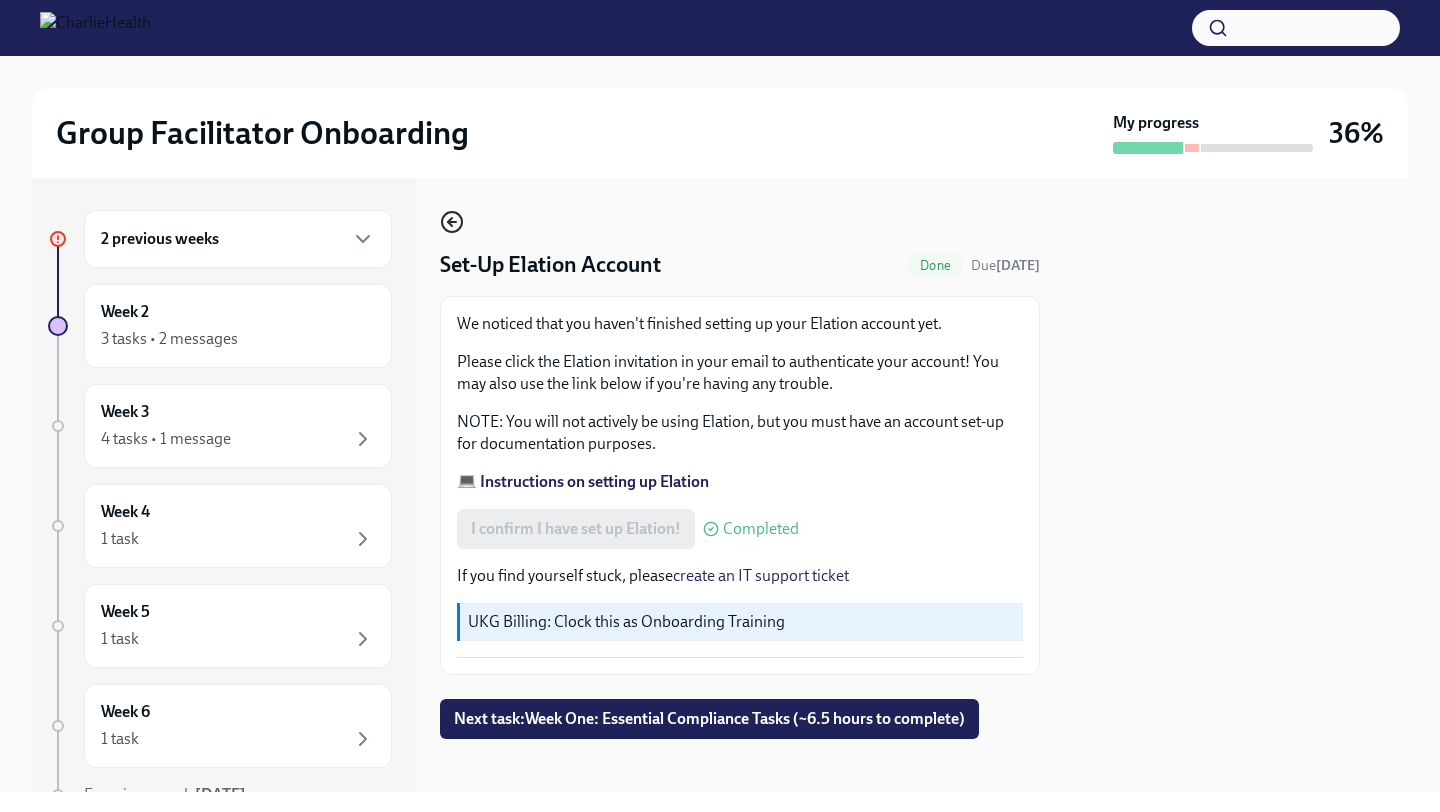 click 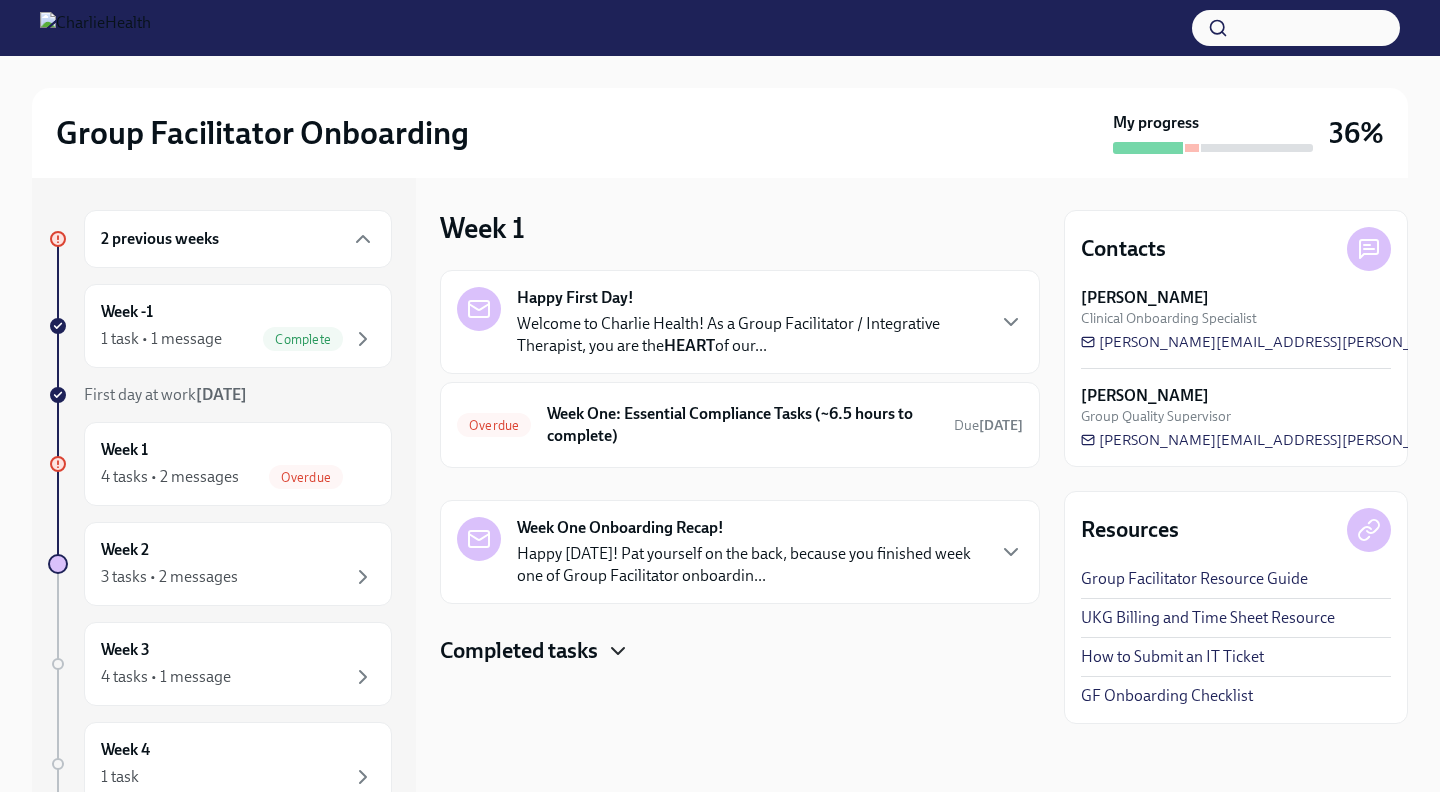 click 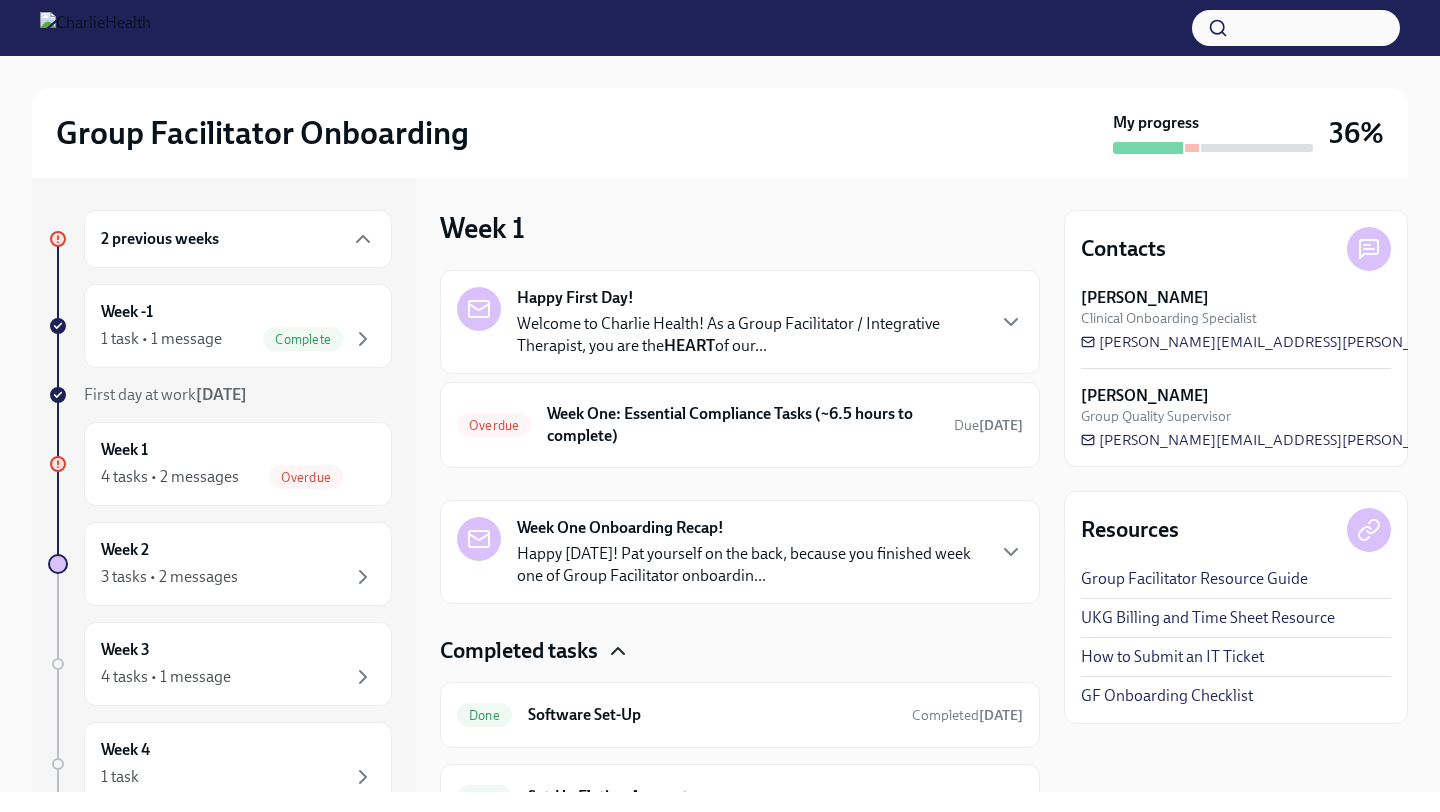 scroll, scrollTop: 204, scrollLeft: 0, axis: vertical 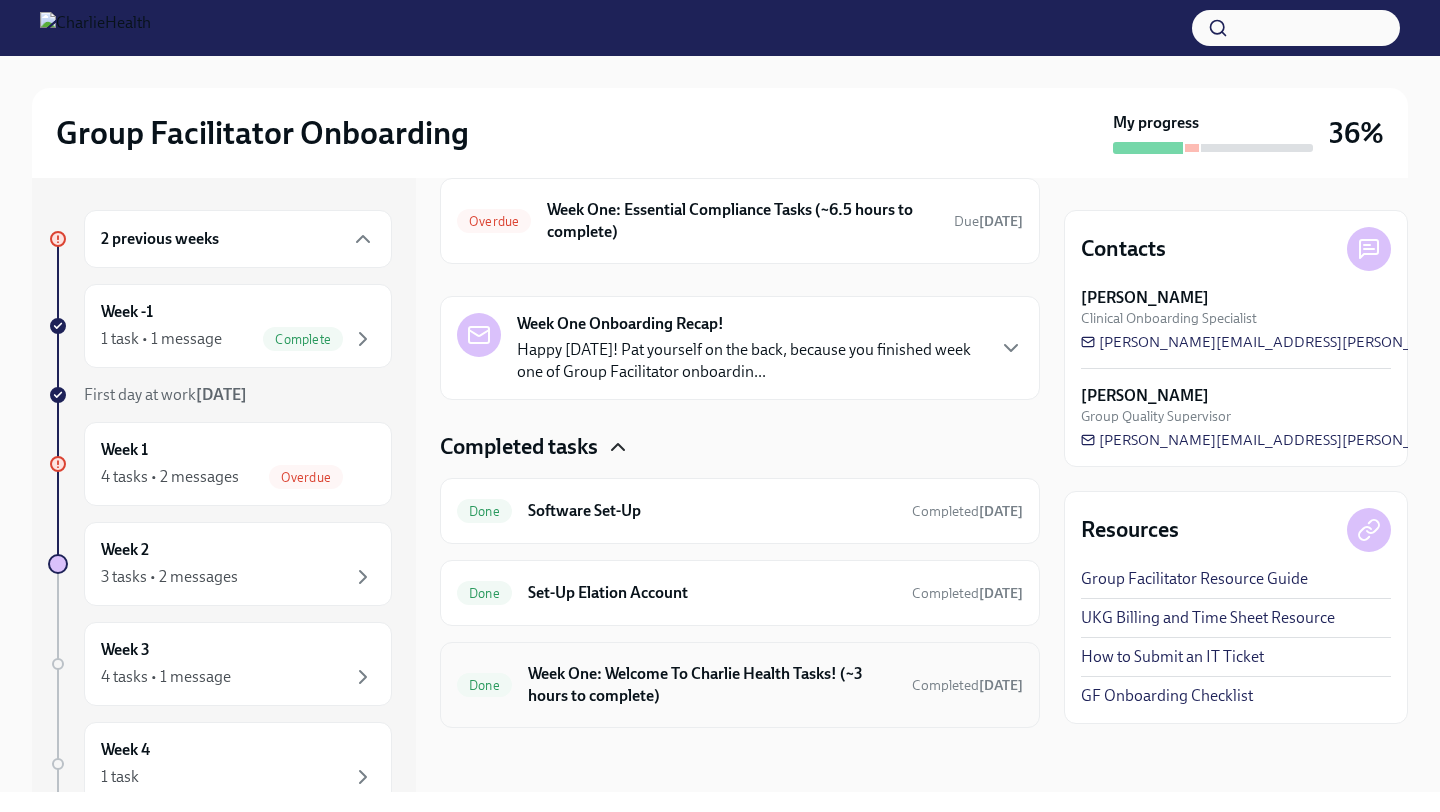 click on "Week One: Welcome To Charlie Health Tasks! (~3 hours to complete)" at bounding box center (712, 685) 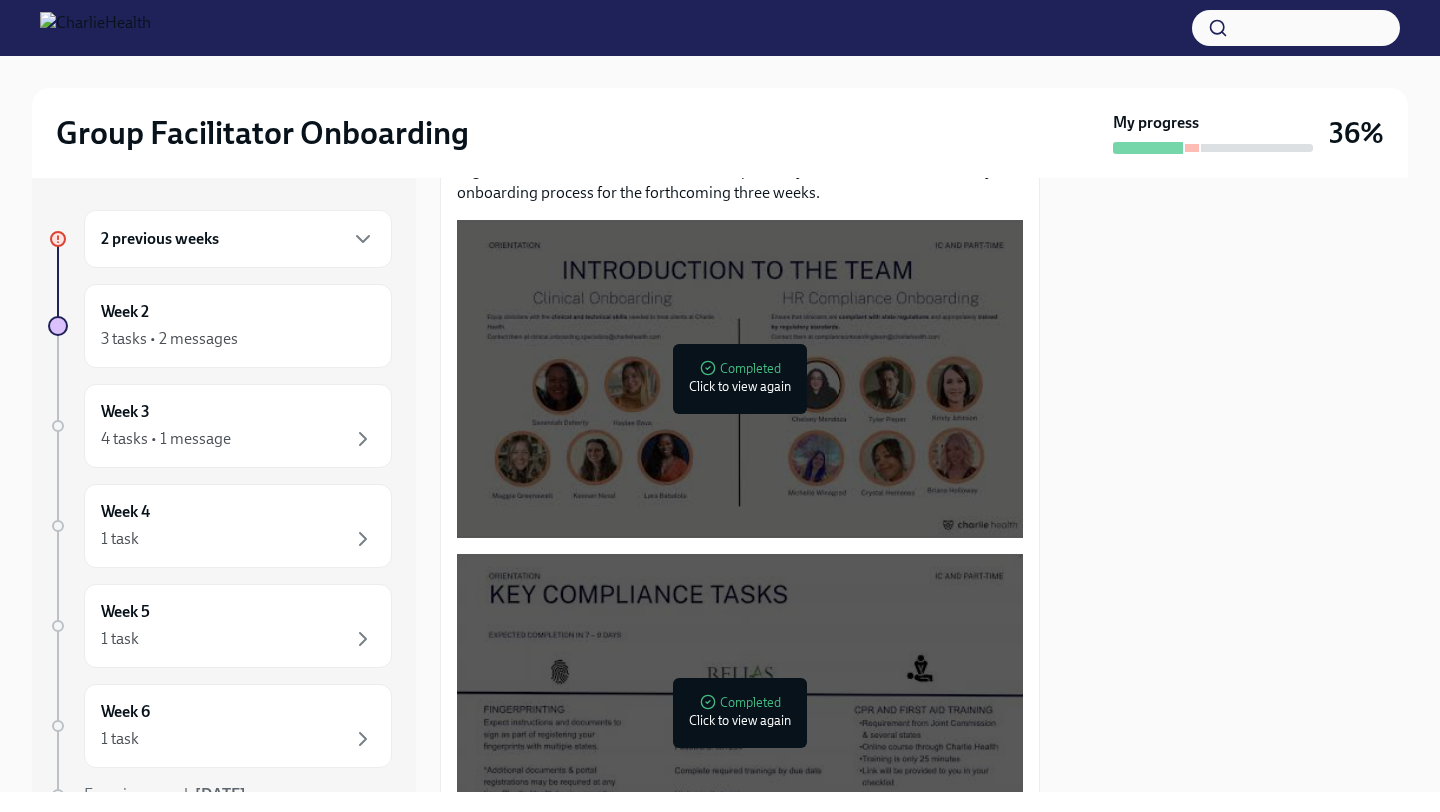 scroll, scrollTop: 0, scrollLeft: 0, axis: both 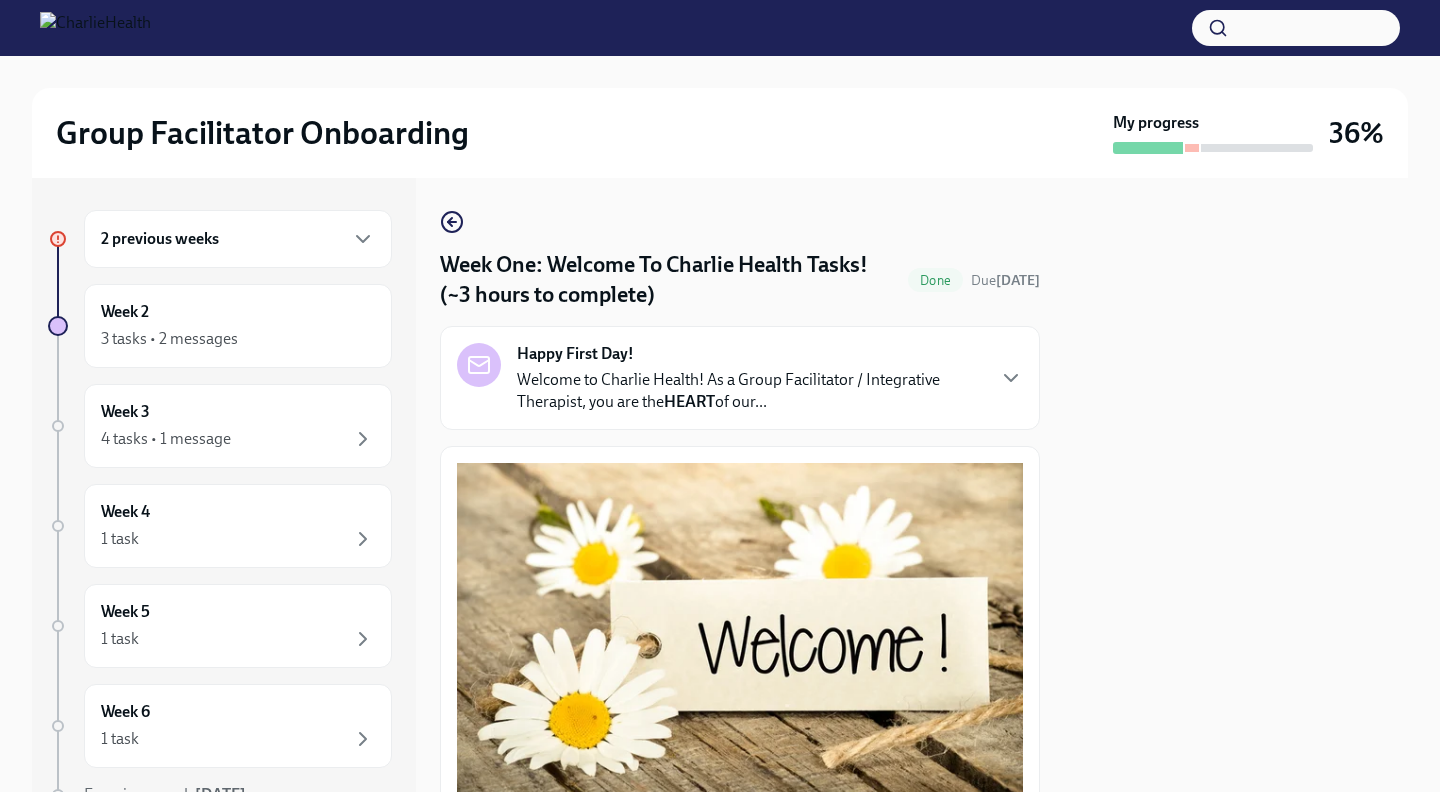 click on "2 previous weeks" at bounding box center [238, 239] 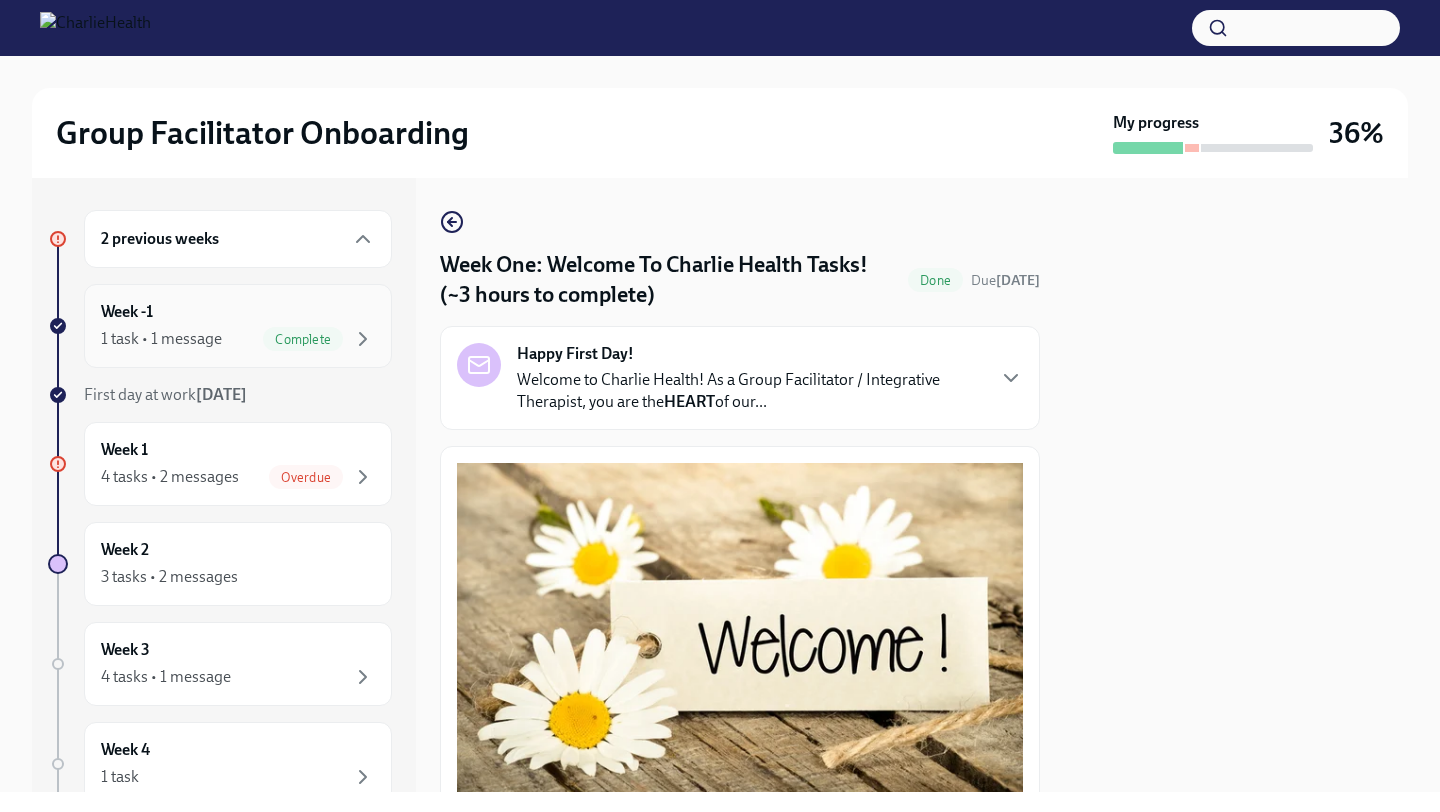 click on "Week -1 1 task • 1 message Complete" at bounding box center (238, 326) 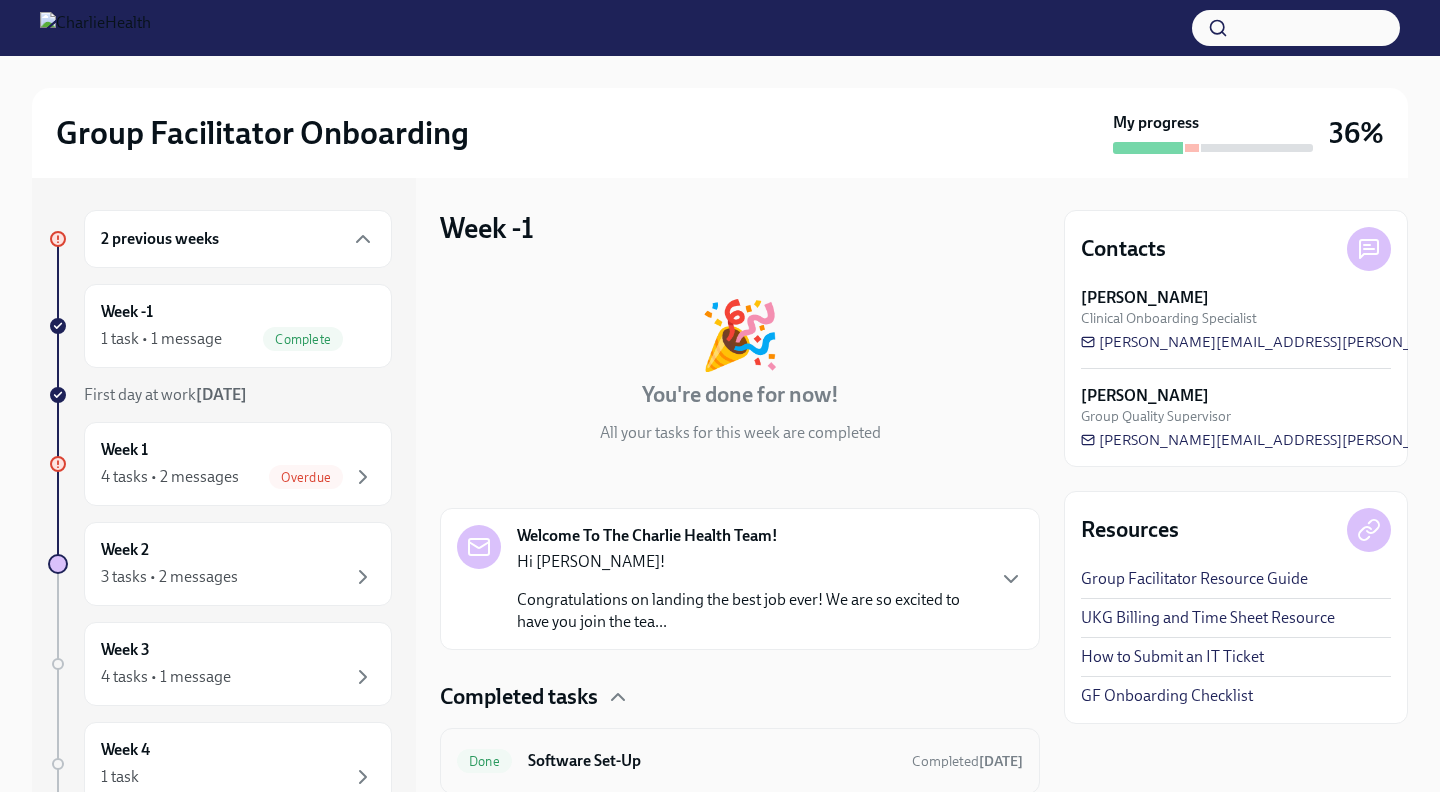 scroll, scrollTop: 66, scrollLeft: 0, axis: vertical 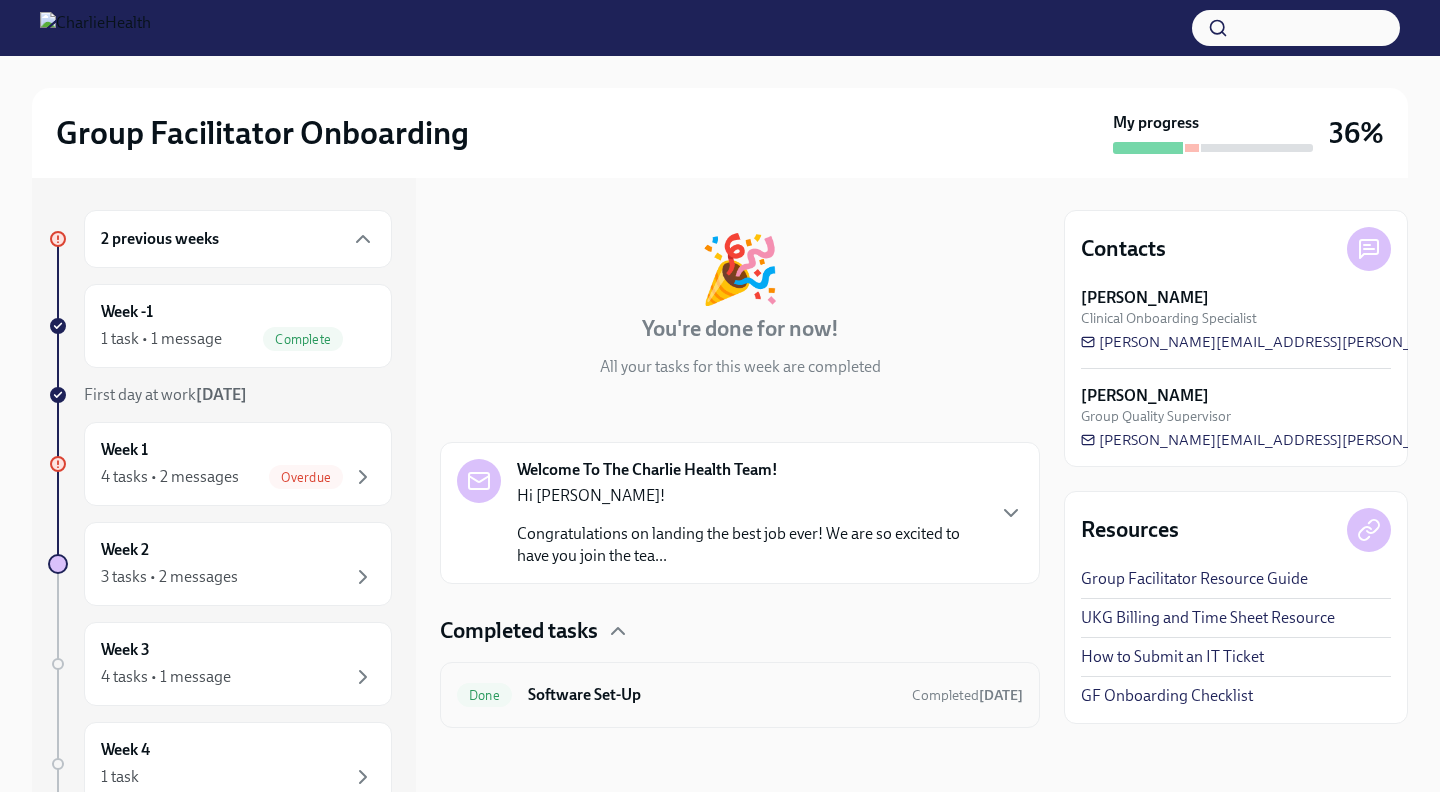 click on "Software Set-Up" at bounding box center (712, 695) 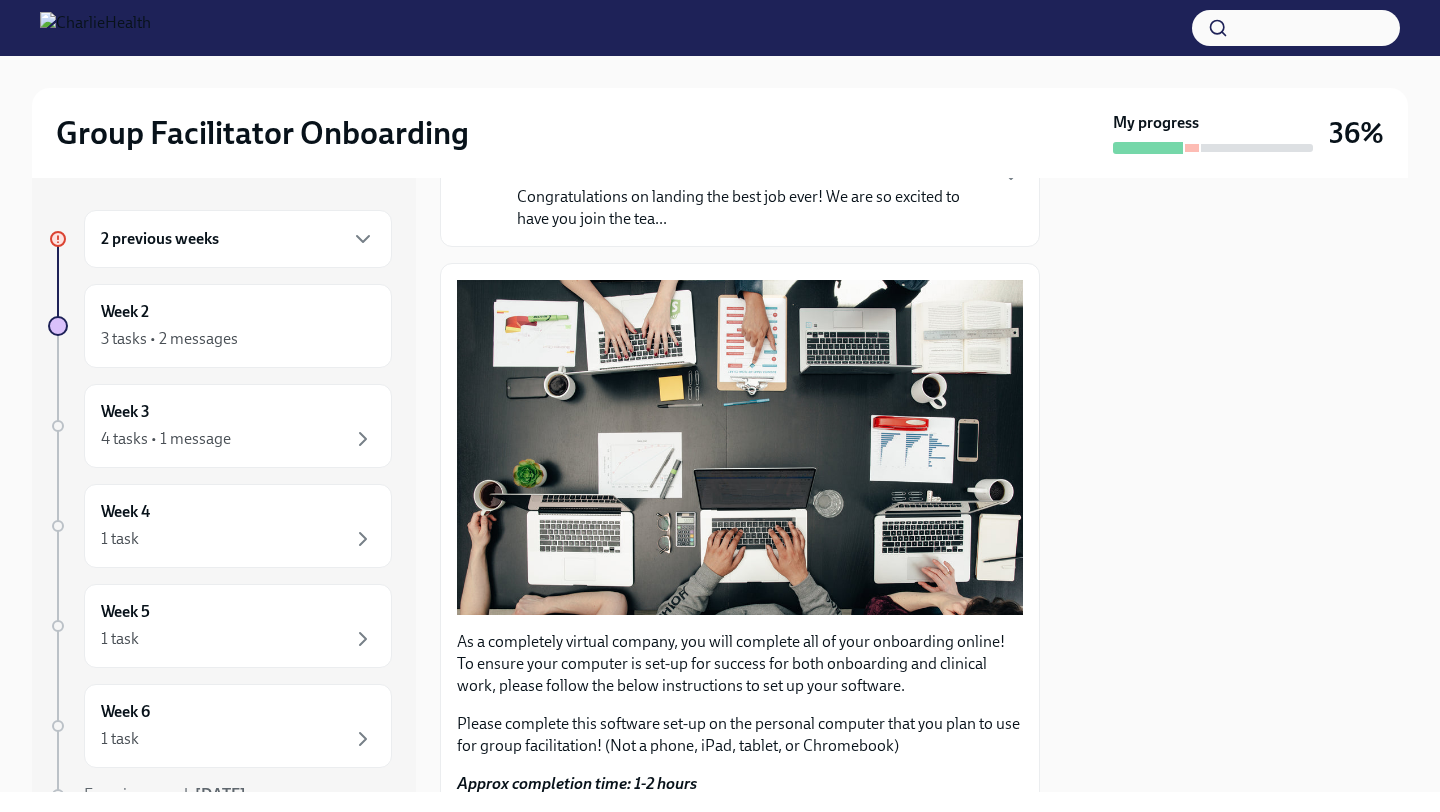 scroll, scrollTop: 14, scrollLeft: 0, axis: vertical 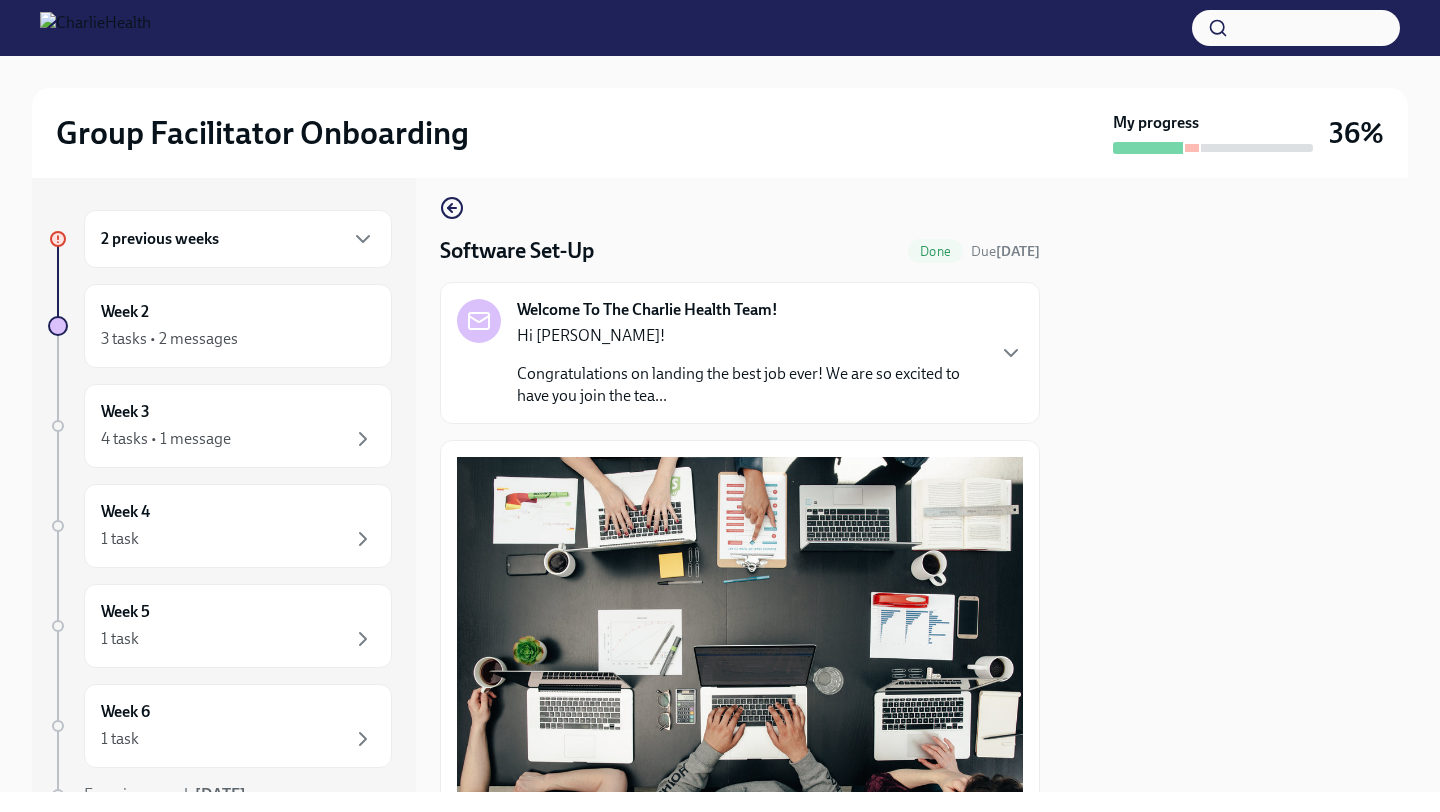 click on "2 previous weeks" at bounding box center (238, 239) 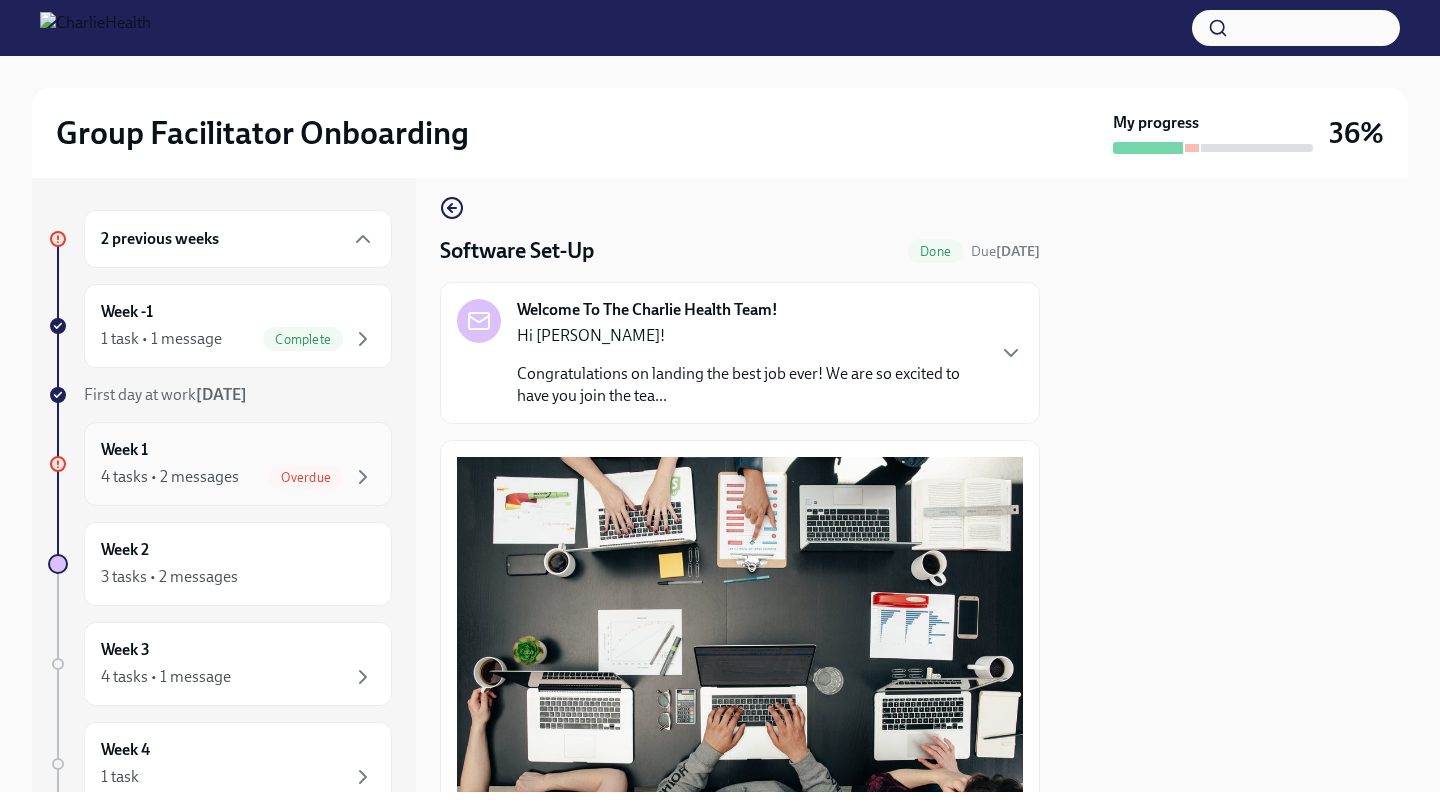 click on "Week 1 4 tasks • 2 messages Overdue" at bounding box center (238, 464) 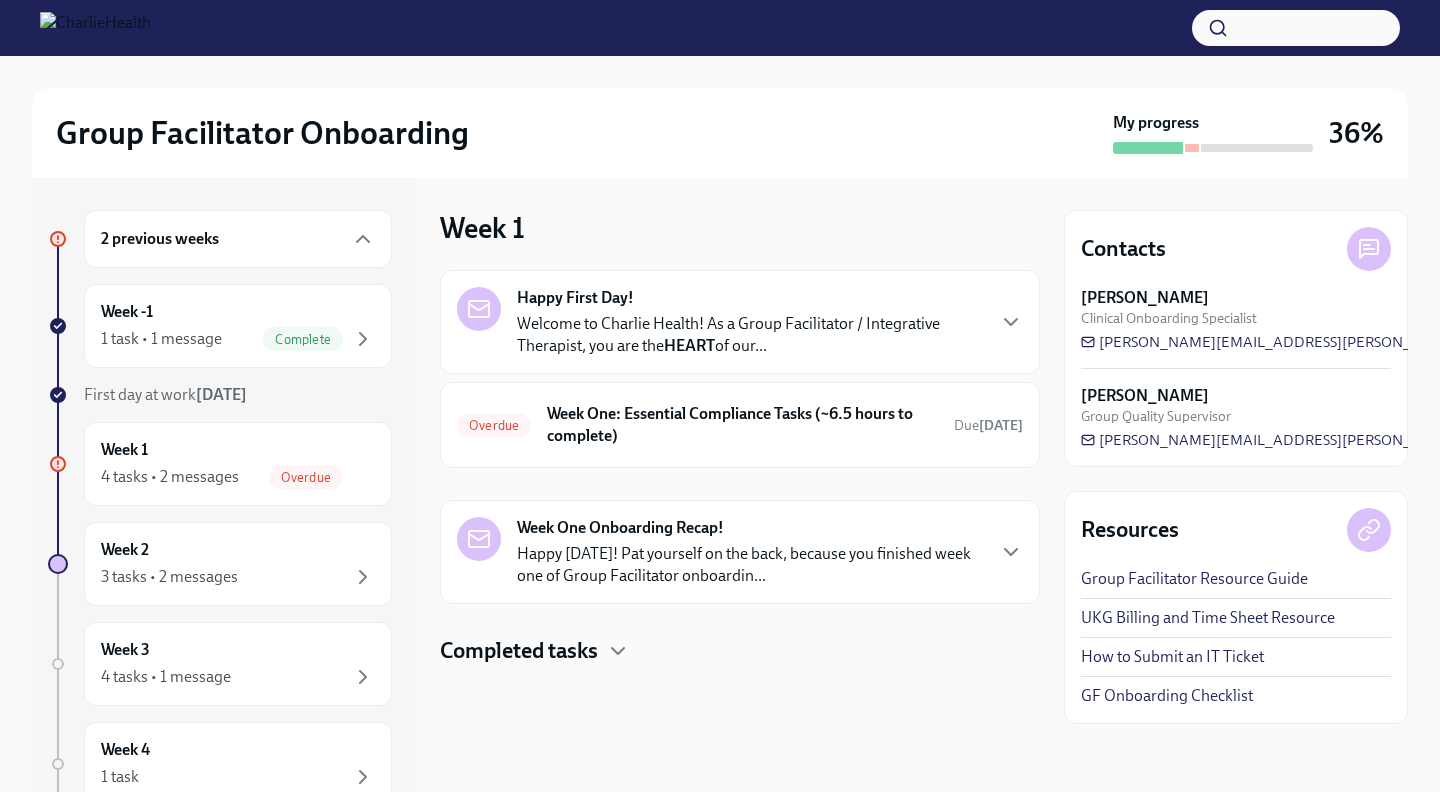 click on "Completed tasks" at bounding box center [519, 651] 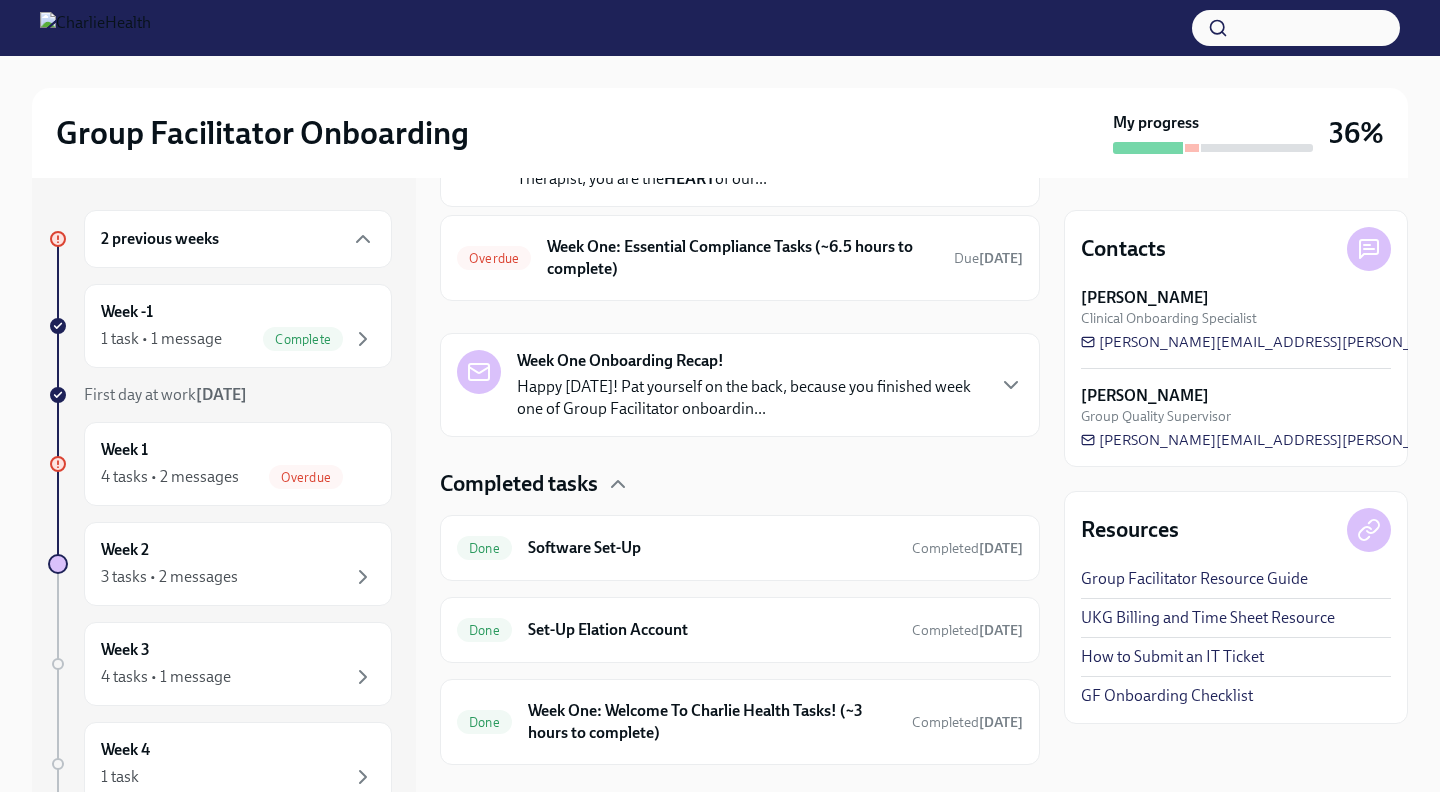 scroll, scrollTop: 204, scrollLeft: 0, axis: vertical 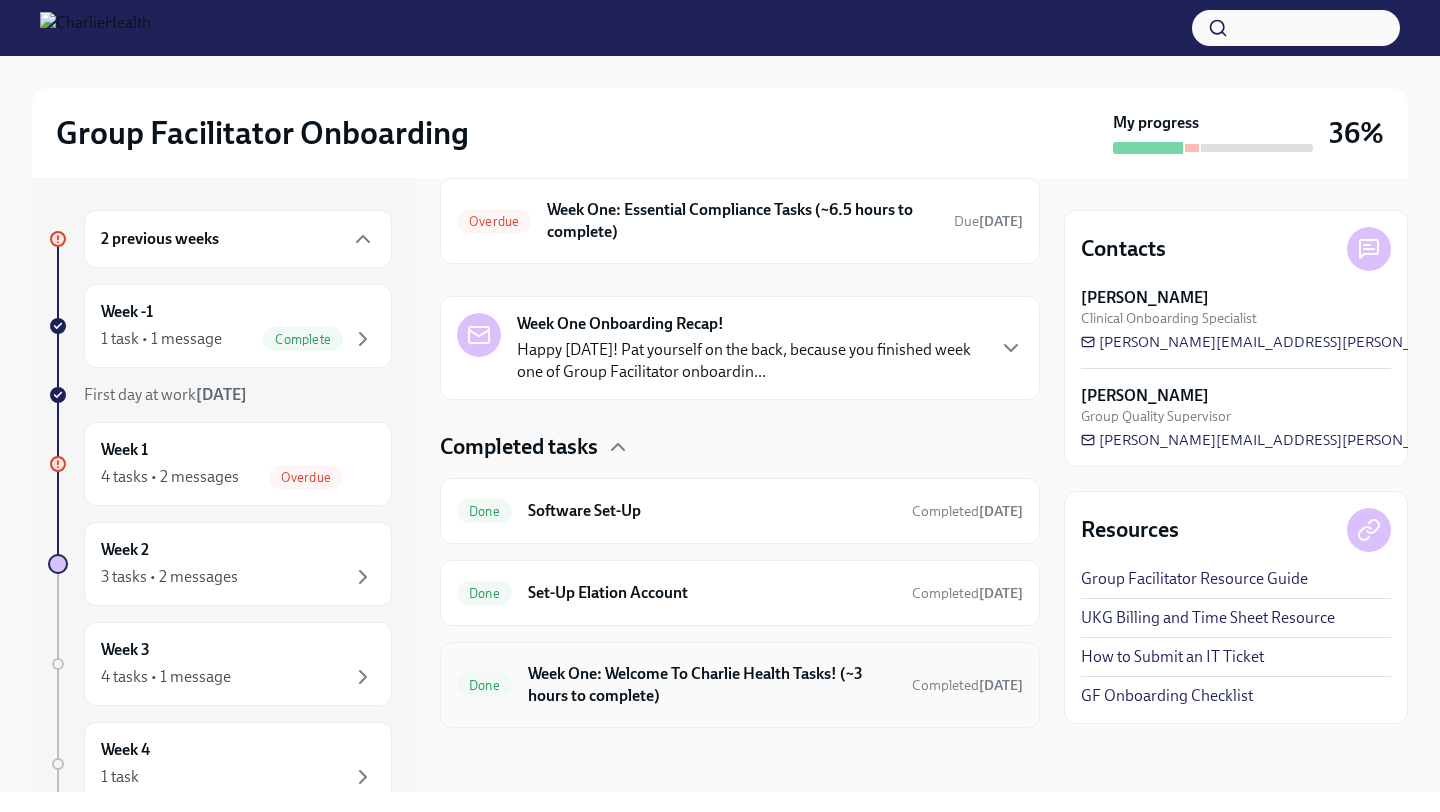 click on "Week One: Welcome To Charlie Health Tasks! (~3 hours to complete)" at bounding box center [712, 685] 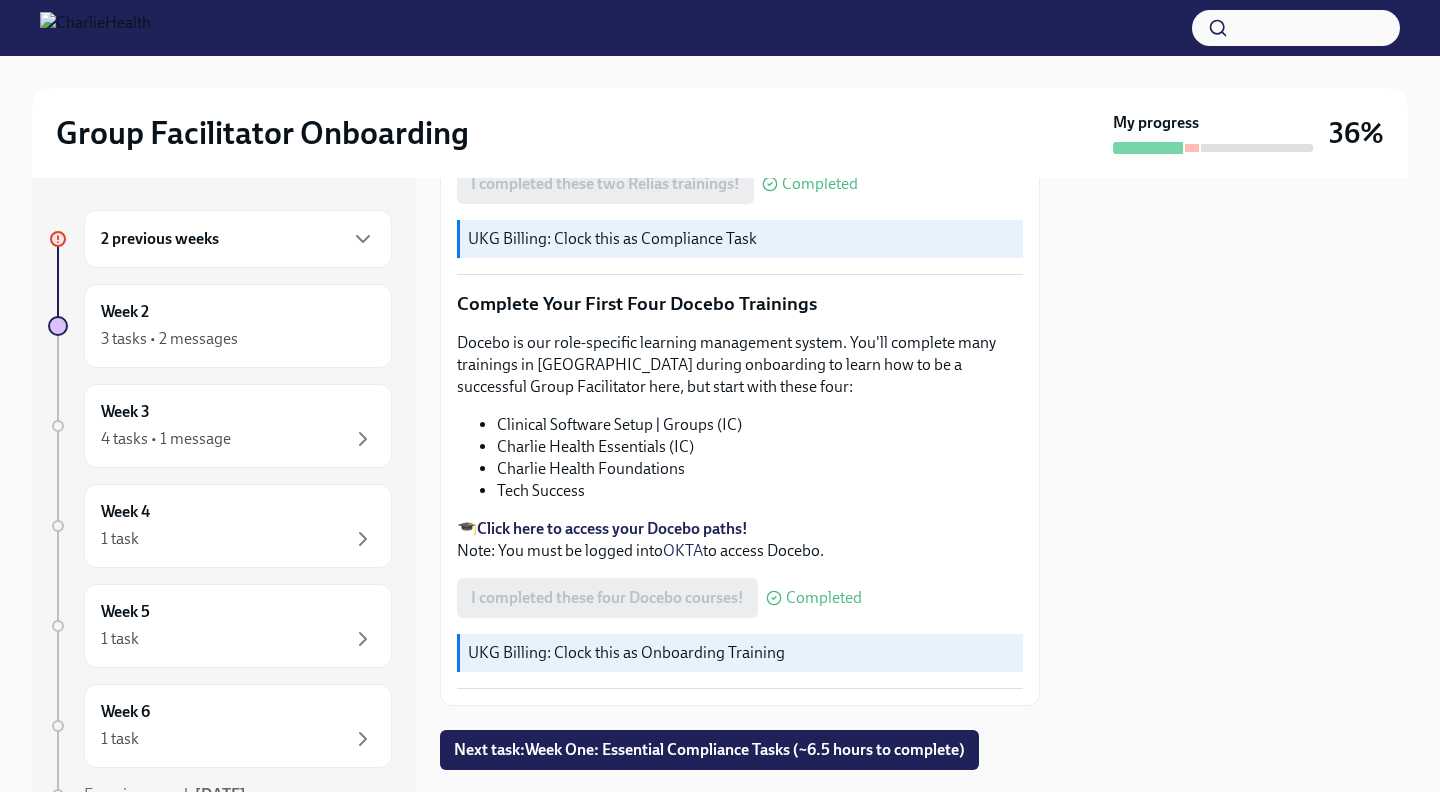 scroll, scrollTop: 2543, scrollLeft: 0, axis: vertical 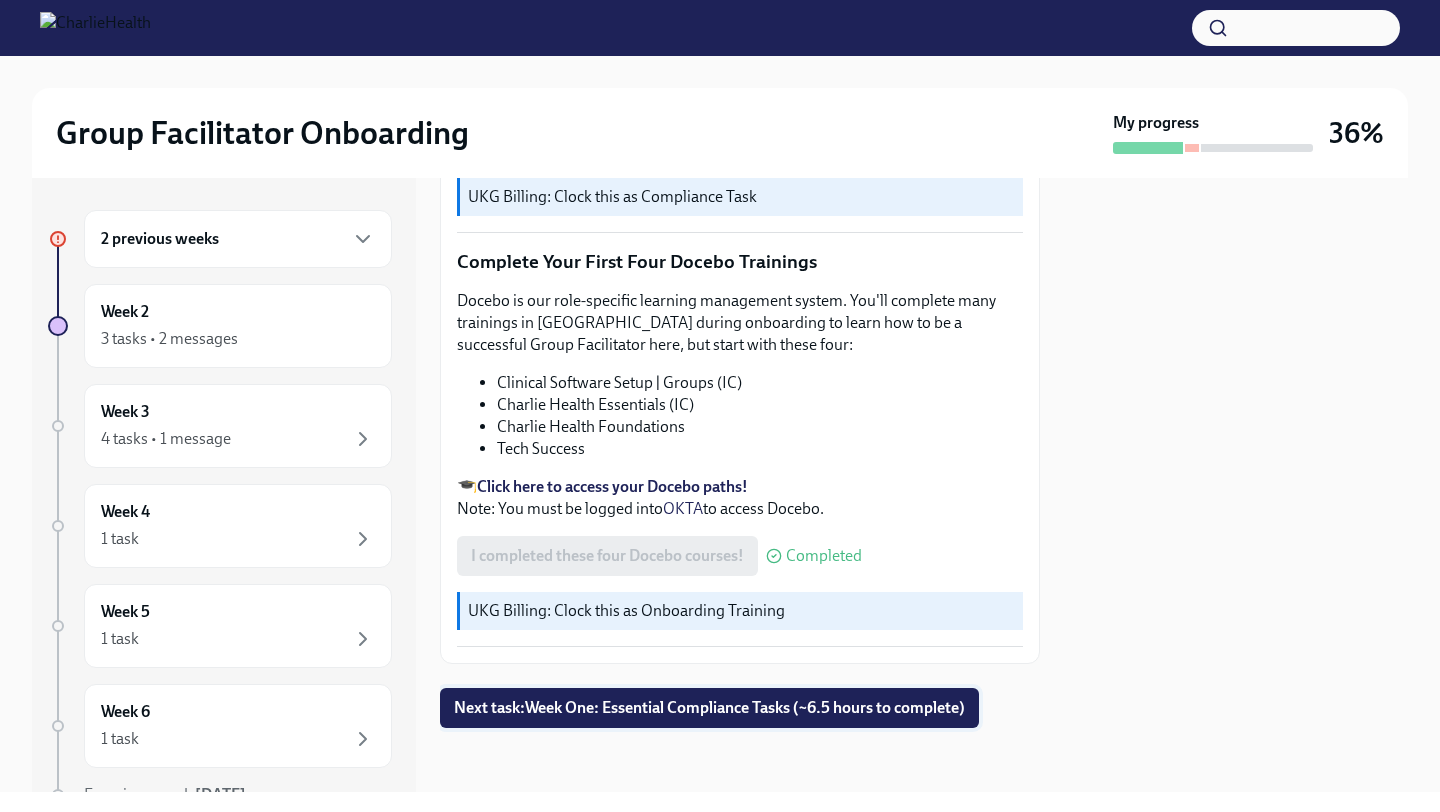 click on "Next task :  Week One: Essential Compliance Tasks (~6.5 hours to complete)" at bounding box center (709, 708) 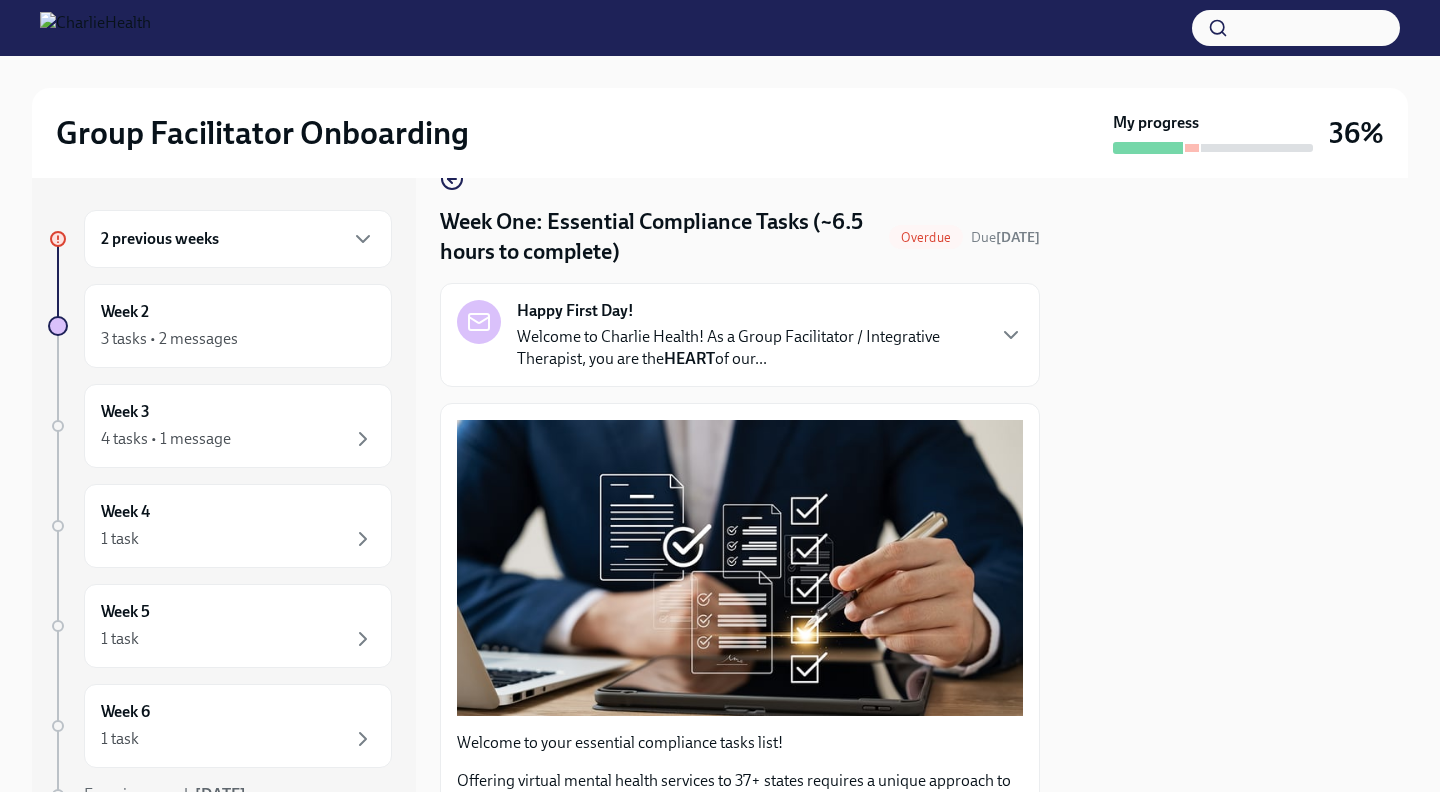 scroll, scrollTop: 0, scrollLeft: 0, axis: both 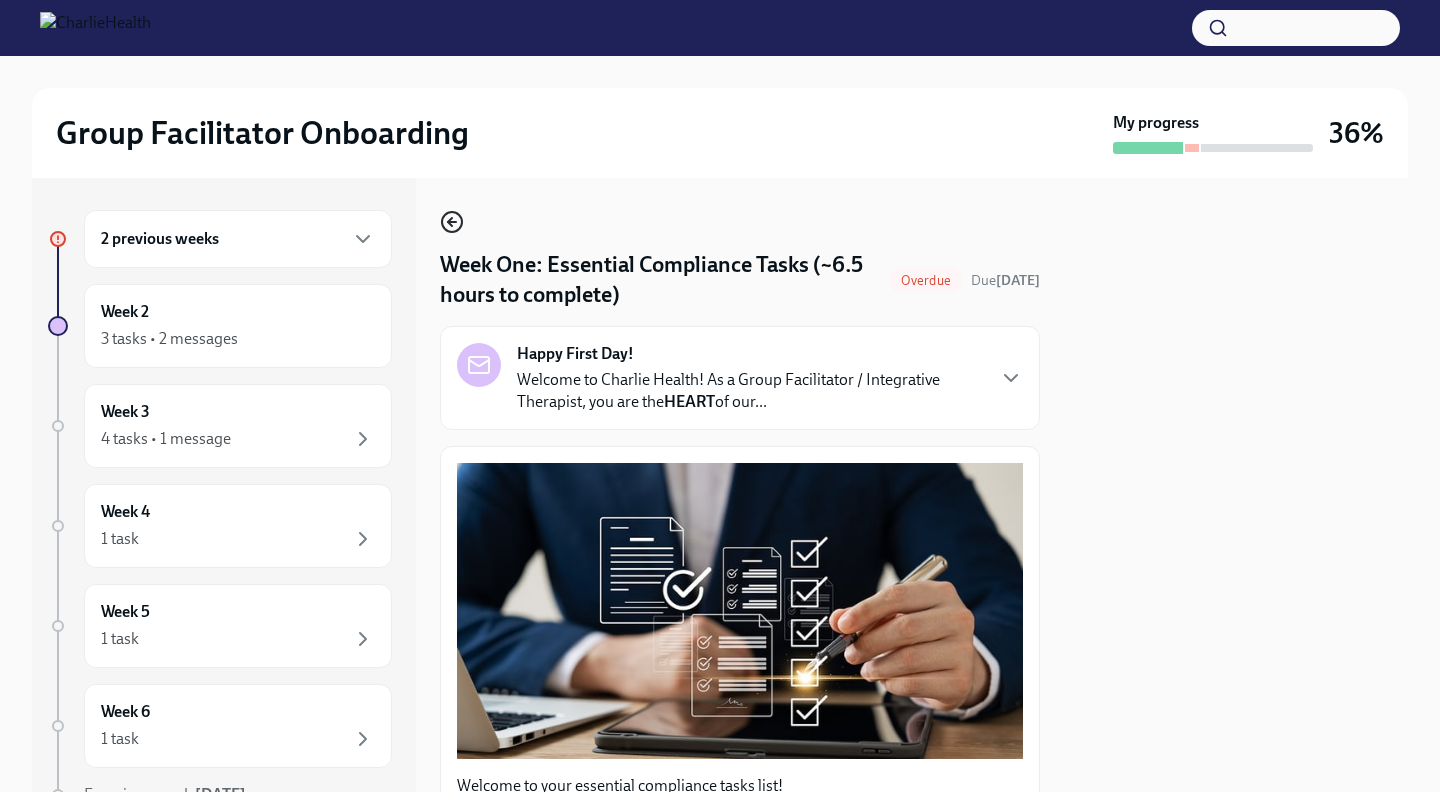 click 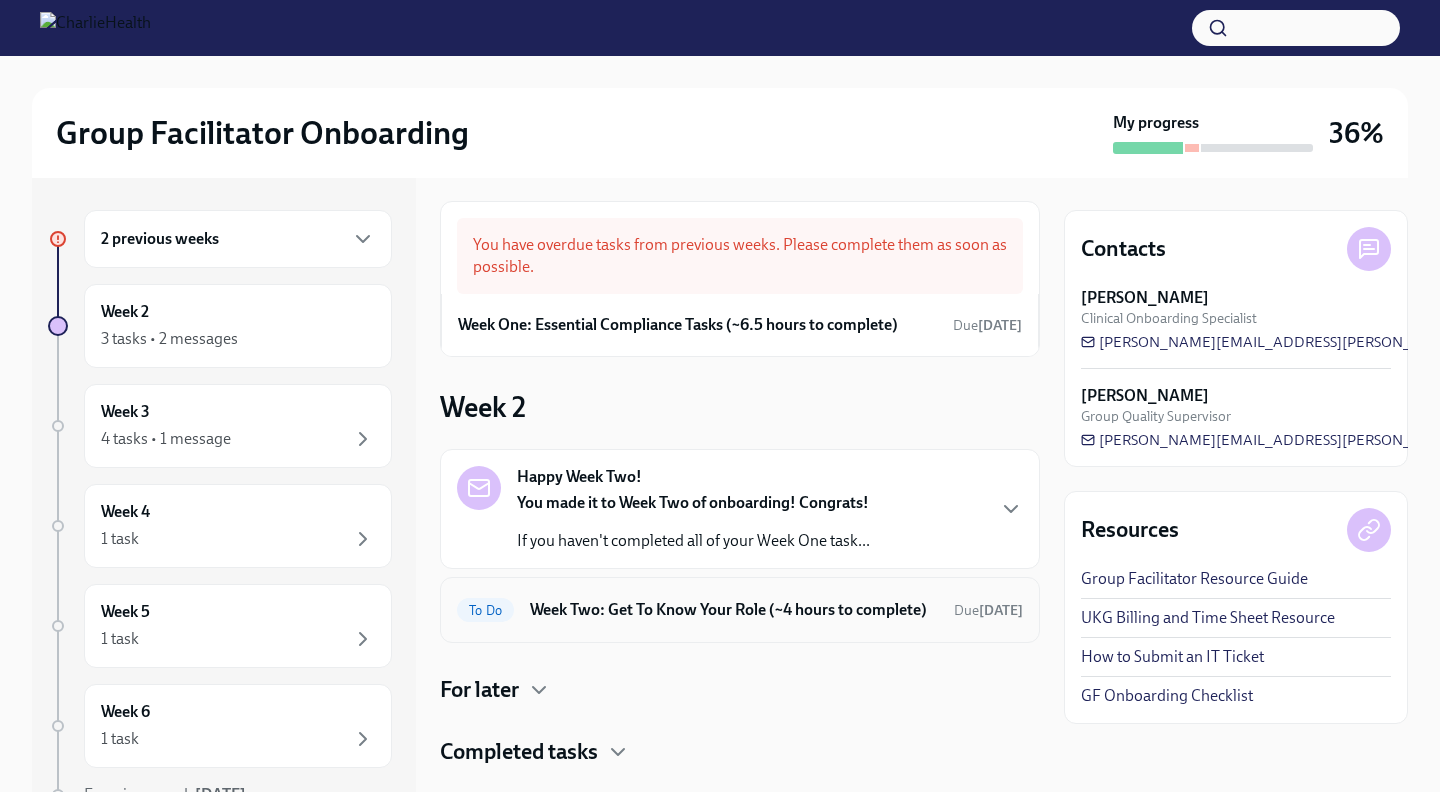scroll, scrollTop: 0, scrollLeft: 0, axis: both 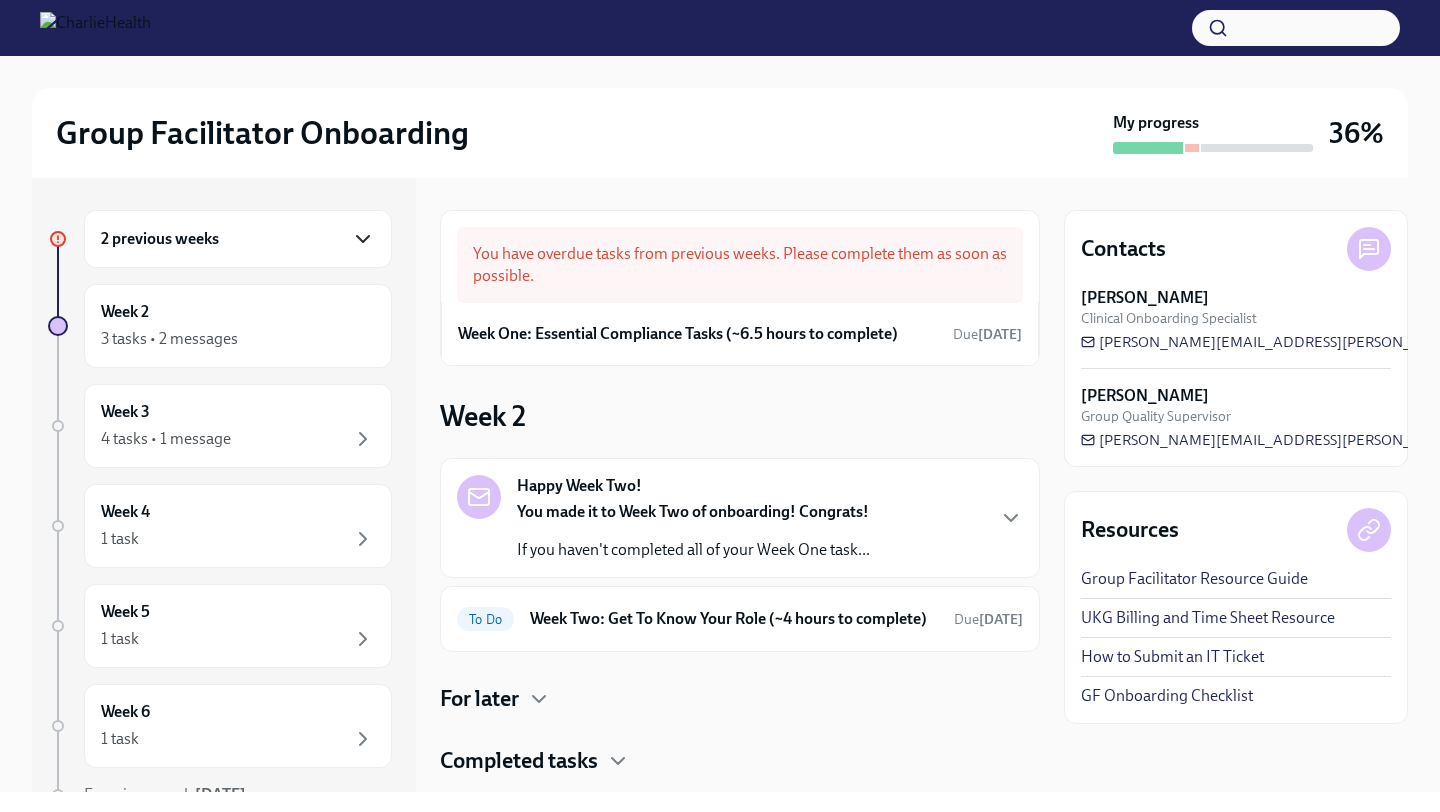 click 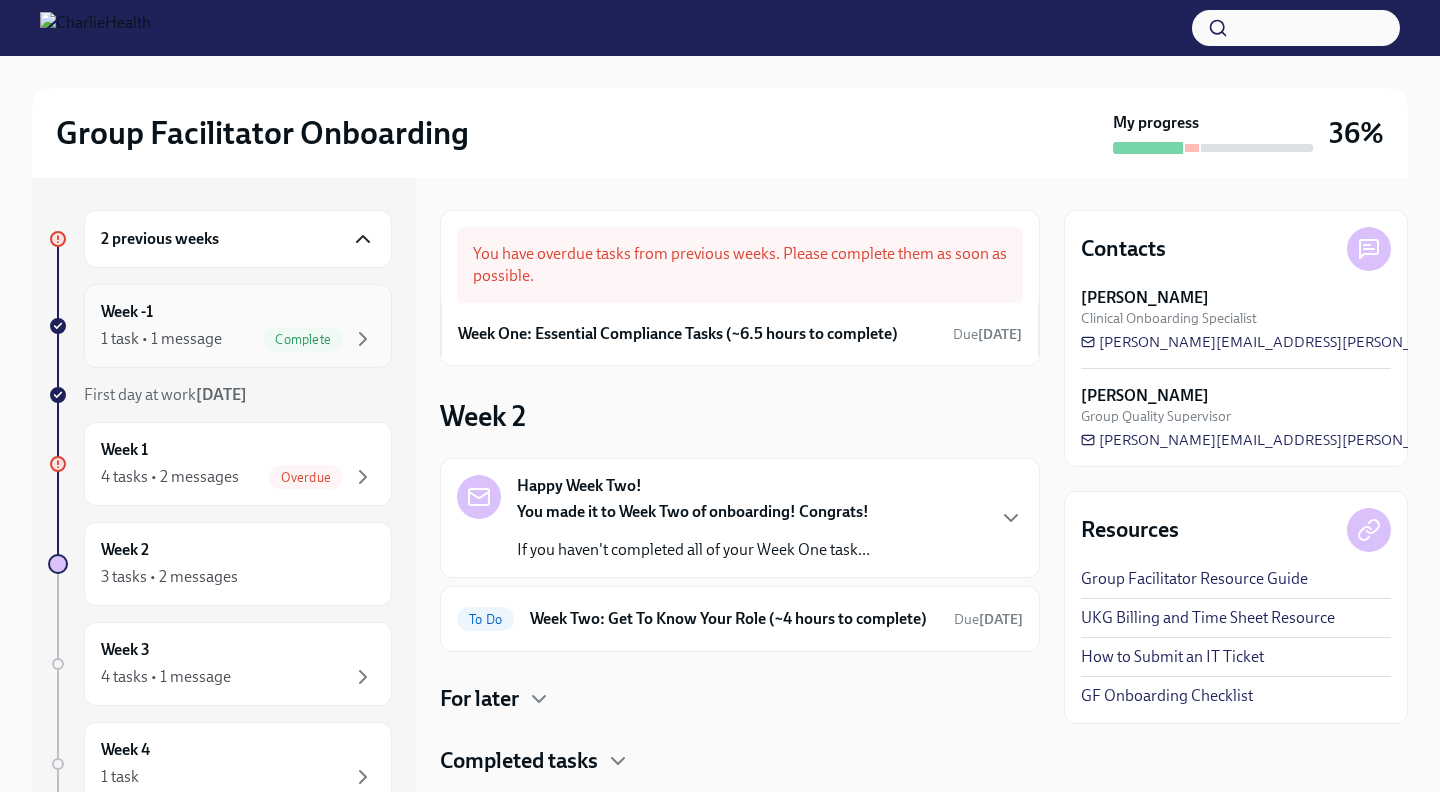 click on "1 task • 1 message Complete" at bounding box center (238, 339) 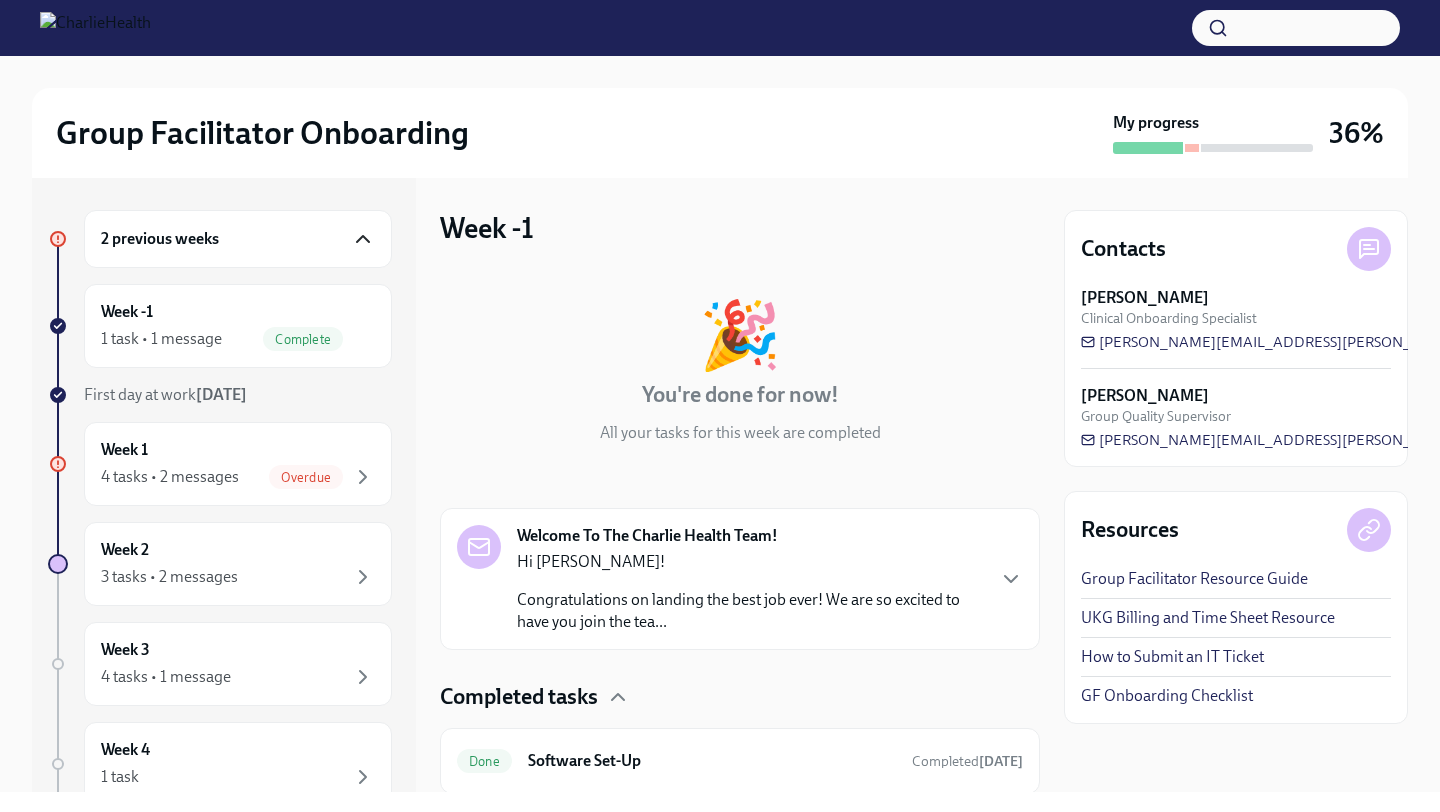 scroll, scrollTop: 66, scrollLeft: 0, axis: vertical 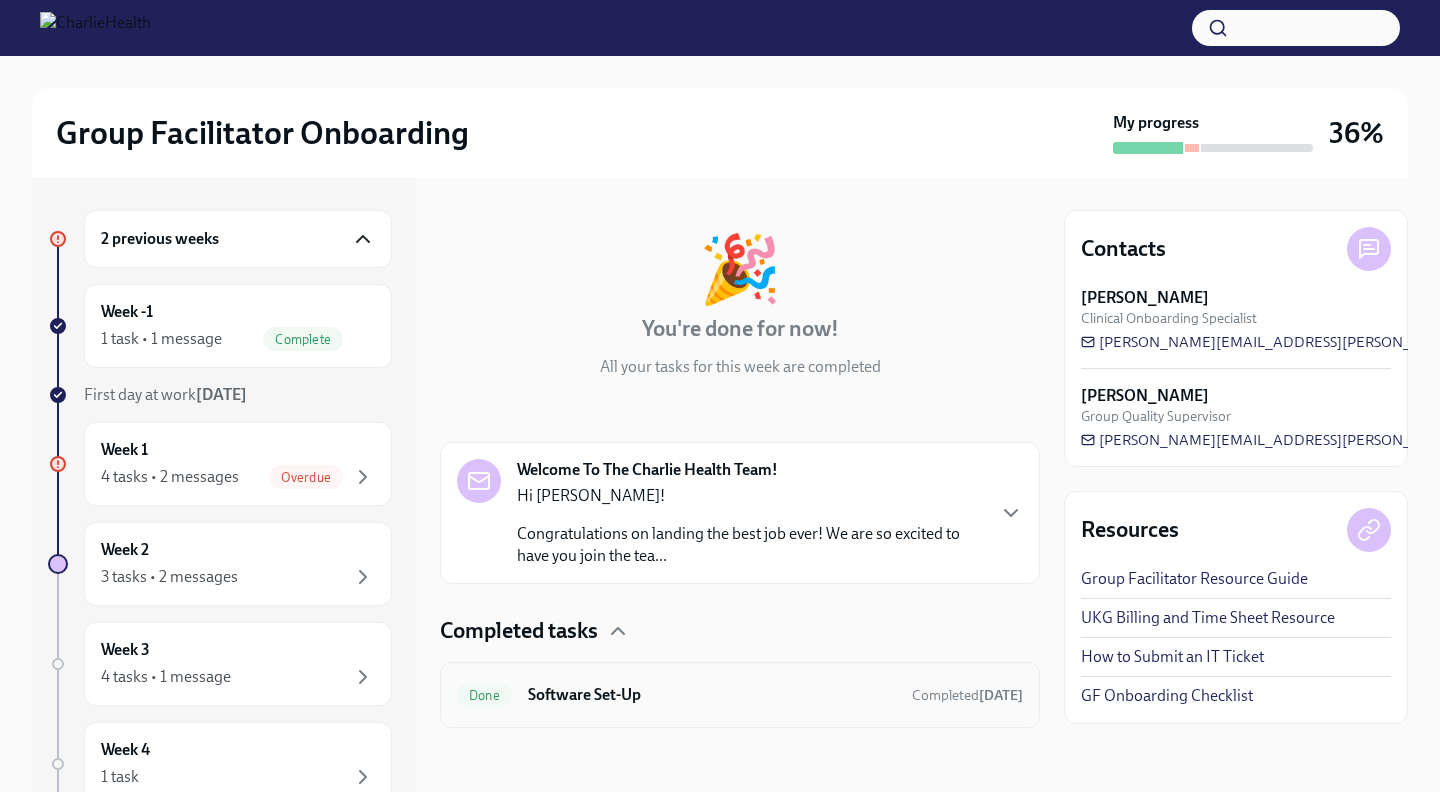 click on "Software Set-Up" at bounding box center (712, 695) 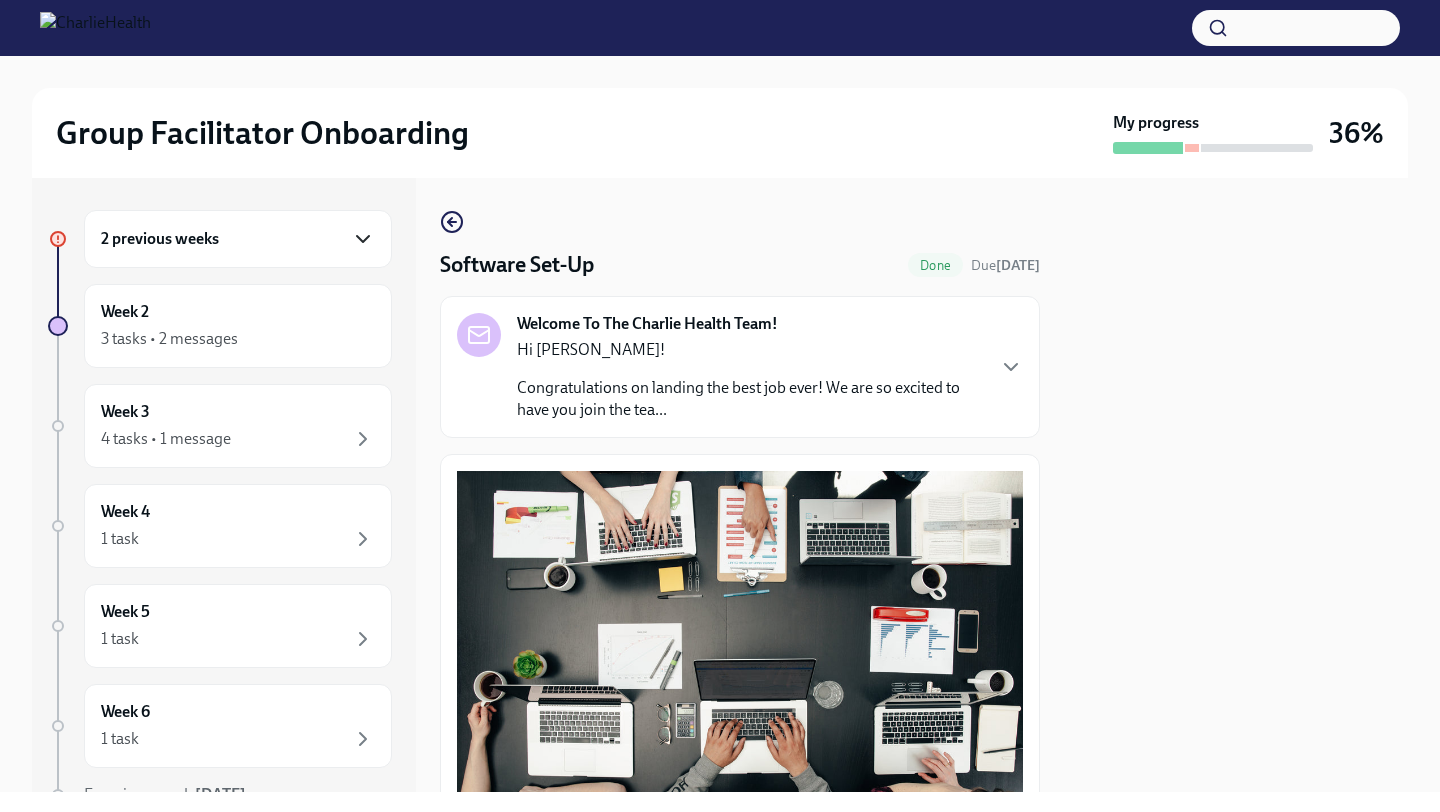 click 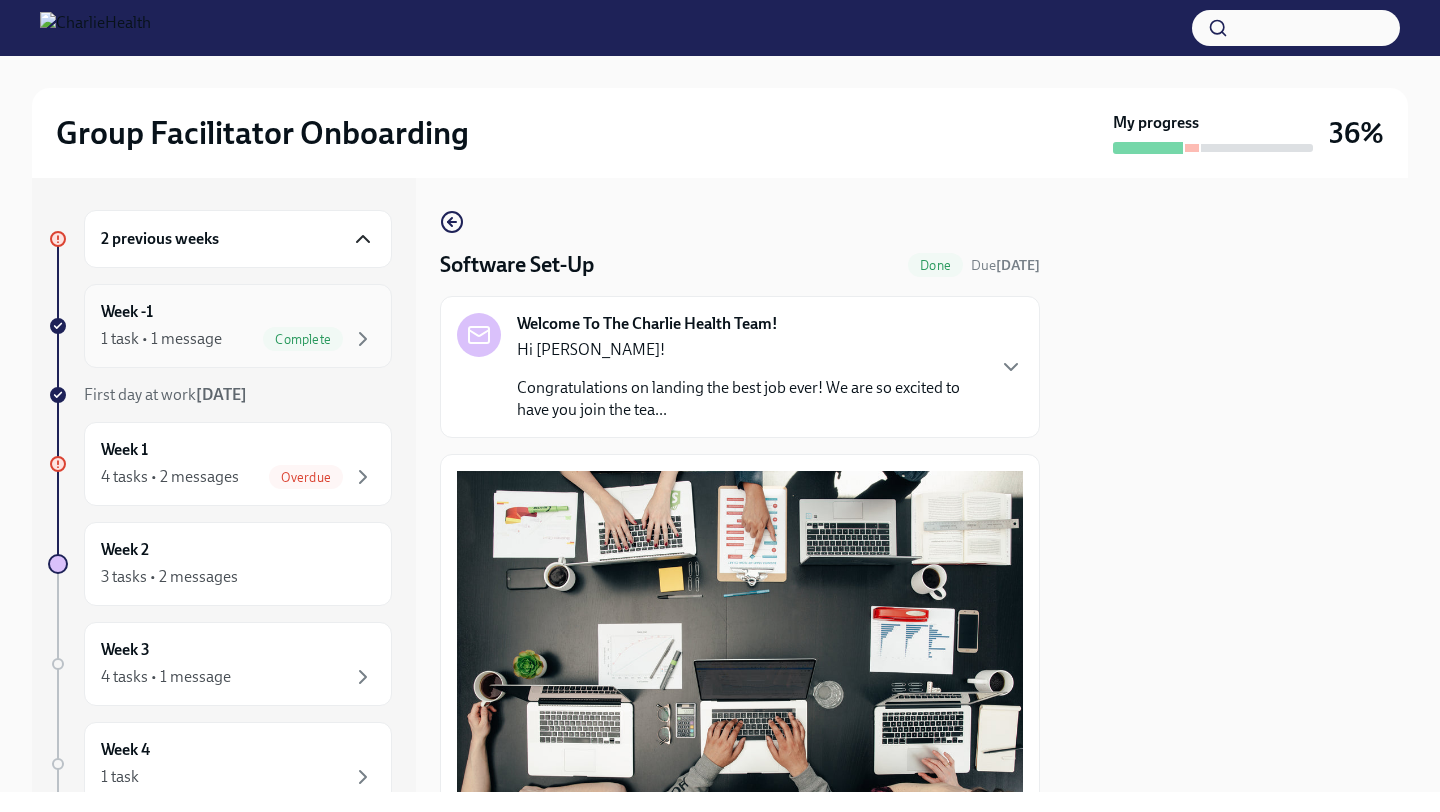 click on "1 task • 1 message Complete" at bounding box center (238, 339) 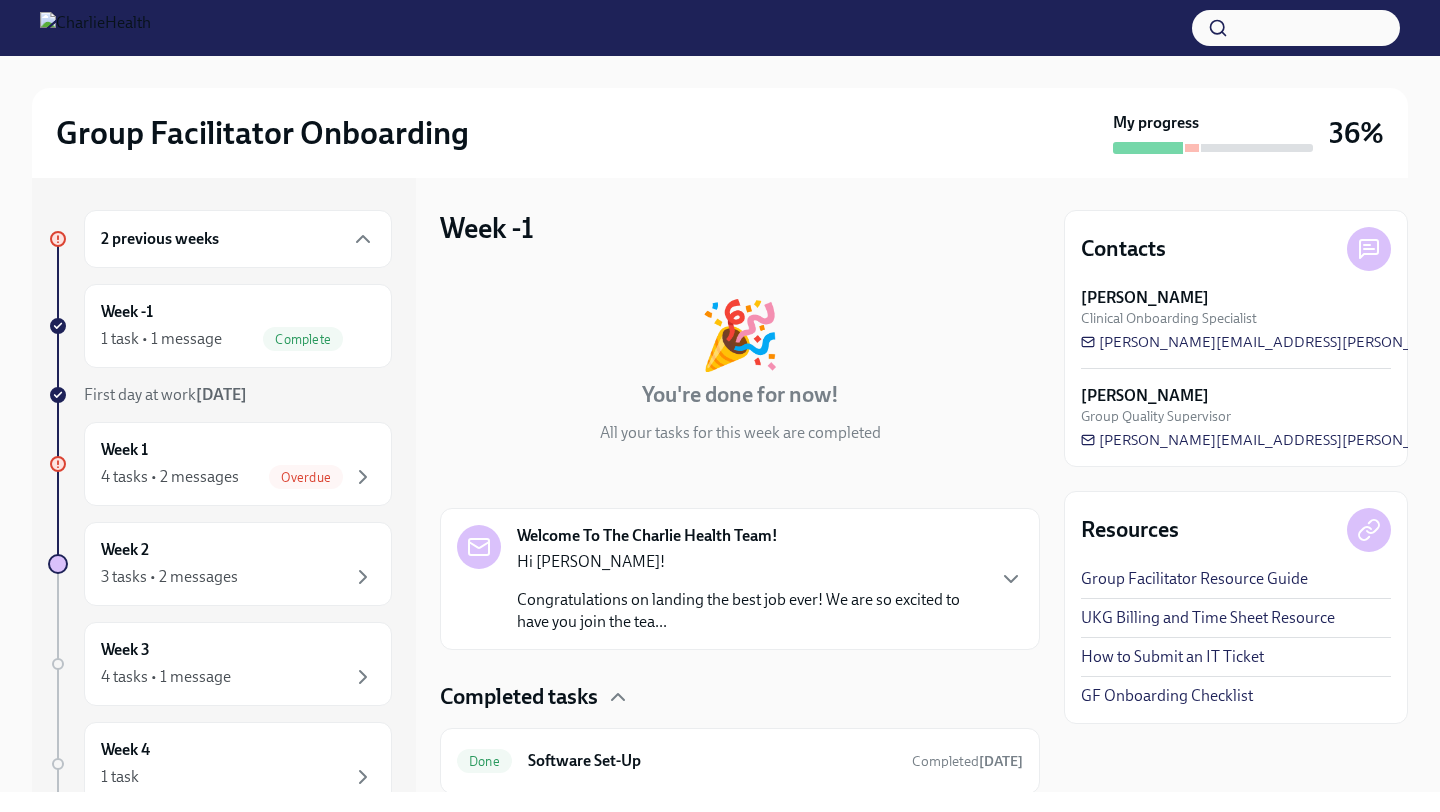 scroll, scrollTop: 66, scrollLeft: 0, axis: vertical 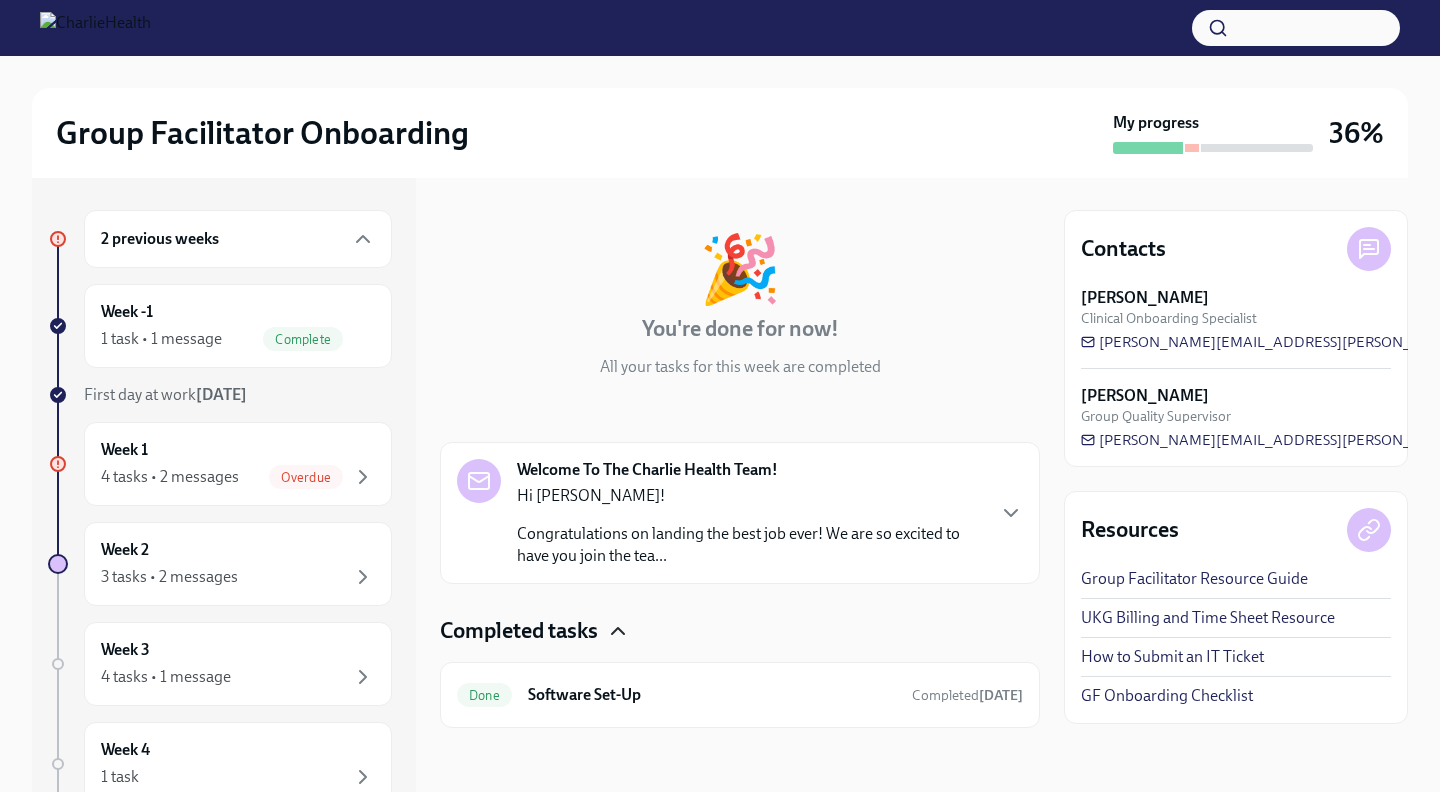 click 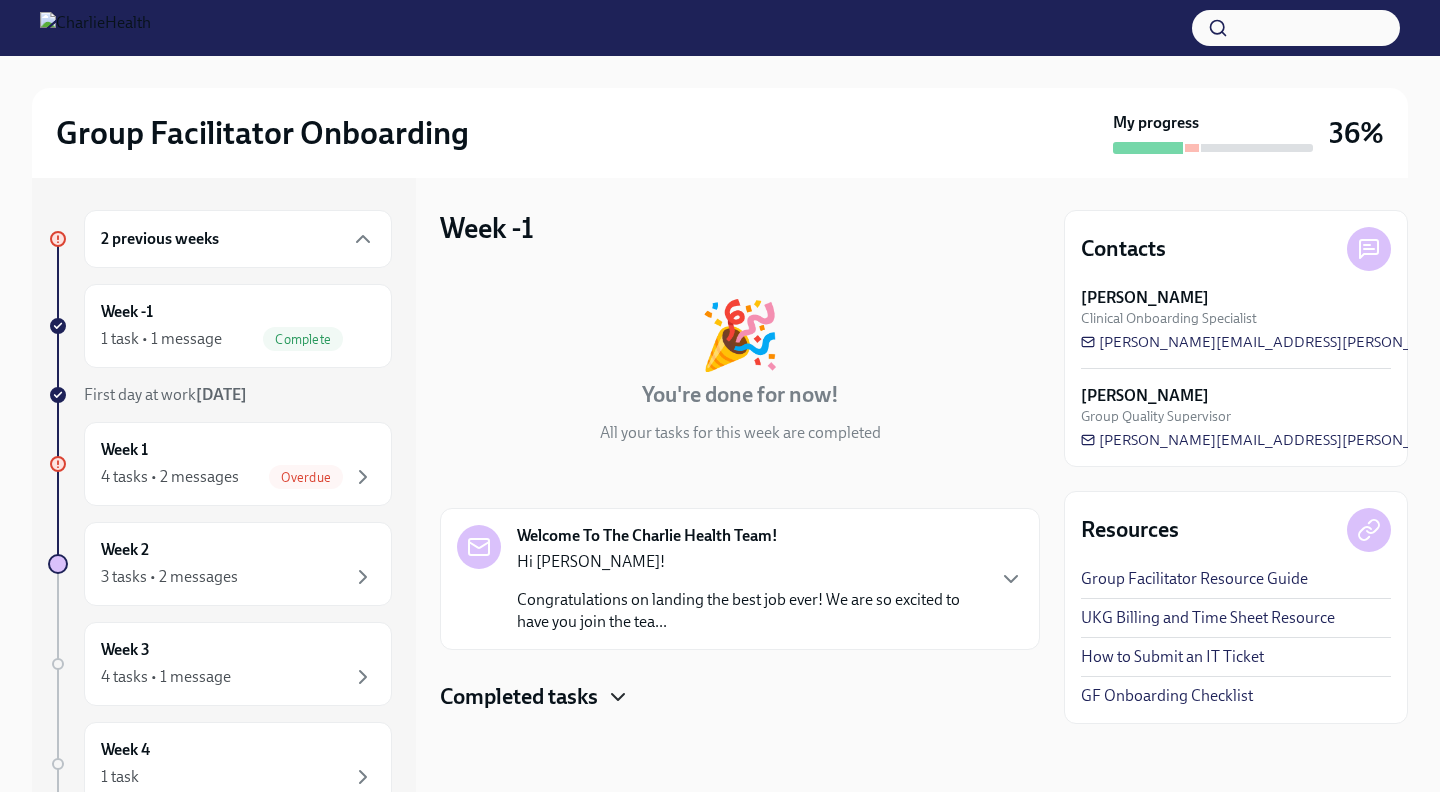 scroll, scrollTop: 0, scrollLeft: 0, axis: both 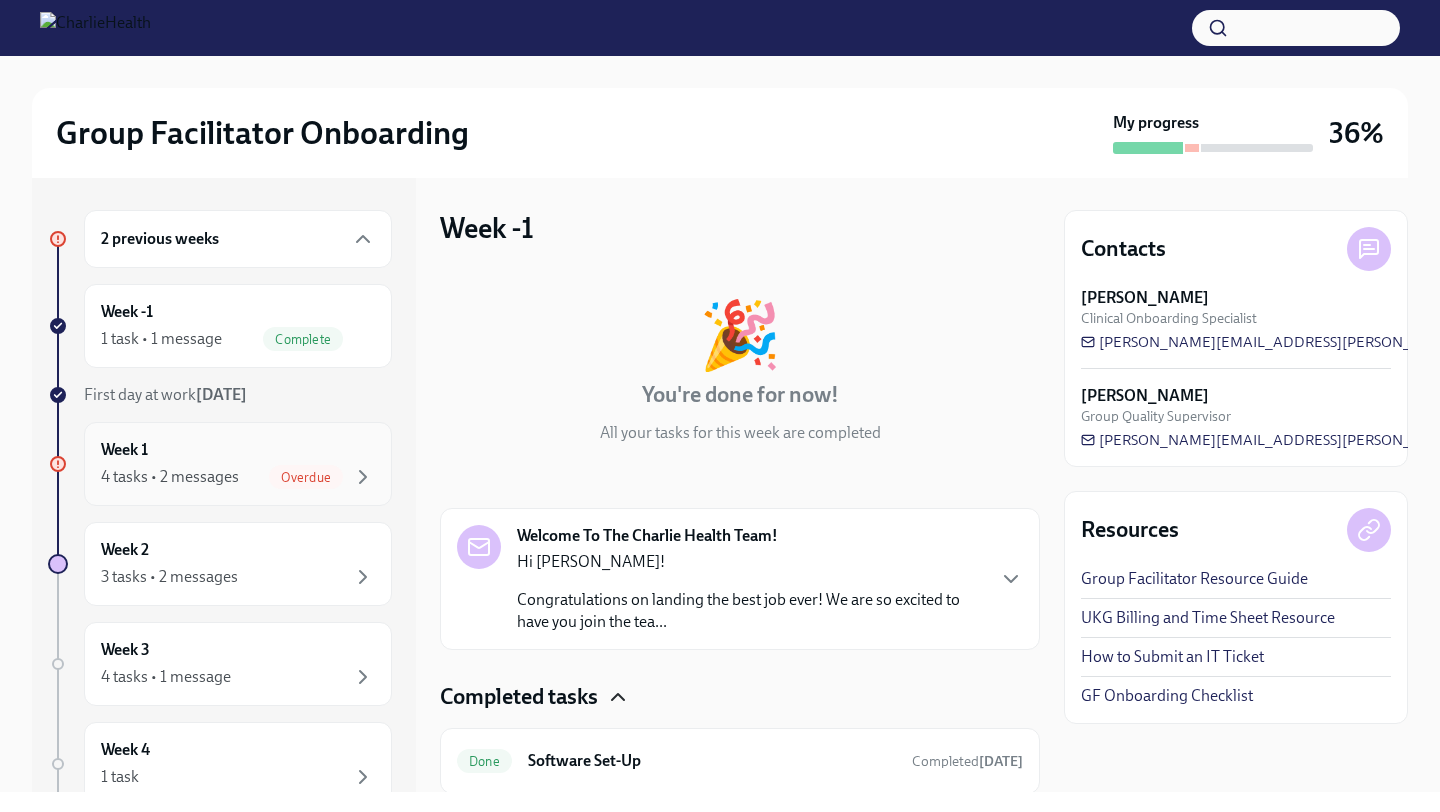 click on "Week 1 4 tasks • 2 messages Overdue" at bounding box center (238, 464) 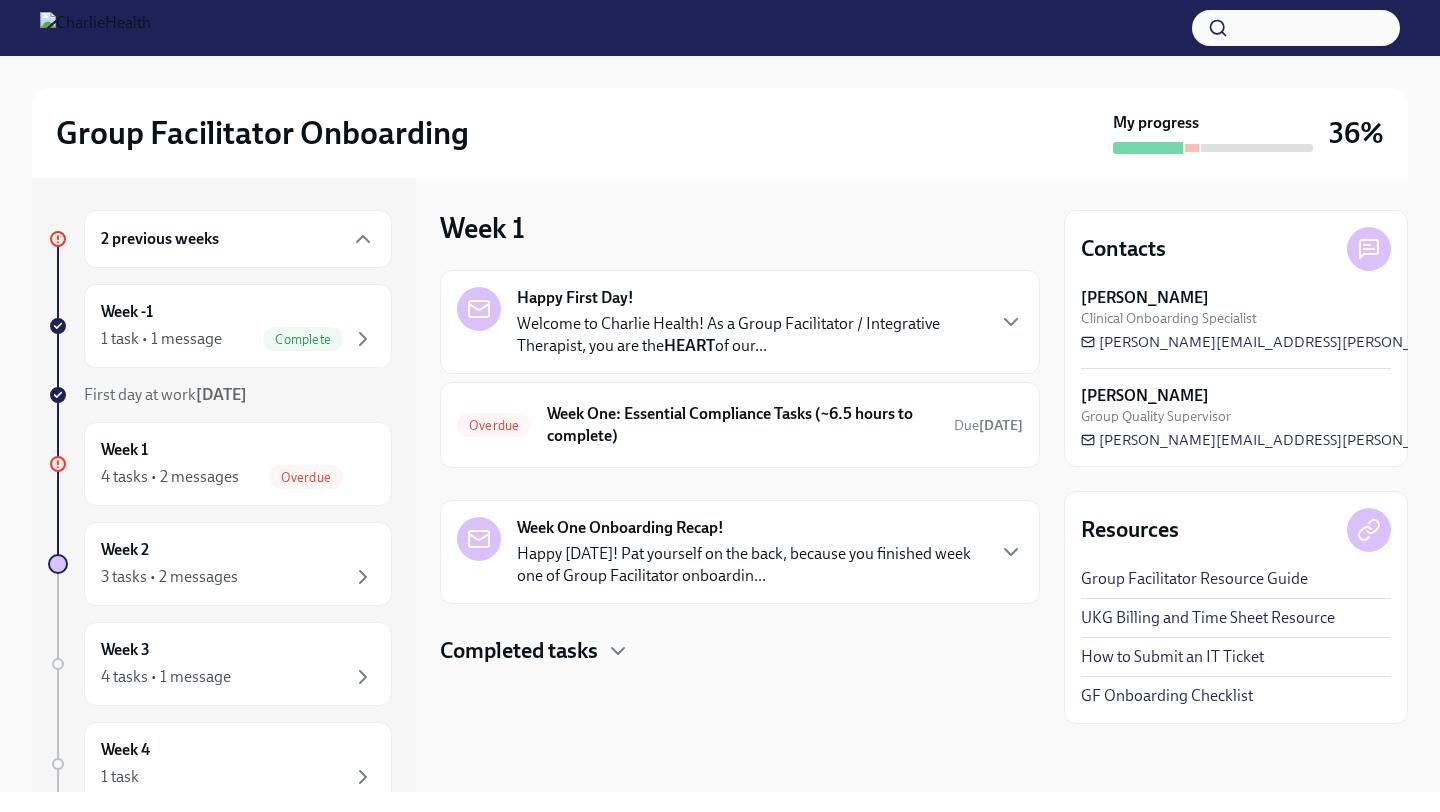 click on "Completed tasks" at bounding box center (519, 651) 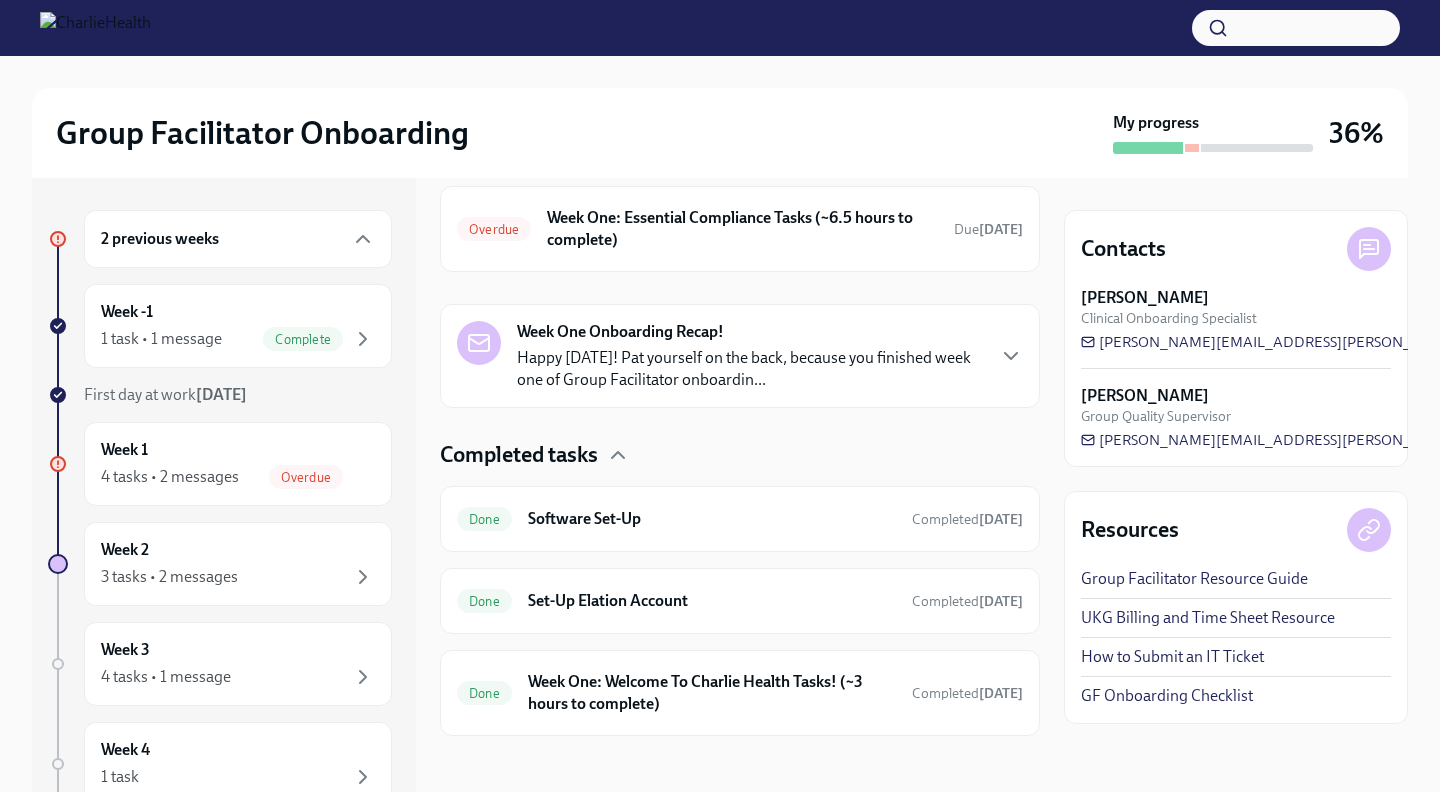 scroll, scrollTop: 204, scrollLeft: 0, axis: vertical 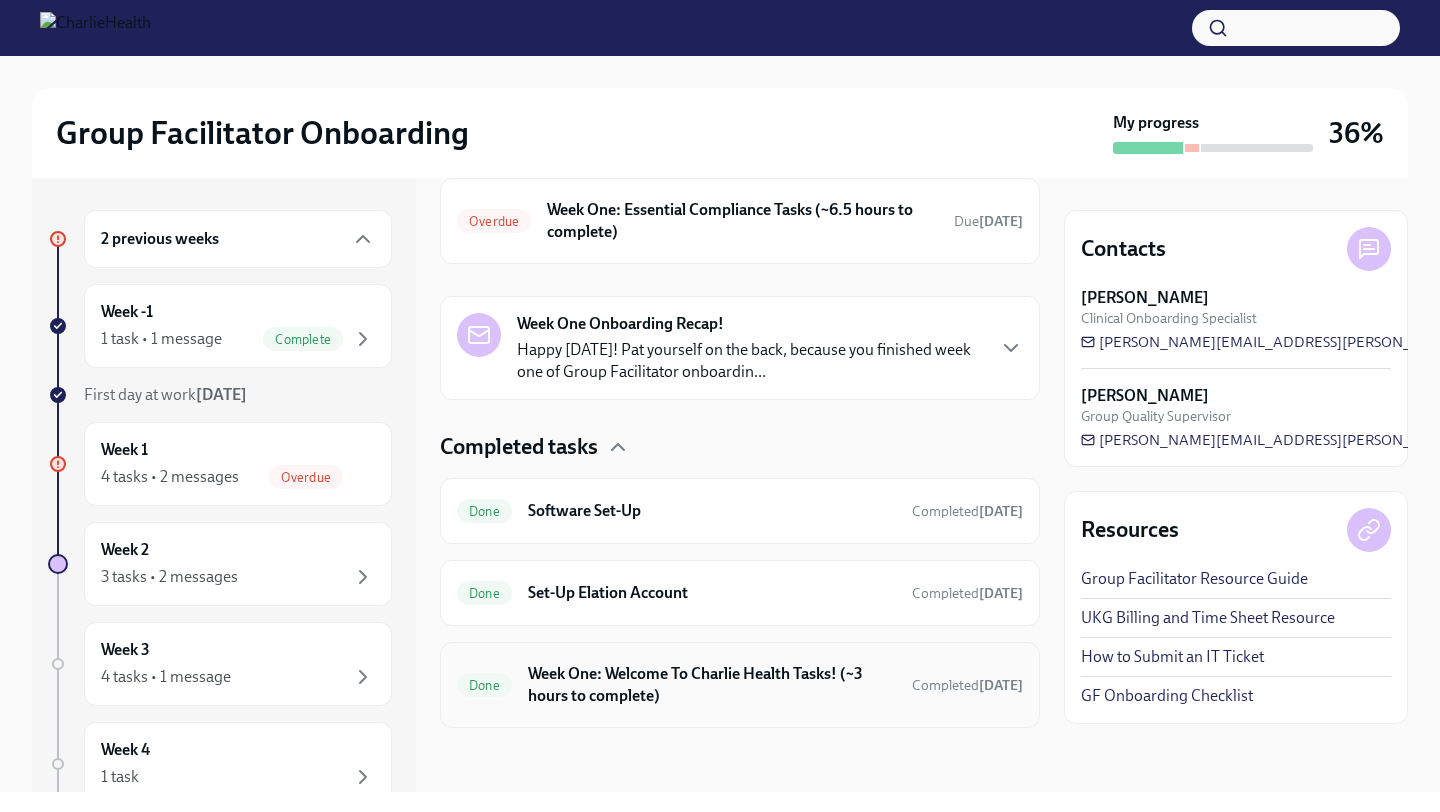 click on "Week One: Welcome To Charlie Health Tasks! (~3 hours to complete)" at bounding box center (712, 685) 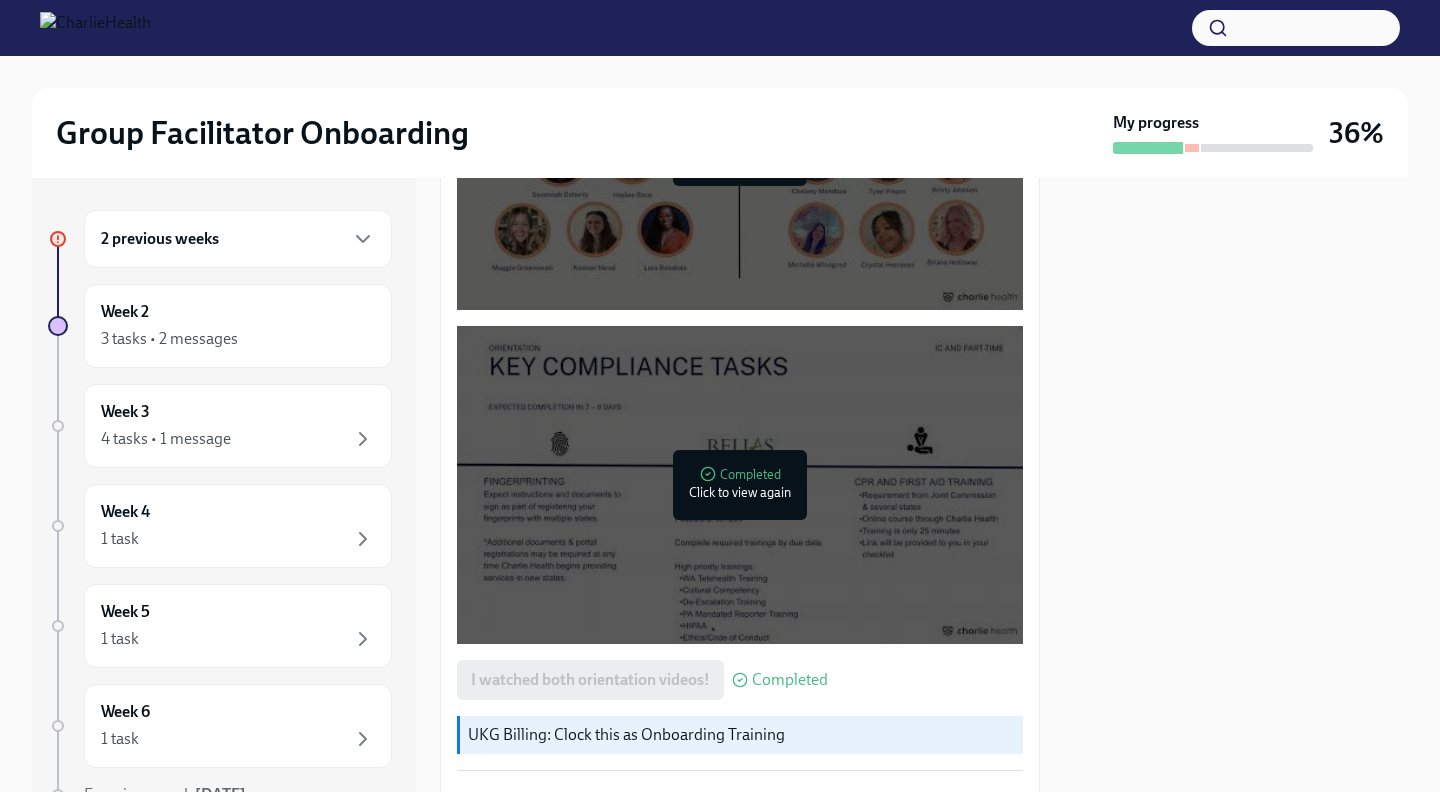 scroll, scrollTop: 1199, scrollLeft: 0, axis: vertical 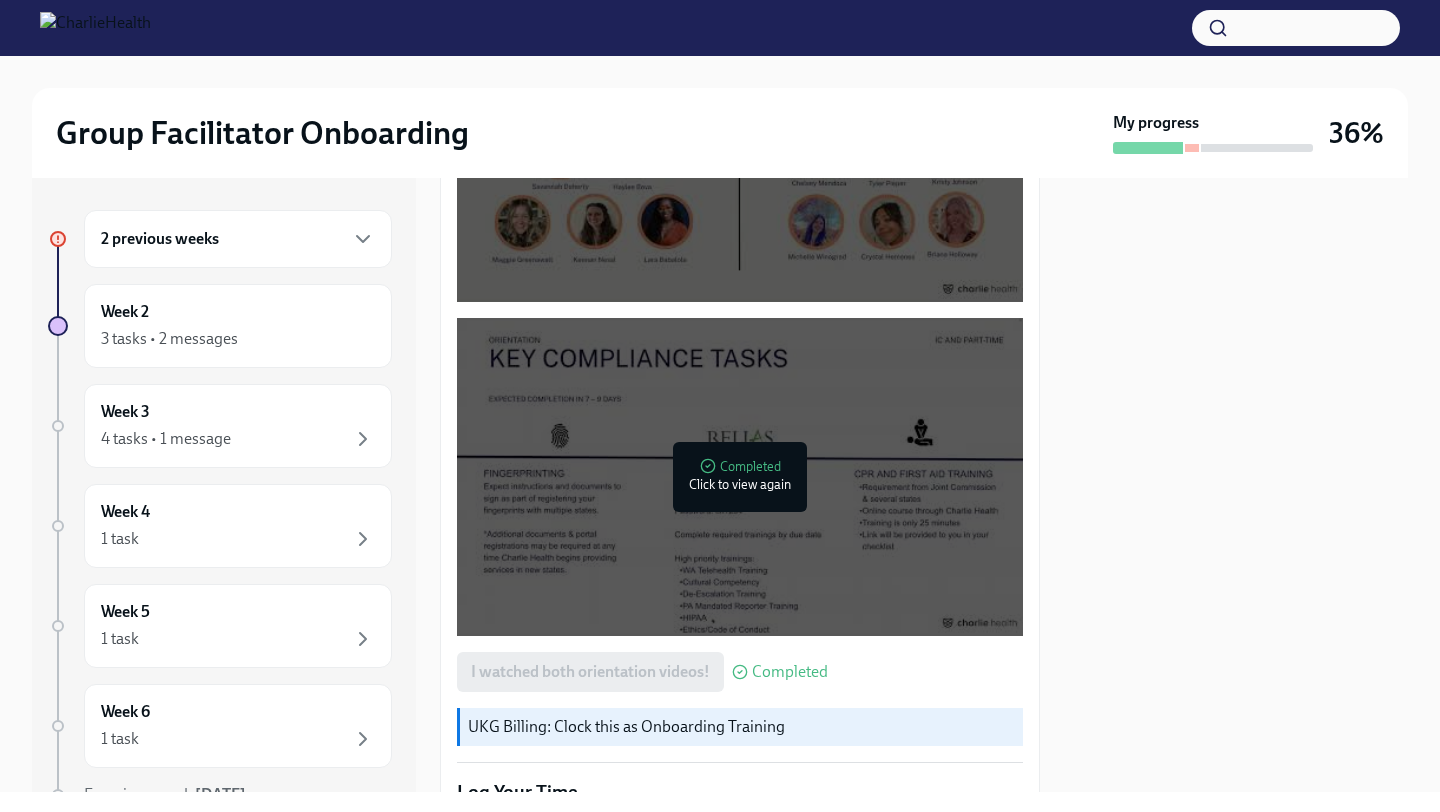 click at bounding box center (740, 477) 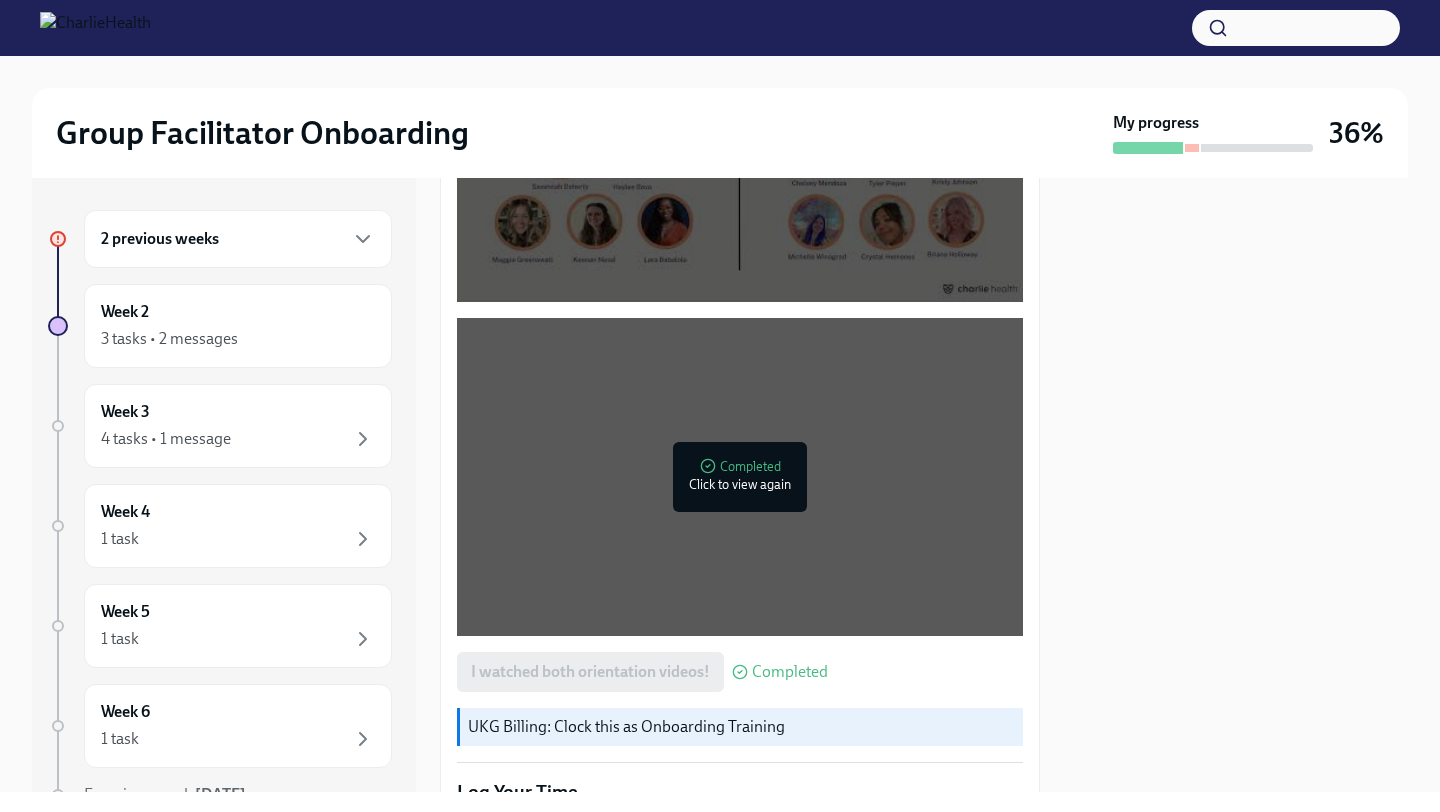 click at bounding box center (740, 143) 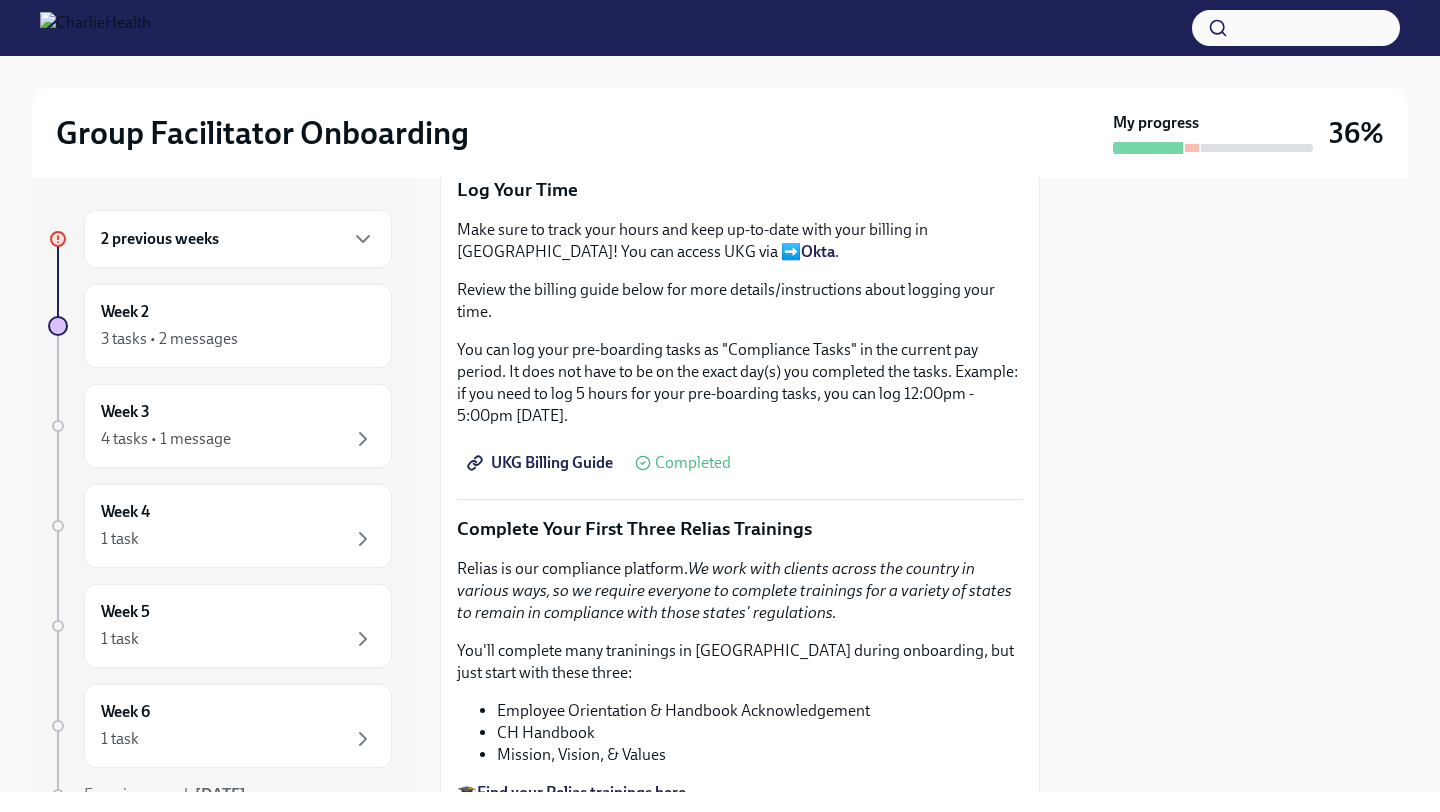 scroll, scrollTop: 1802, scrollLeft: 0, axis: vertical 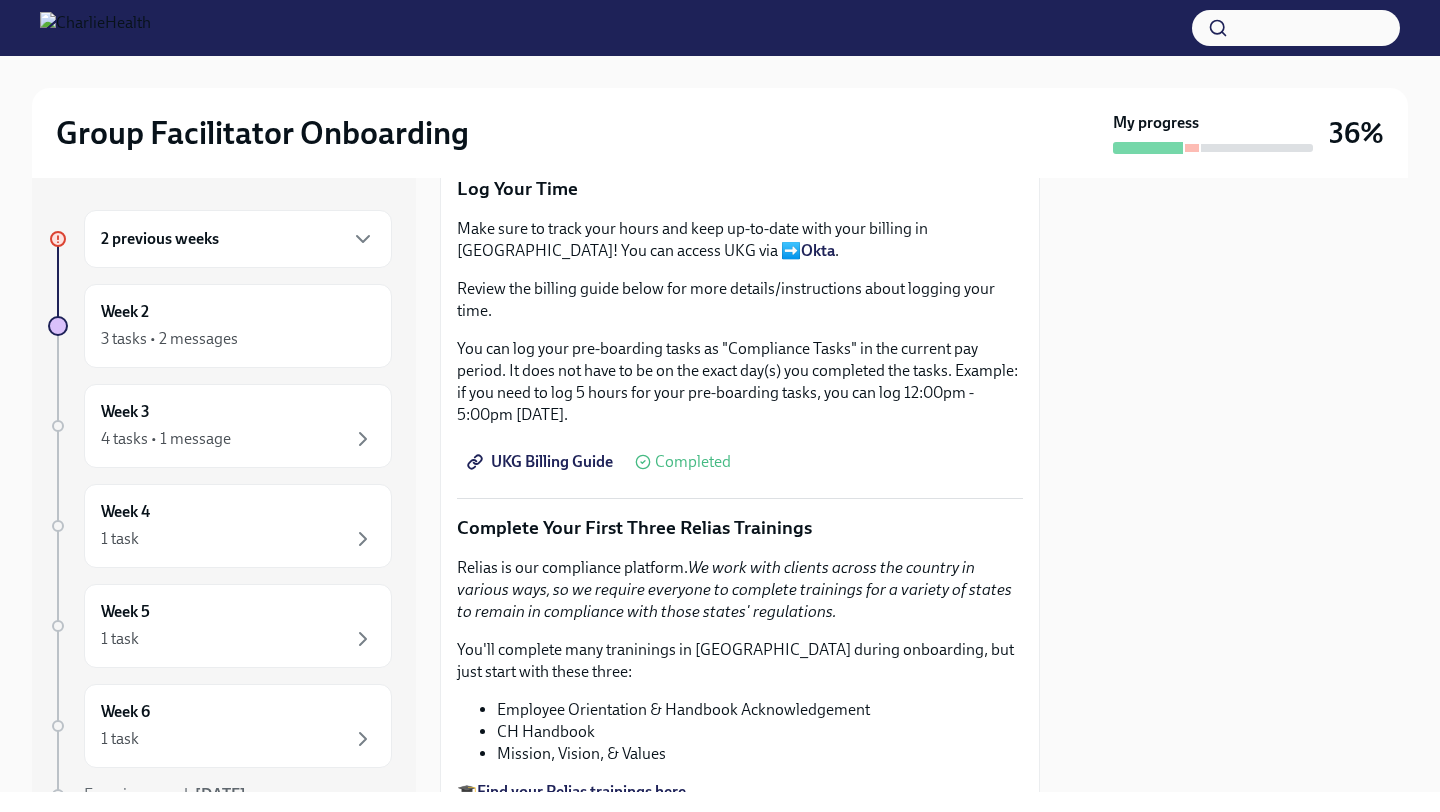 click on "Group Facilitator Onboarding My progress 36%" at bounding box center (720, 133) 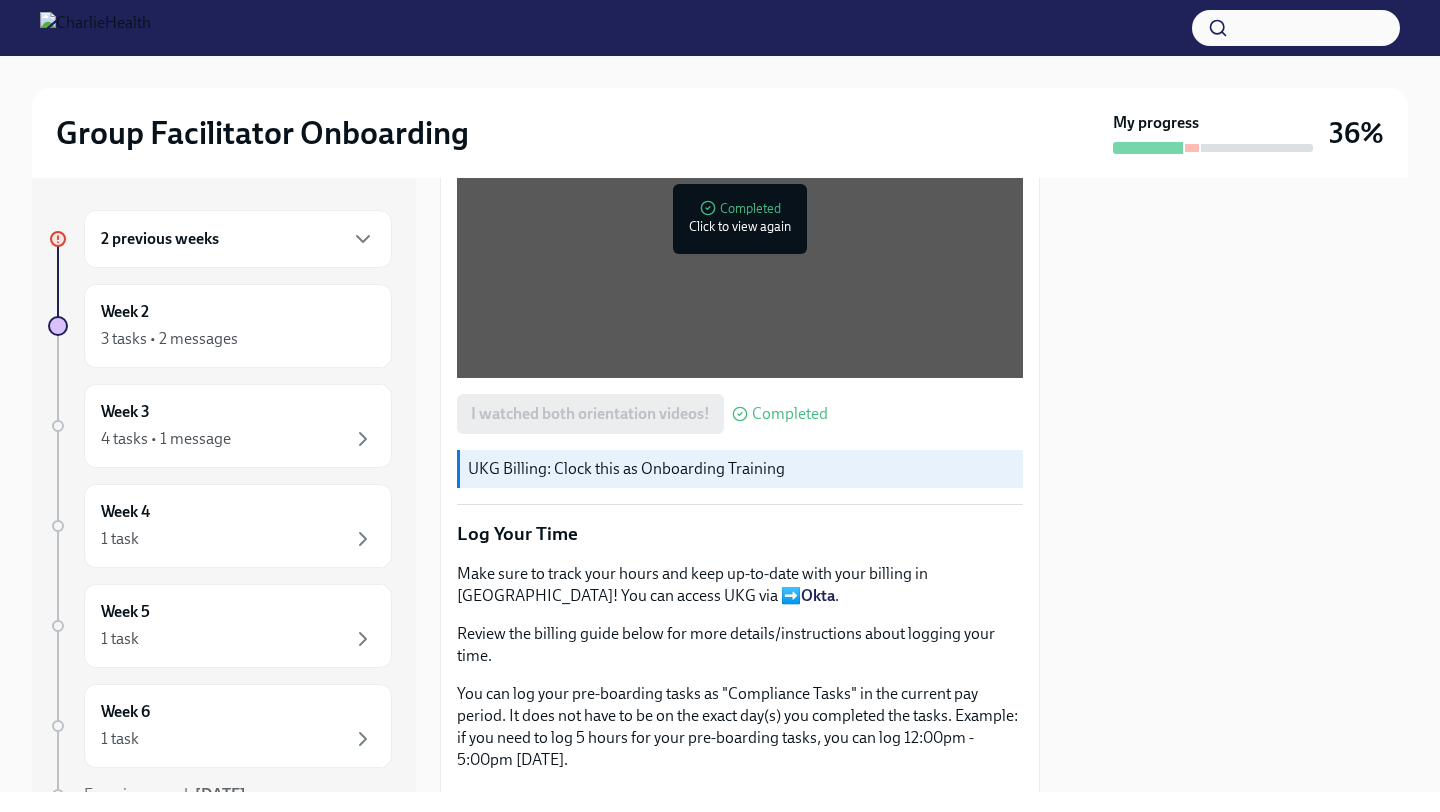 scroll, scrollTop: 1429, scrollLeft: 0, axis: vertical 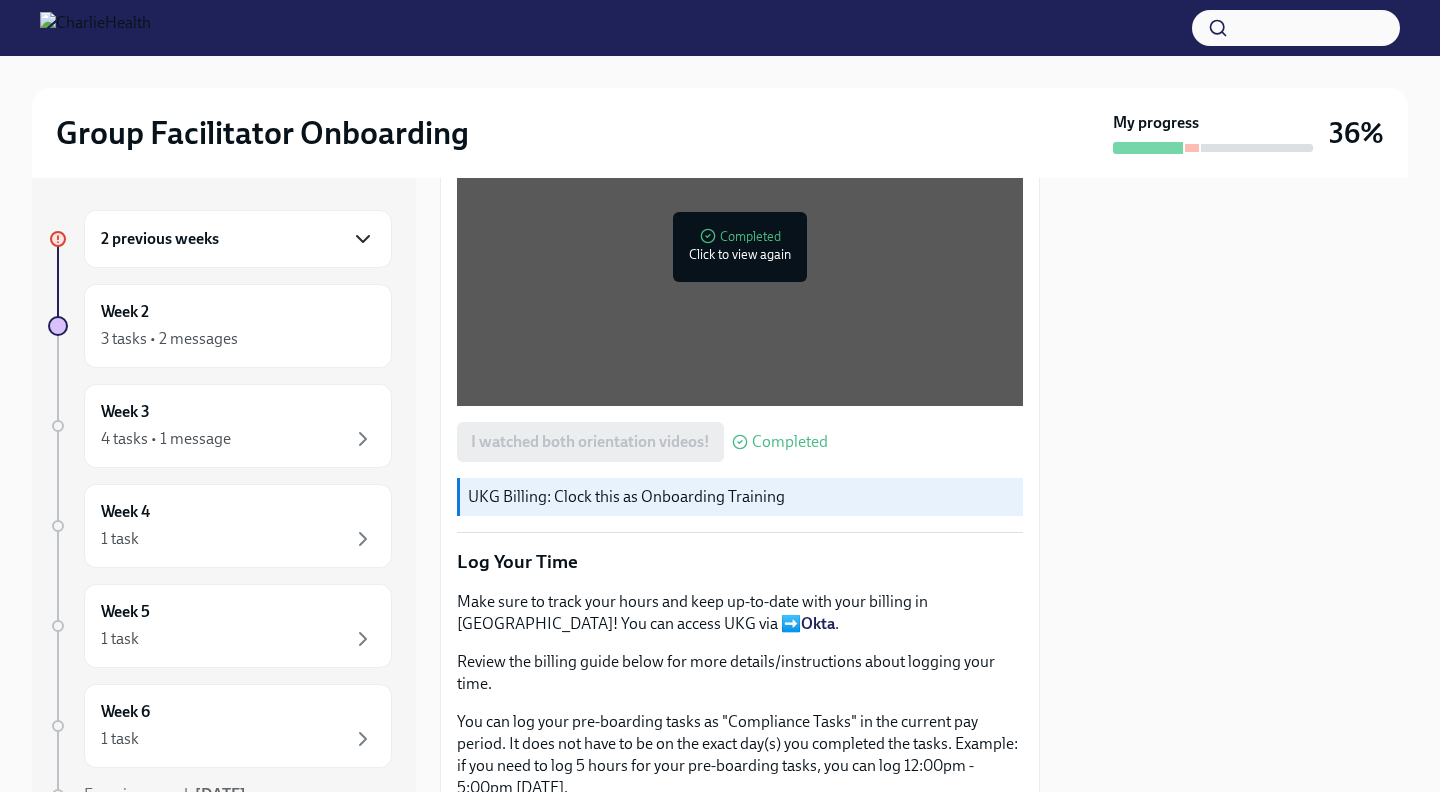 click 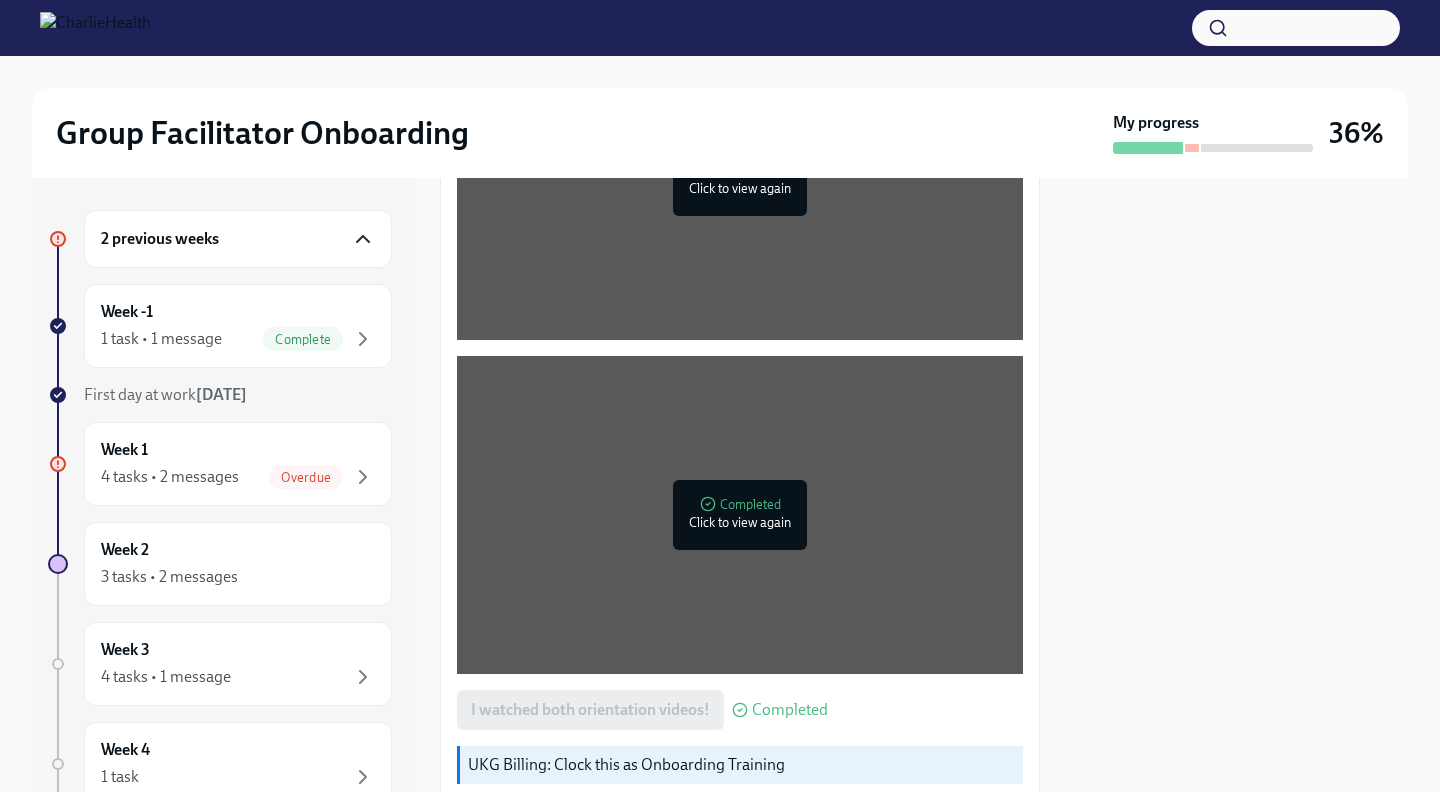 scroll, scrollTop: 1092, scrollLeft: 0, axis: vertical 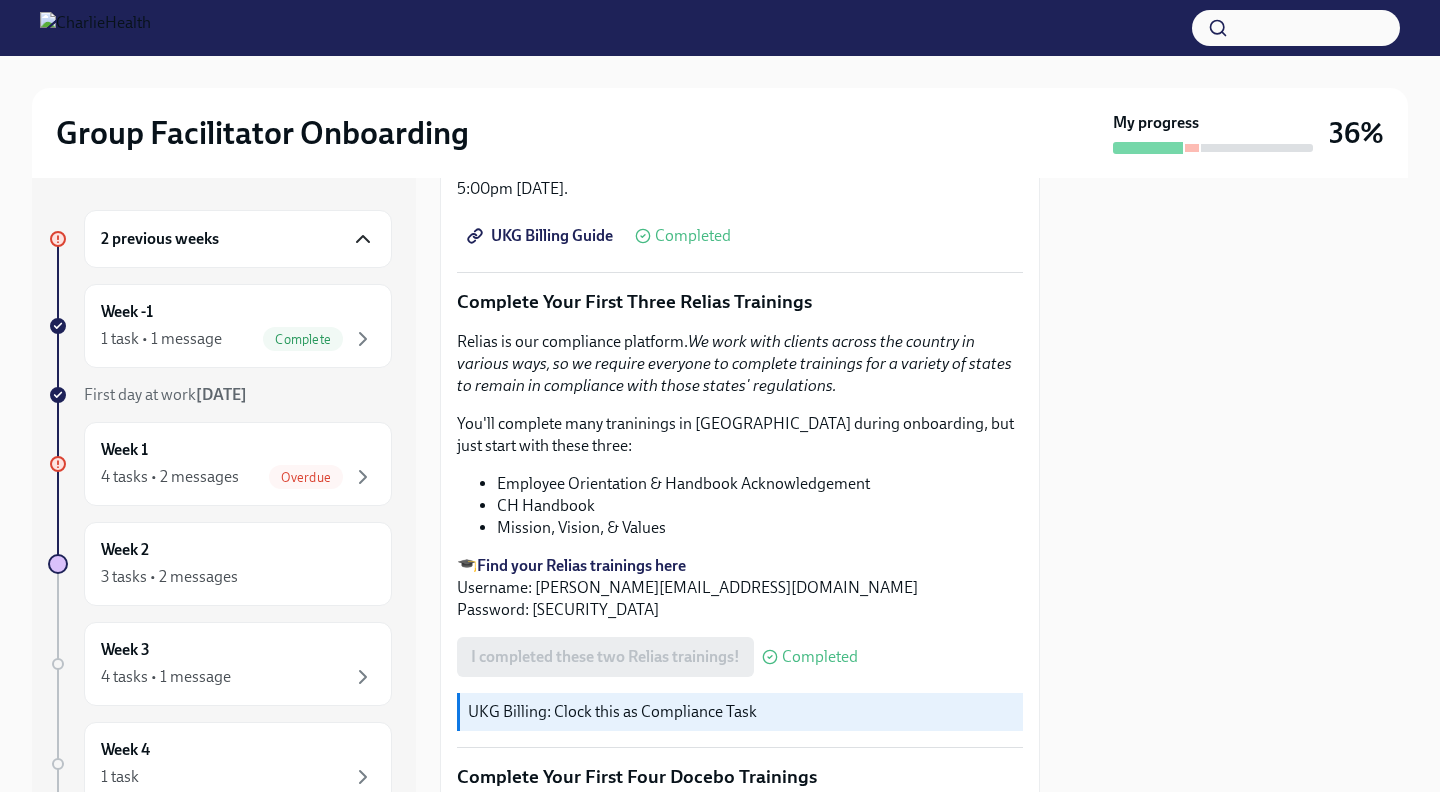 click on "2 previous weeks" at bounding box center (238, 239) 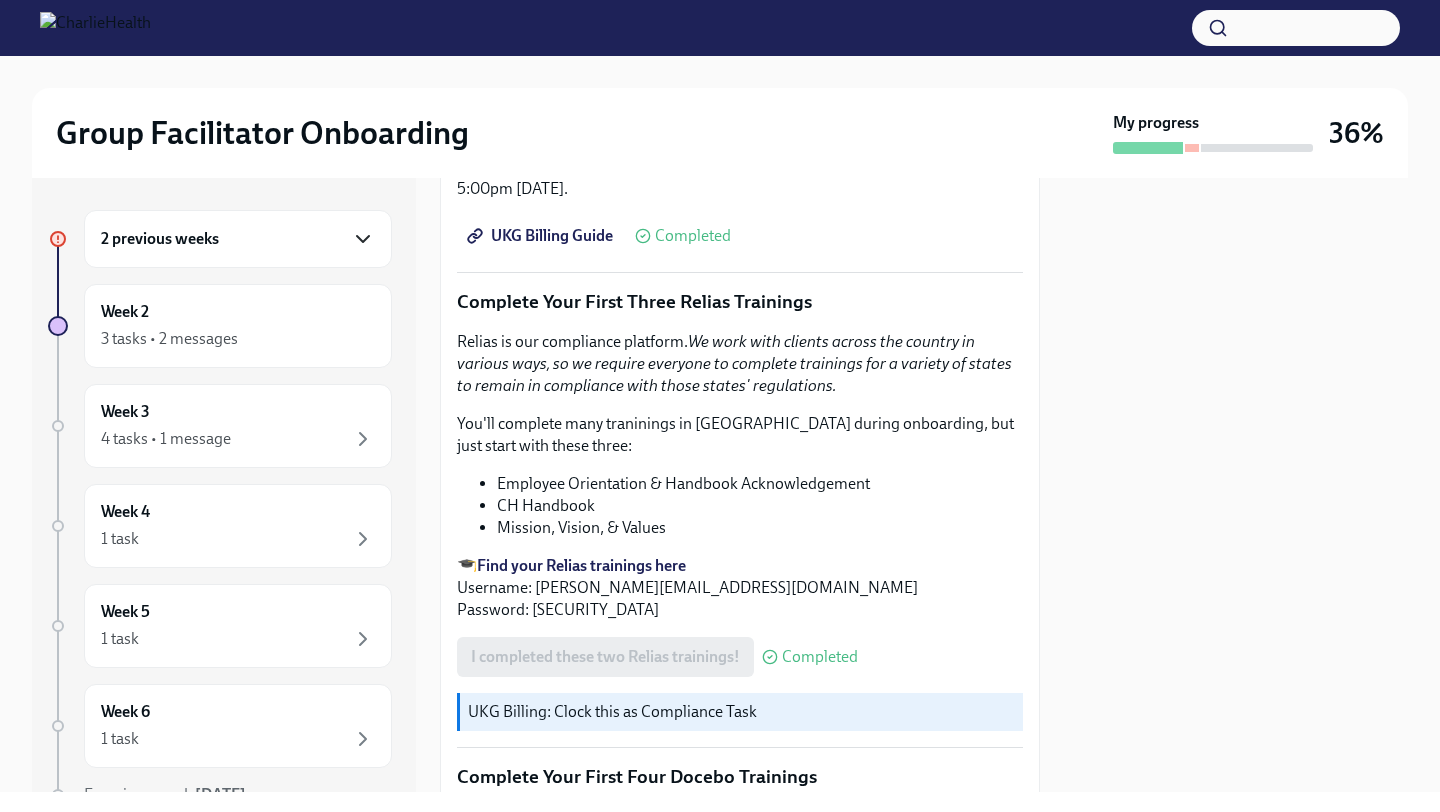 click on "2 previous weeks" at bounding box center (238, 239) 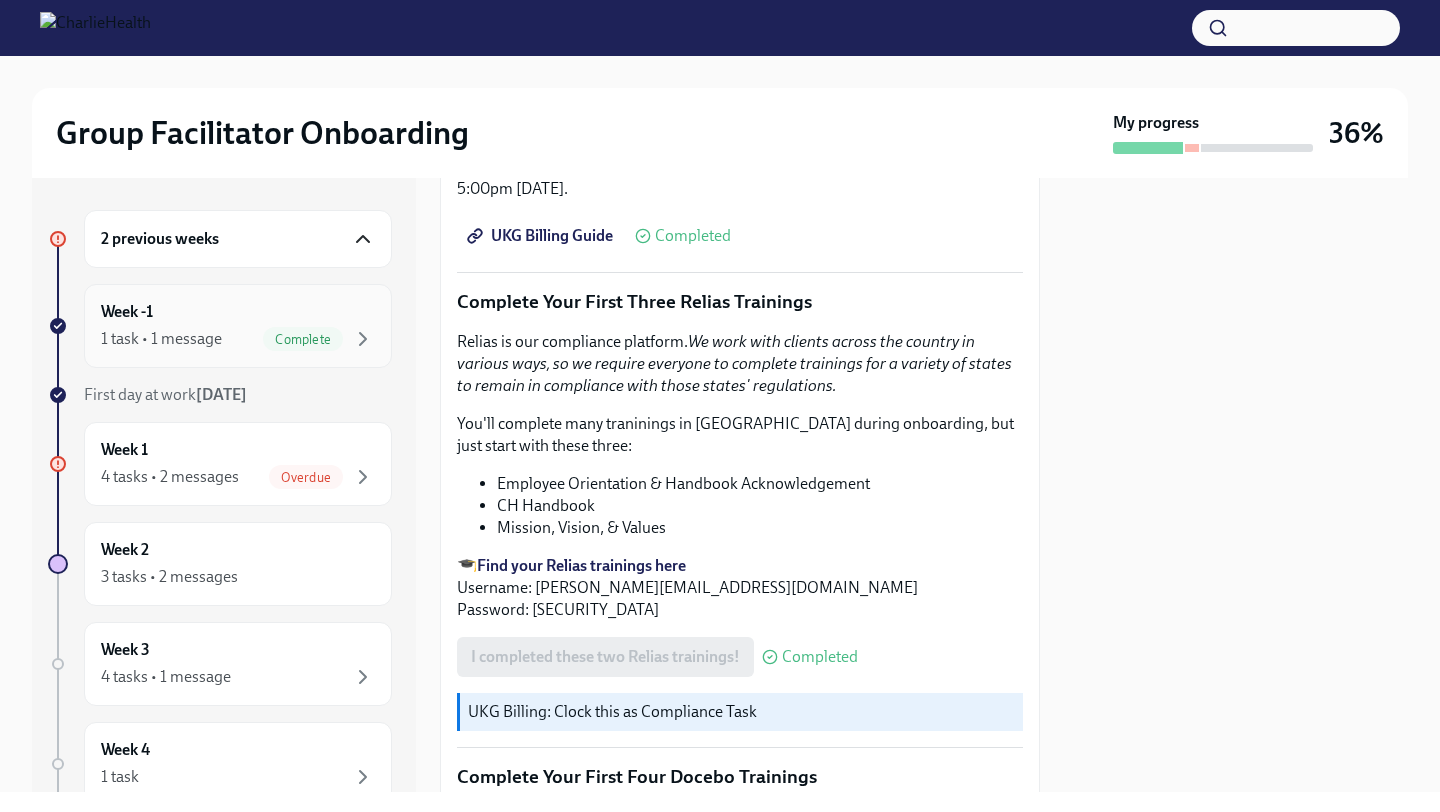 click on "Week -1 1 task • 1 message Complete" at bounding box center [238, 326] 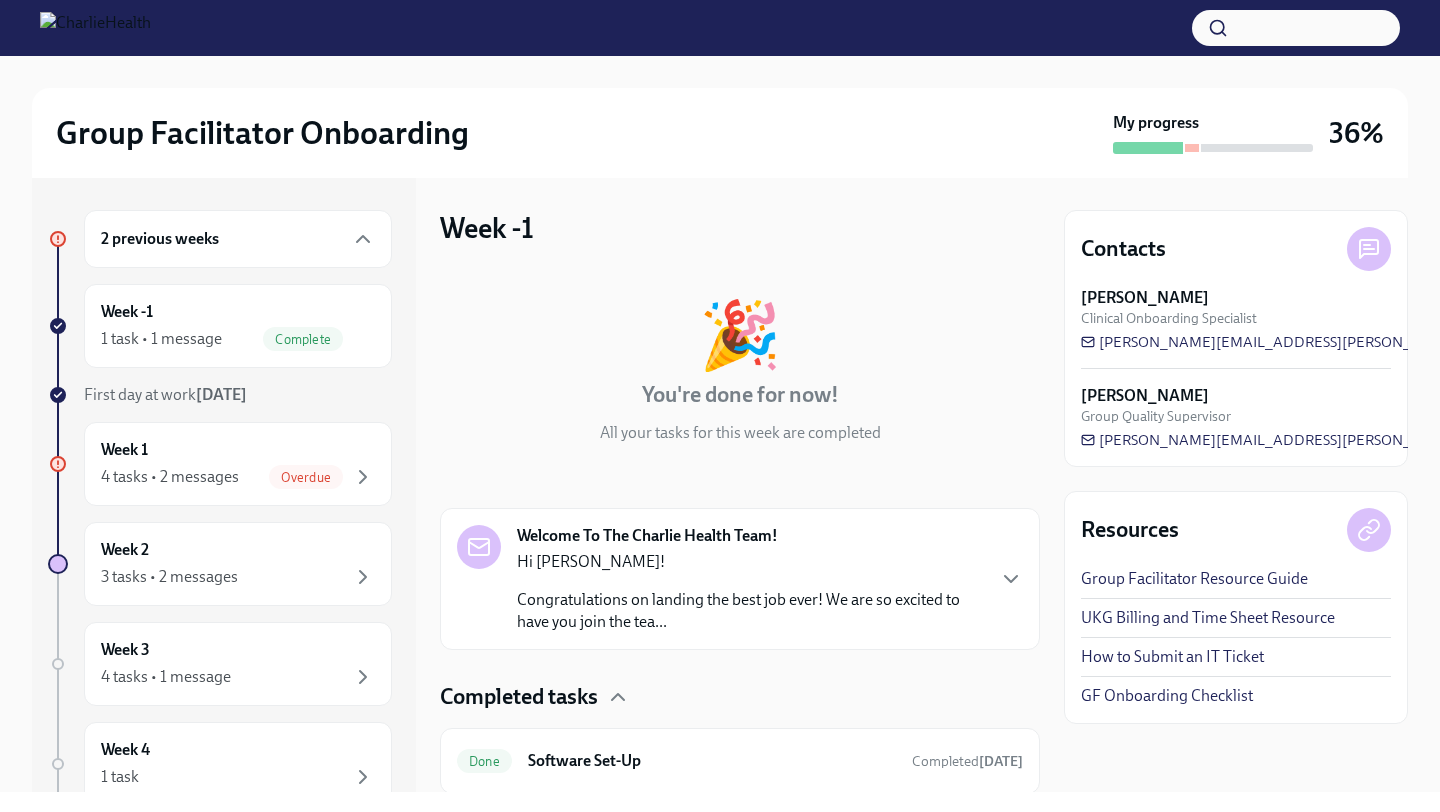 scroll, scrollTop: 66, scrollLeft: 0, axis: vertical 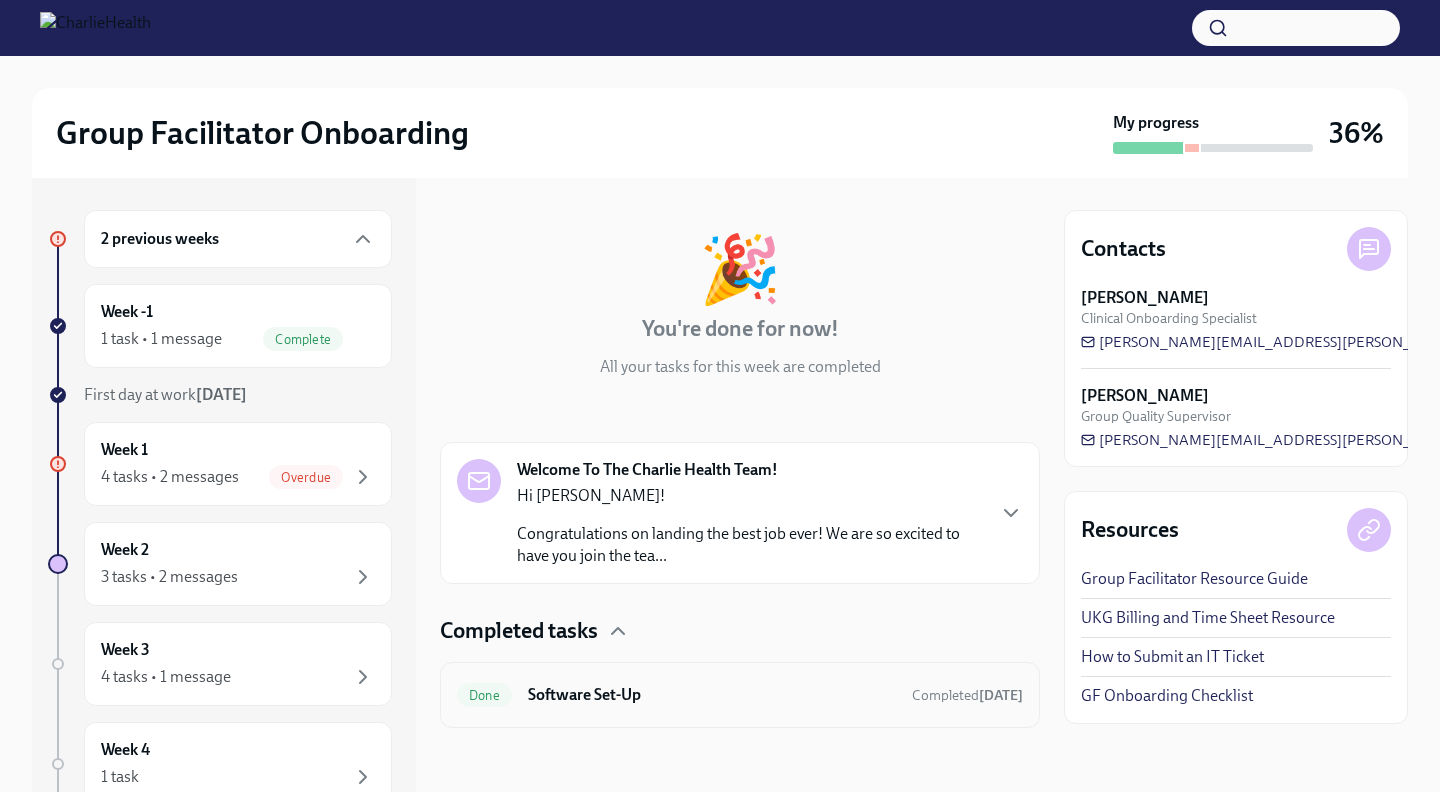 click on "Done Software Set-Up Completed  [DATE]" at bounding box center (740, 695) 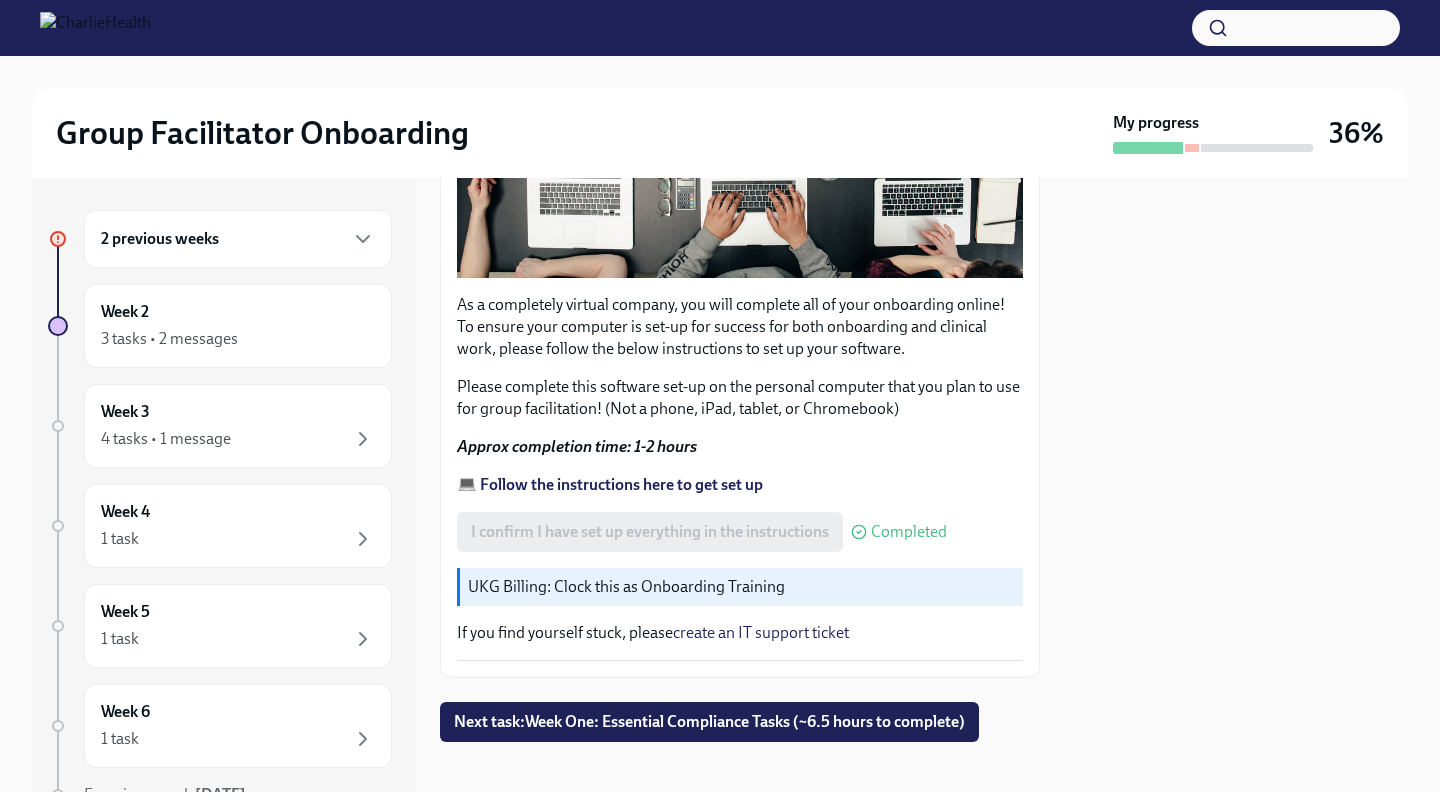 scroll, scrollTop: 542, scrollLeft: 0, axis: vertical 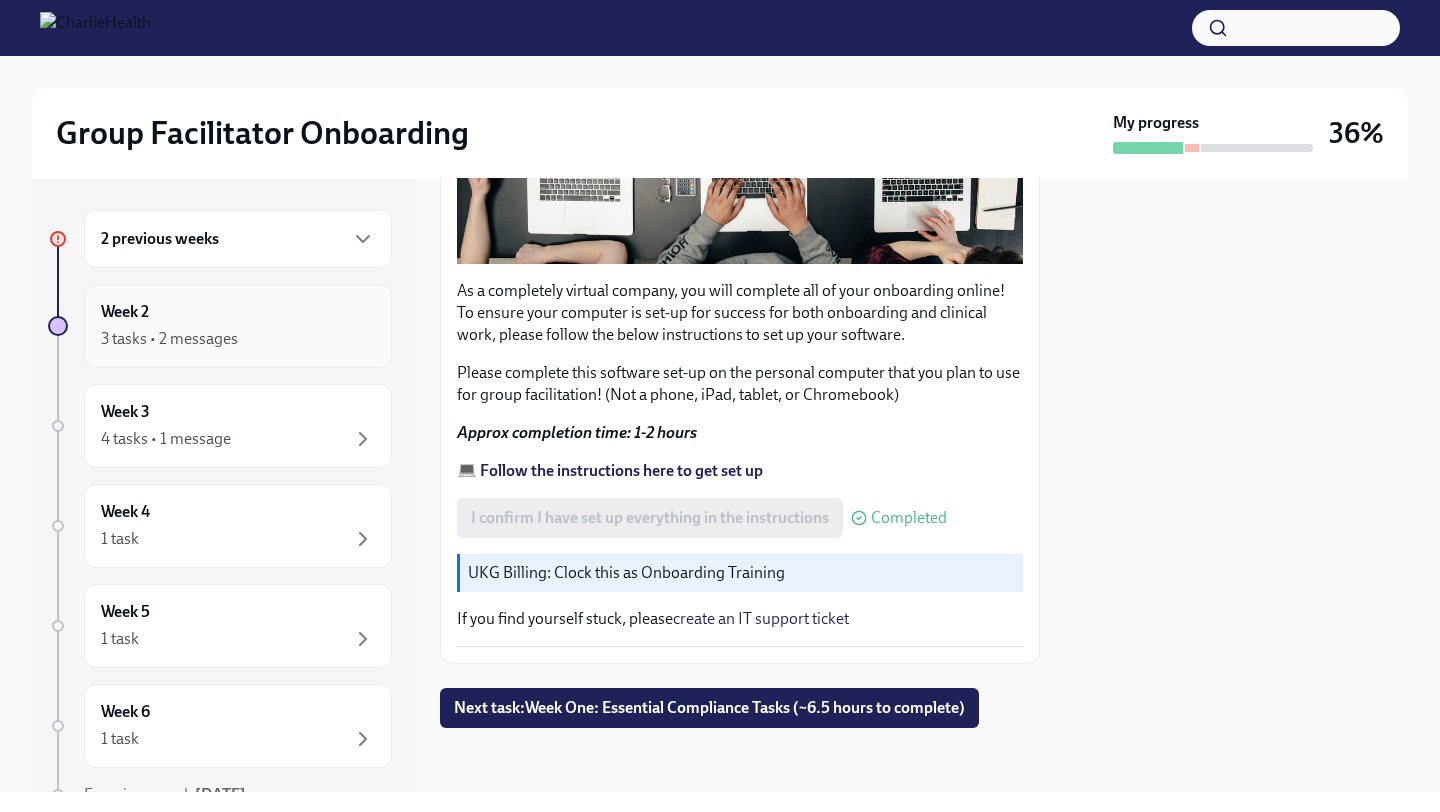 click on "3 tasks • 2 messages" at bounding box center (238, 339) 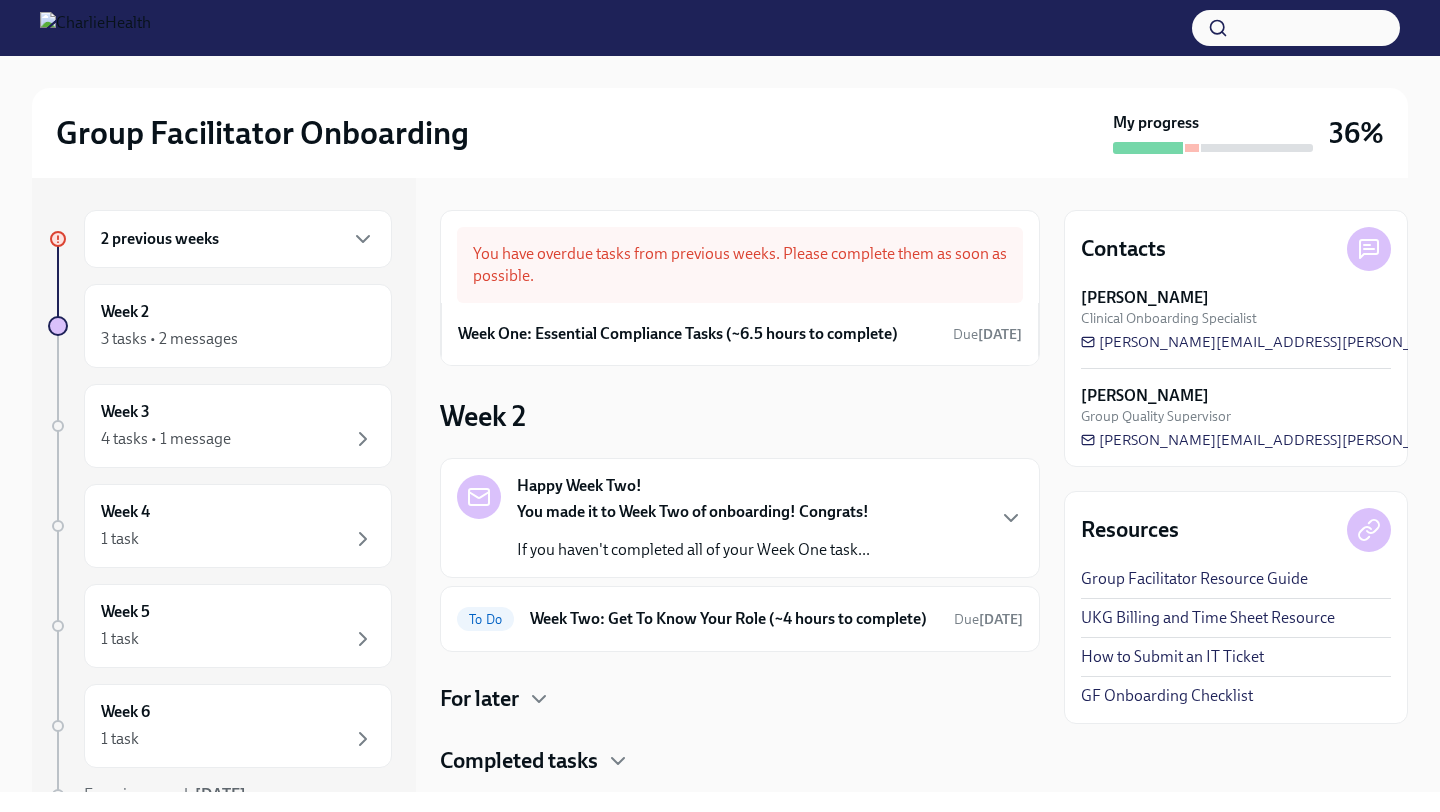 click on "2 previous weeks" at bounding box center [238, 239] 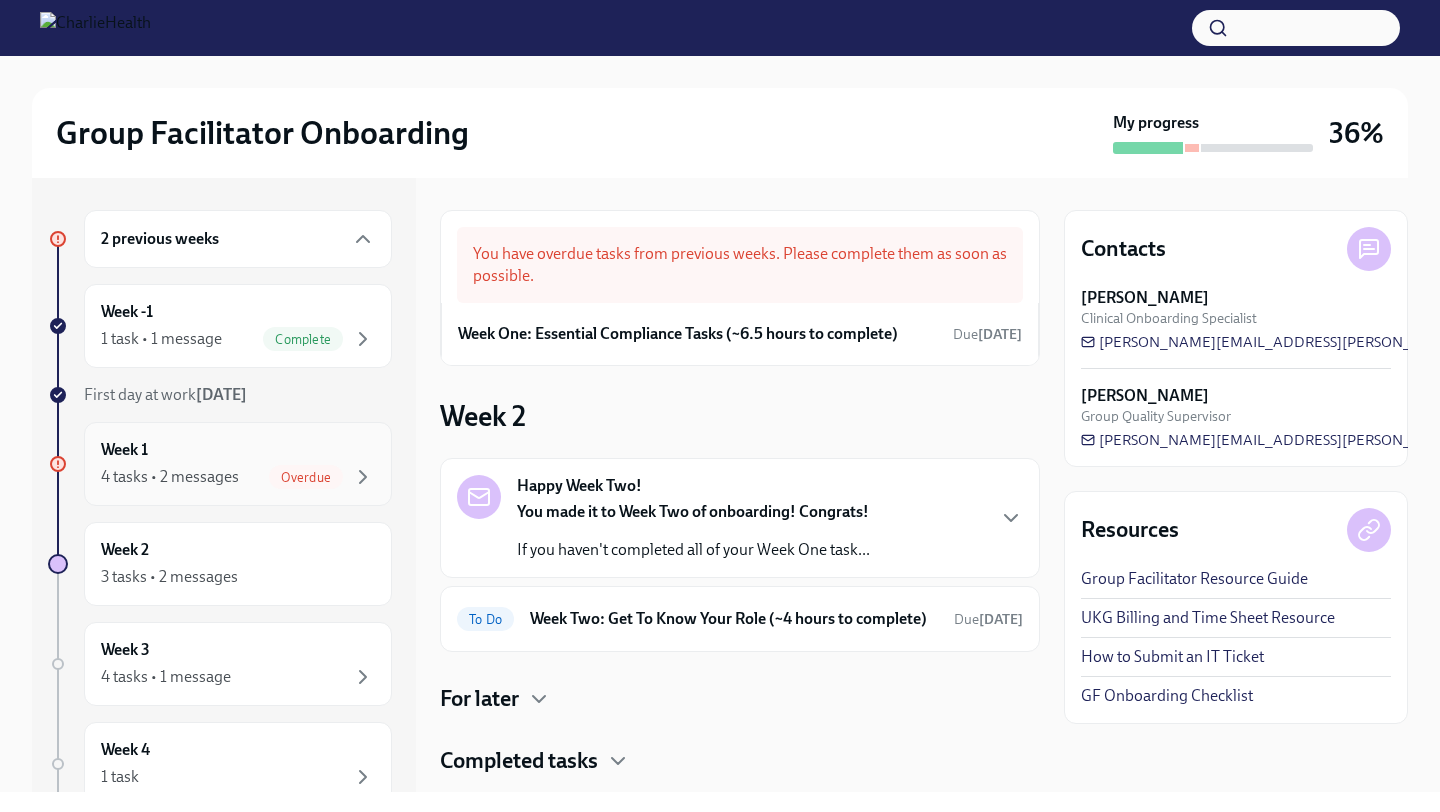 click on "4 tasks • 2 messages Overdue" at bounding box center (238, 477) 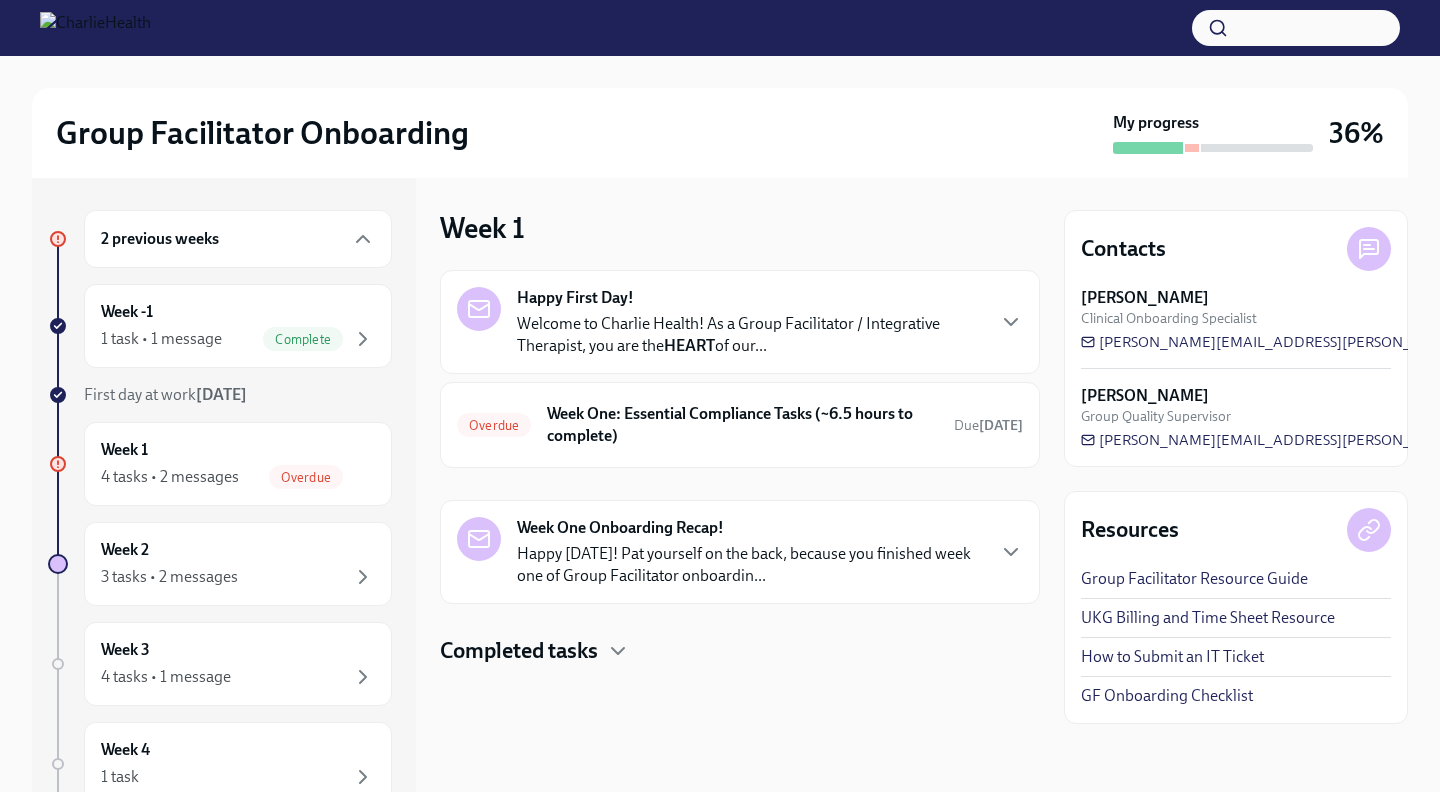 click on "Completed tasks" at bounding box center [740, 651] 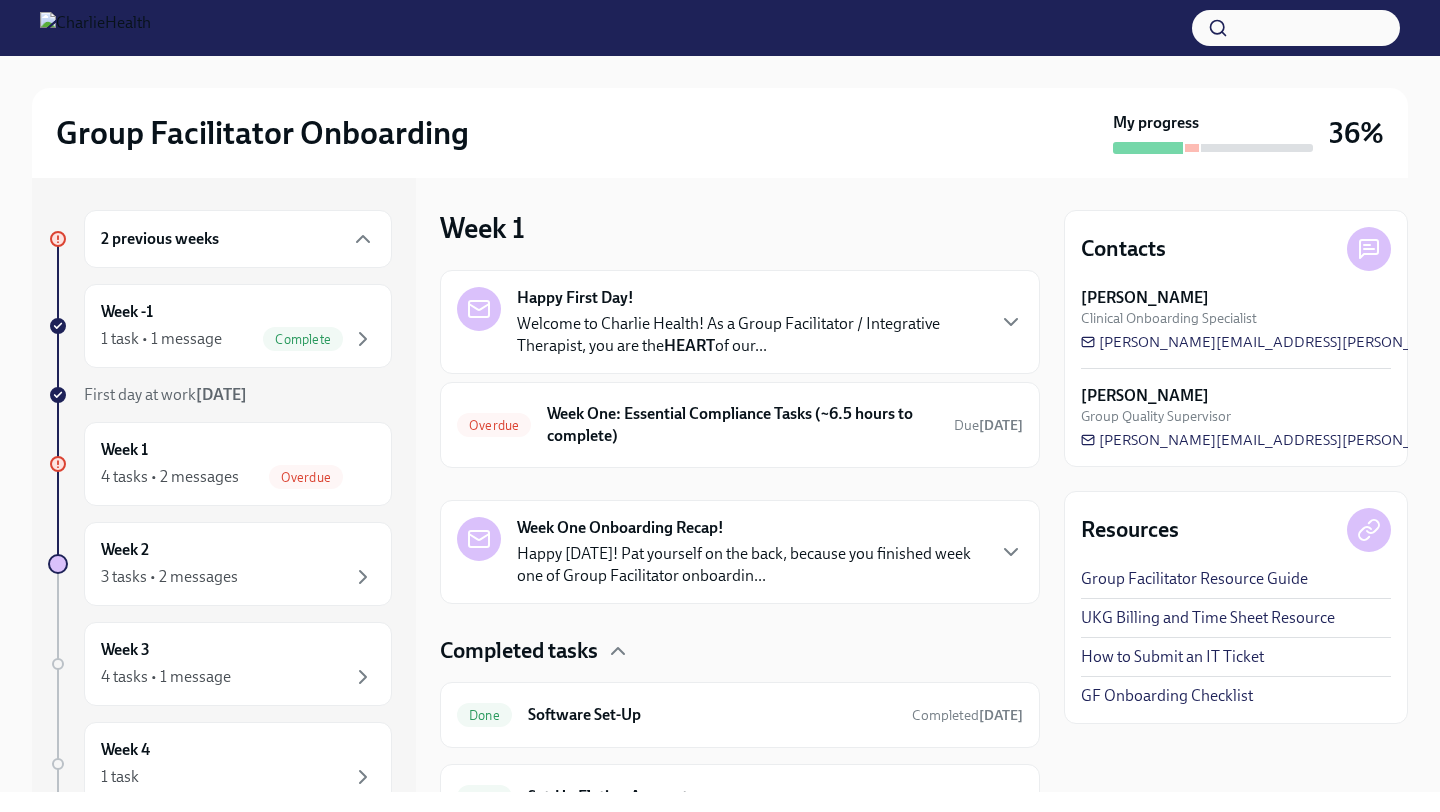 scroll, scrollTop: 204, scrollLeft: 0, axis: vertical 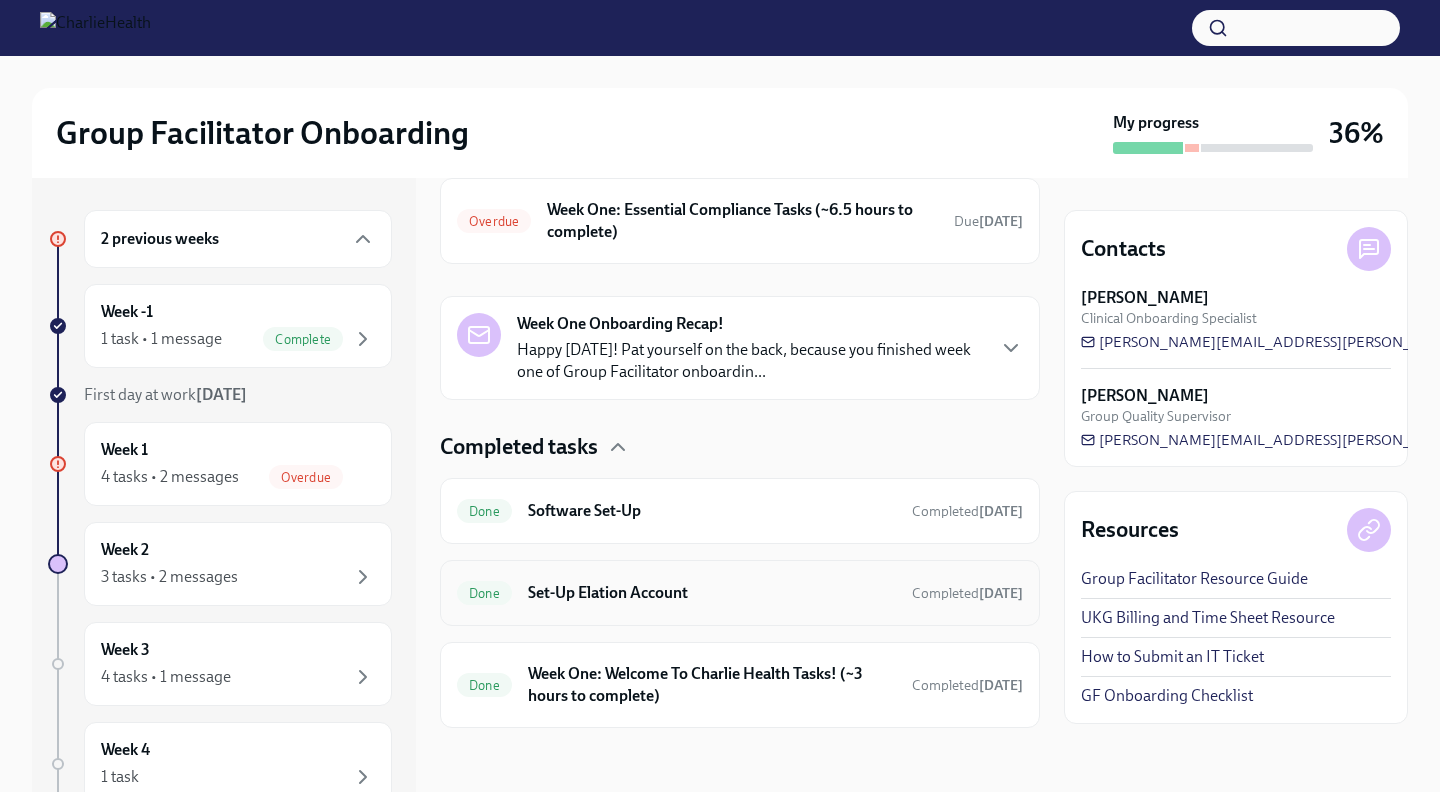 click on "Set-Up Elation Account" at bounding box center [712, 593] 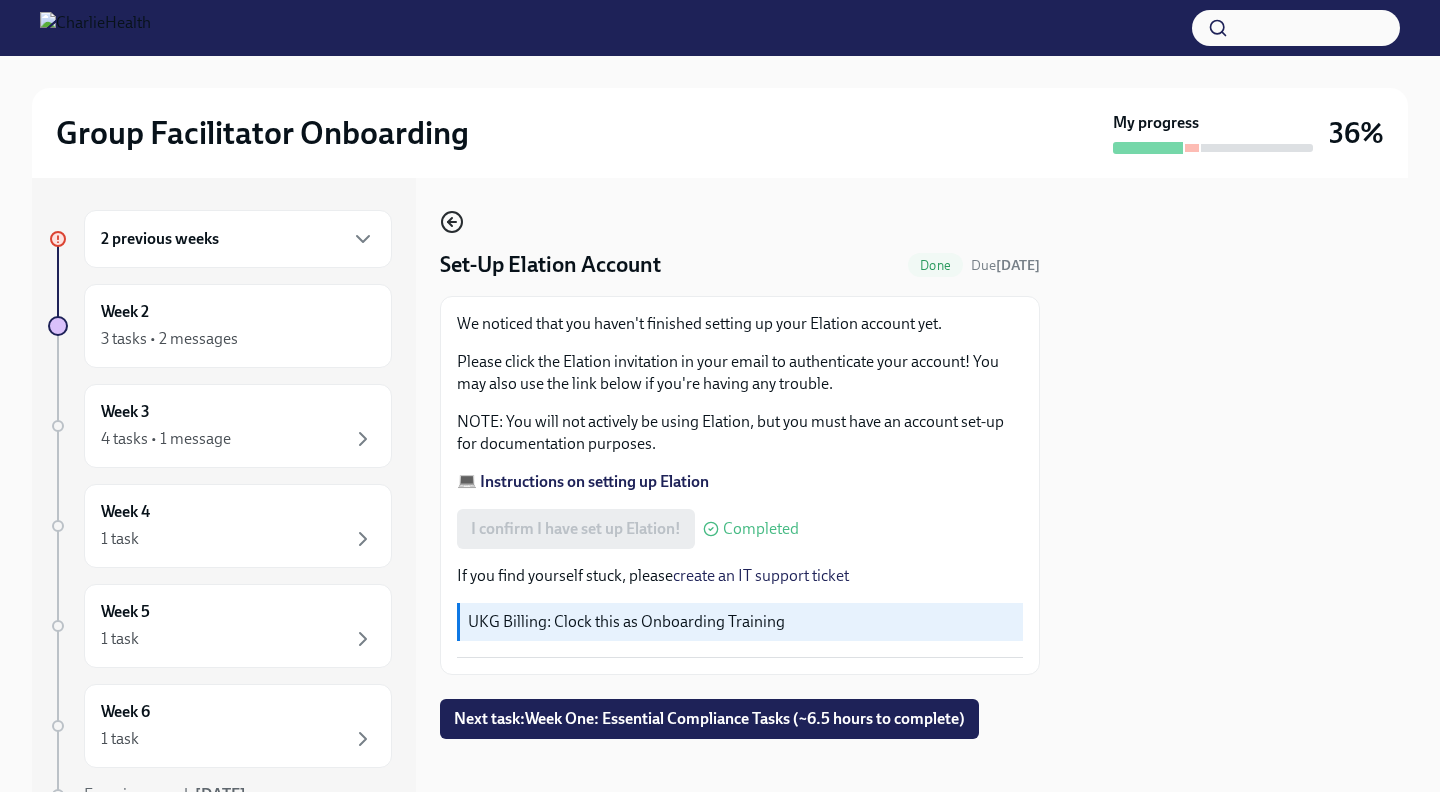 click 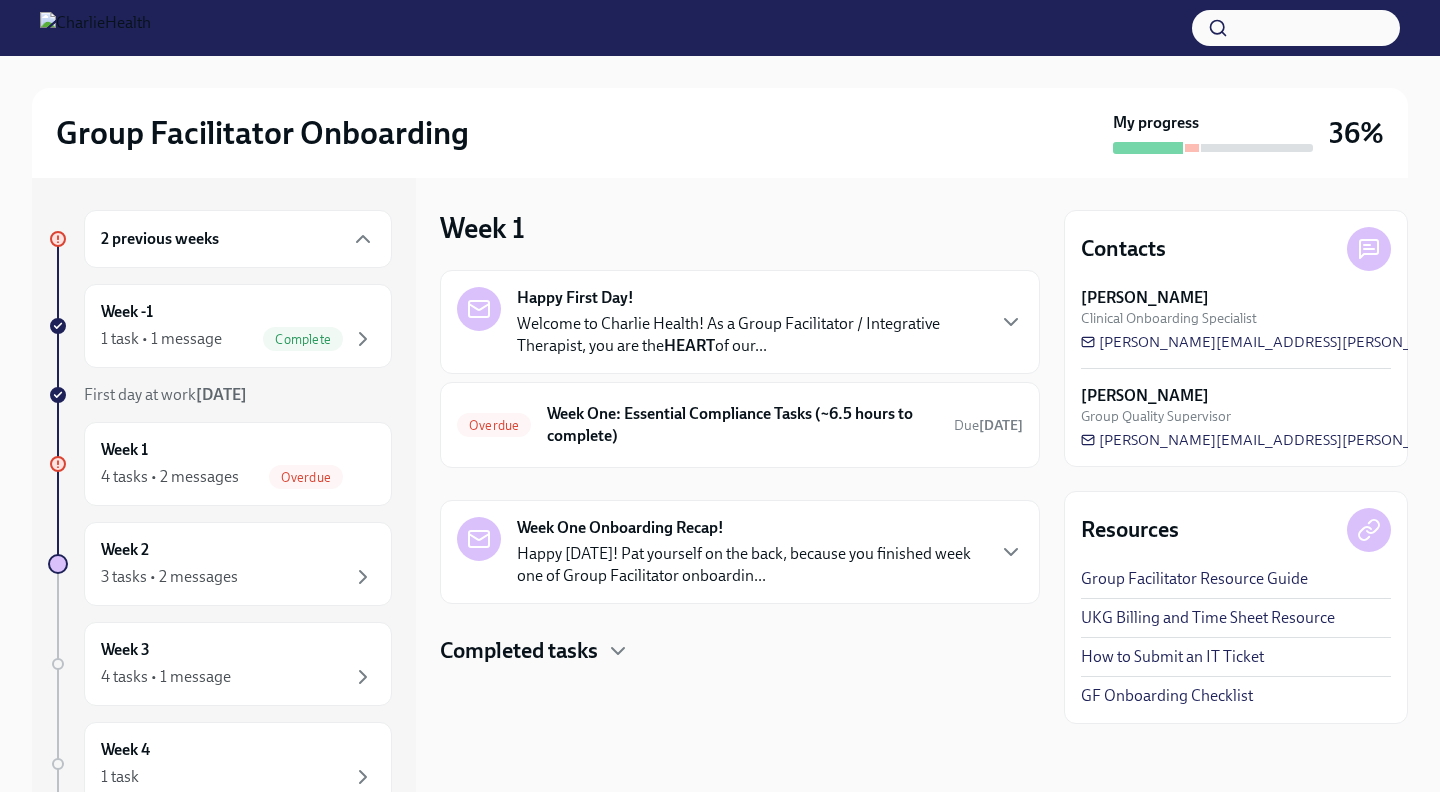click on "Completed tasks" at bounding box center [519, 651] 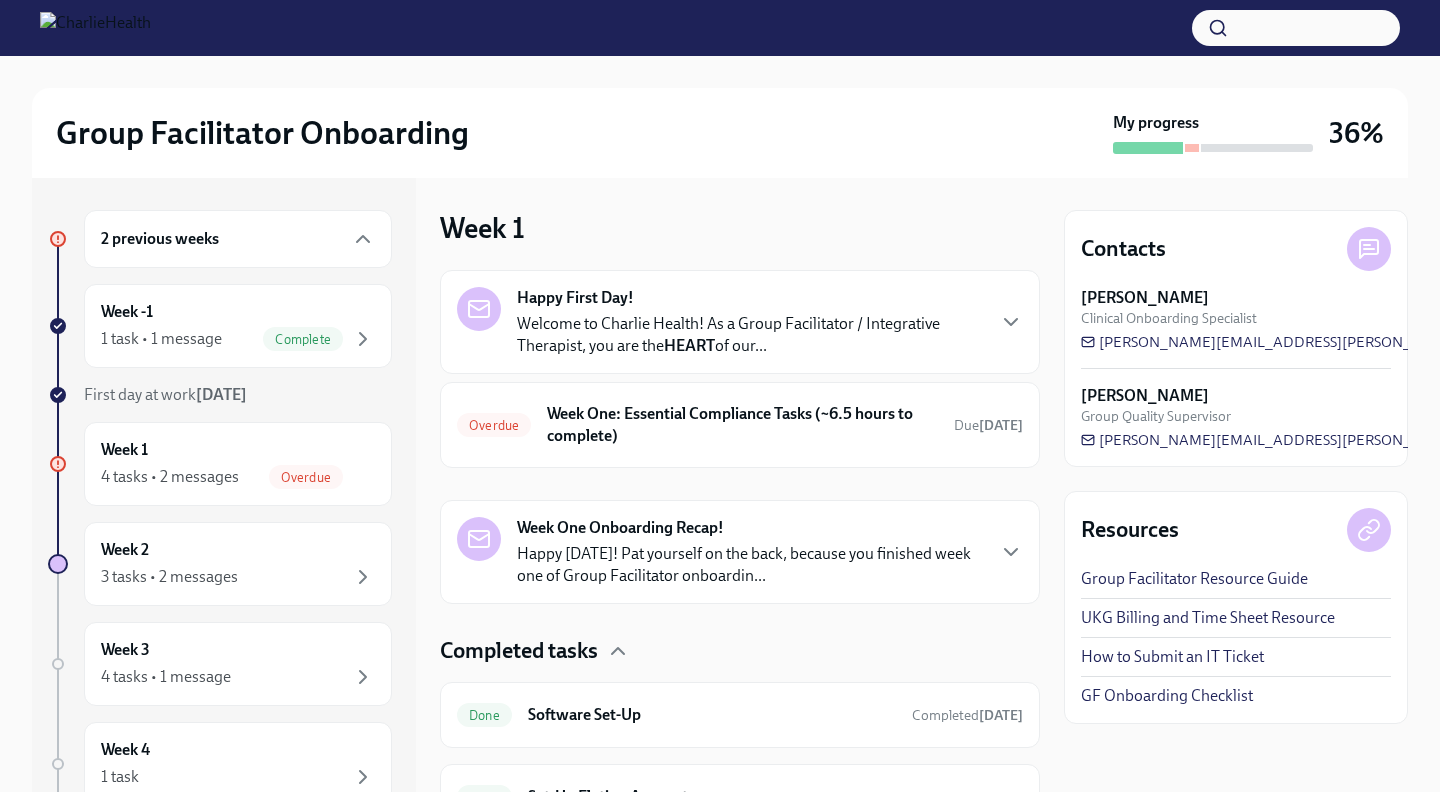 scroll, scrollTop: 204, scrollLeft: 0, axis: vertical 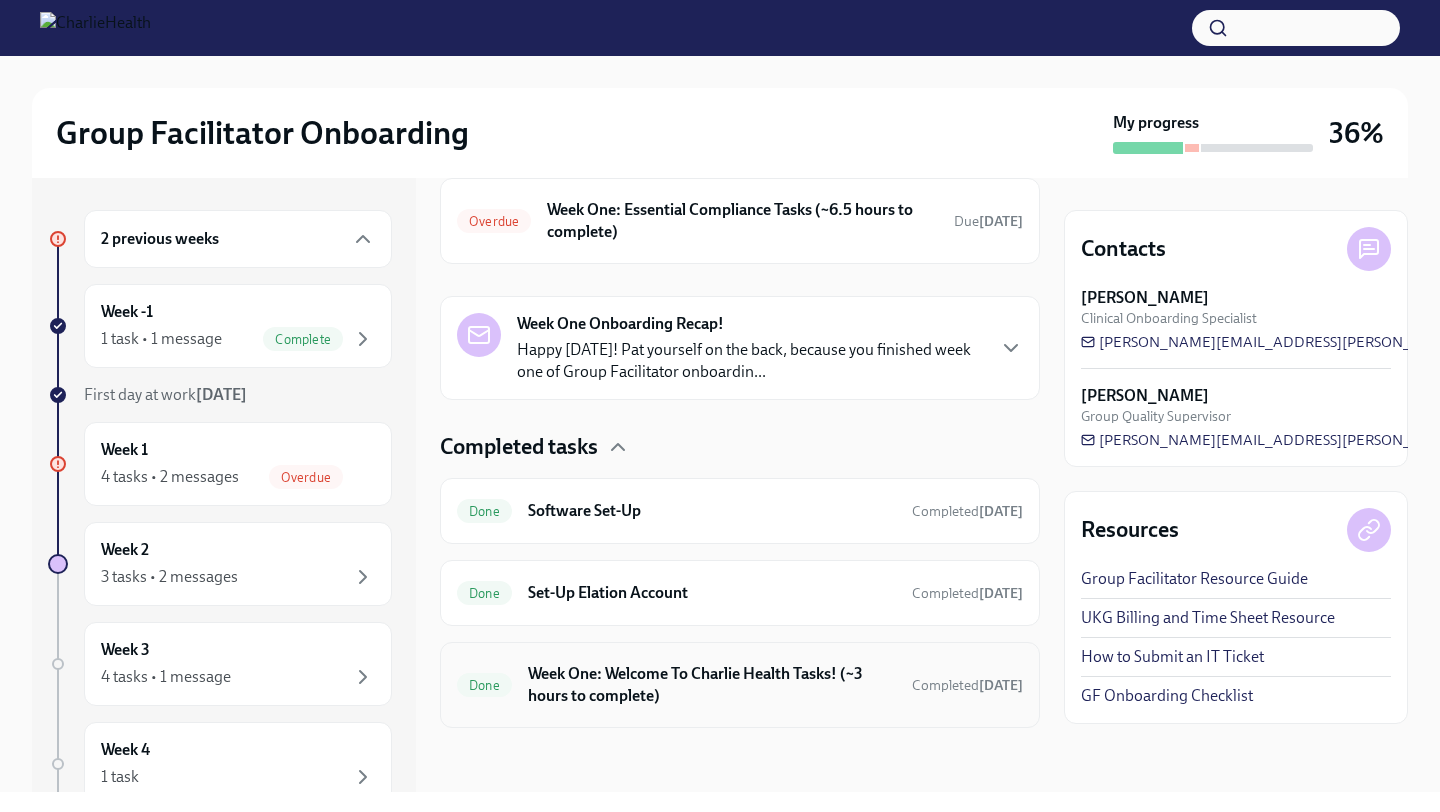 click on "Week One: Welcome To Charlie Health Tasks! (~3 hours to complete)" at bounding box center (712, 685) 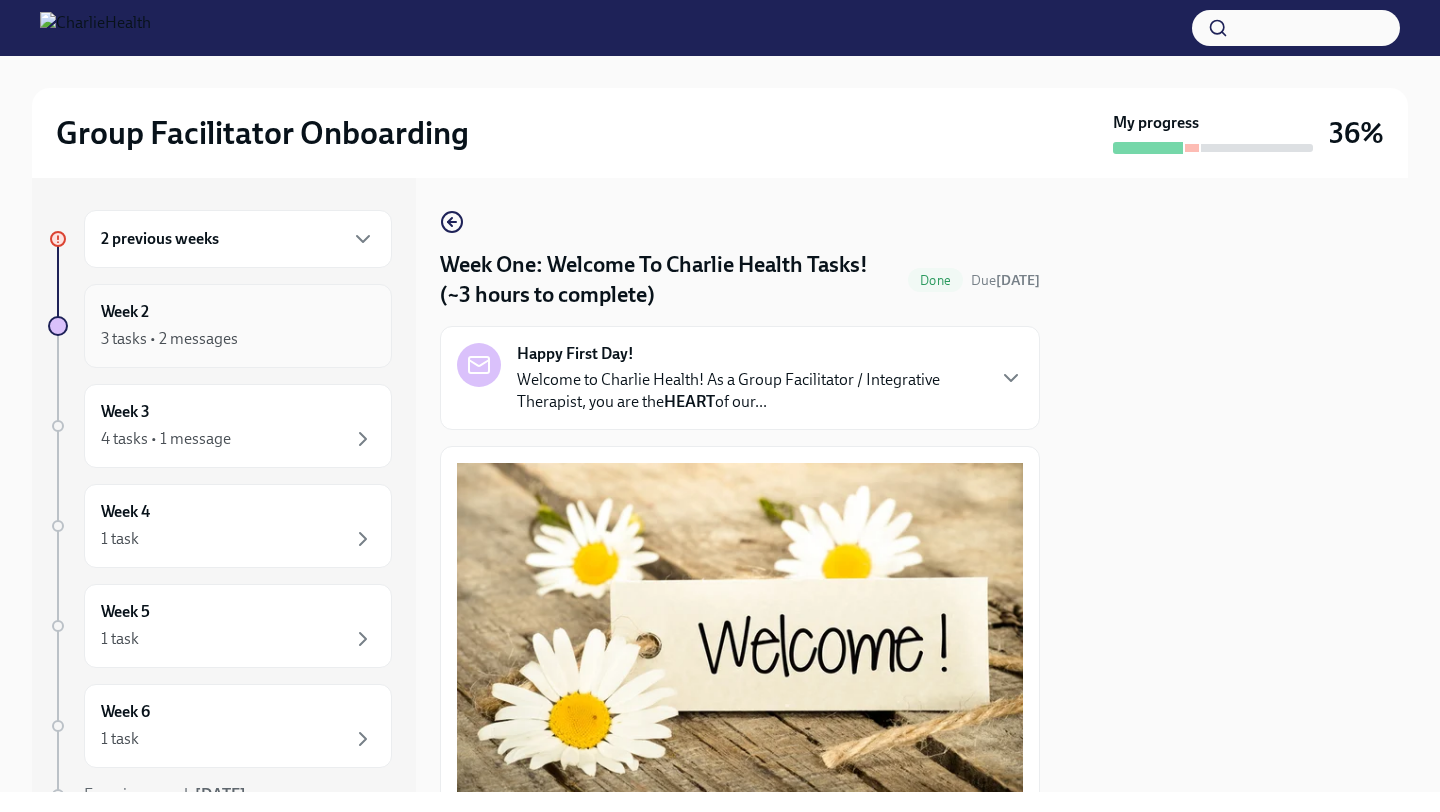 click on "3 tasks • 2 messages" at bounding box center [238, 339] 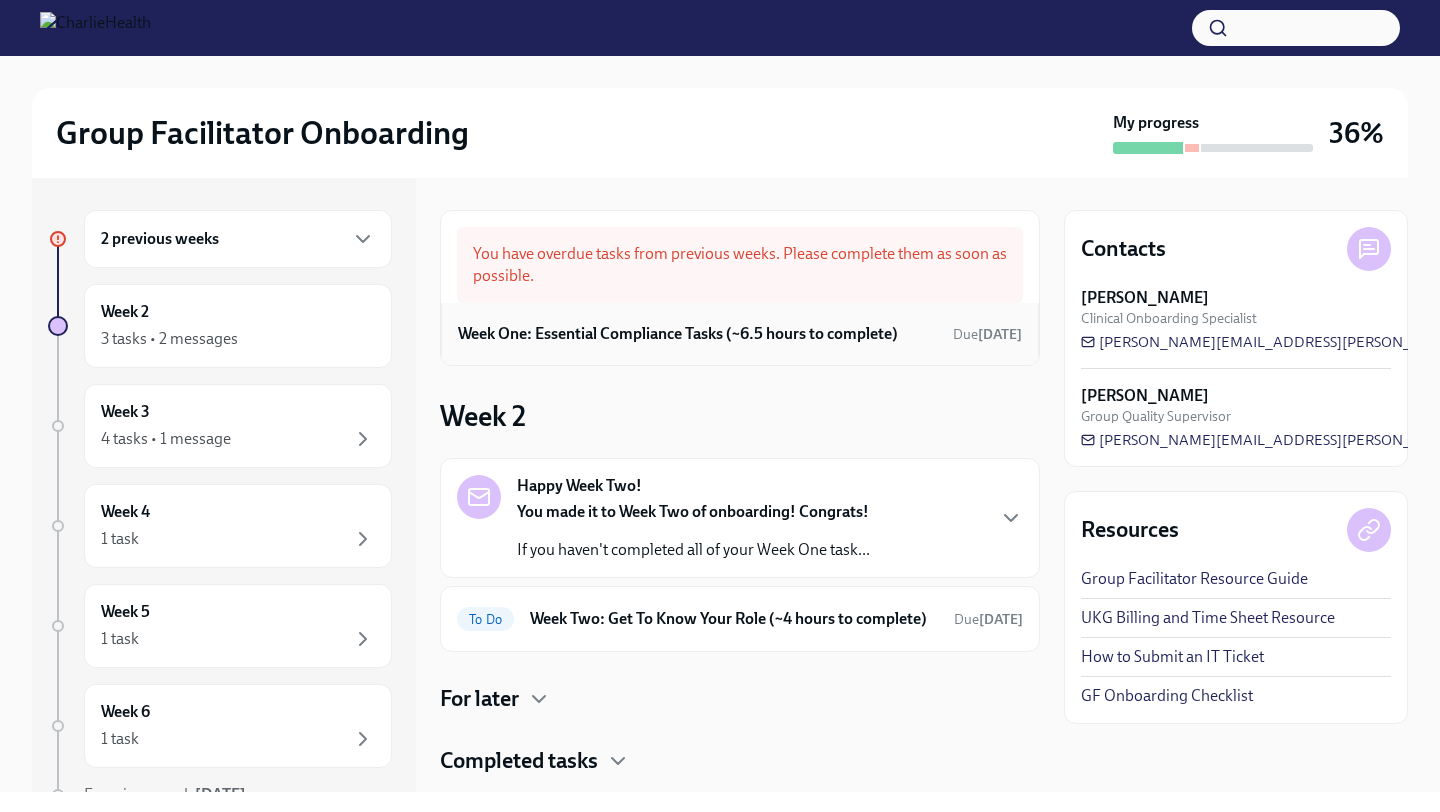 click on "Week One: Essential Compliance Tasks (~6.5 hours to complete)" at bounding box center [678, 334] 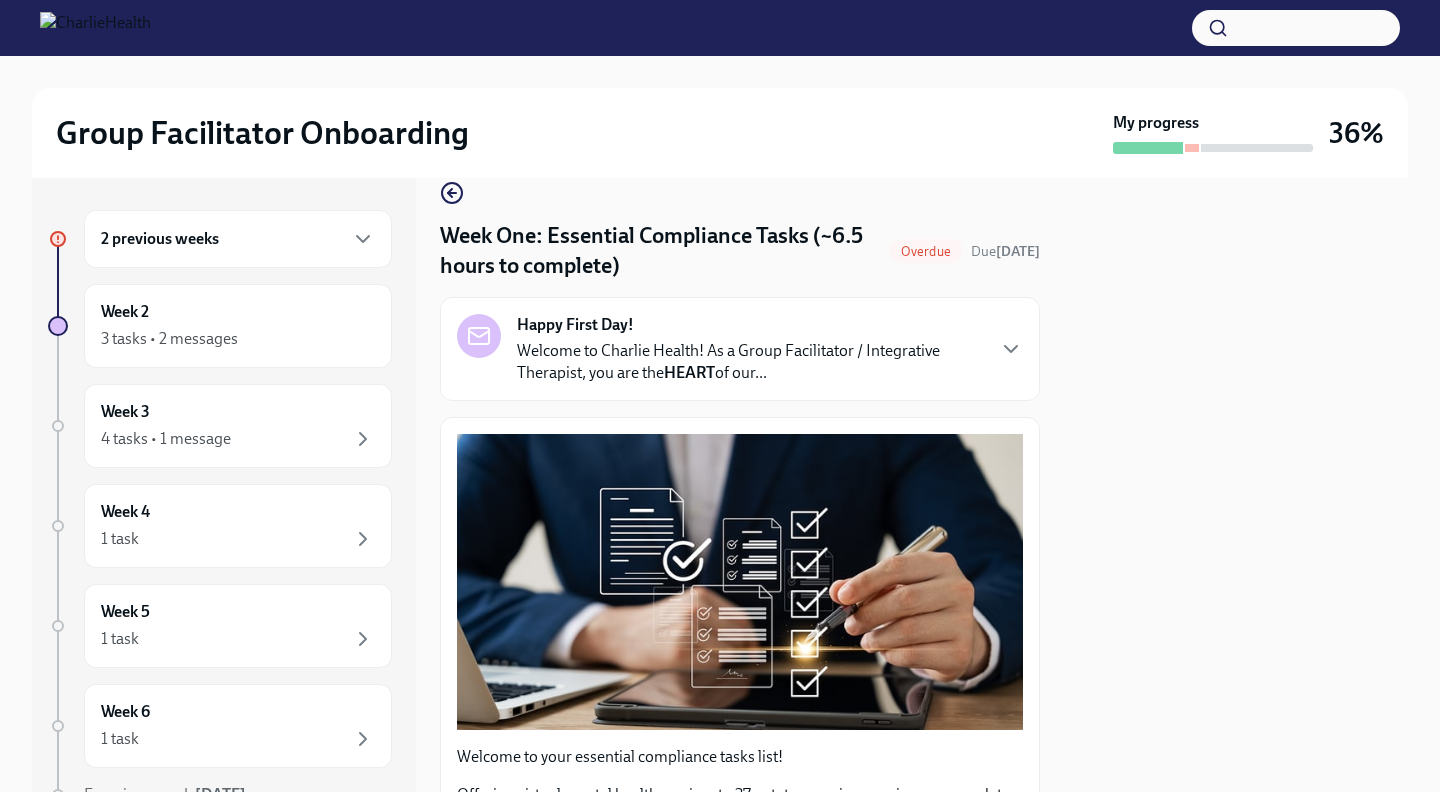 scroll, scrollTop: 0, scrollLeft: 0, axis: both 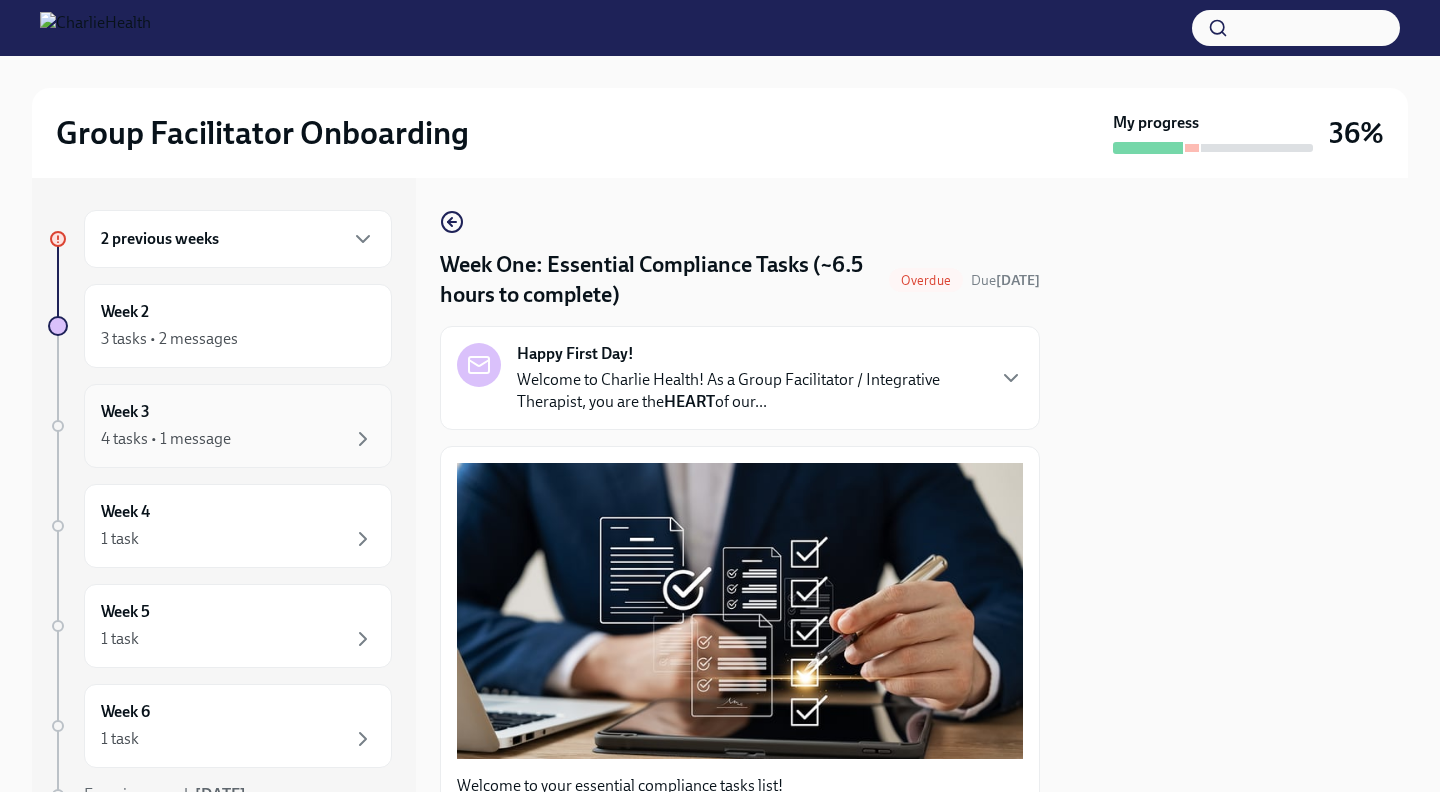 click on "Week 3 4 tasks • 1 message" at bounding box center (238, 426) 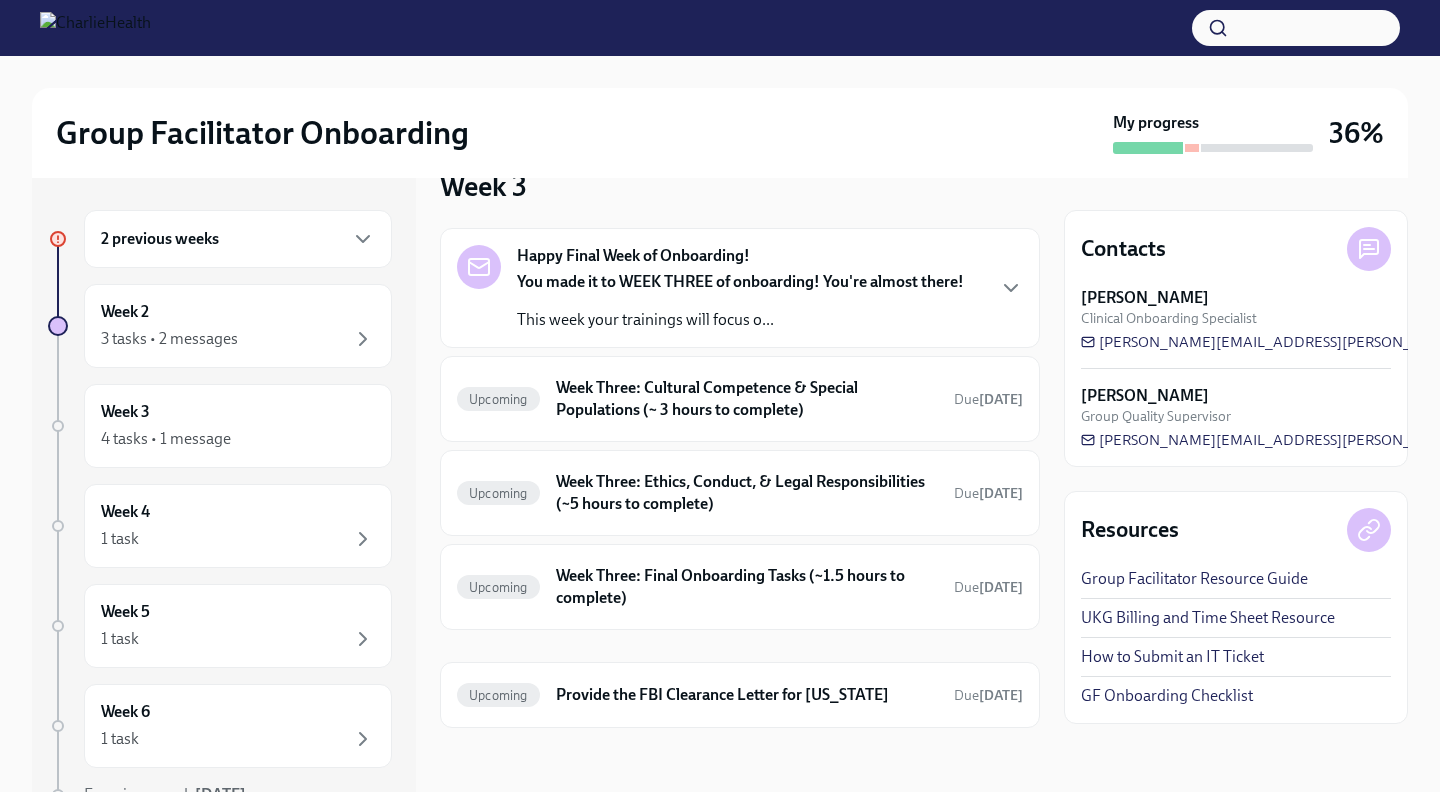 scroll, scrollTop: 0, scrollLeft: 0, axis: both 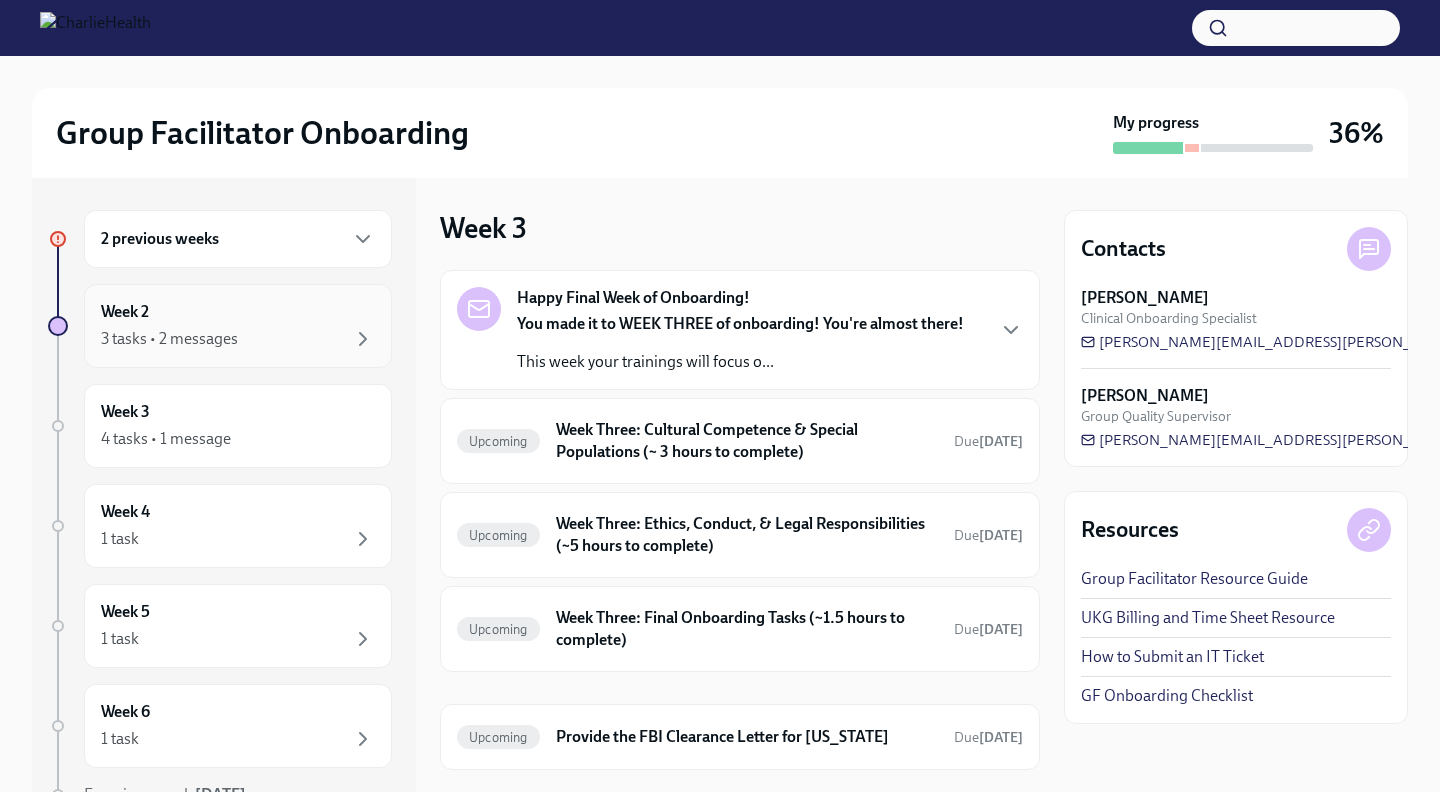 click on "Week 2 3 tasks • 2 messages" at bounding box center (238, 326) 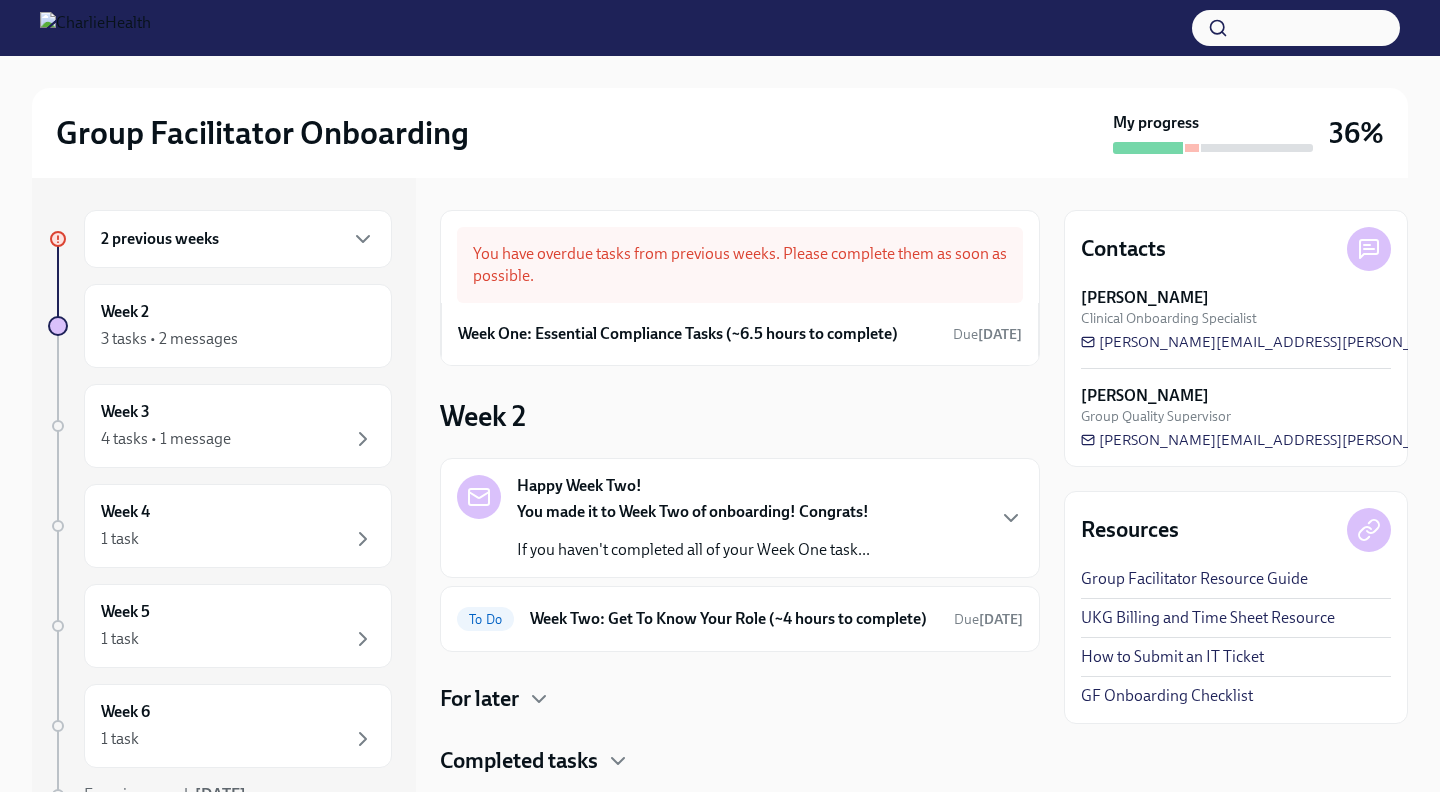 scroll, scrollTop: 68, scrollLeft: 0, axis: vertical 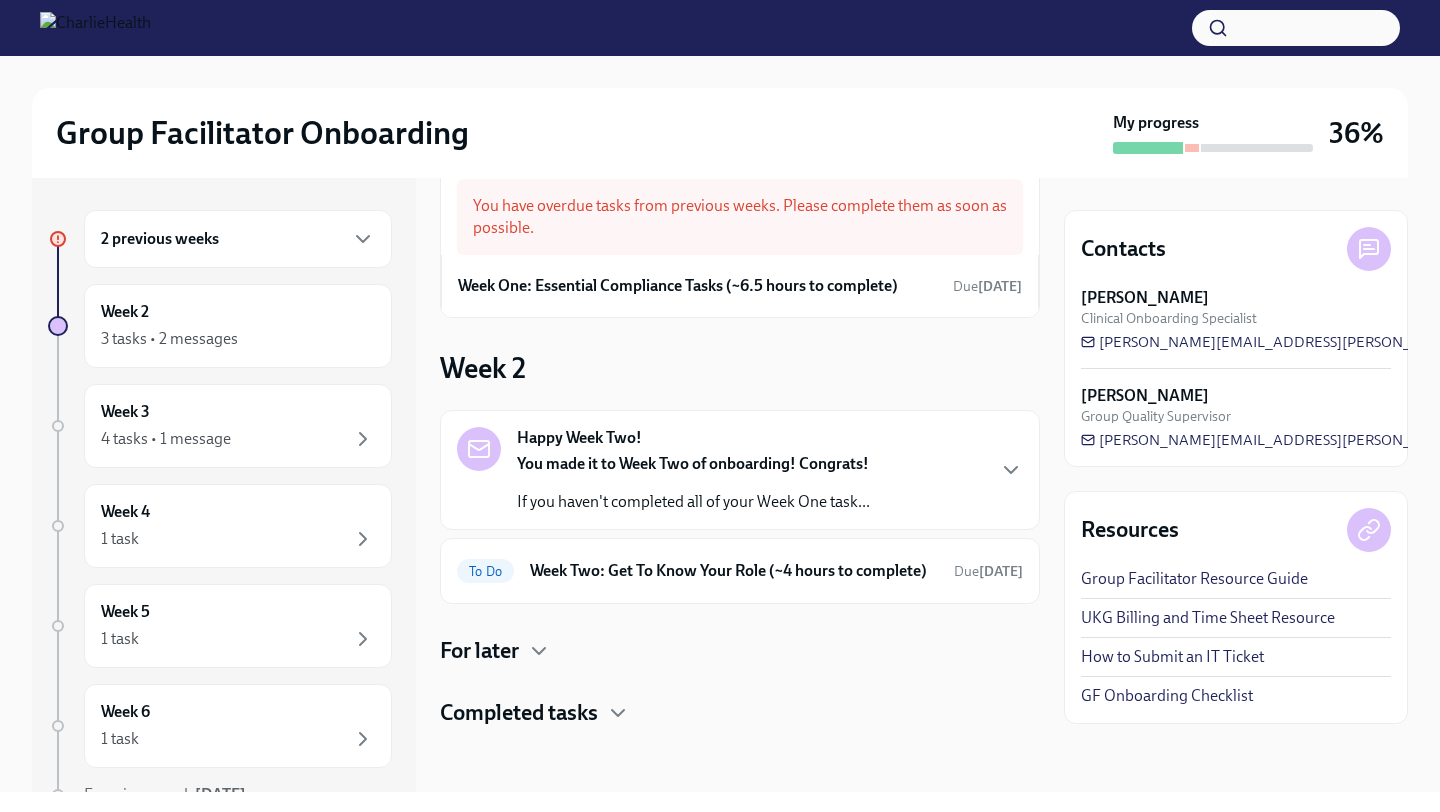 click at bounding box center [740, 760] 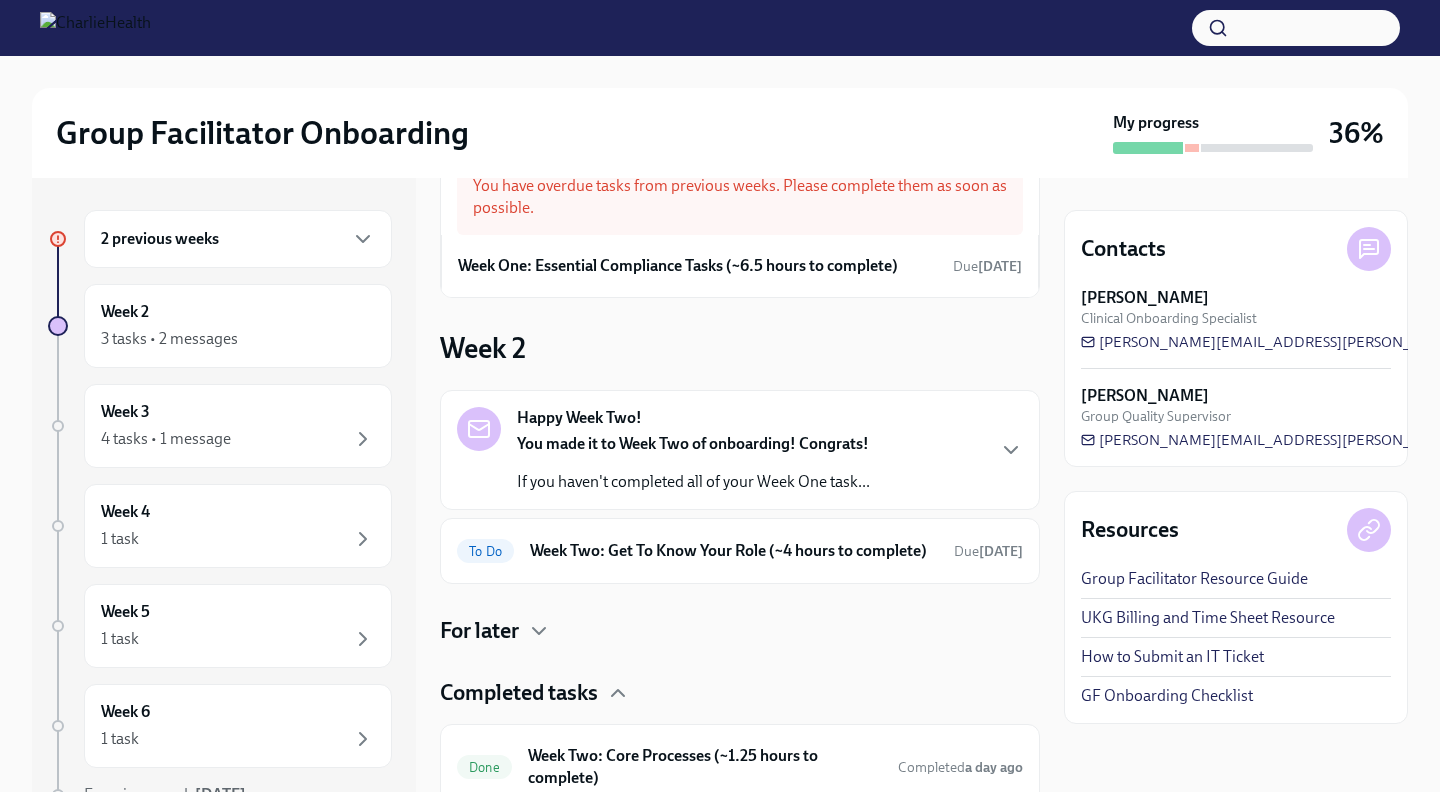 scroll, scrollTop: 272, scrollLeft: 0, axis: vertical 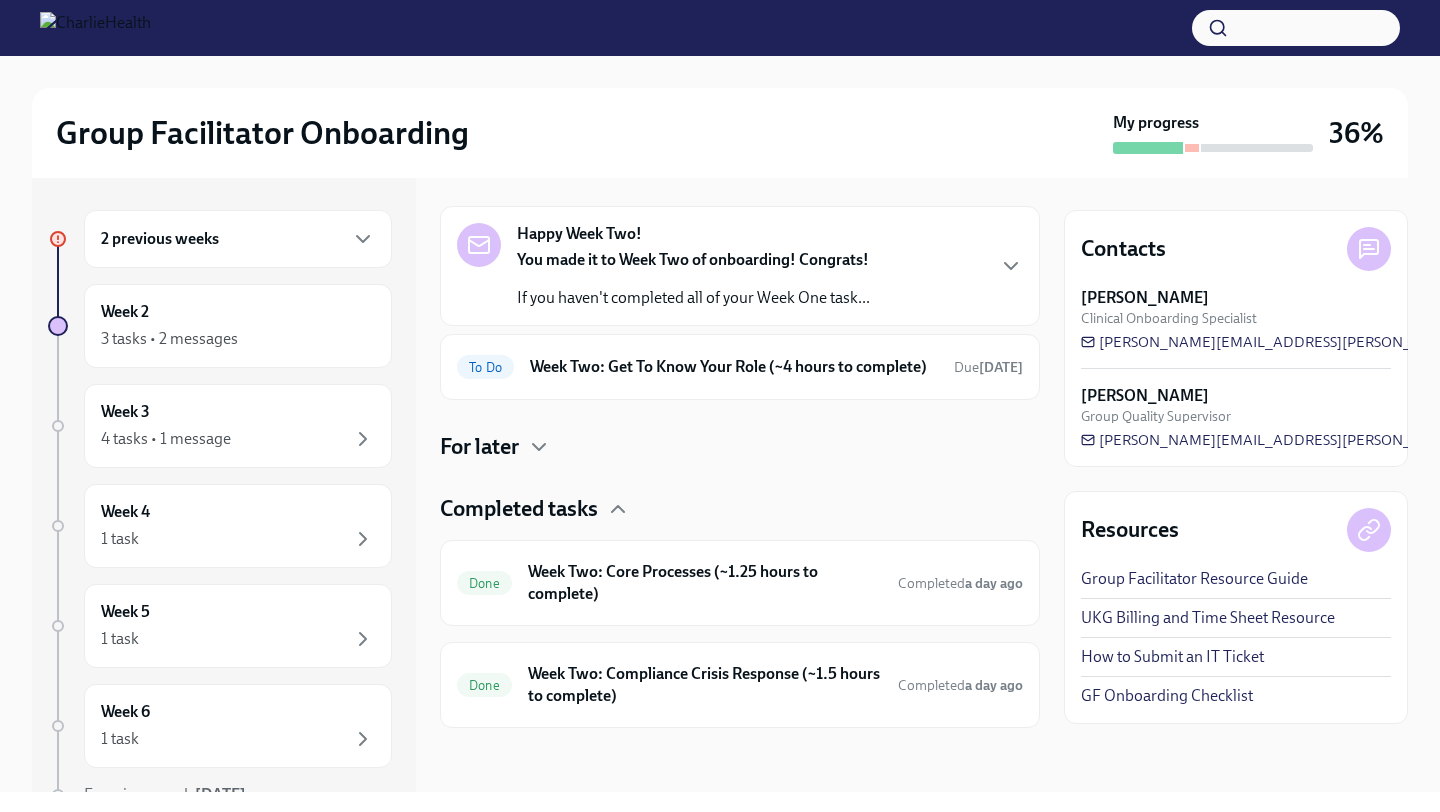 click on "If you haven't completed all of your Week One task..." at bounding box center [693, 298] 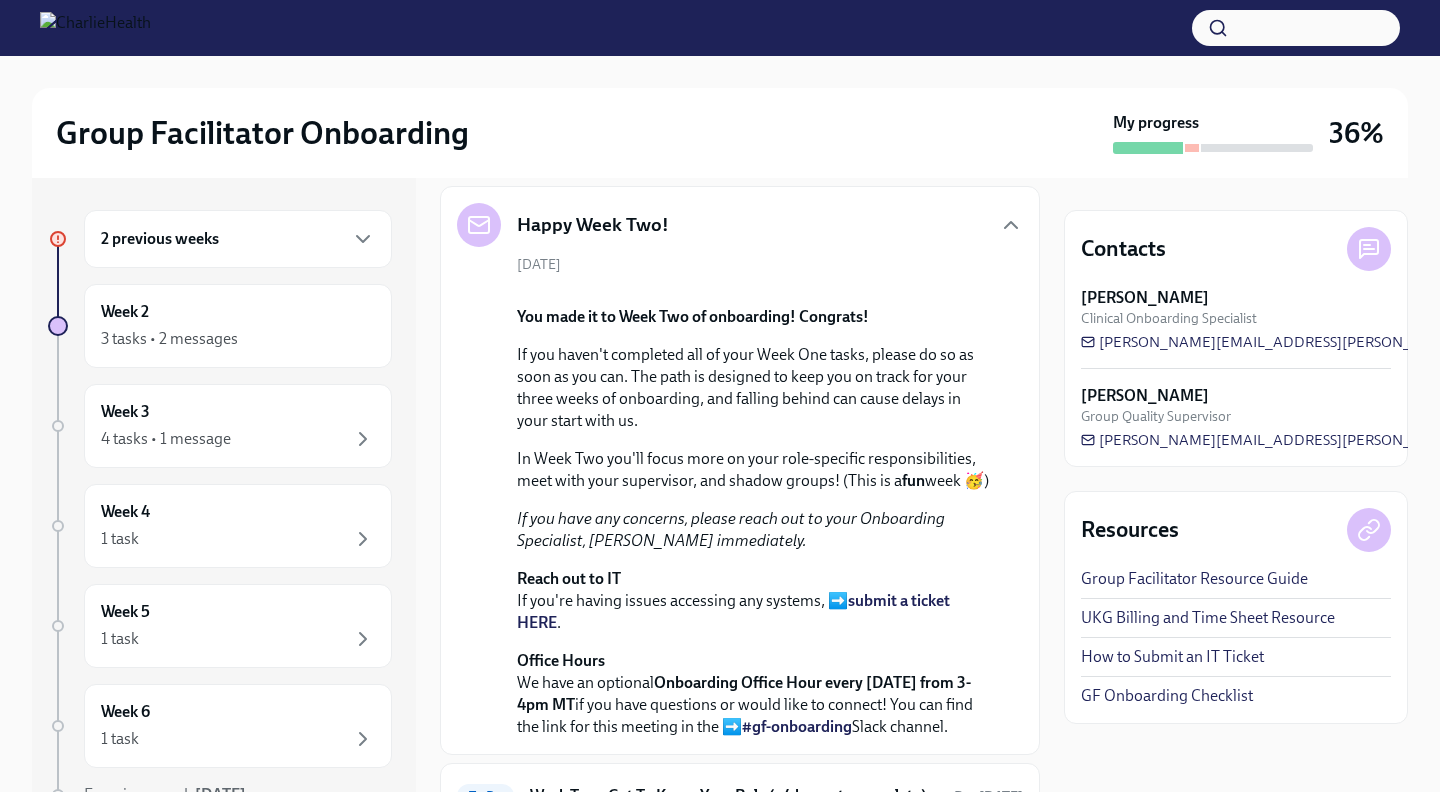 click on "Happy Week Two!" at bounding box center (740, 225) 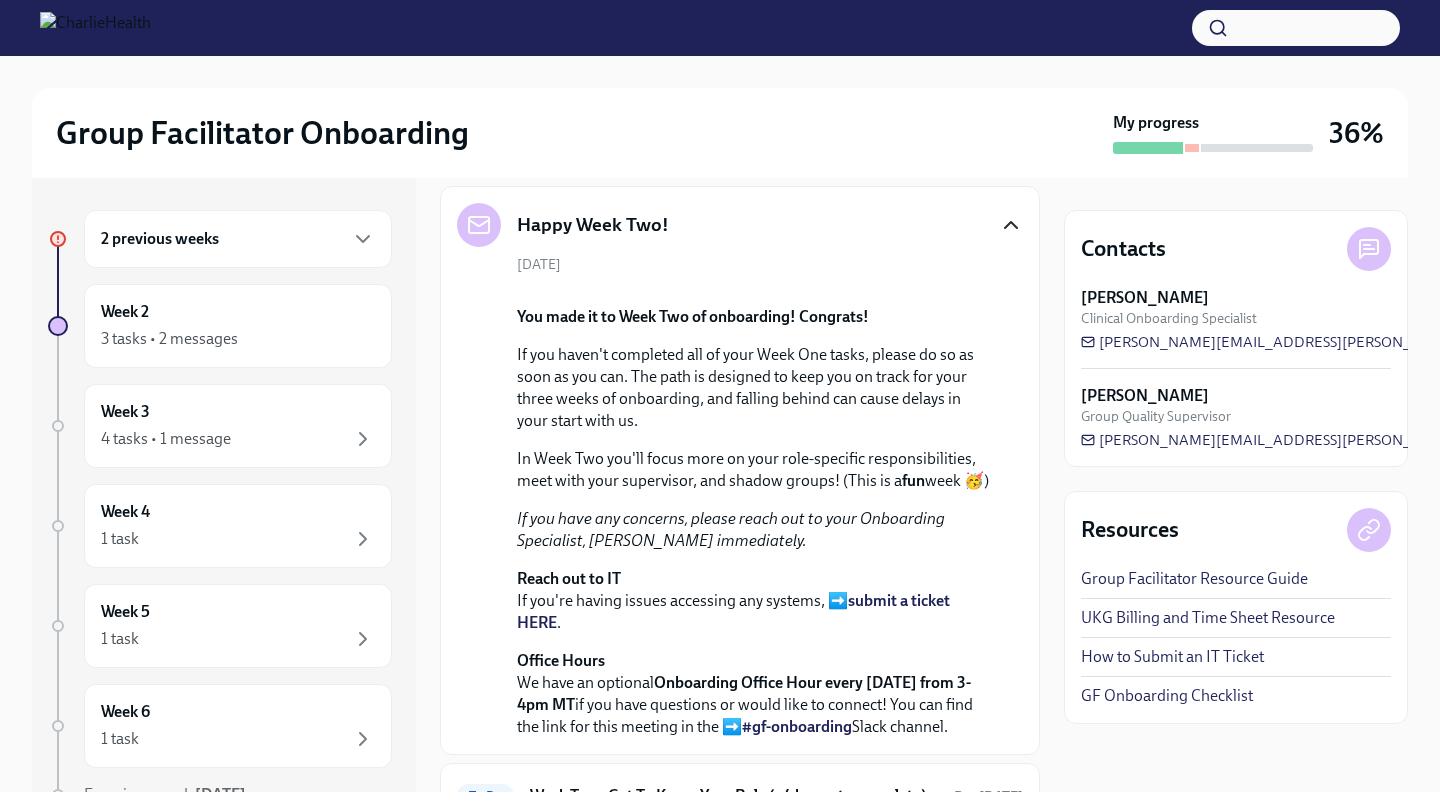 click 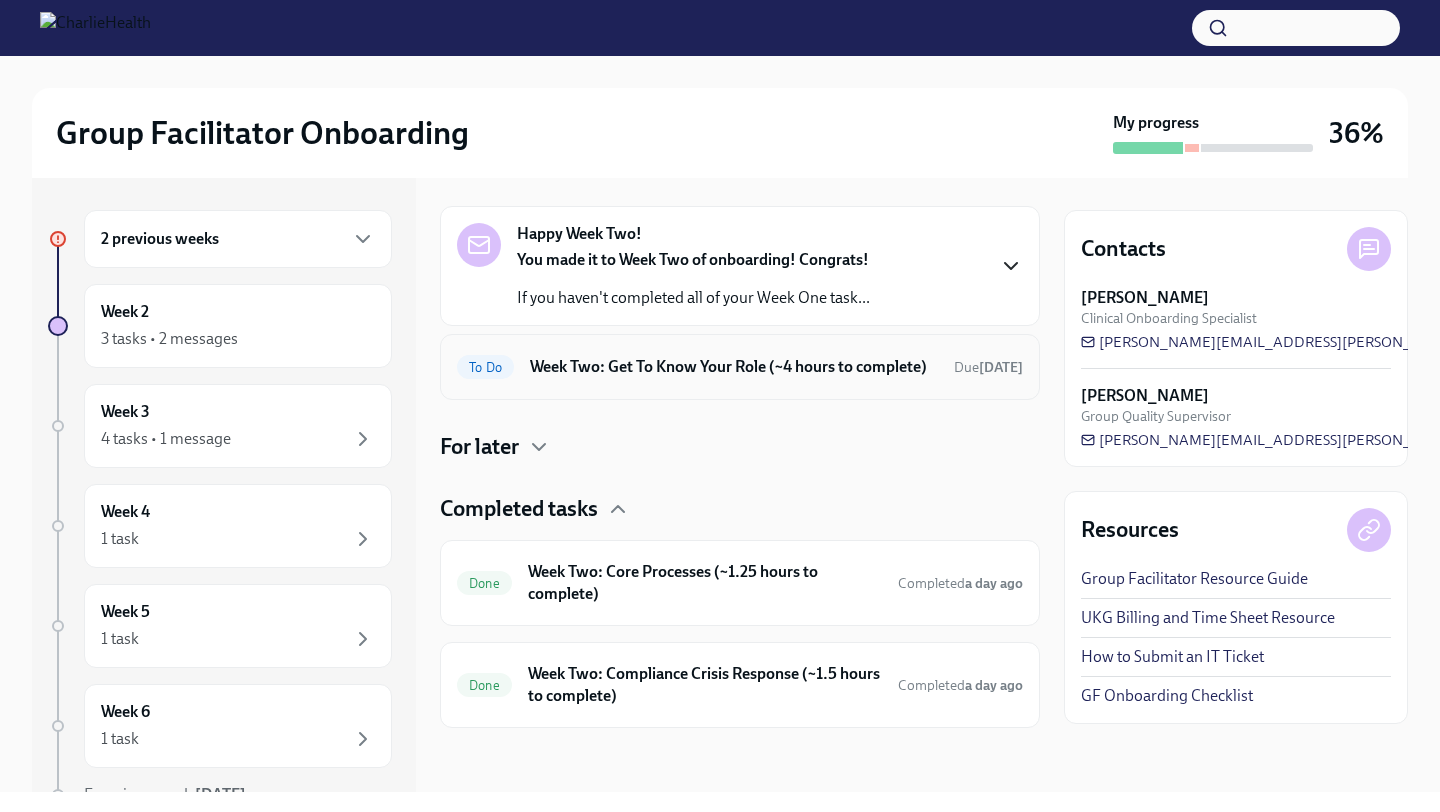 click on "Week Two: Get To Know Your Role (~4 hours to complete)" at bounding box center (734, 367) 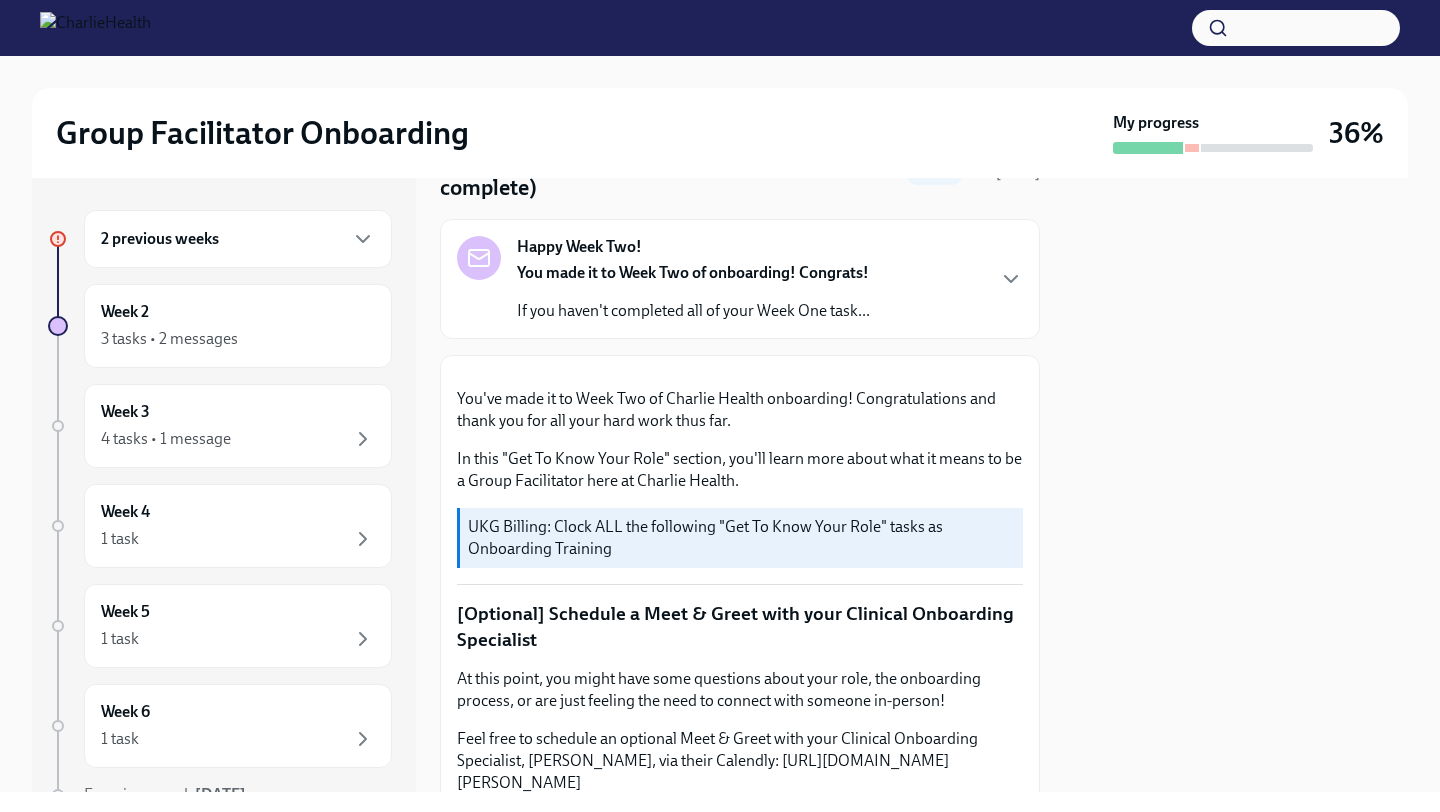 scroll, scrollTop: 0, scrollLeft: 0, axis: both 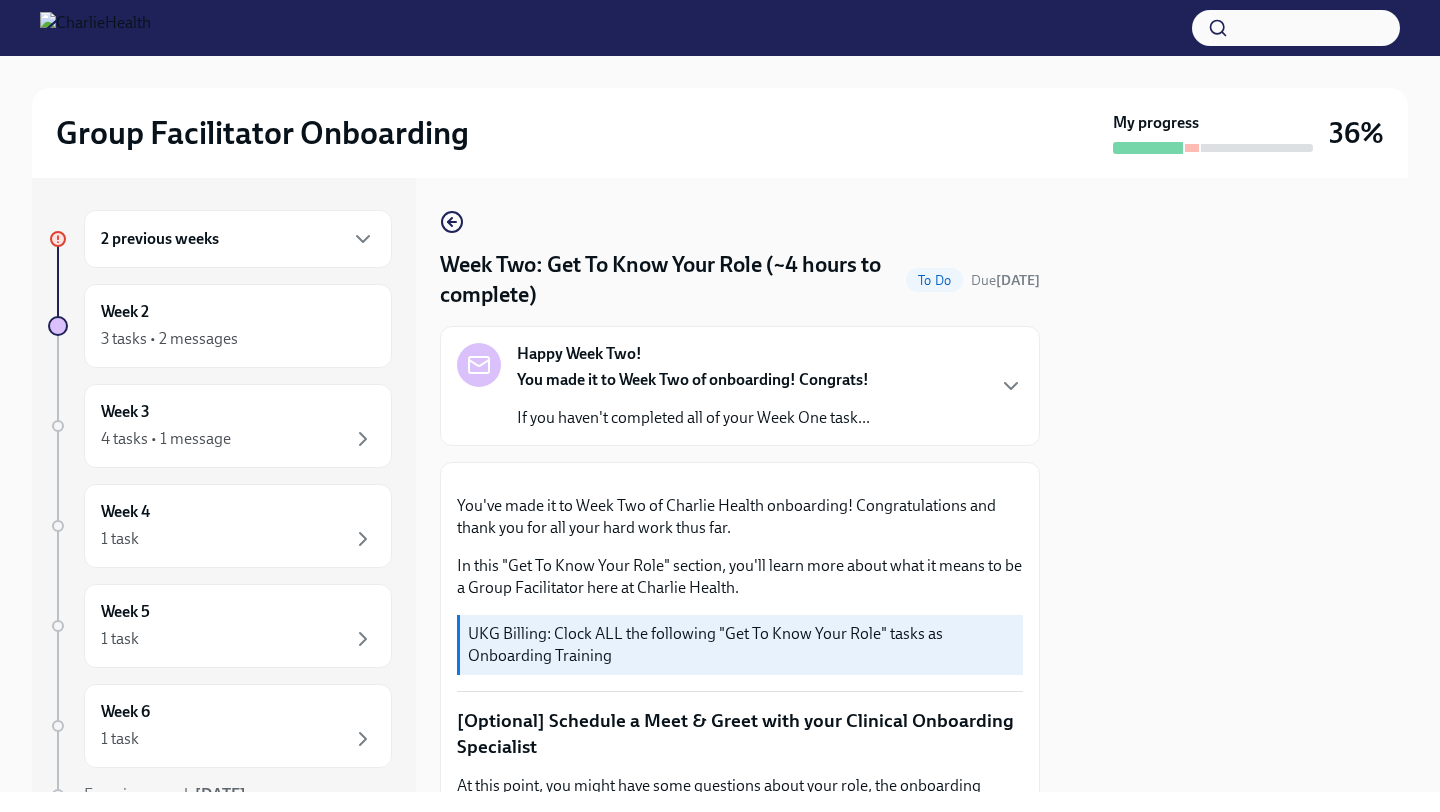 click on "2 previous weeks" at bounding box center [238, 239] 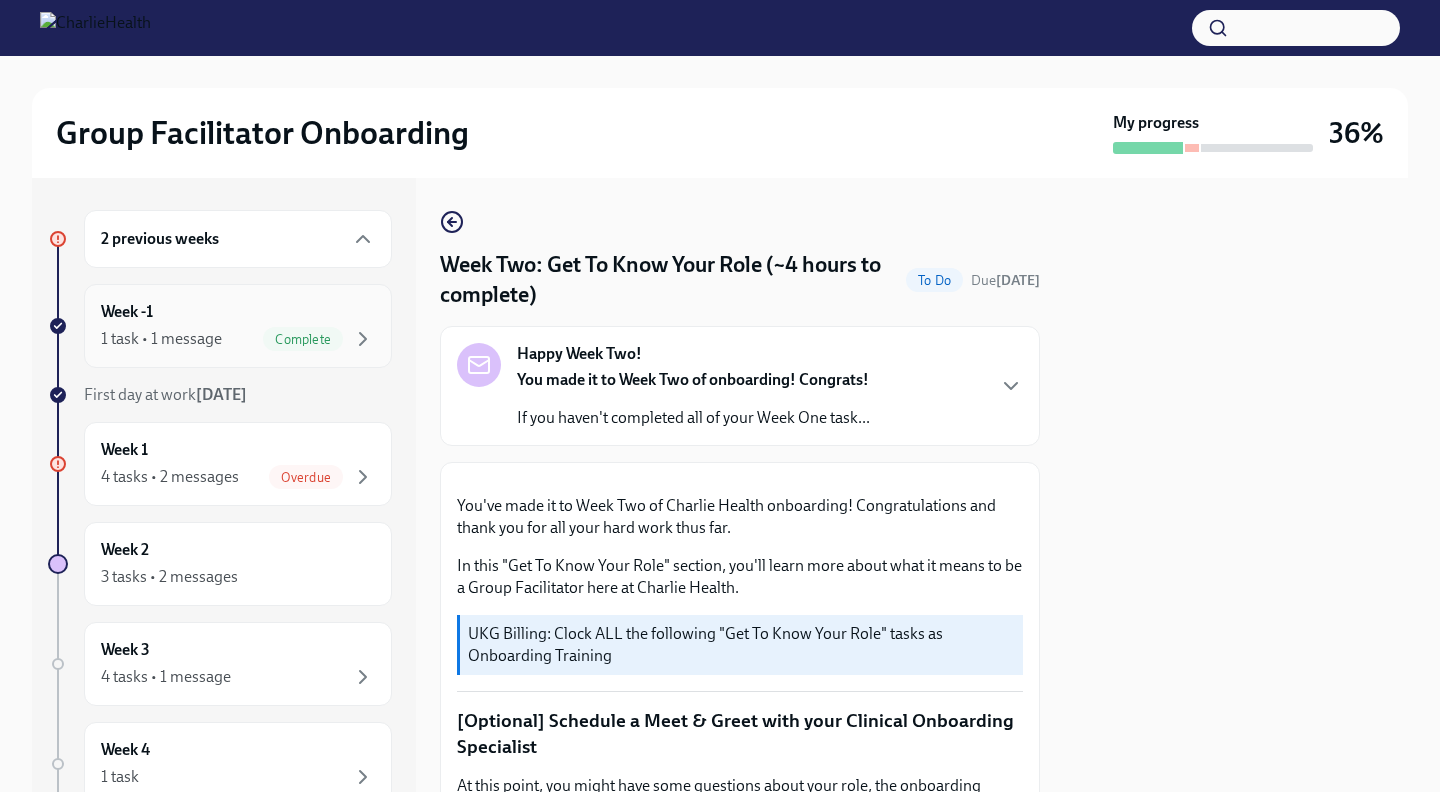 click on "Week -1 1 task • 1 message Complete" at bounding box center (238, 326) 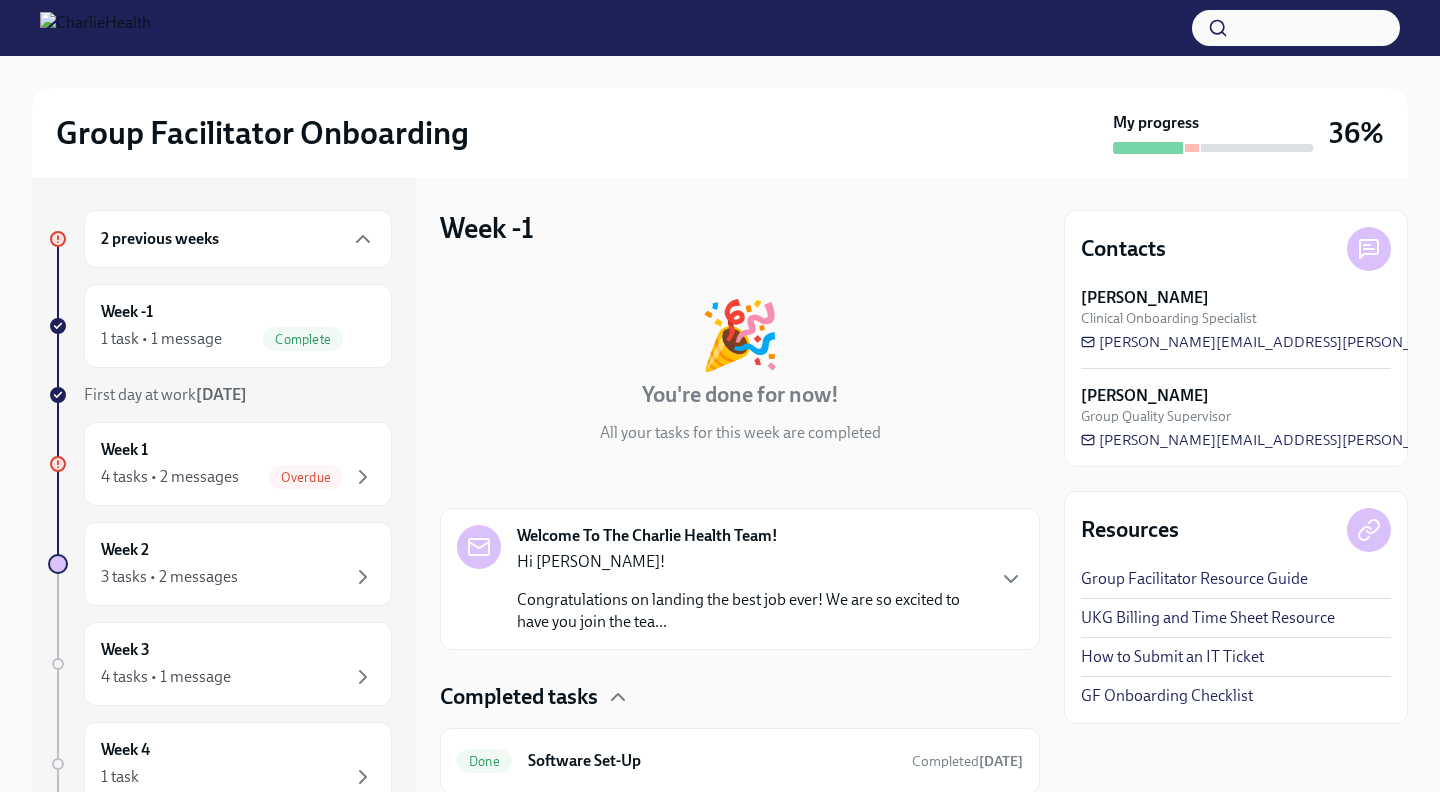 scroll, scrollTop: 66, scrollLeft: 0, axis: vertical 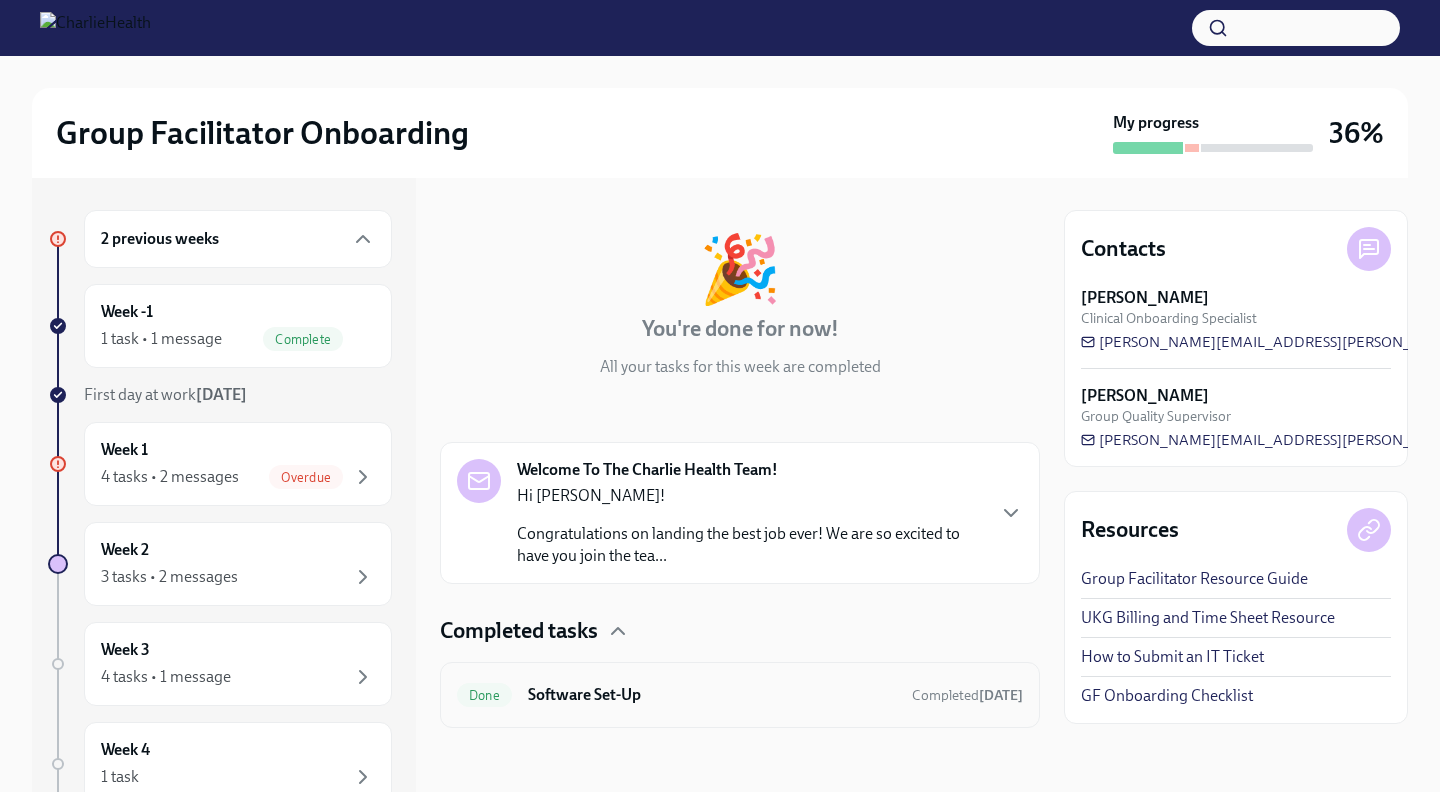 click on "Done Software Set-Up Completed  [DATE]" at bounding box center [740, 695] 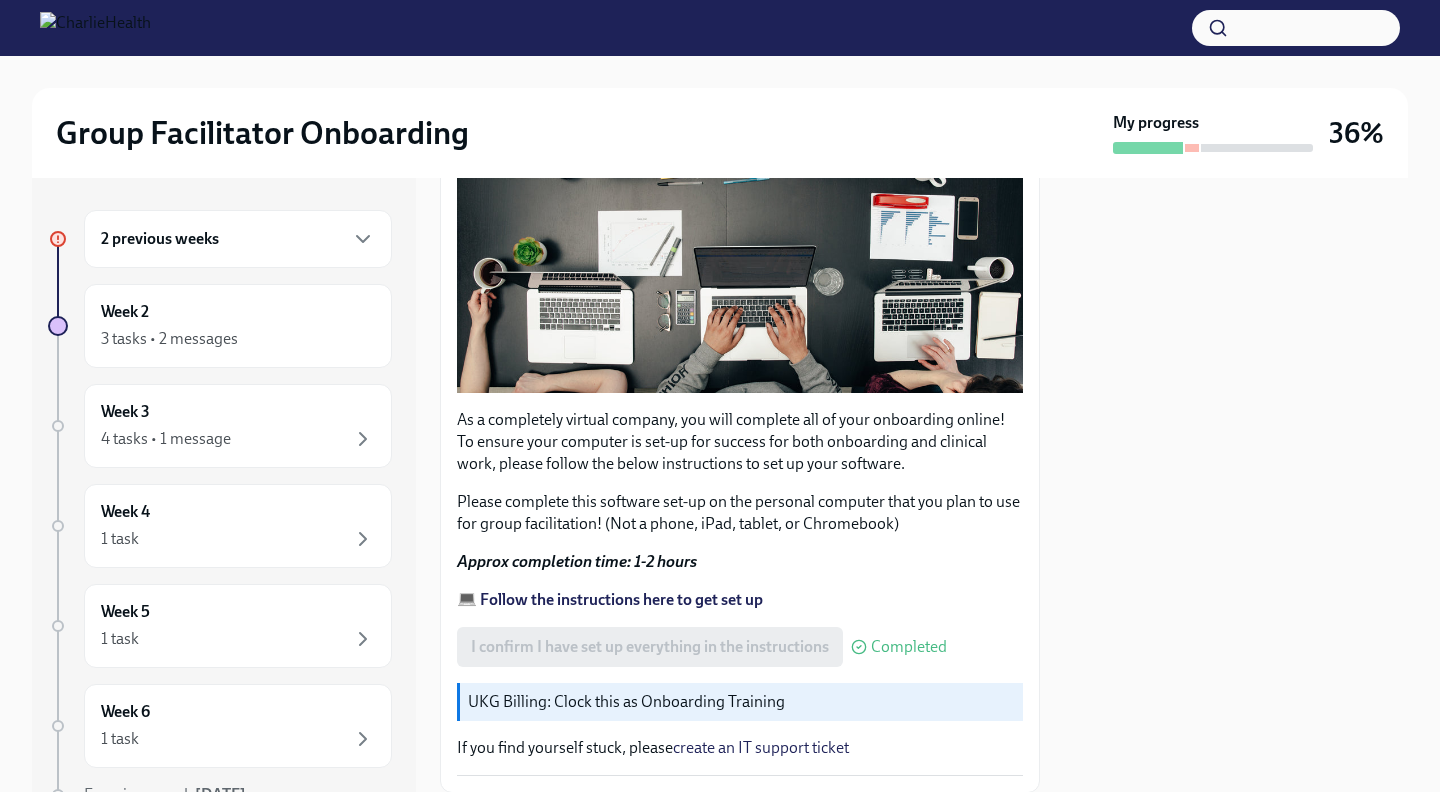 scroll, scrollTop: 417, scrollLeft: 0, axis: vertical 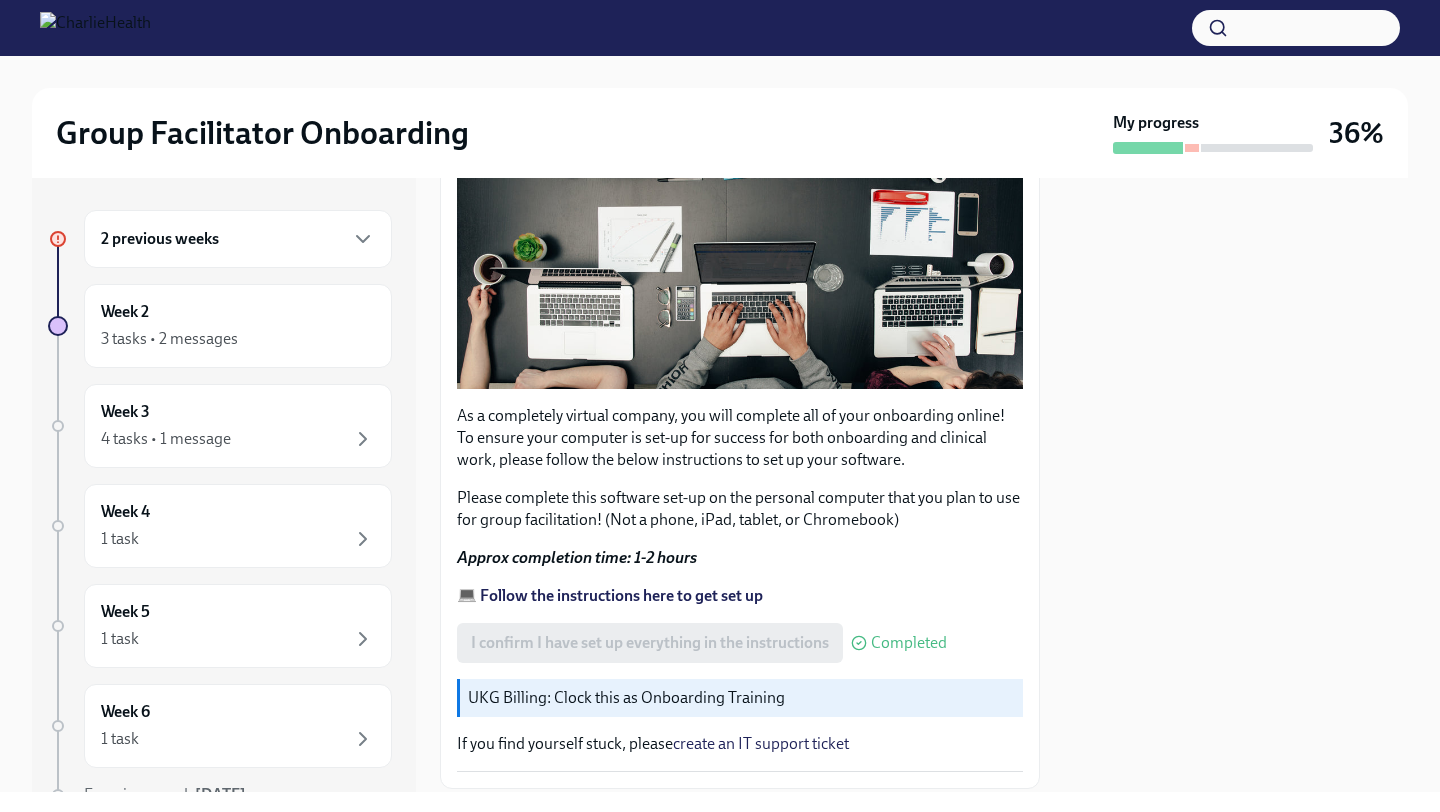 click on "2 previous weeks" at bounding box center (238, 239) 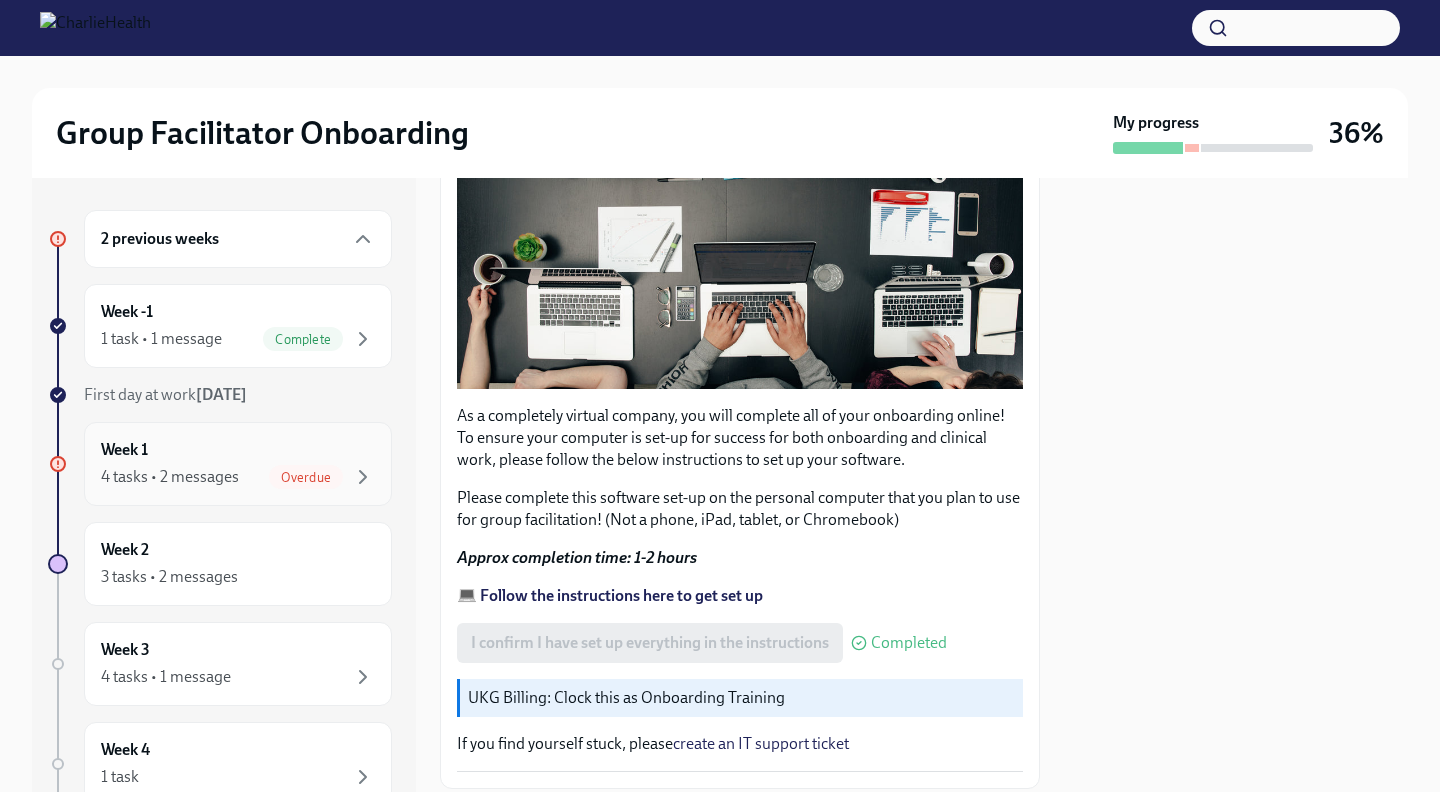 click on "Week 1 4 tasks • 2 messages Overdue" at bounding box center [238, 464] 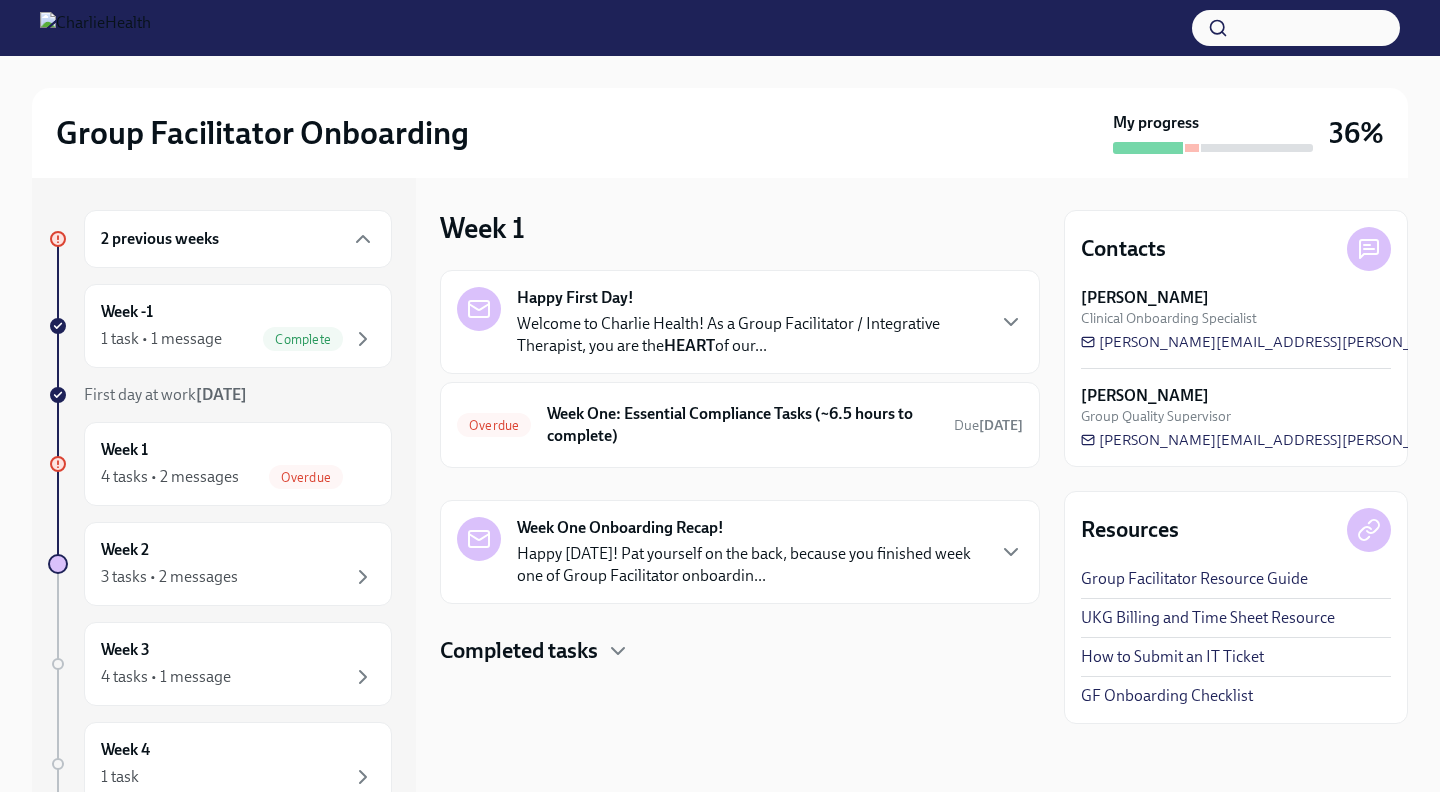 click on "Completed tasks" at bounding box center [519, 651] 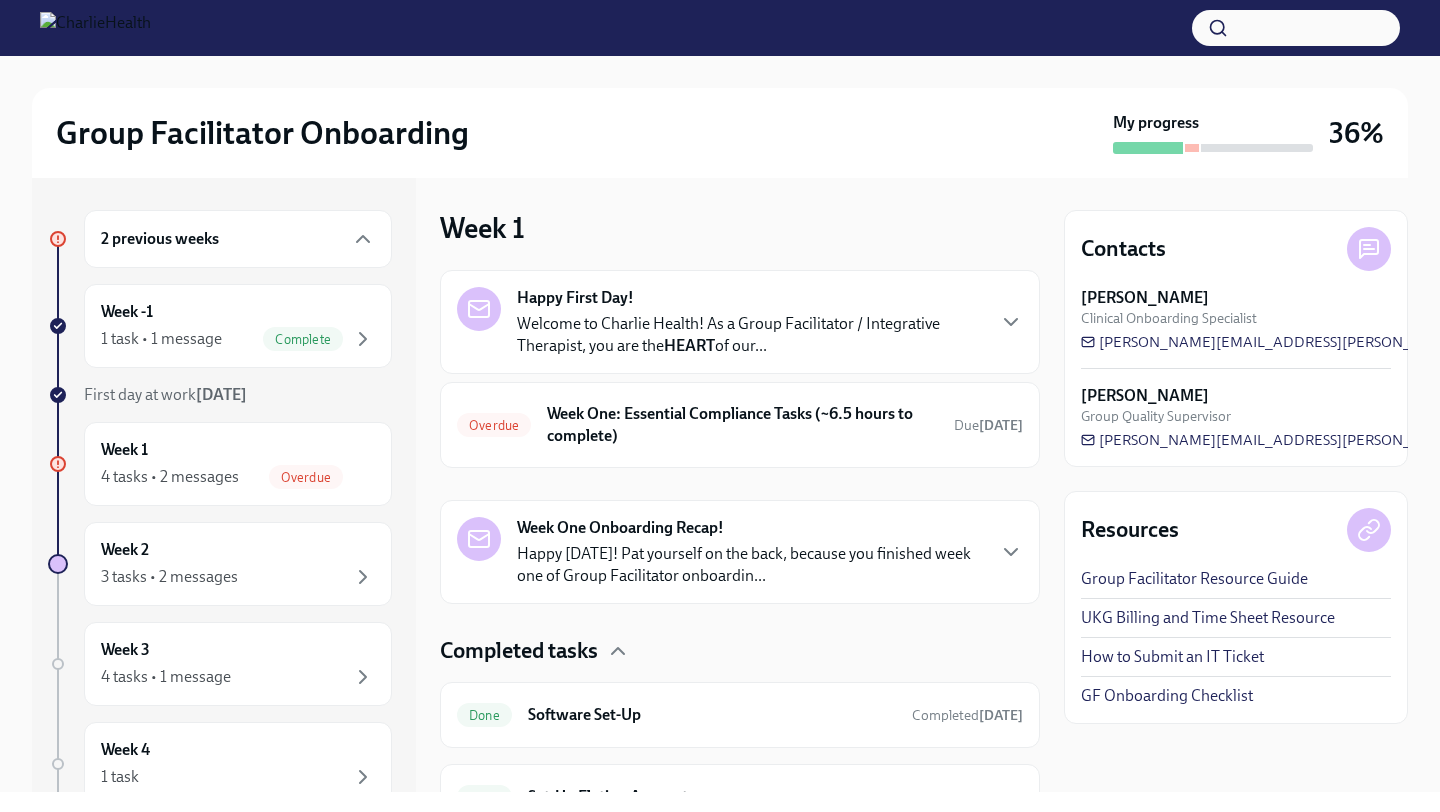 scroll, scrollTop: 204, scrollLeft: 0, axis: vertical 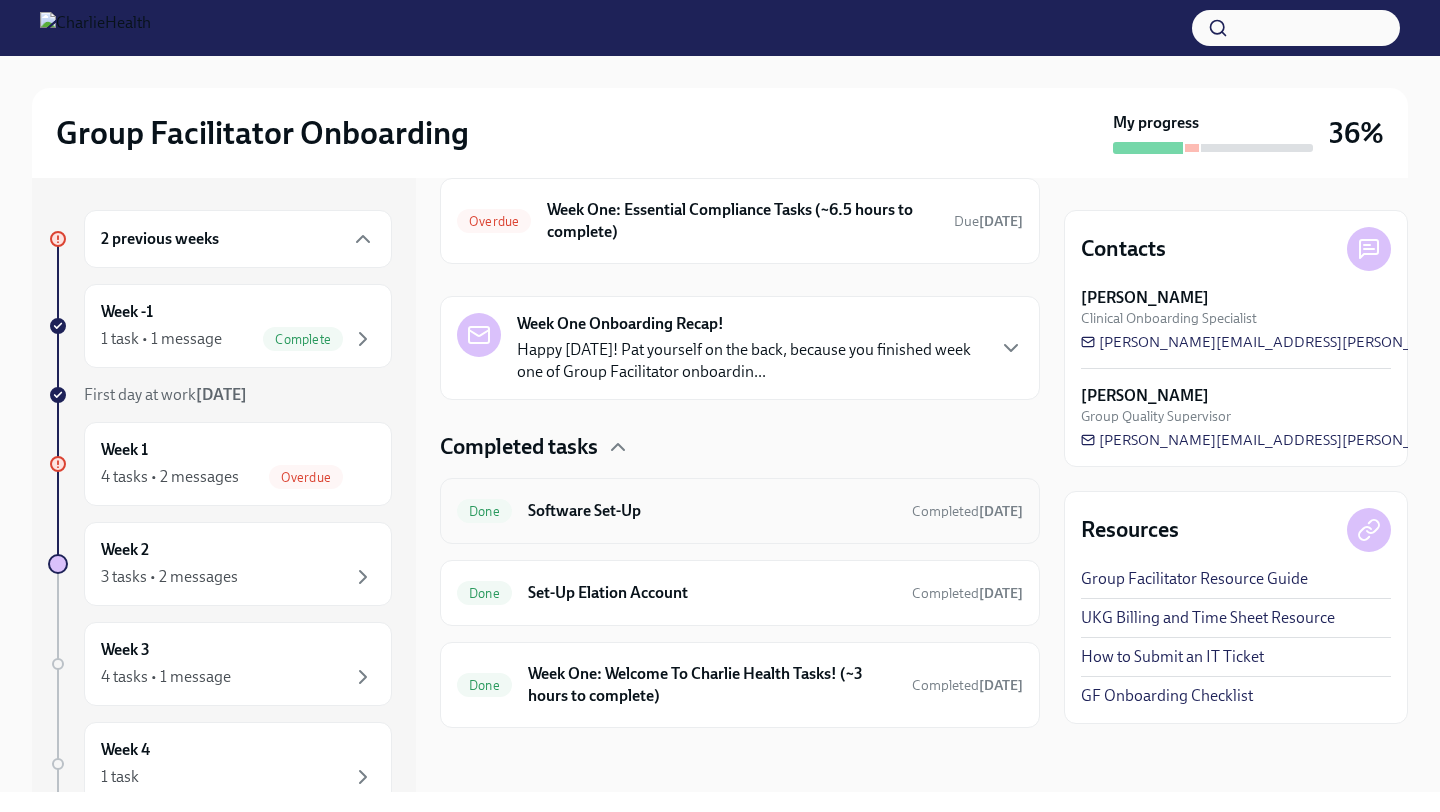 click on "Software Set-Up" at bounding box center (712, 511) 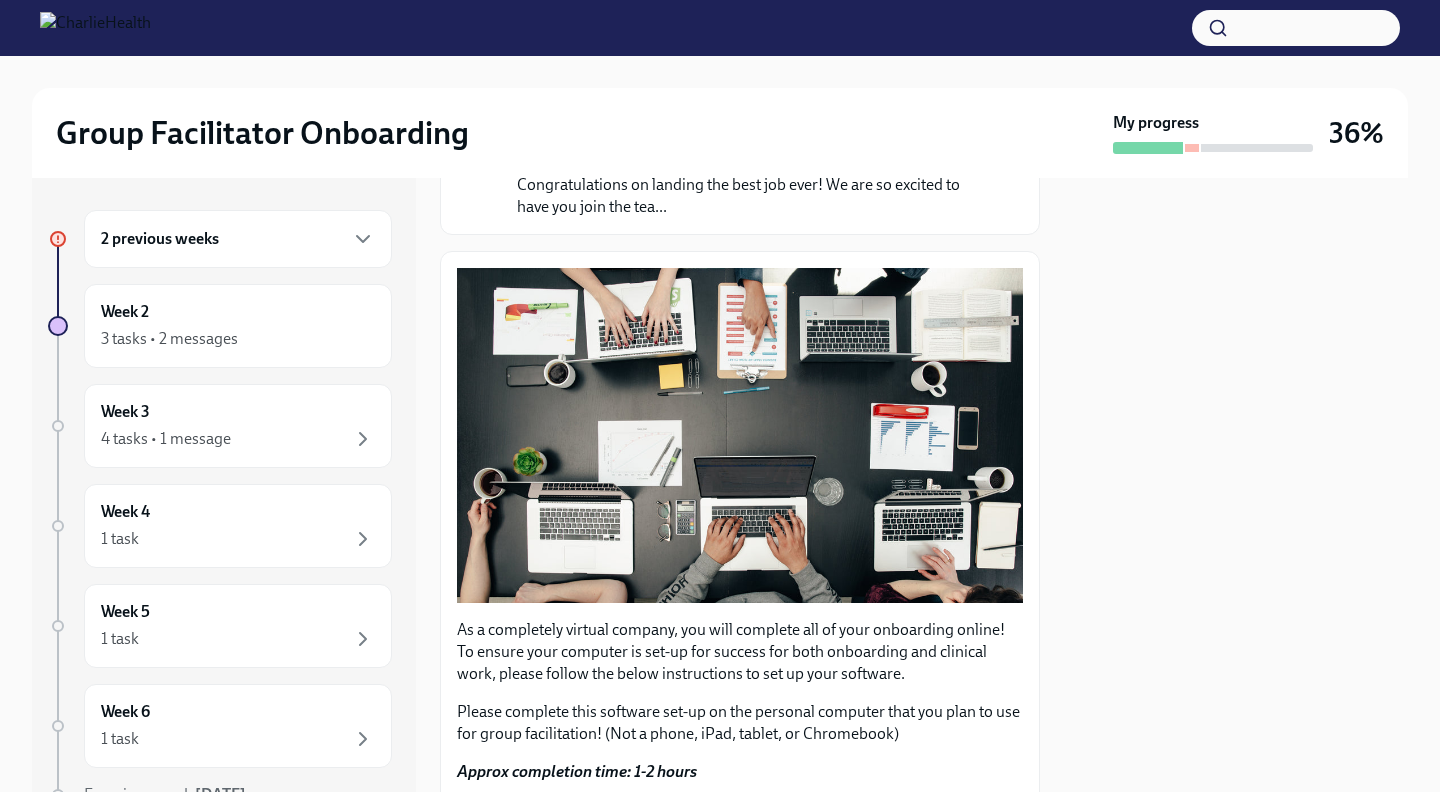 scroll, scrollTop: 20, scrollLeft: 0, axis: vertical 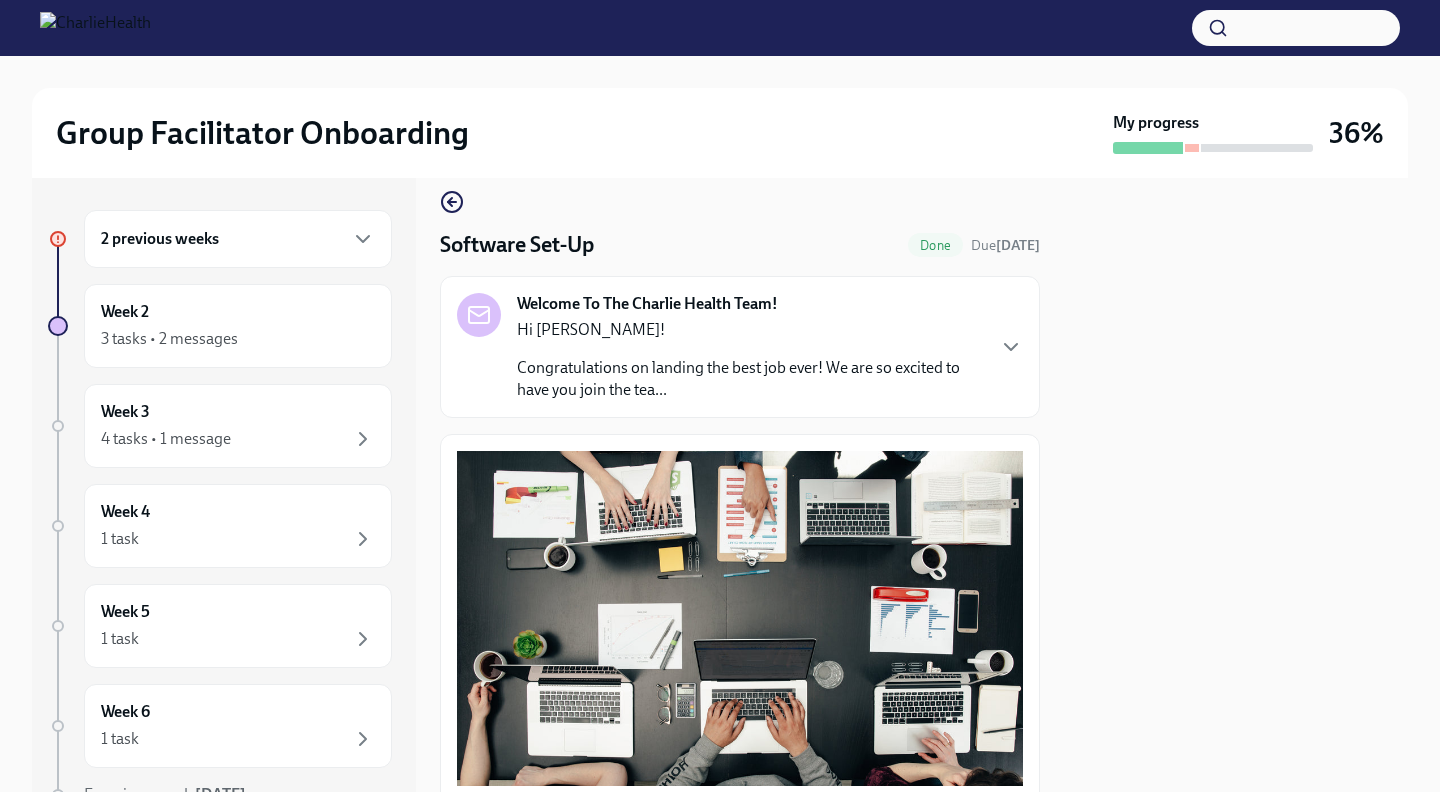 click on "Software Set-Up Done Due  [DATE] Welcome To The Charlie Health Team! Hi [PERSON_NAME]!
Congratulations on landing the best job ever! We are so excited to have you join the tea... As a completely virtual company, you will complete all of your onboarding online! To ensure your computer is set-up for success for both onboarding and clinical work, please follow the below instructions to set up your software.
Please complete this software set-up on the personal computer that you plan to use for group facilitation! (Not a phone, iPad, tablet, or Chromebook) Approx completion time: 1-2 hours 💻 Follow the instructions here to get set up I confirm I have set up everything in the instructions Completed UKG Billing: Clock this as Onboarding Training If you find yourself stuck, please  create an IT support ticket" at bounding box center (740, 688) 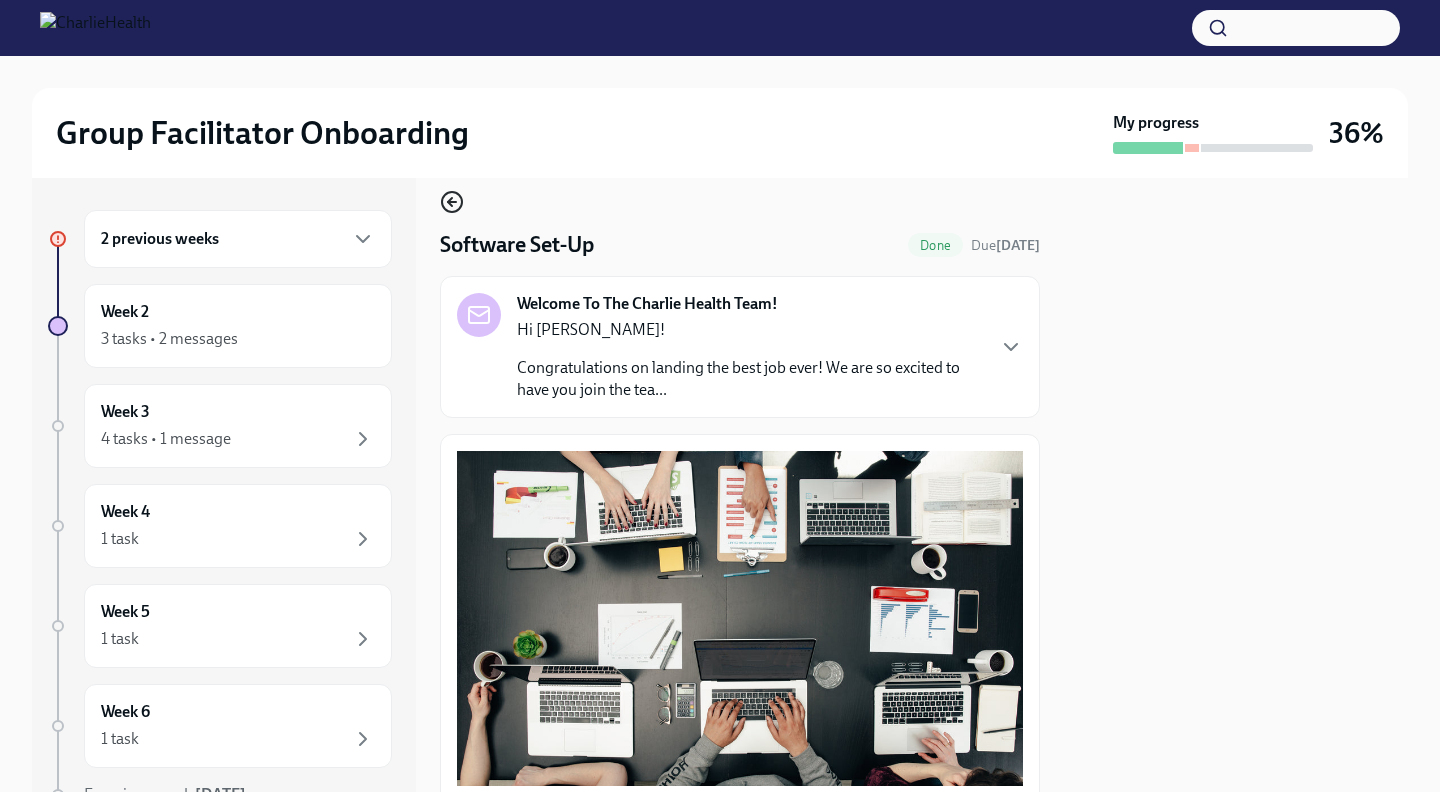 click 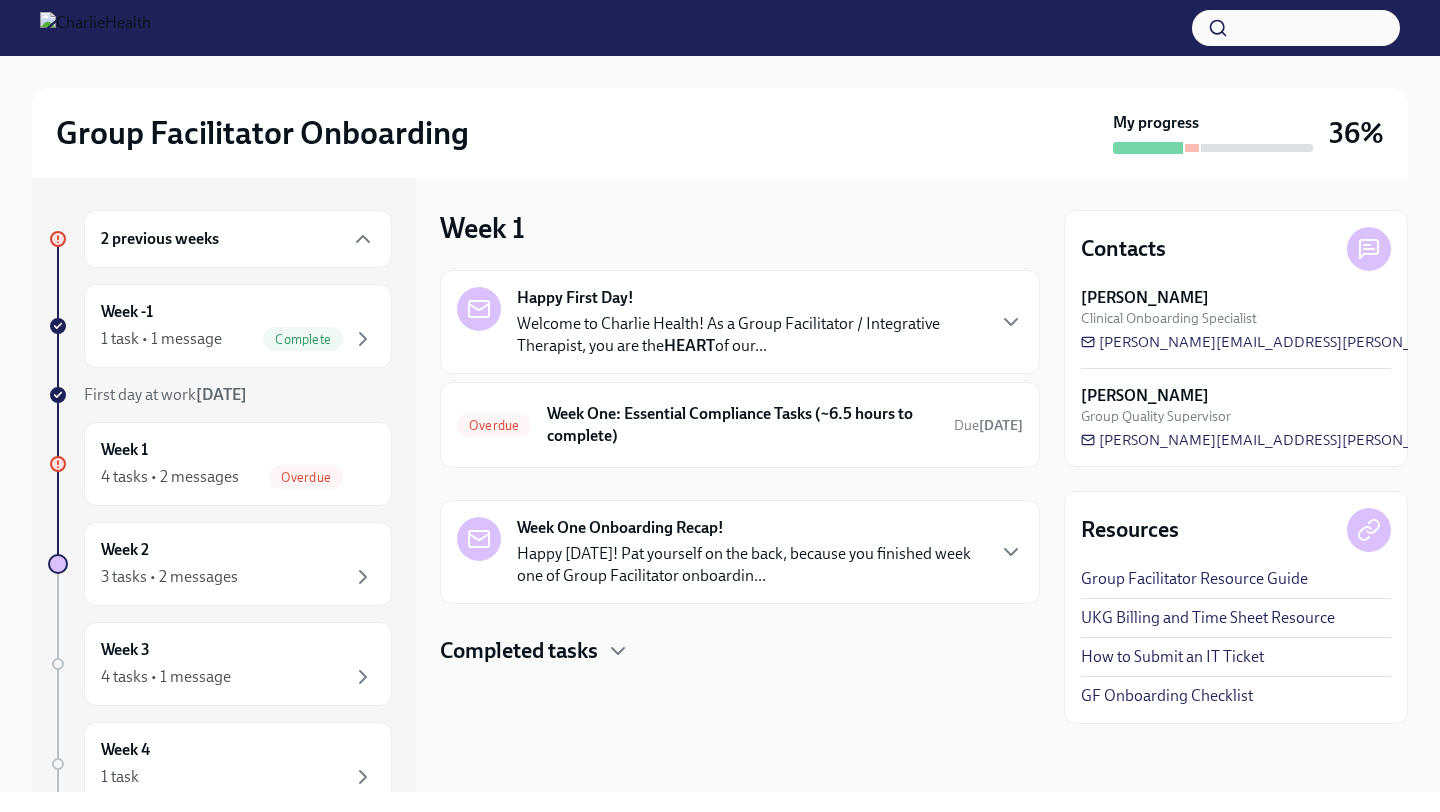 click on "Completed tasks" at bounding box center (519, 651) 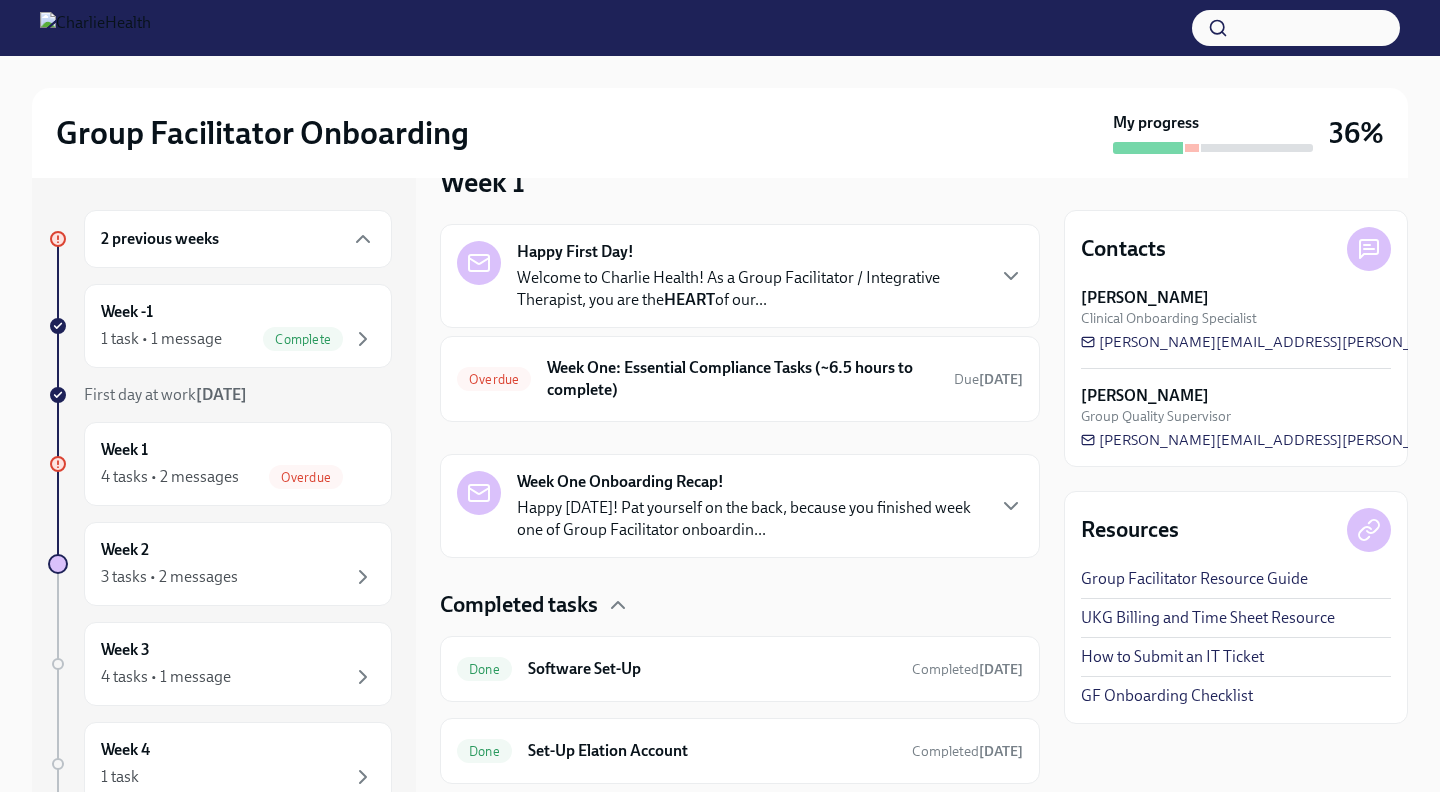 scroll, scrollTop: 0, scrollLeft: 0, axis: both 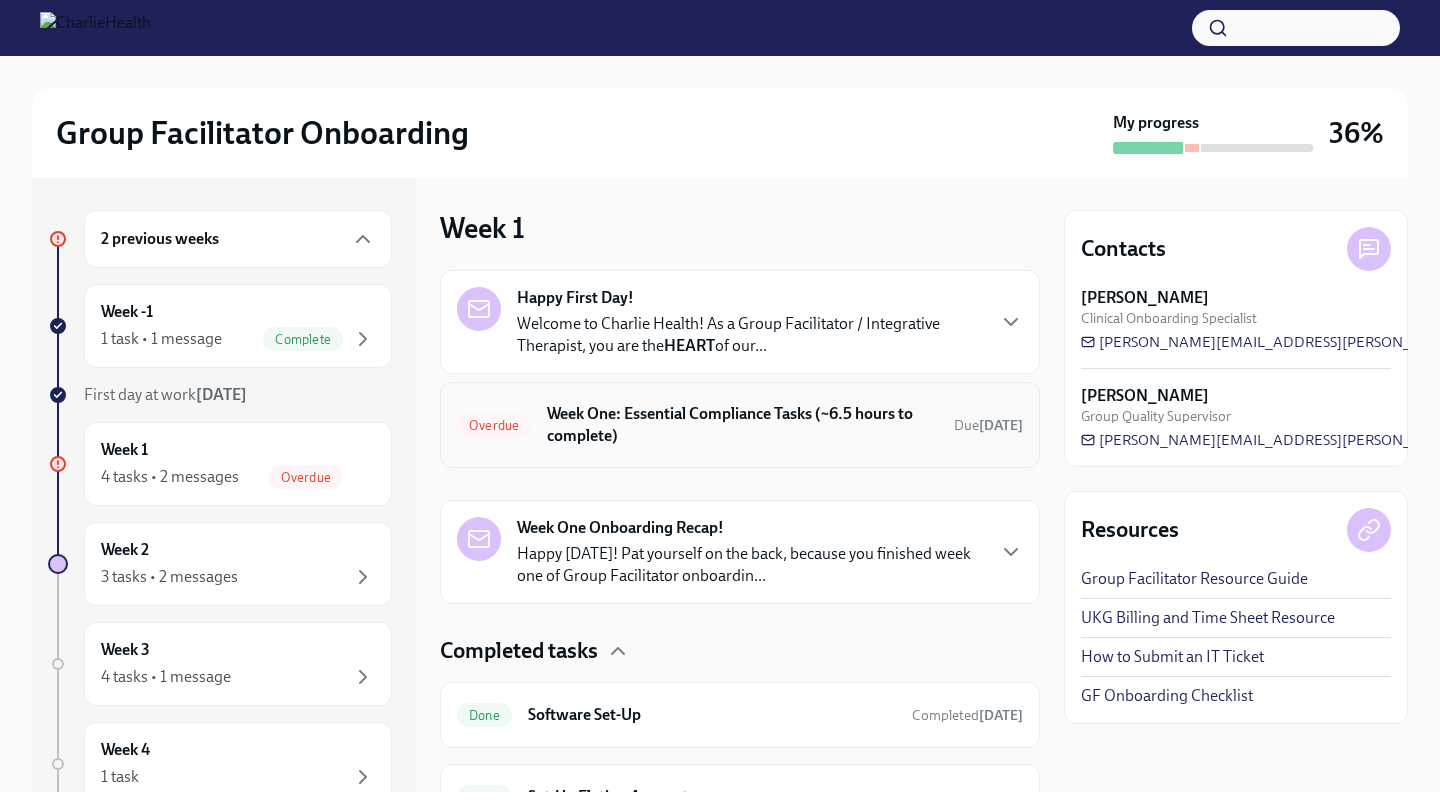 click on "Week One: Essential Compliance Tasks (~6.5 hours to complete)" at bounding box center (742, 425) 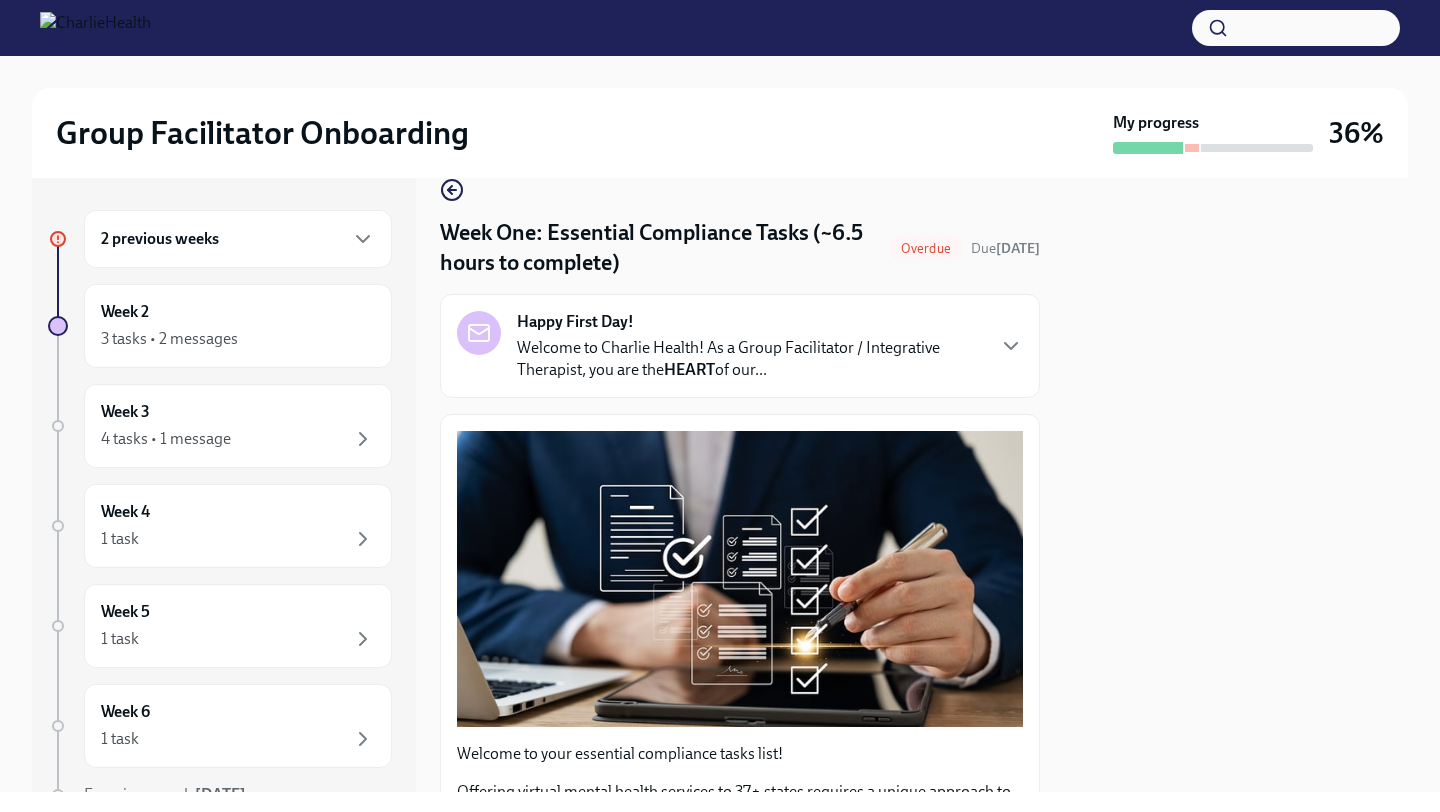 scroll, scrollTop: 0, scrollLeft: 0, axis: both 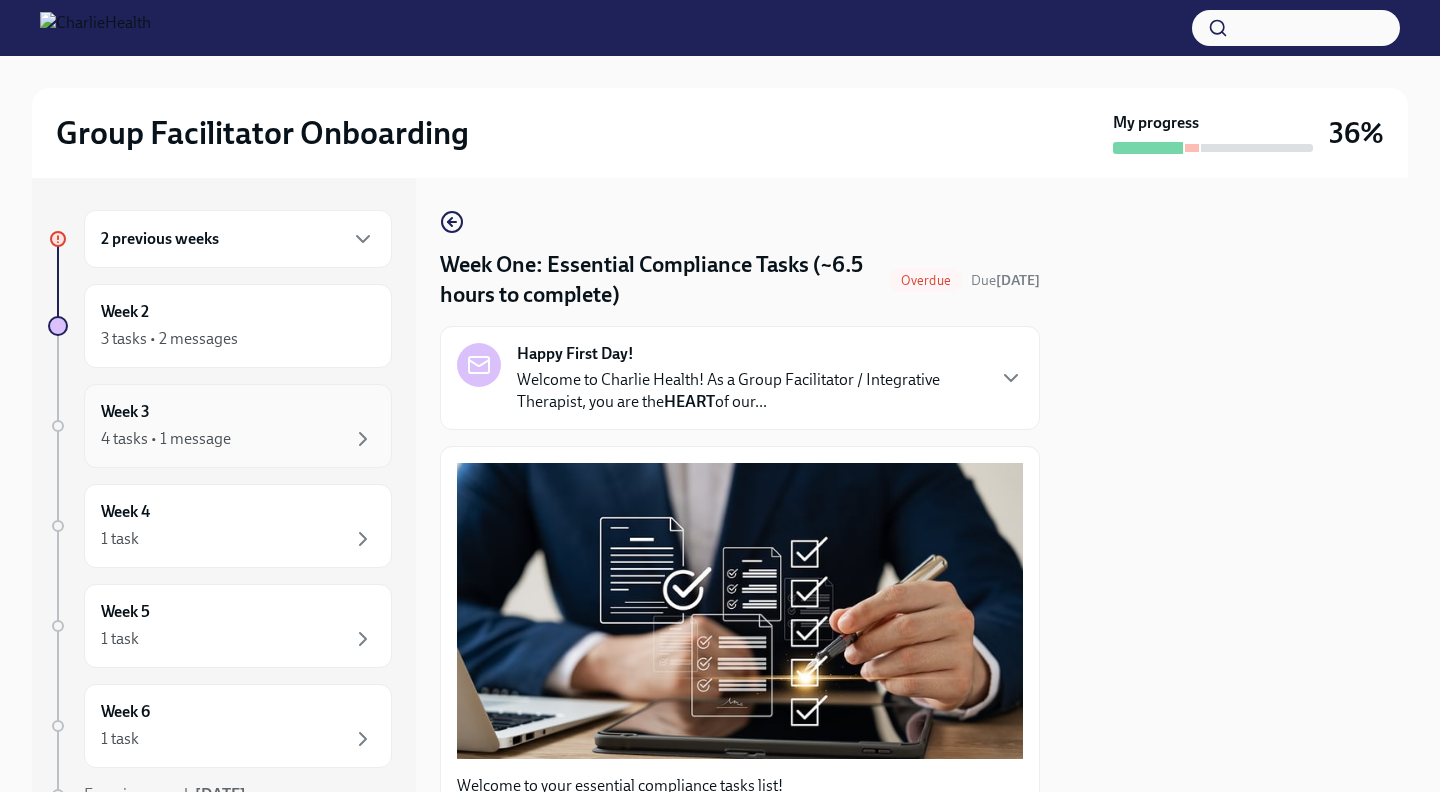 click on "4 tasks • 1 message" at bounding box center (238, 439) 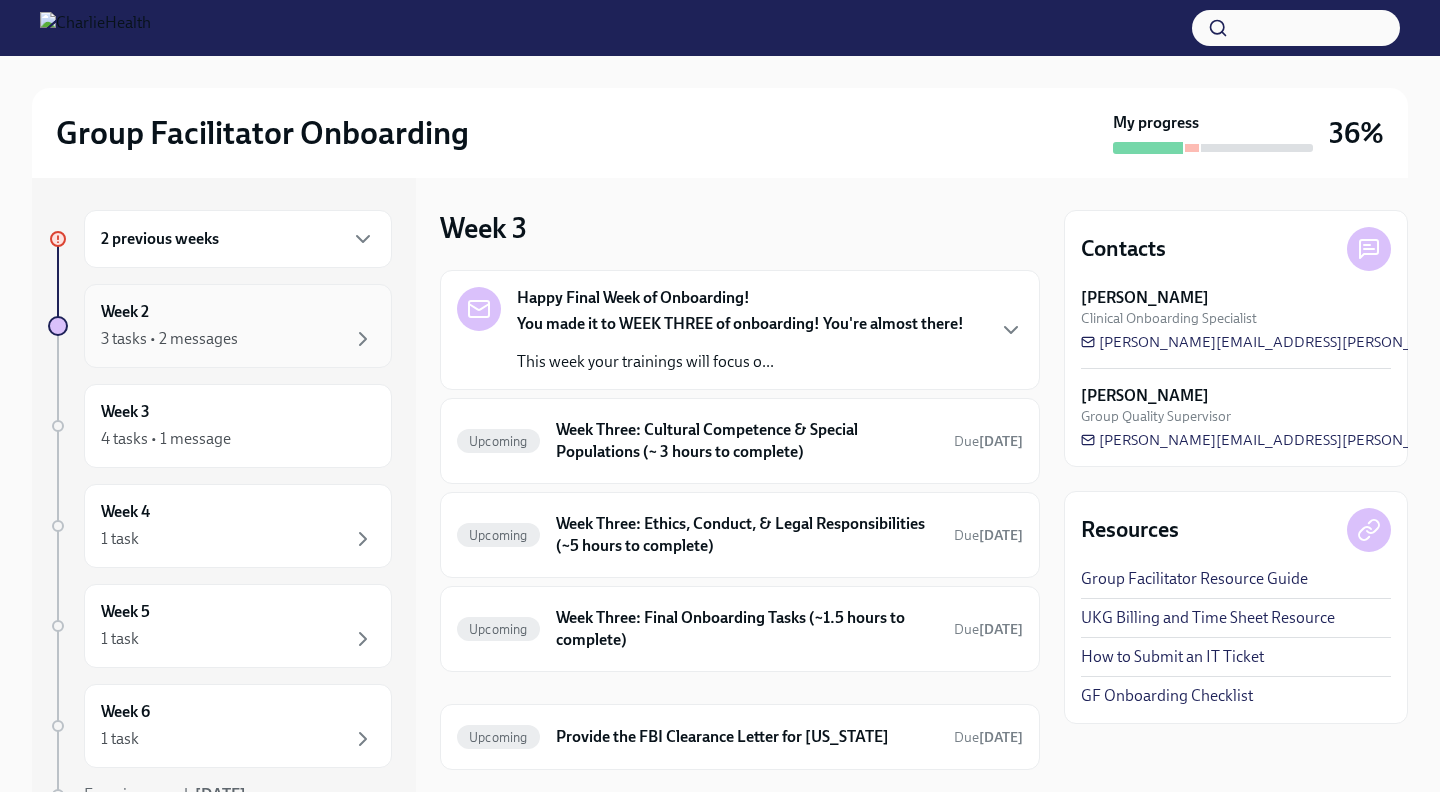 click on "3 tasks • 2 messages" at bounding box center [238, 339] 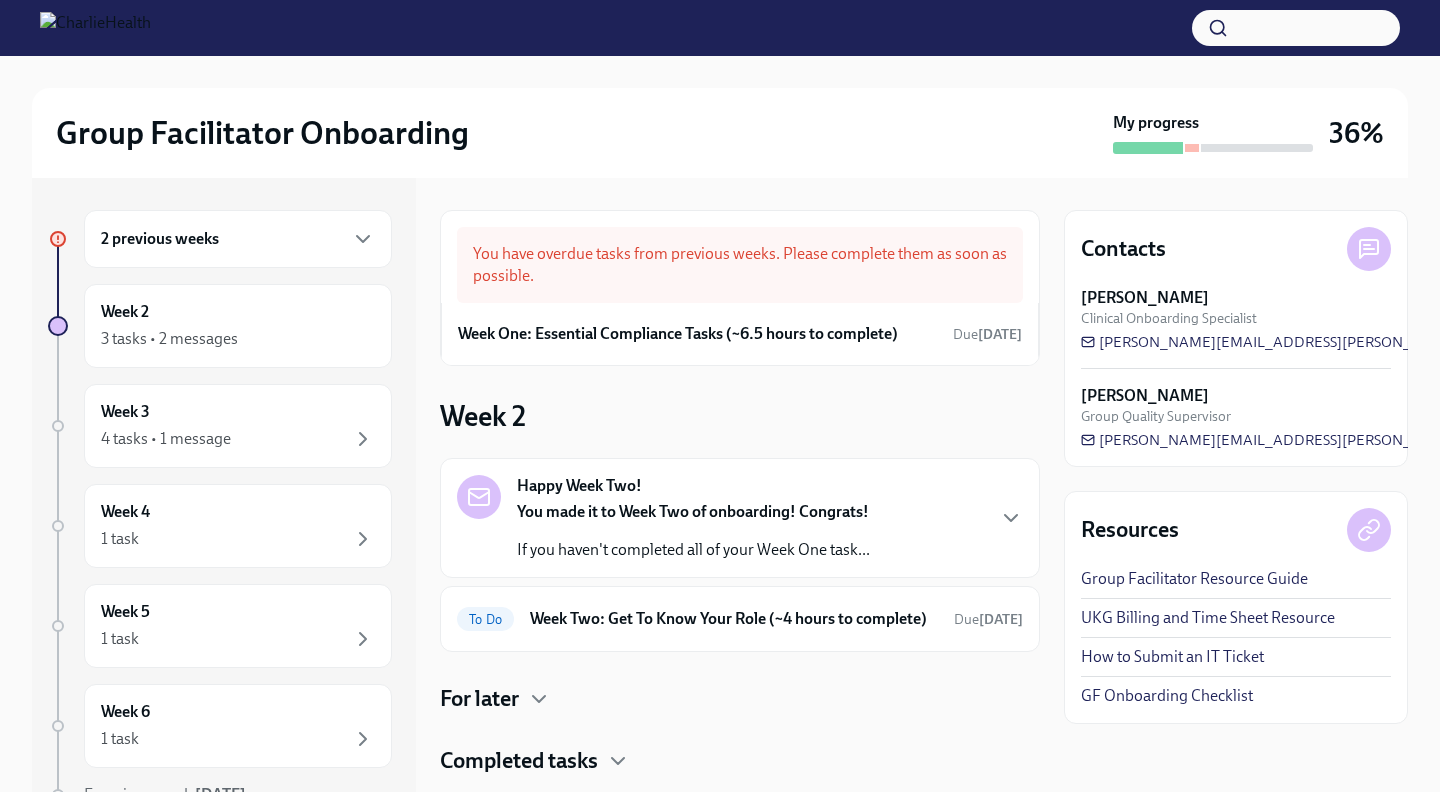 scroll, scrollTop: 68, scrollLeft: 0, axis: vertical 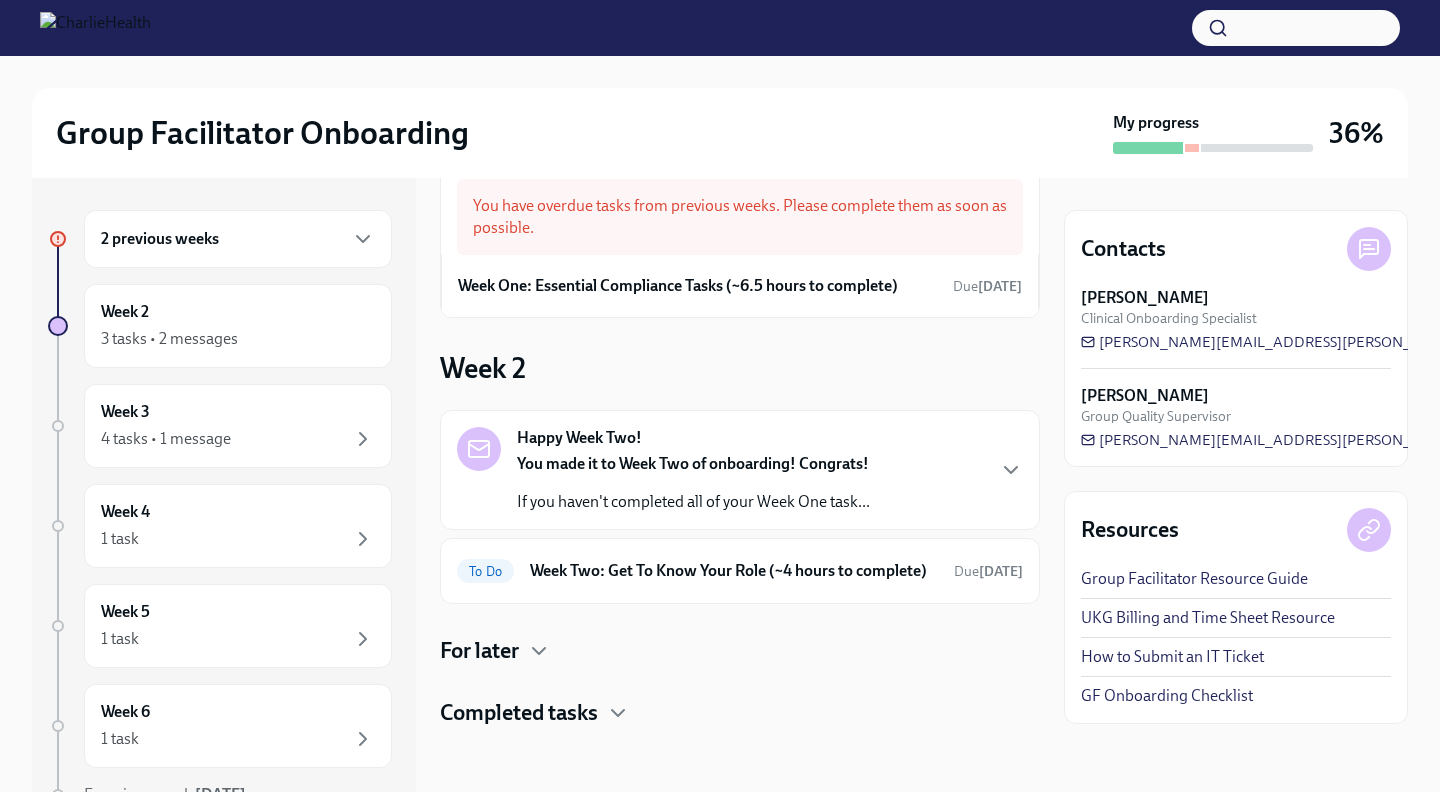 click on "Completed tasks" at bounding box center [519, 713] 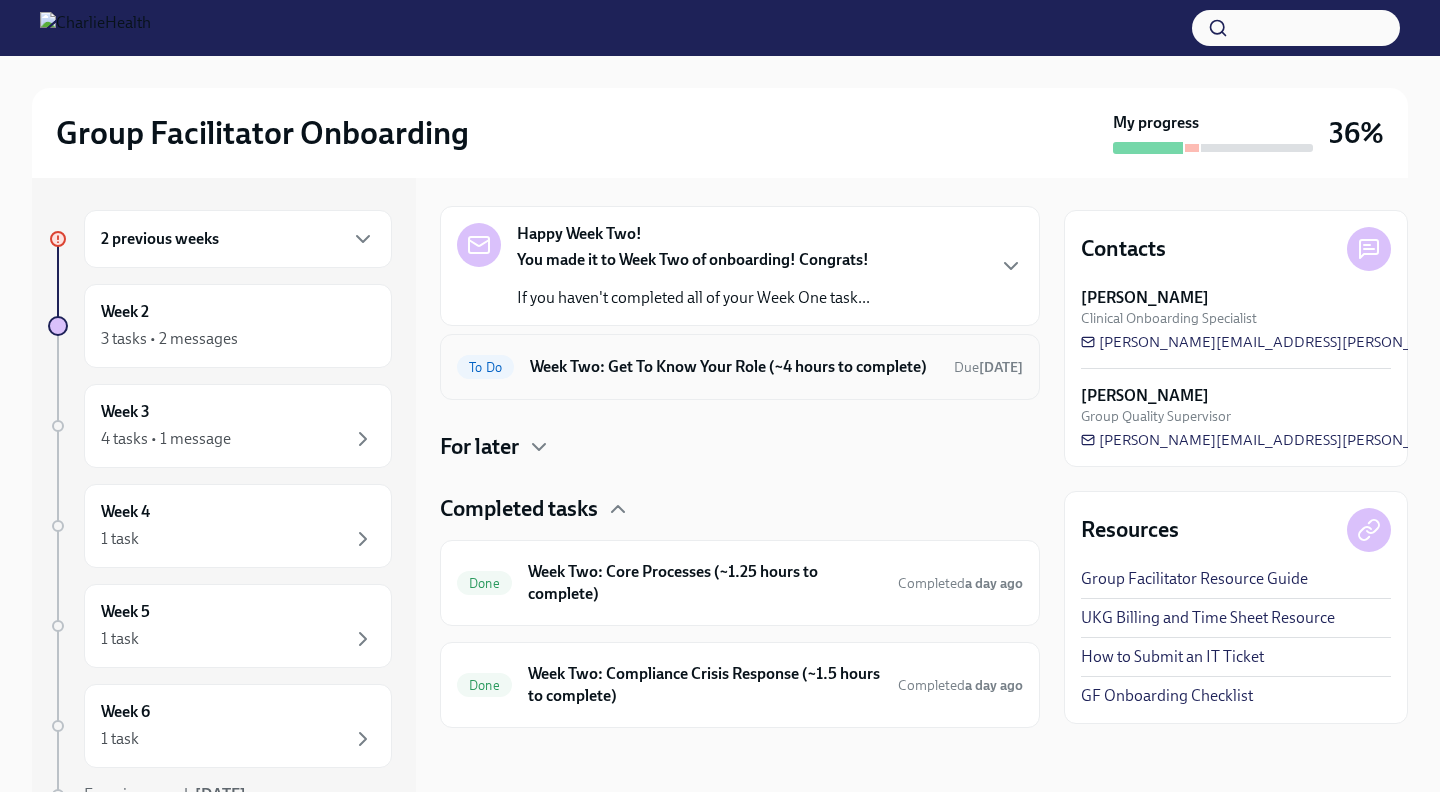 scroll, scrollTop: 230, scrollLeft: 0, axis: vertical 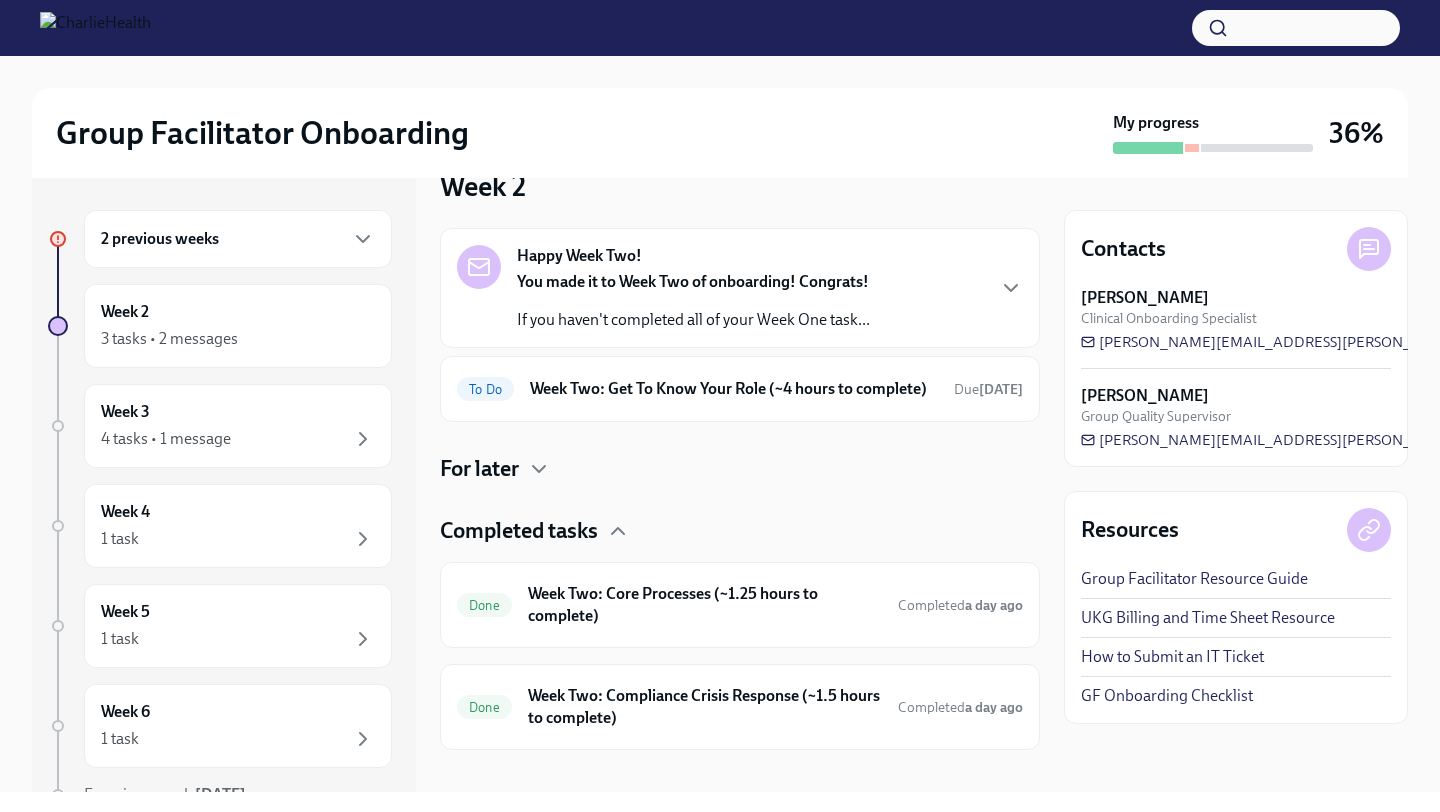 click on "If you haven't completed all of your Week One task..." at bounding box center [693, 320] 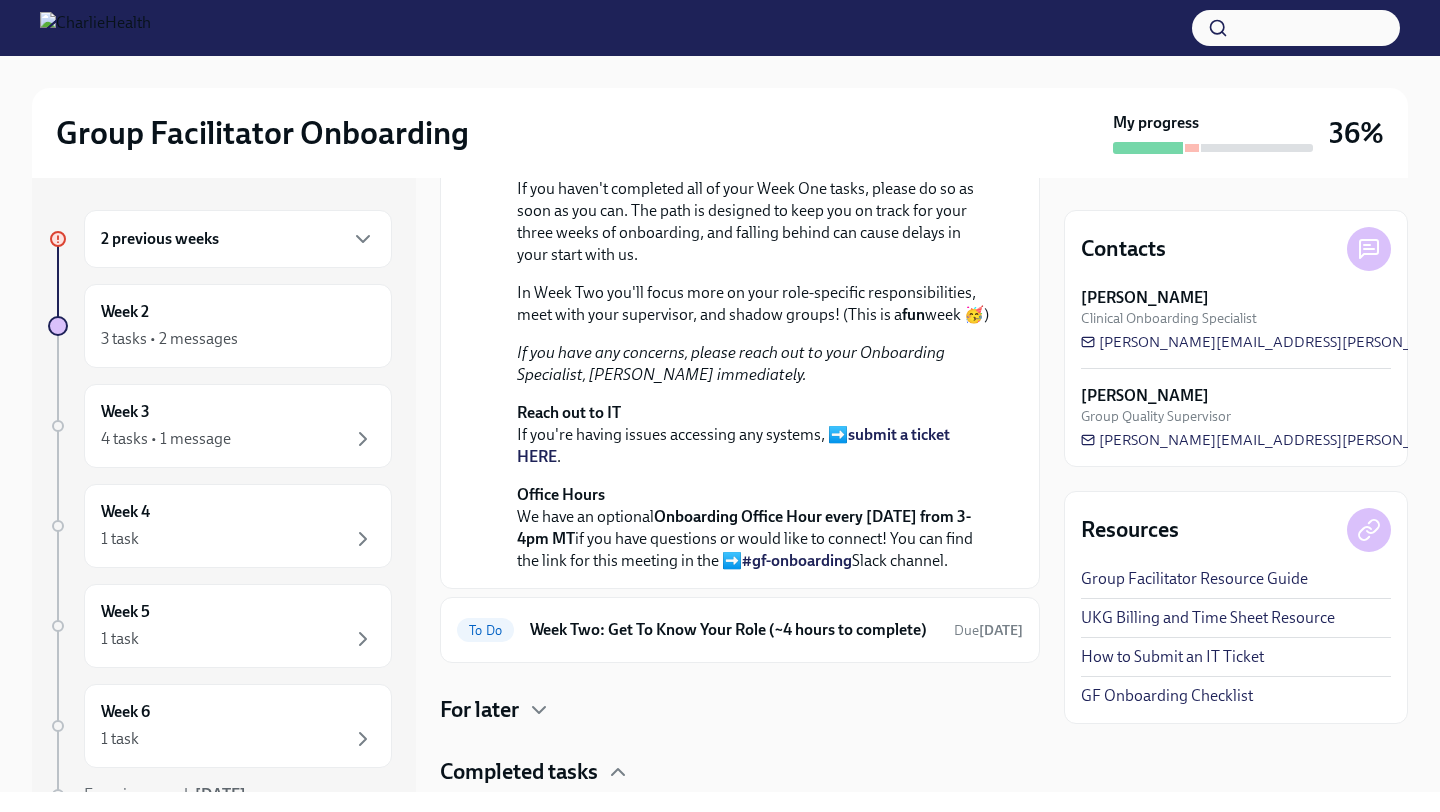 scroll, scrollTop: 0, scrollLeft: 0, axis: both 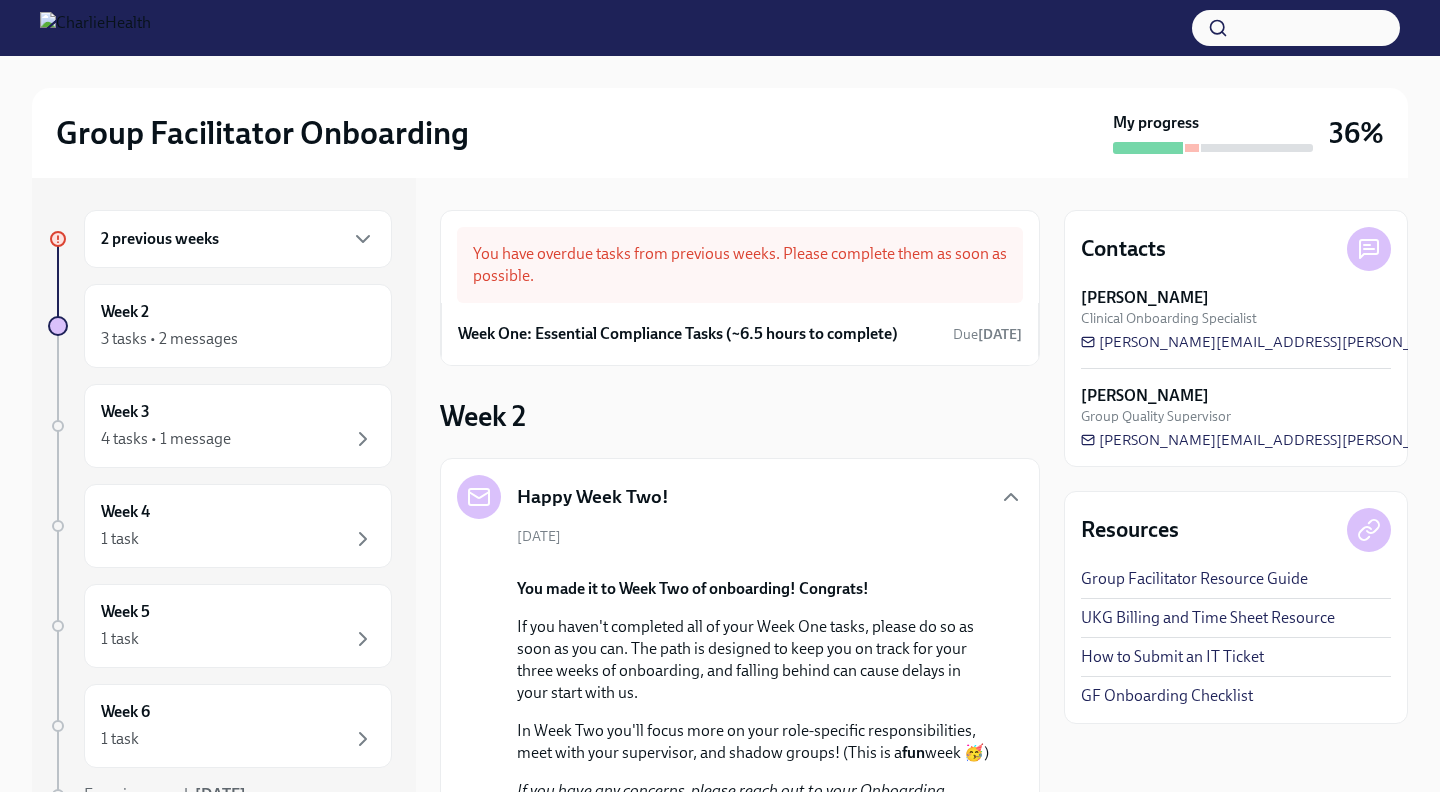 click on "2 previous weeks" at bounding box center (238, 239) 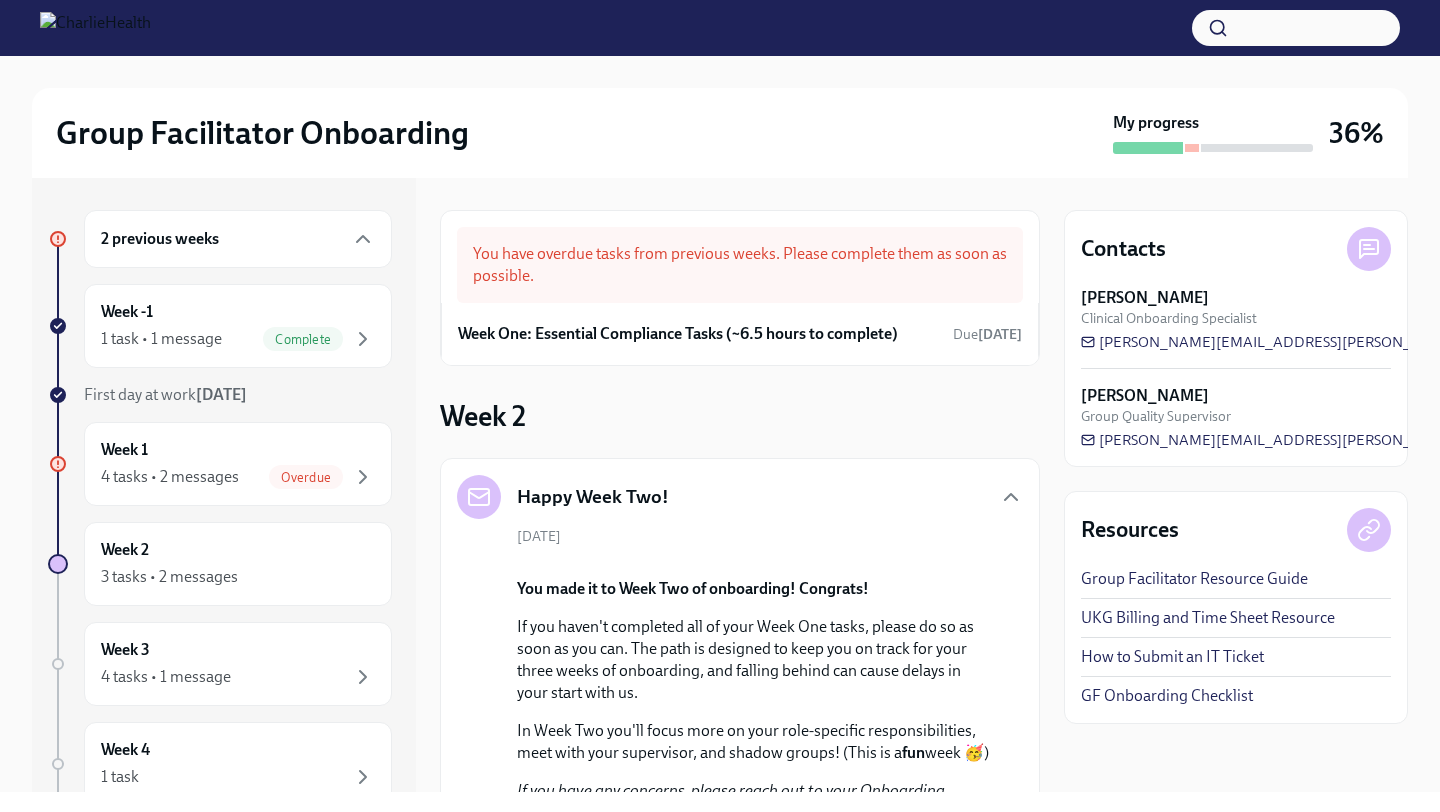 click on "2 previous weeks" at bounding box center (238, 239) 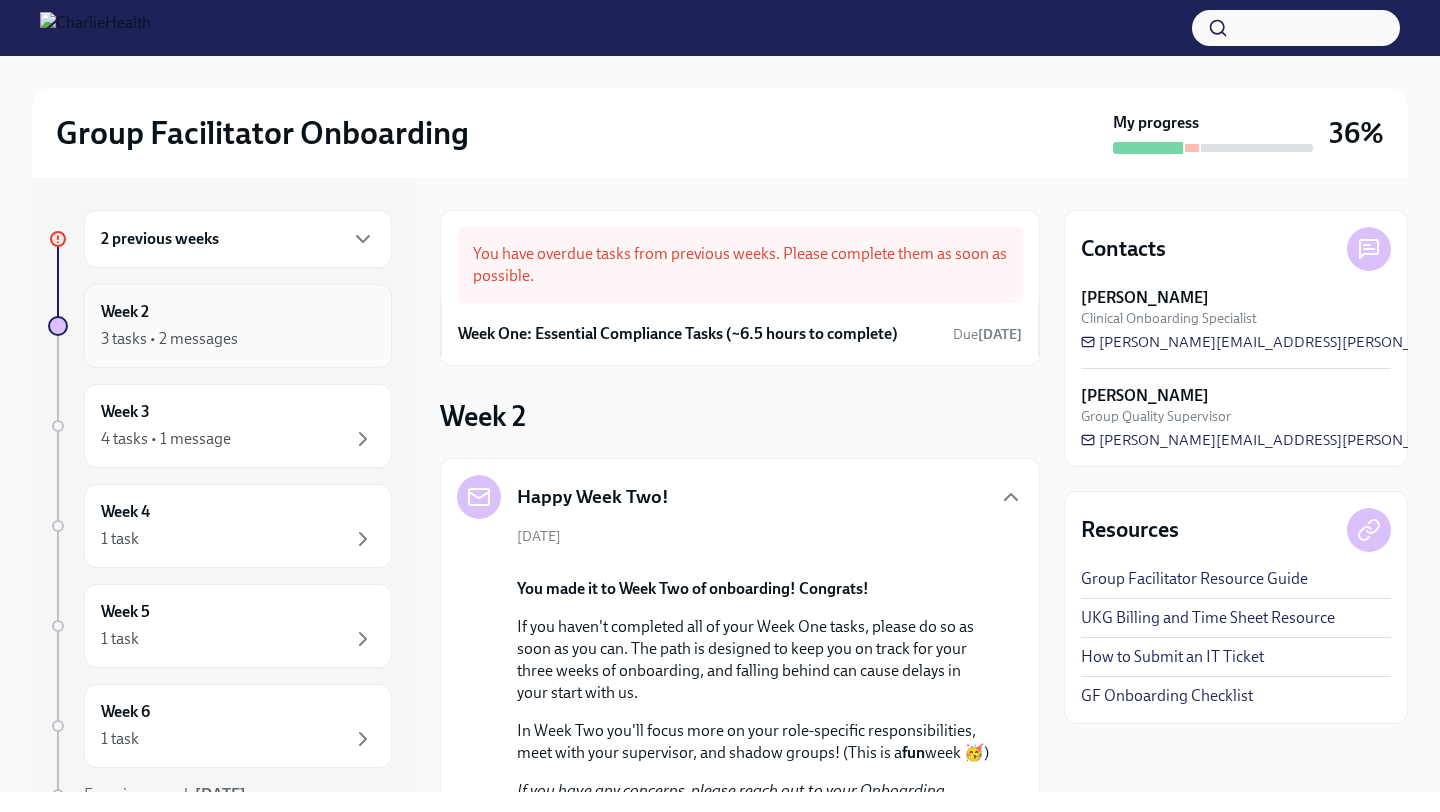 click on "Week 2 3 tasks • 2 messages" at bounding box center [238, 326] 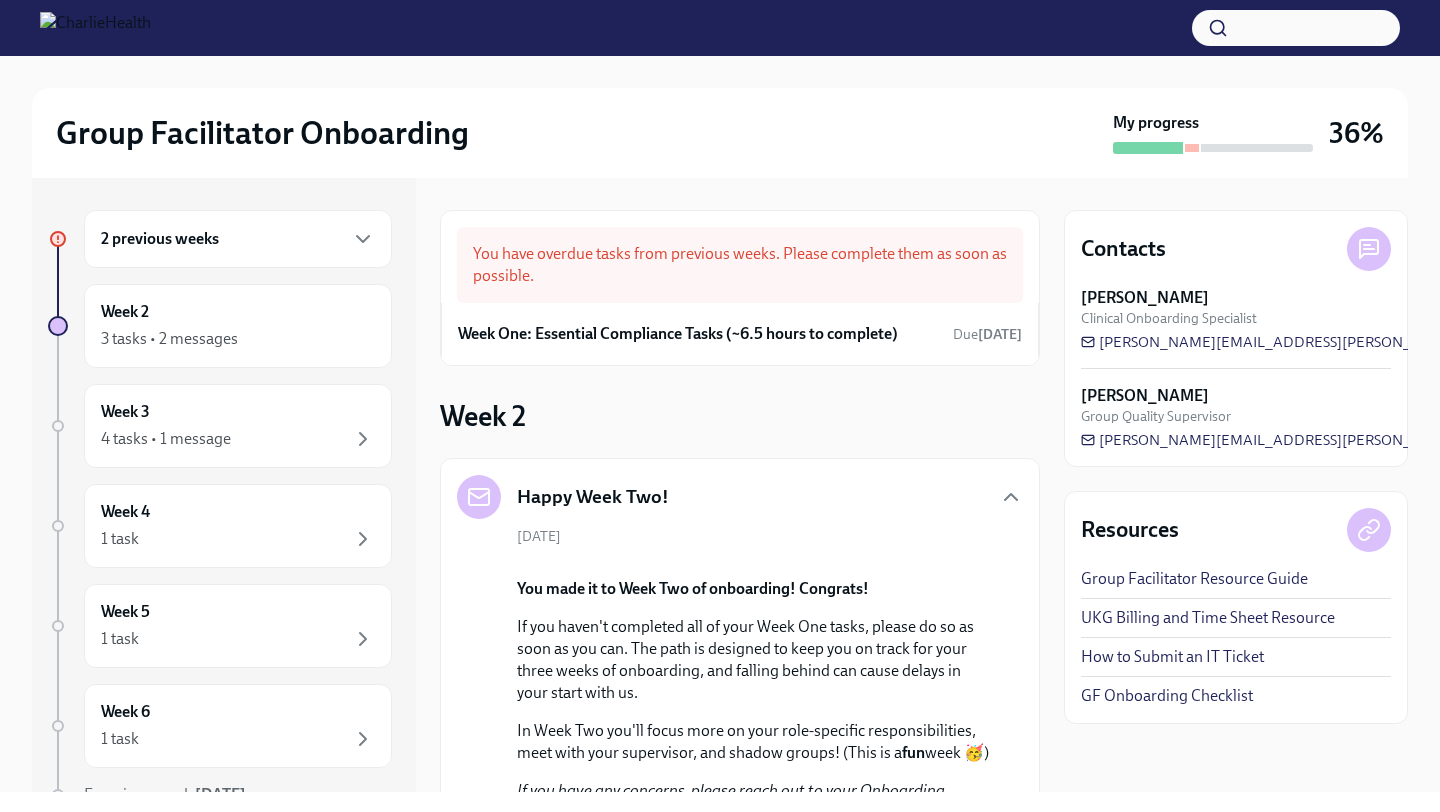click on "2 previous weeks" at bounding box center [160, 239] 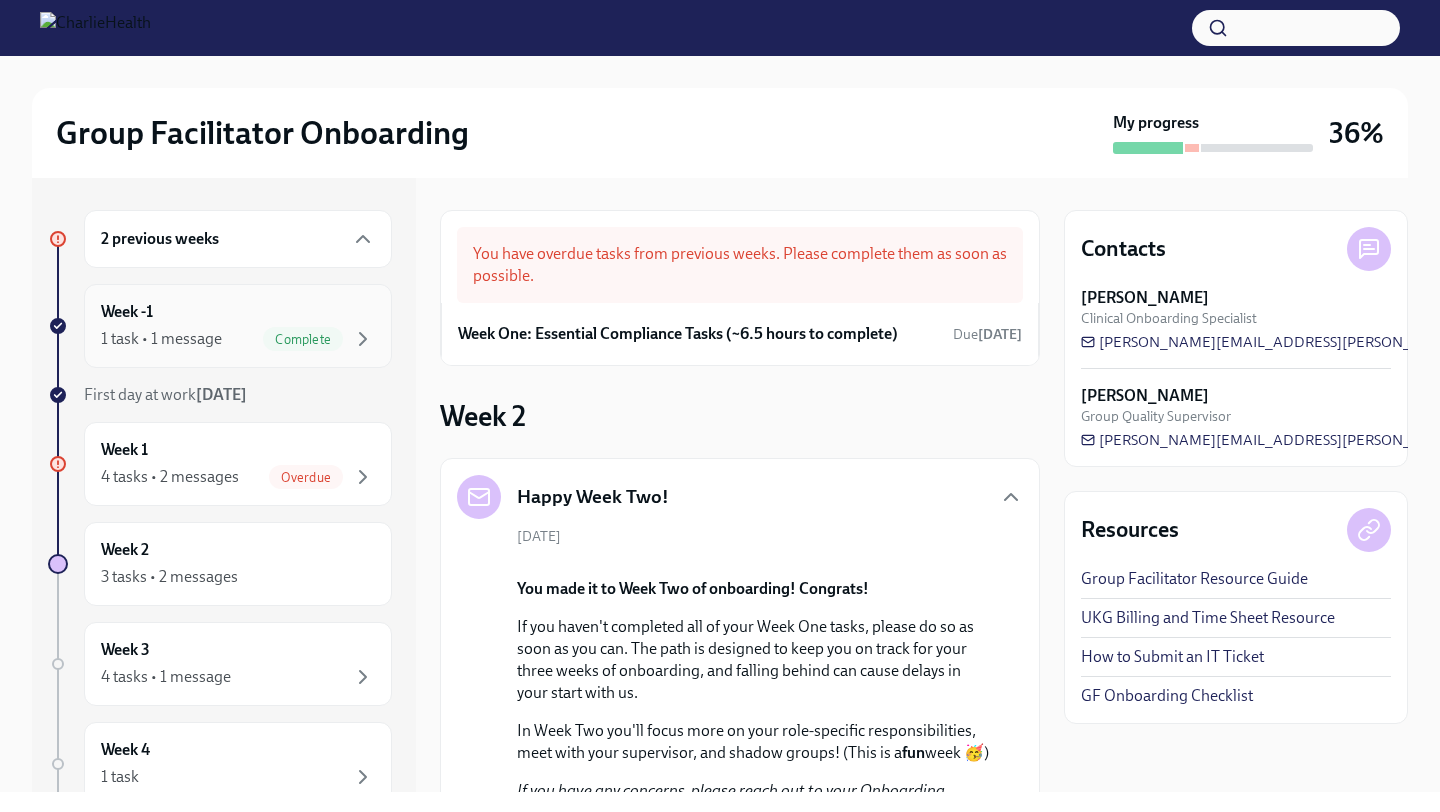 click on "Week -1 1 task • 1 message Complete" at bounding box center (238, 326) 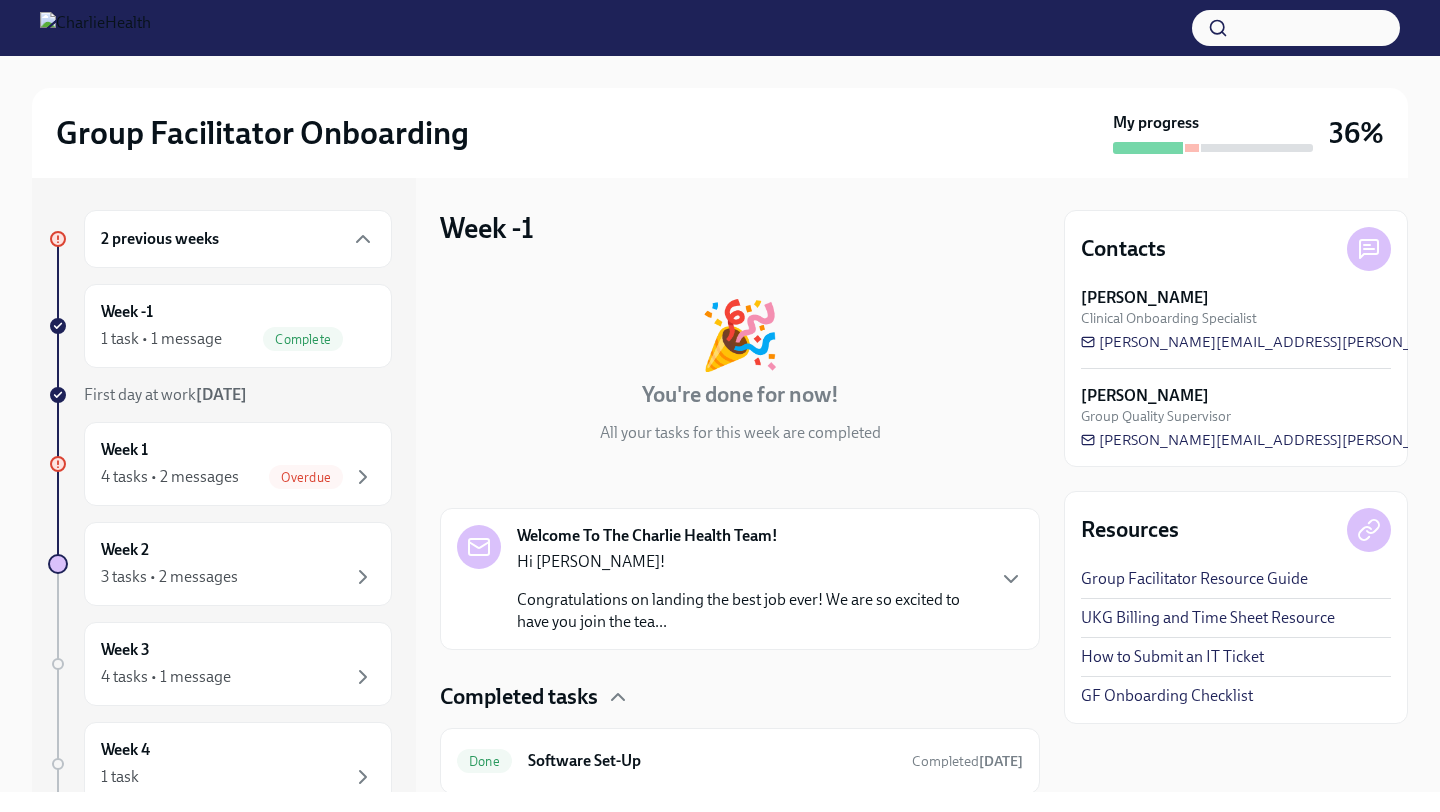 scroll, scrollTop: 66, scrollLeft: 0, axis: vertical 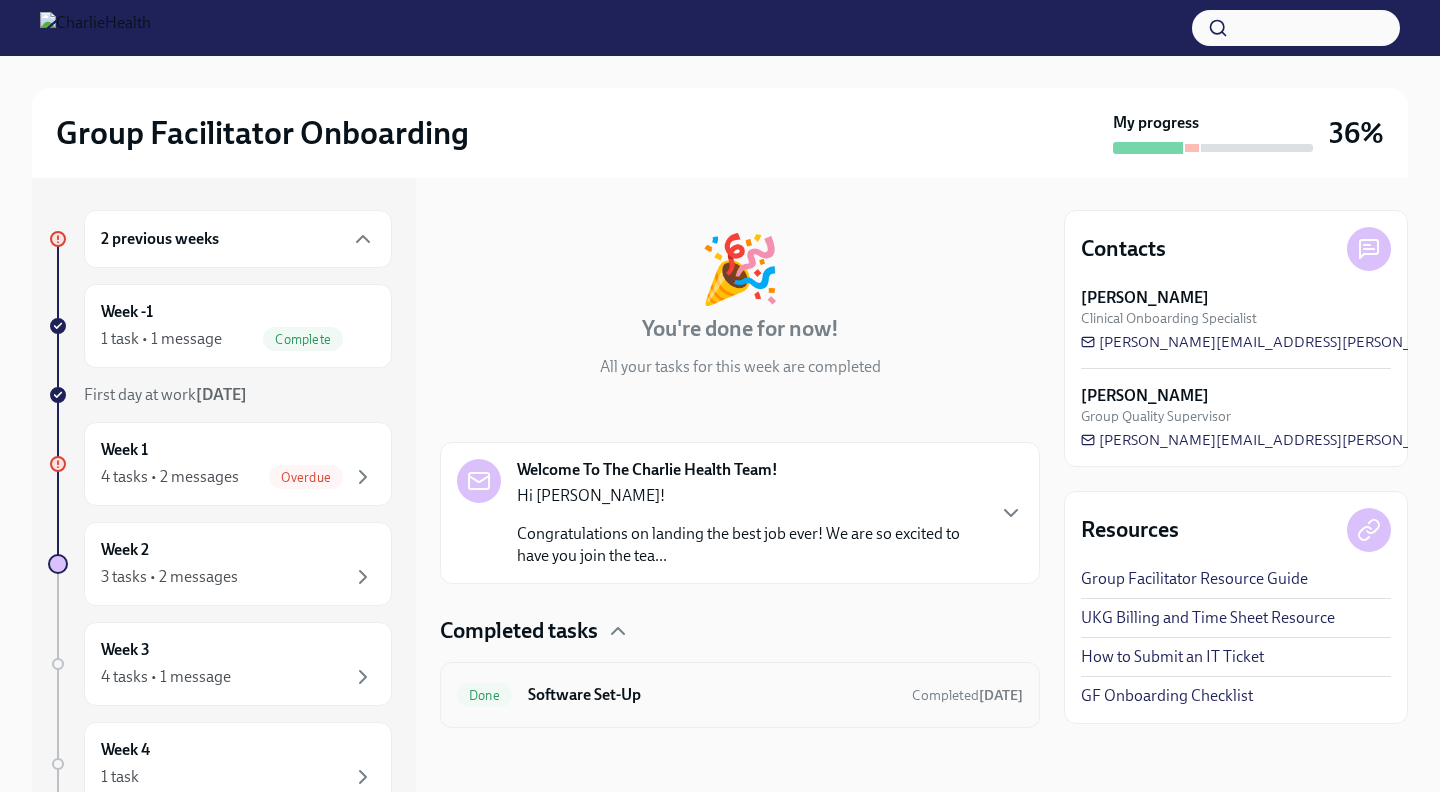 click on "Software Set-Up" at bounding box center [712, 695] 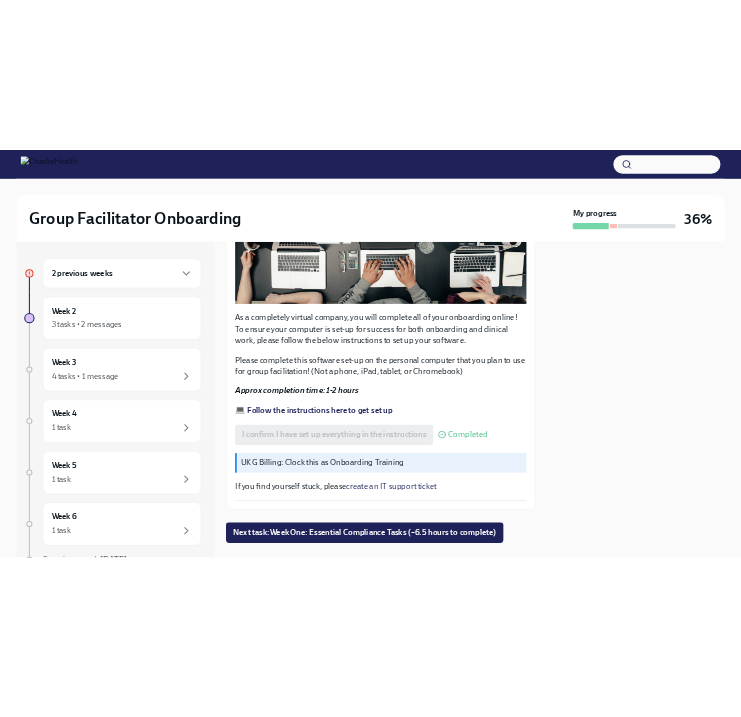 scroll, scrollTop: 542, scrollLeft: 0, axis: vertical 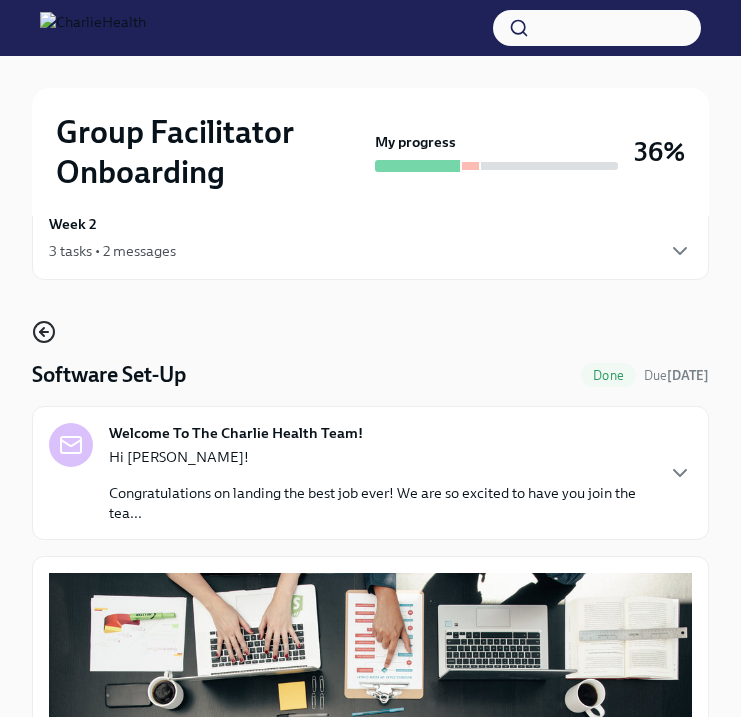 click 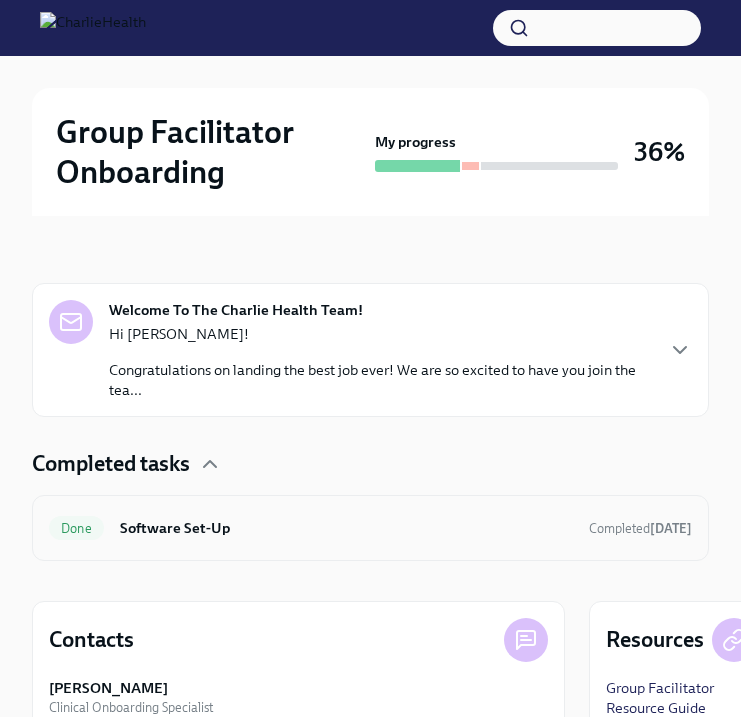 scroll, scrollTop: 0, scrollLeft: 0, axis: both 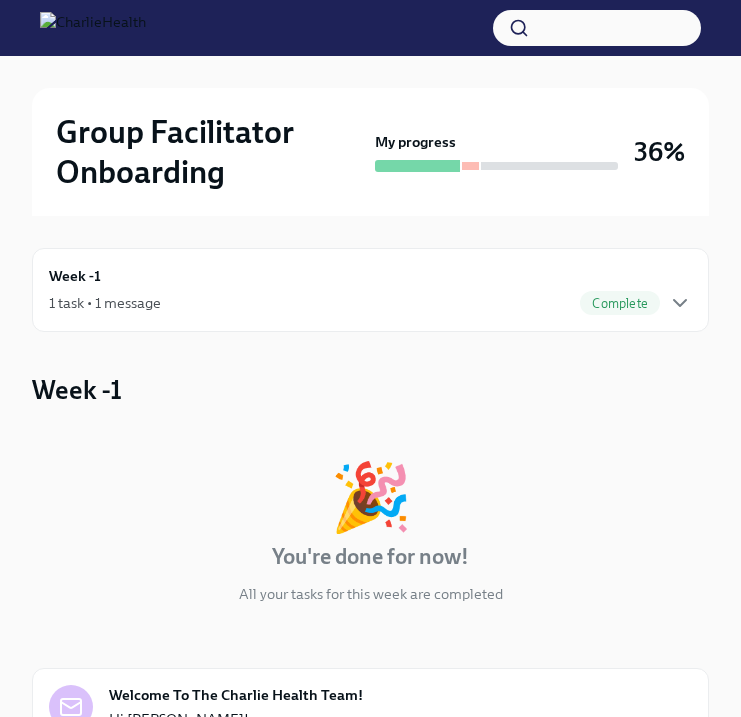 click on "1 task • 1 message Complete" at bounding box center (370, 303) 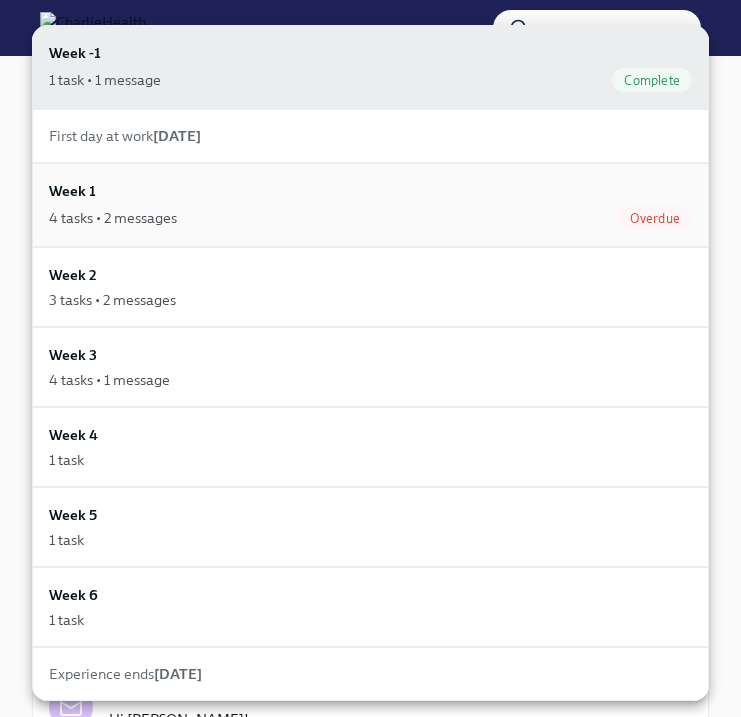 click on "4 tasks • 2 messages Overdue" at bounding box center (370, 218) 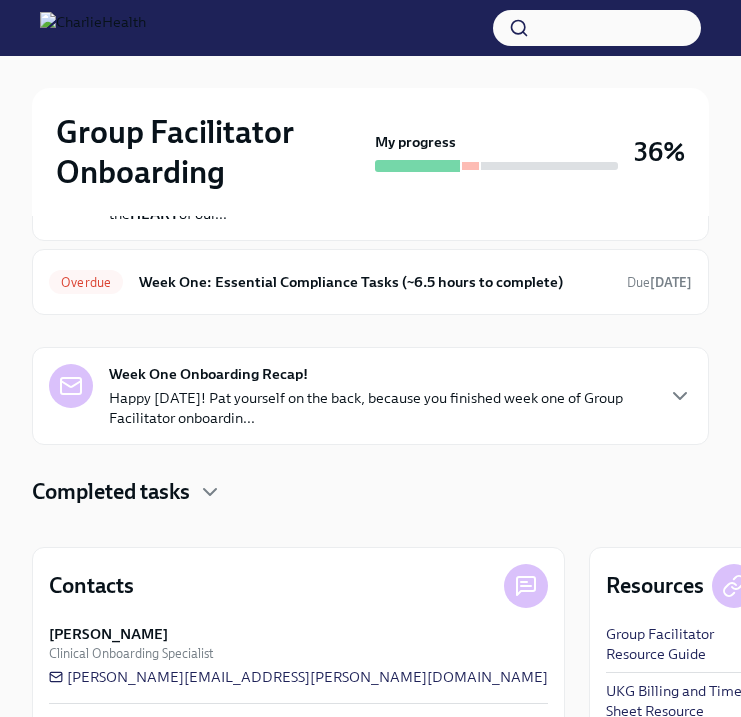 scroll, scrollTop: 404, scrollLeft: 0, axis: vertical 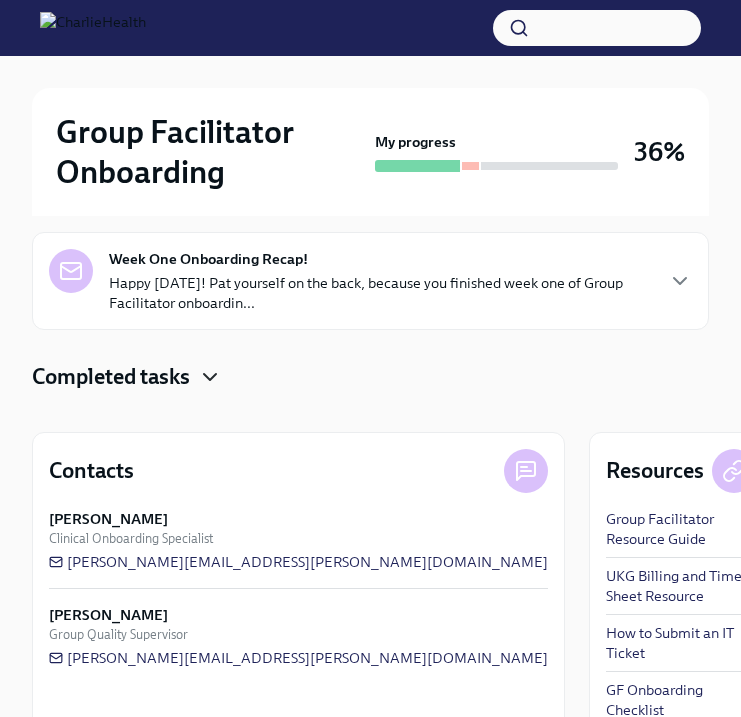 click 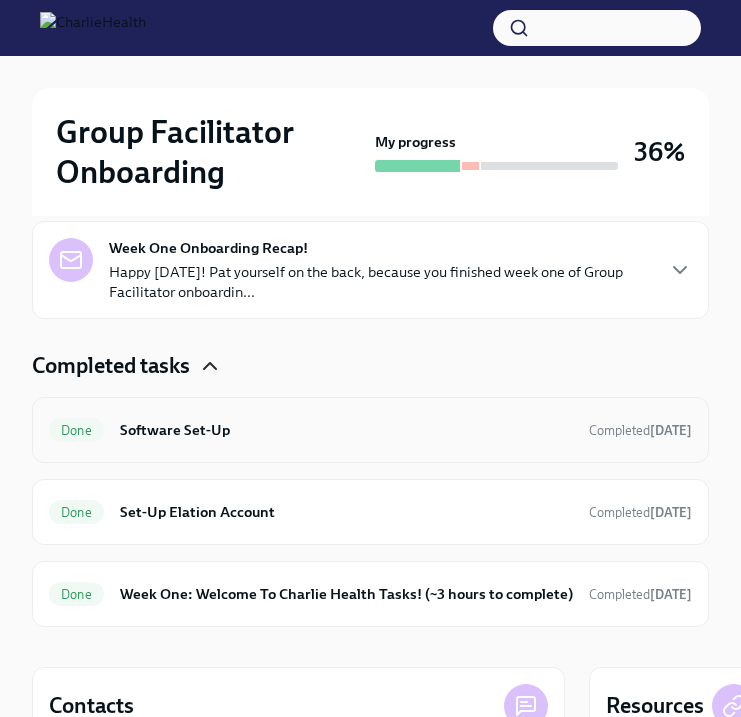 scroll, scrollTop: 413, scrollLeft: 0, axis: vertical 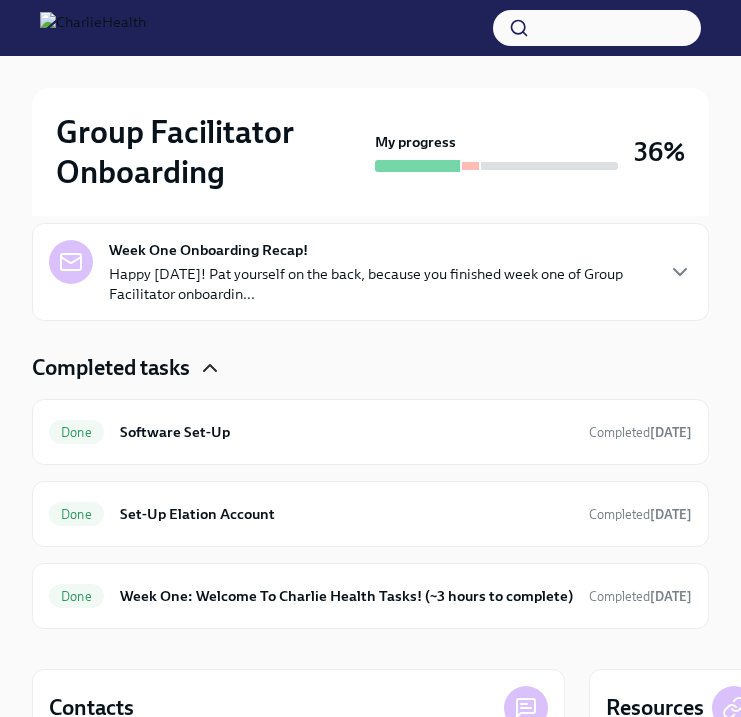 click 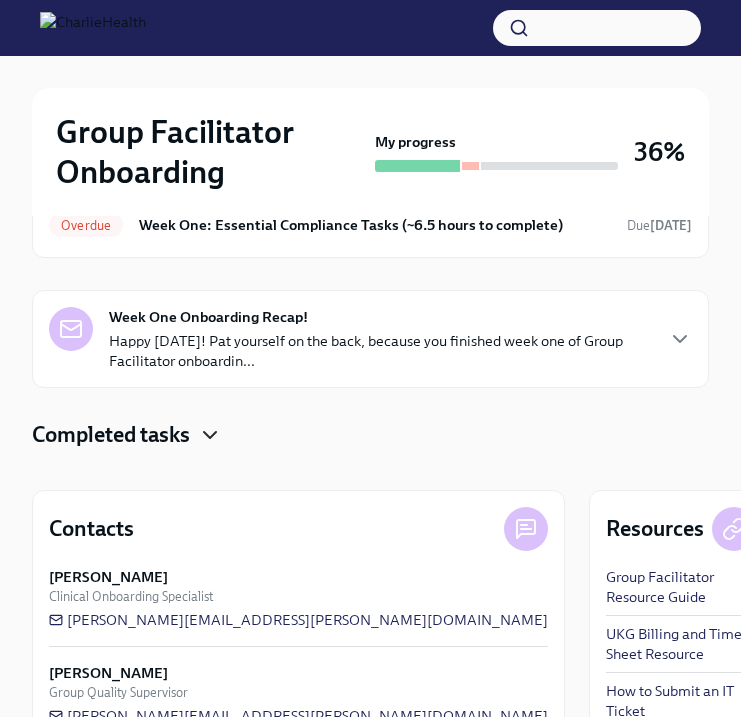 scroll, scrollTop: 314, scrollLeft: 0, axis: vertical 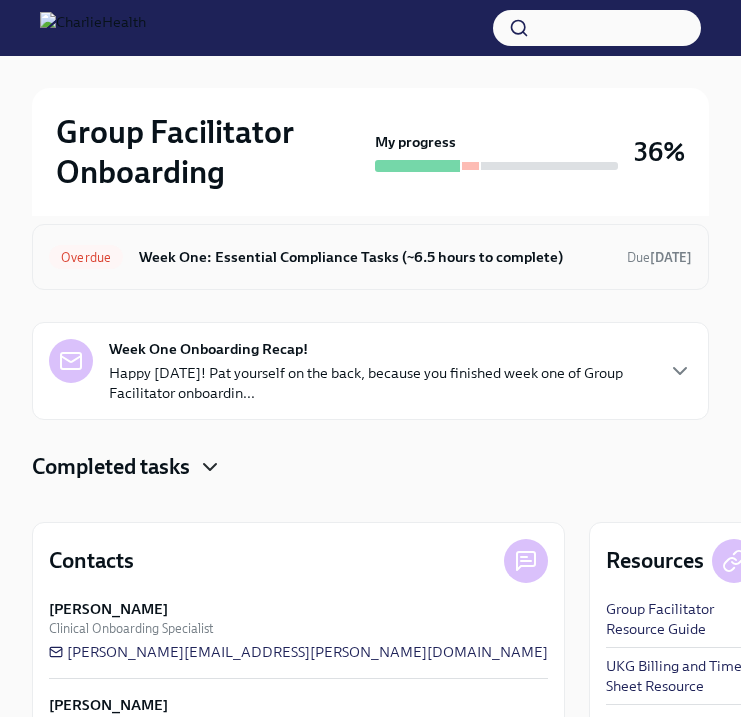 click on "Overdue Week One: Essential Compliance Tasks (~6.5 hours to complete) Due  [DATE]" at bounding box center [370, 257] 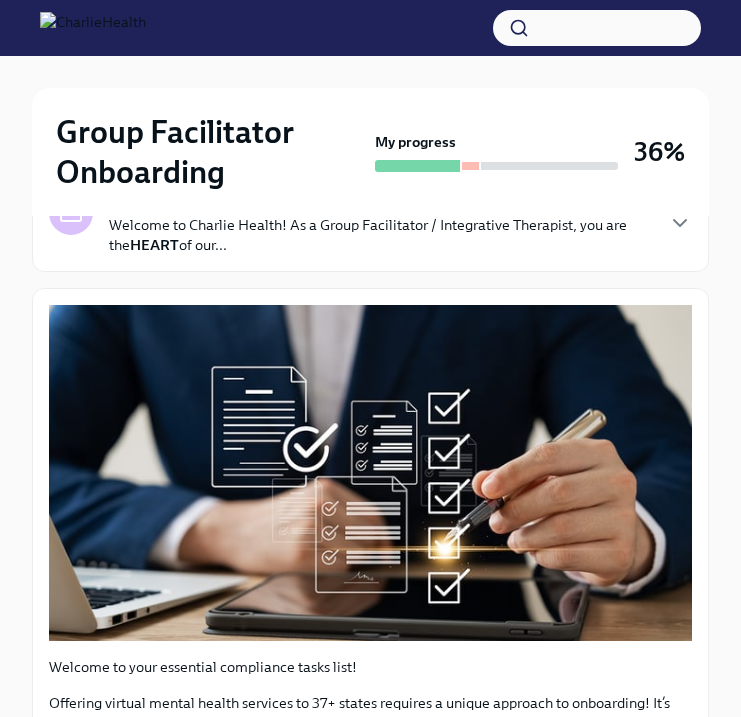 scroll, scrollTop: 0, scrollLeft: 0, axis: both 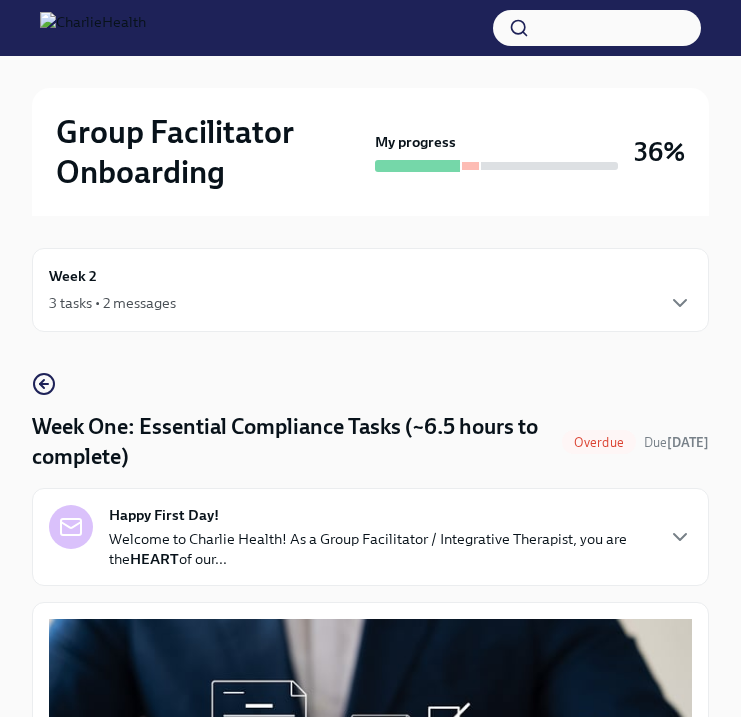 click on "Week 2 3 tasks • 2 messages" at bounding box center (370, 290) 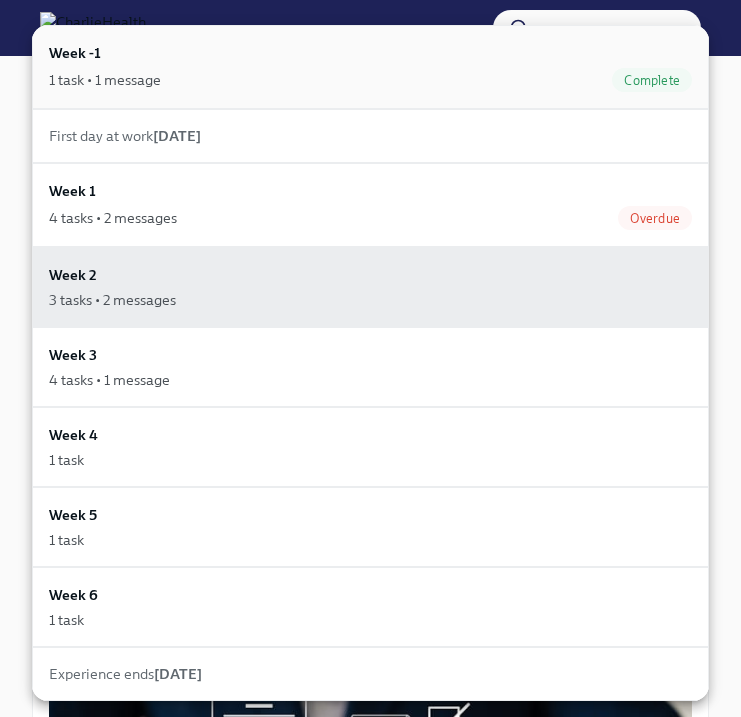 click on "1 task • 1 message Complete" at bounding box center [370, 80] 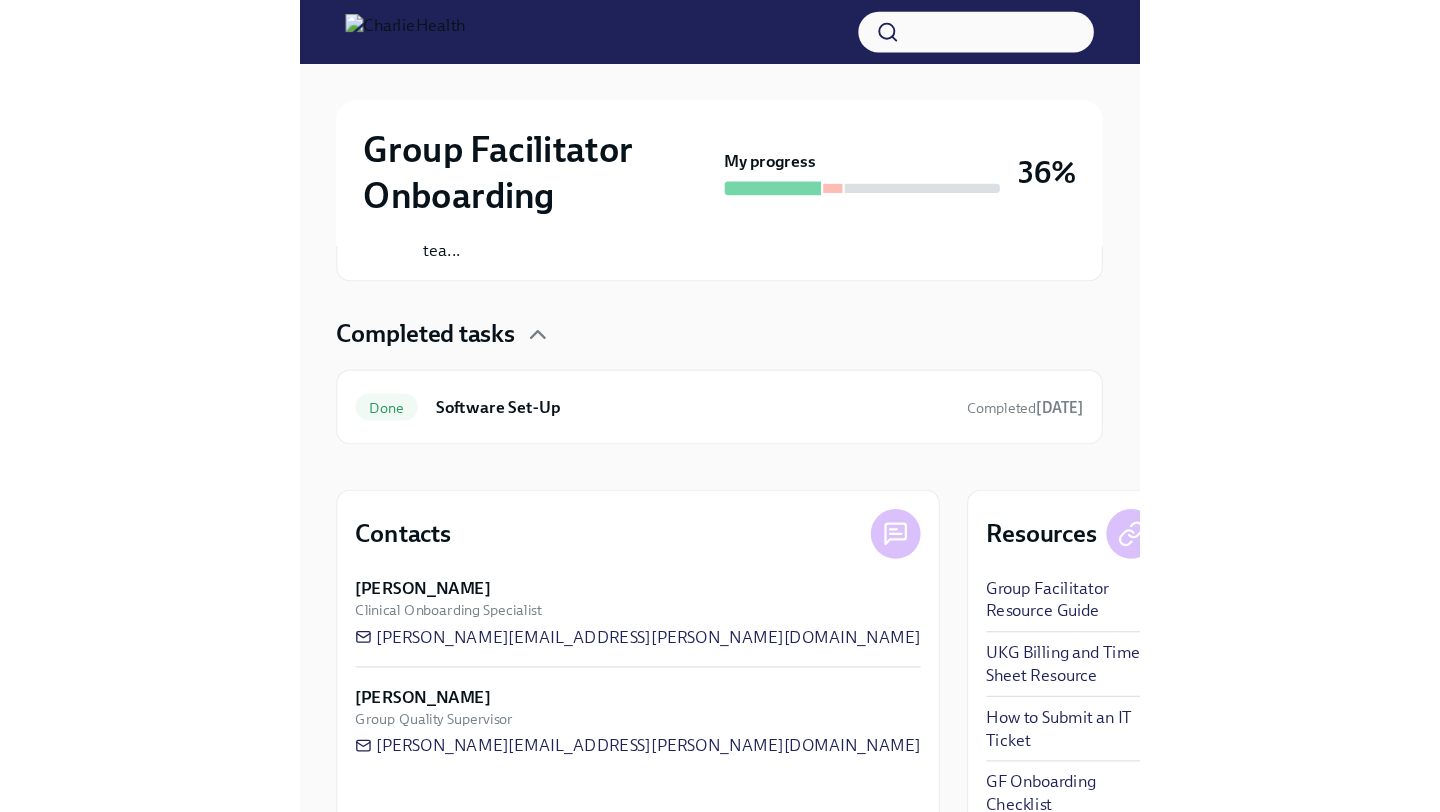 scroll, scrollTop: 0, scrollLeft: 0, axis: both 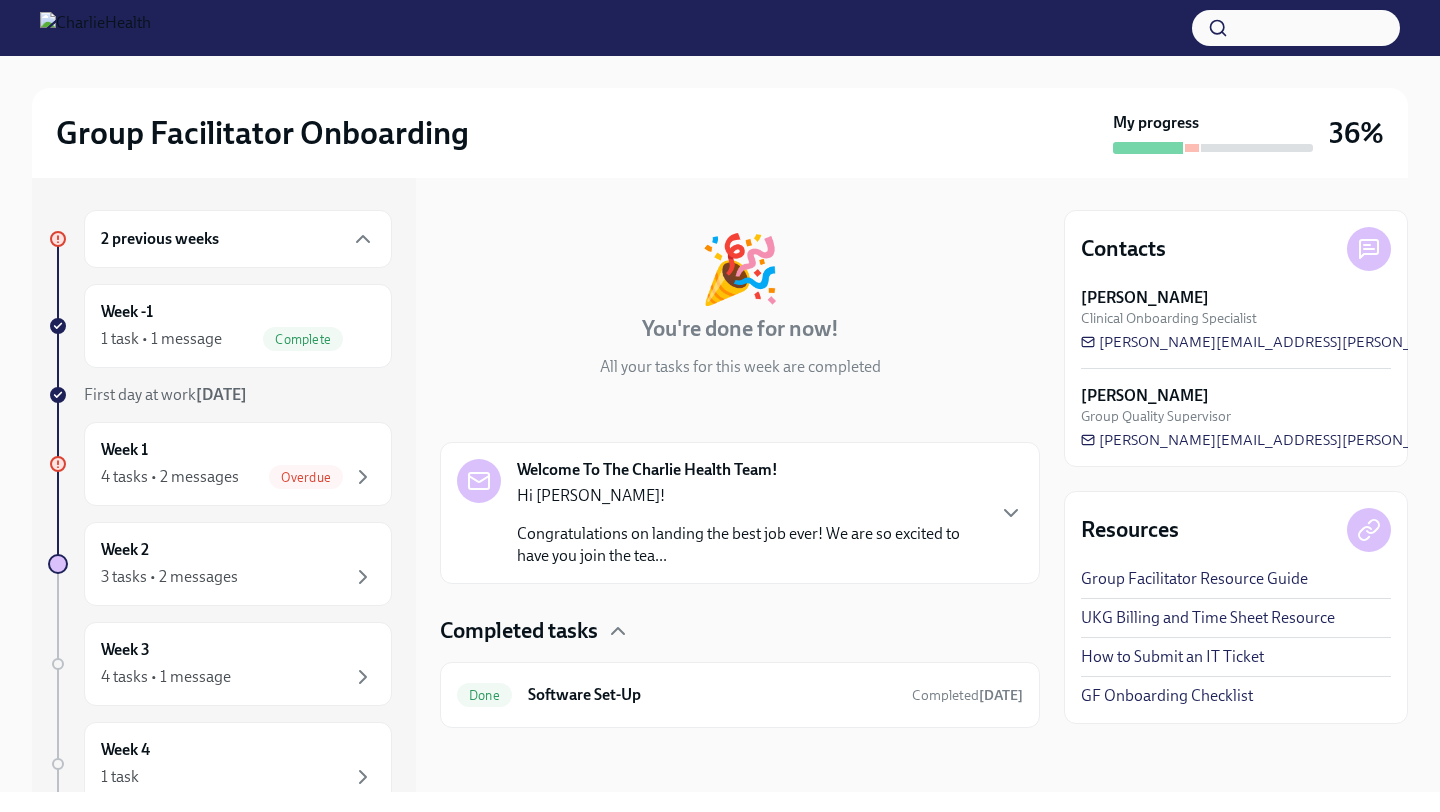 click on "2 previous weeks" at bounding box center [238, 239] 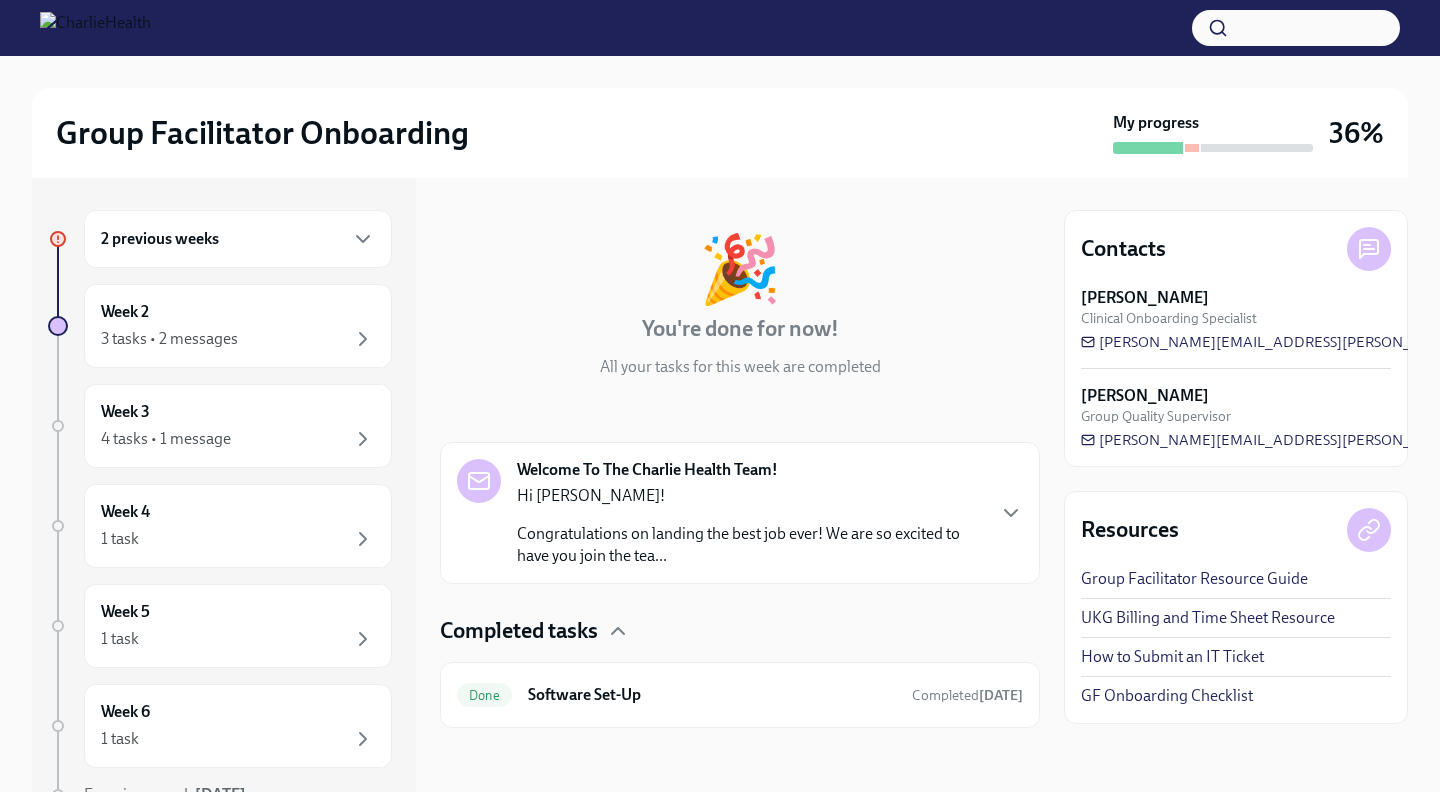 click on "2 previous weeks" at bounding box center [238, 239] 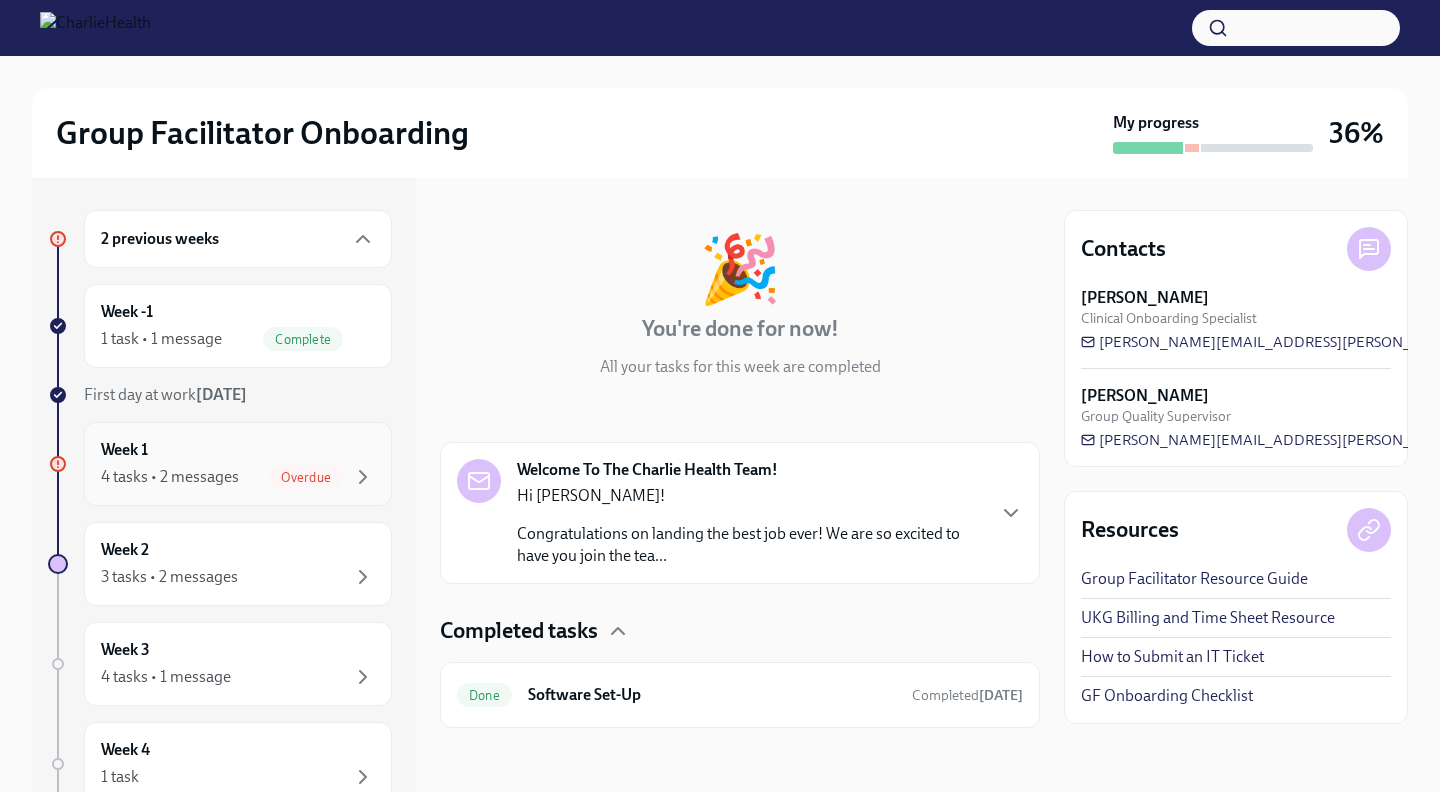 click on "Week 1 4 tasks • 2 messages Overdue" at bounding box center [238, 464] 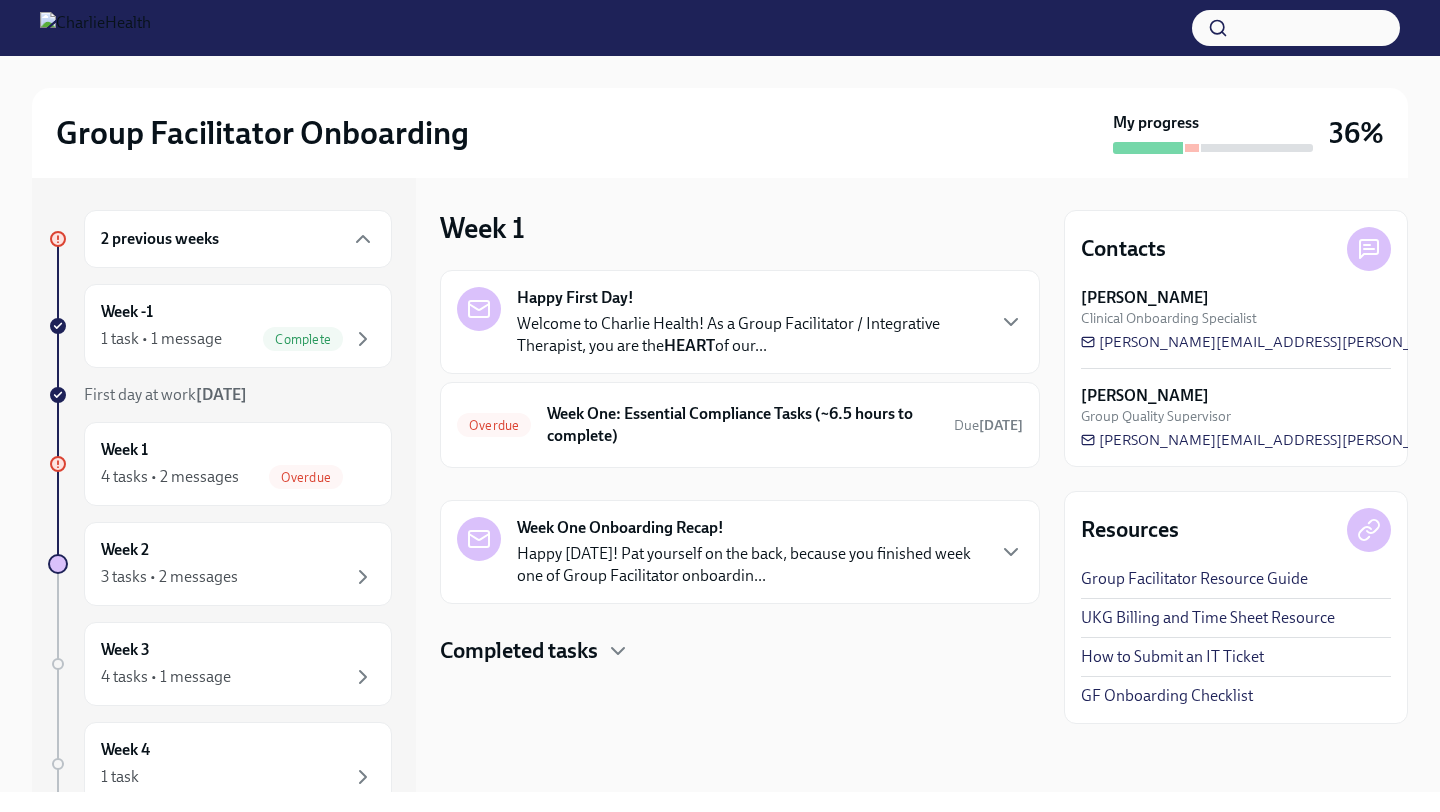 click on "Completed tasks" at bounding box center [519, 651] 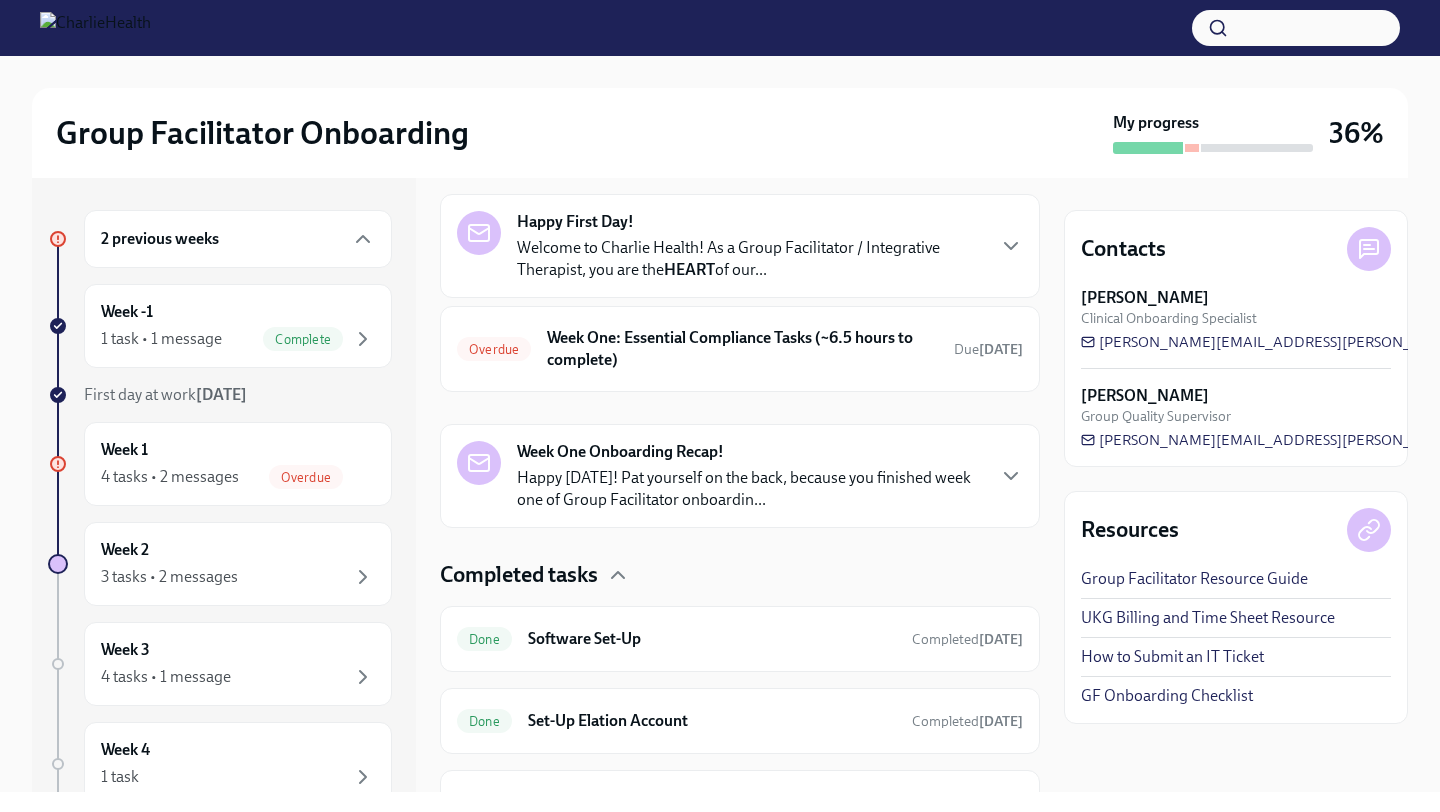 scroll, scrollTop: 0, scrollLeft: 0, axis: both 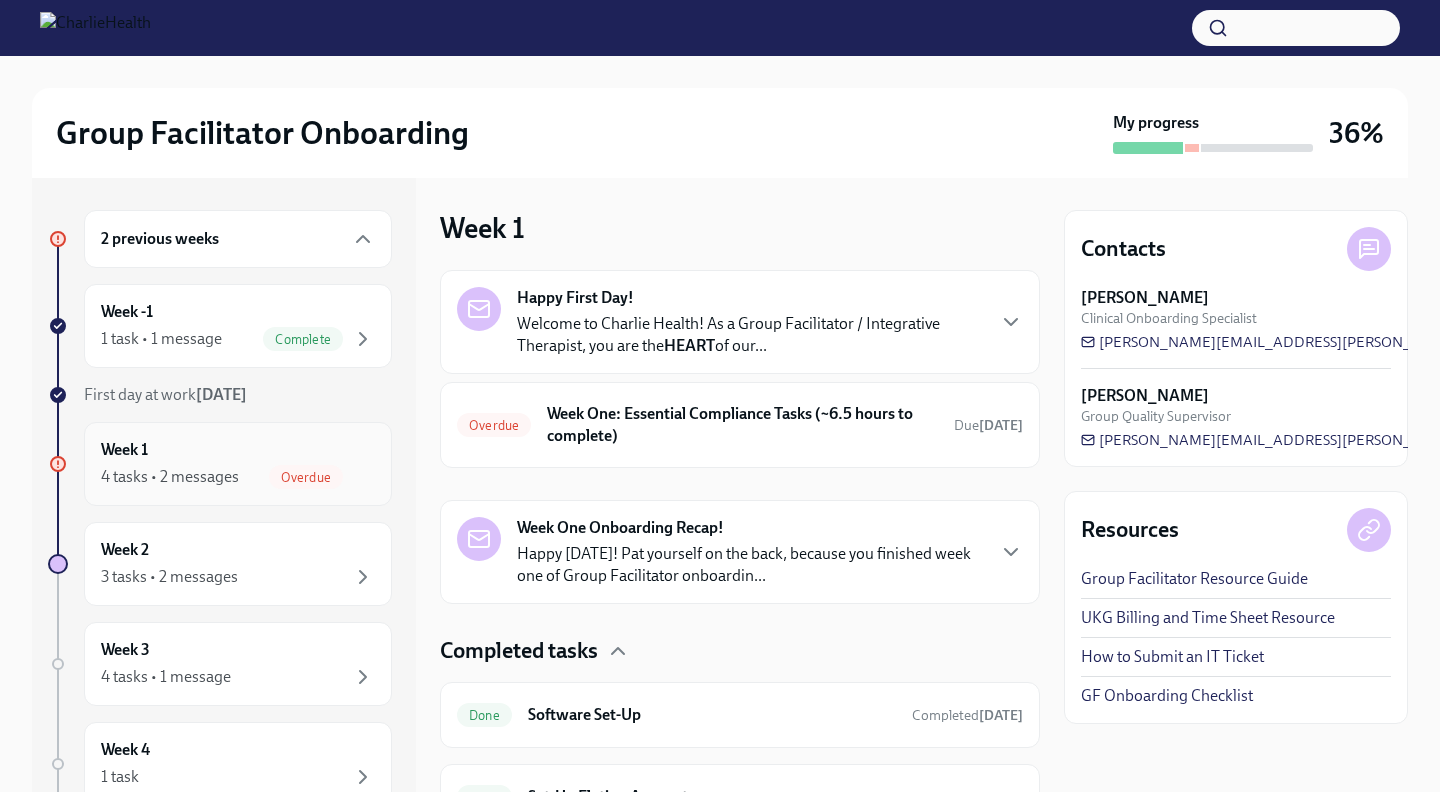 click on "4 tasks • 2 messages Overdue" at bounding box center [238, 477] 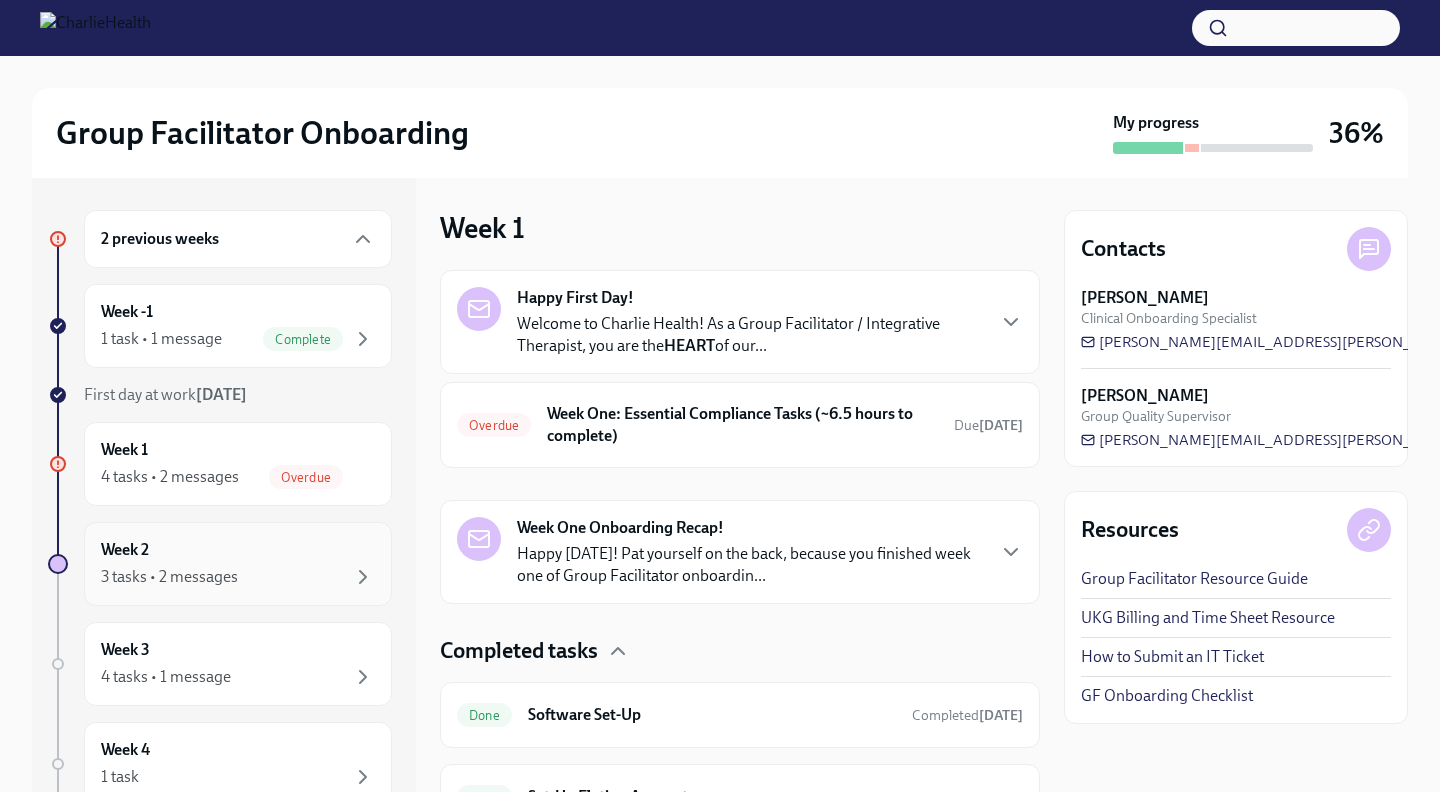 click on "3 tasks • 2 messages" at bounding box center [238, 577] 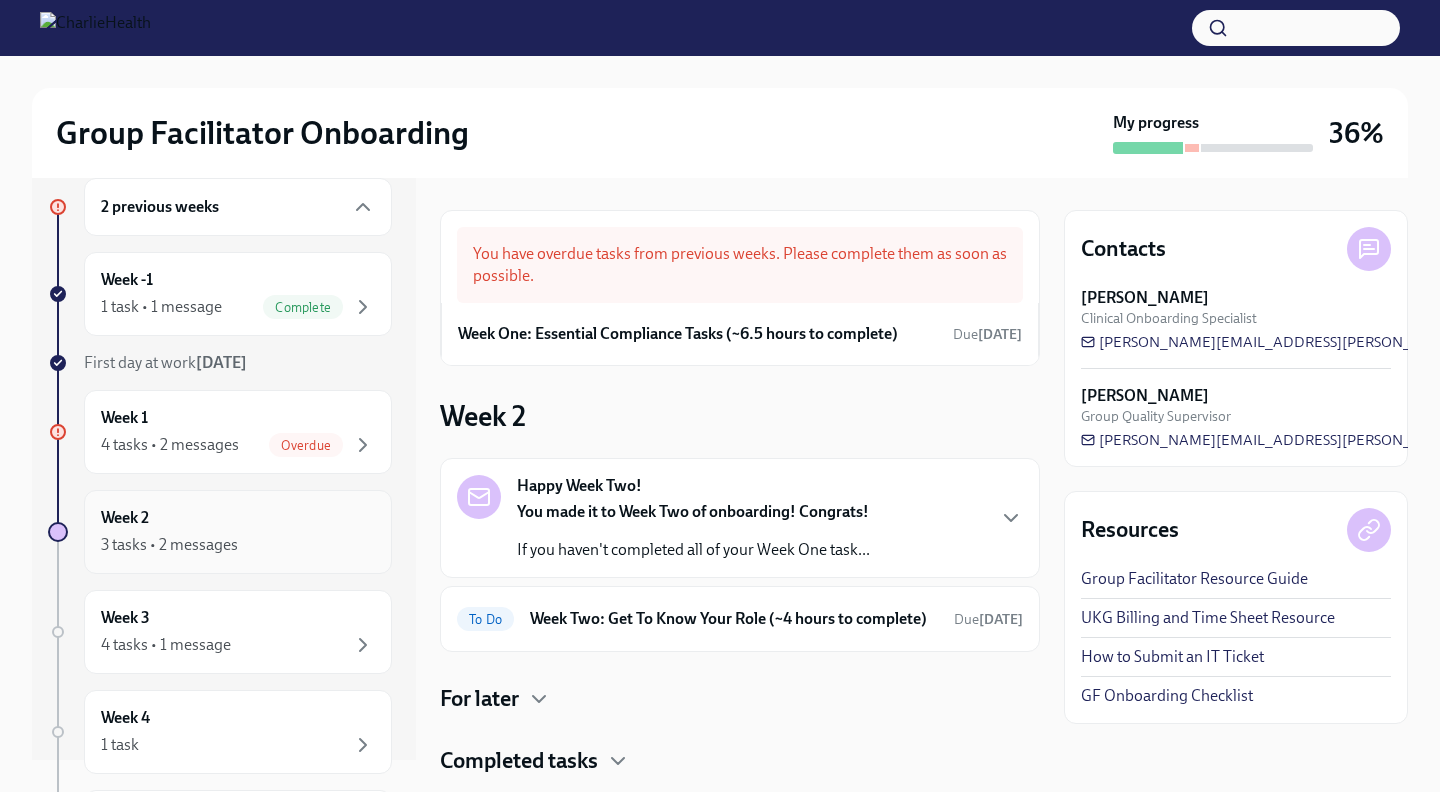scroll, scrollTop: 43, scrollLeft: 0, axis: vertical 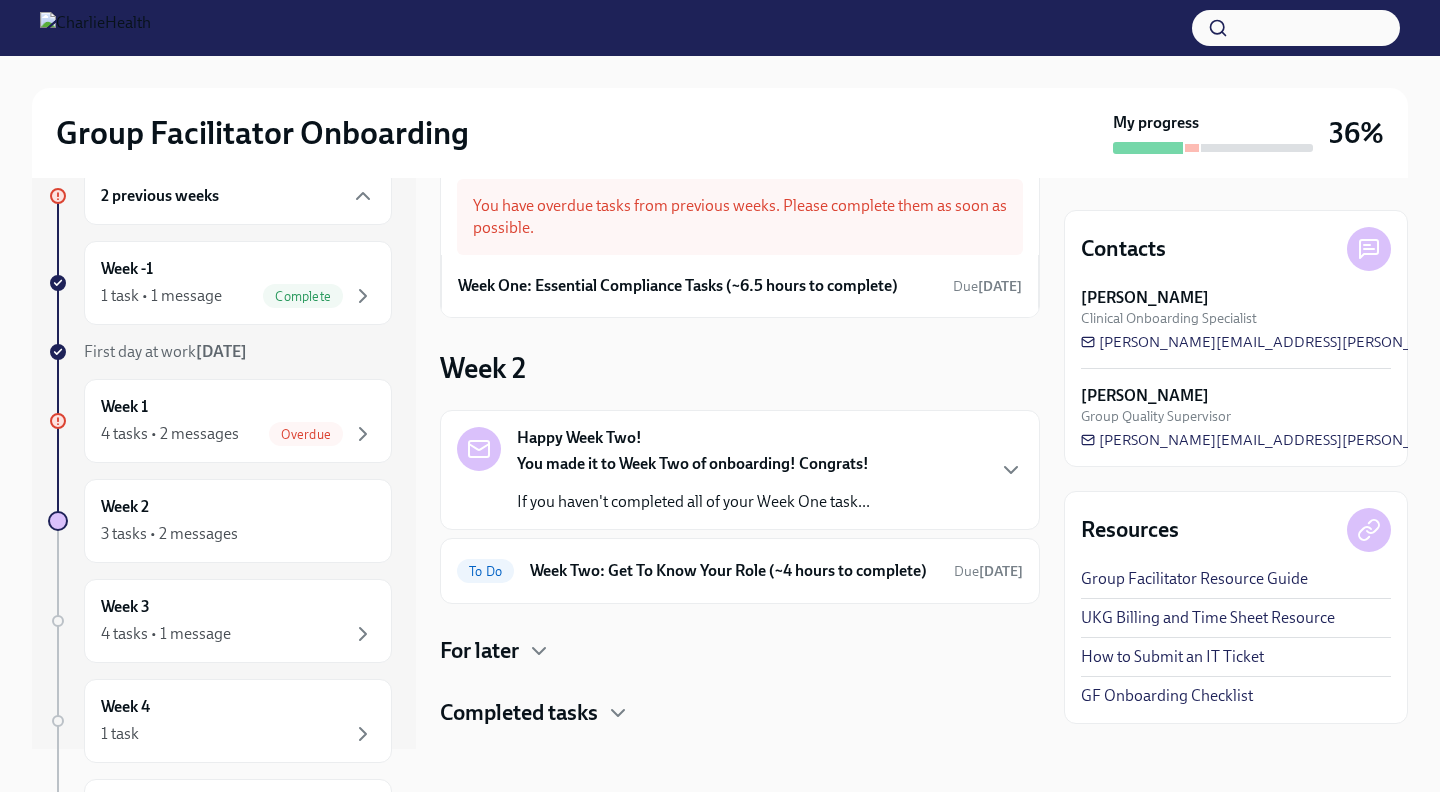 click on "Completed tasks" at bounding box center (519, 713) 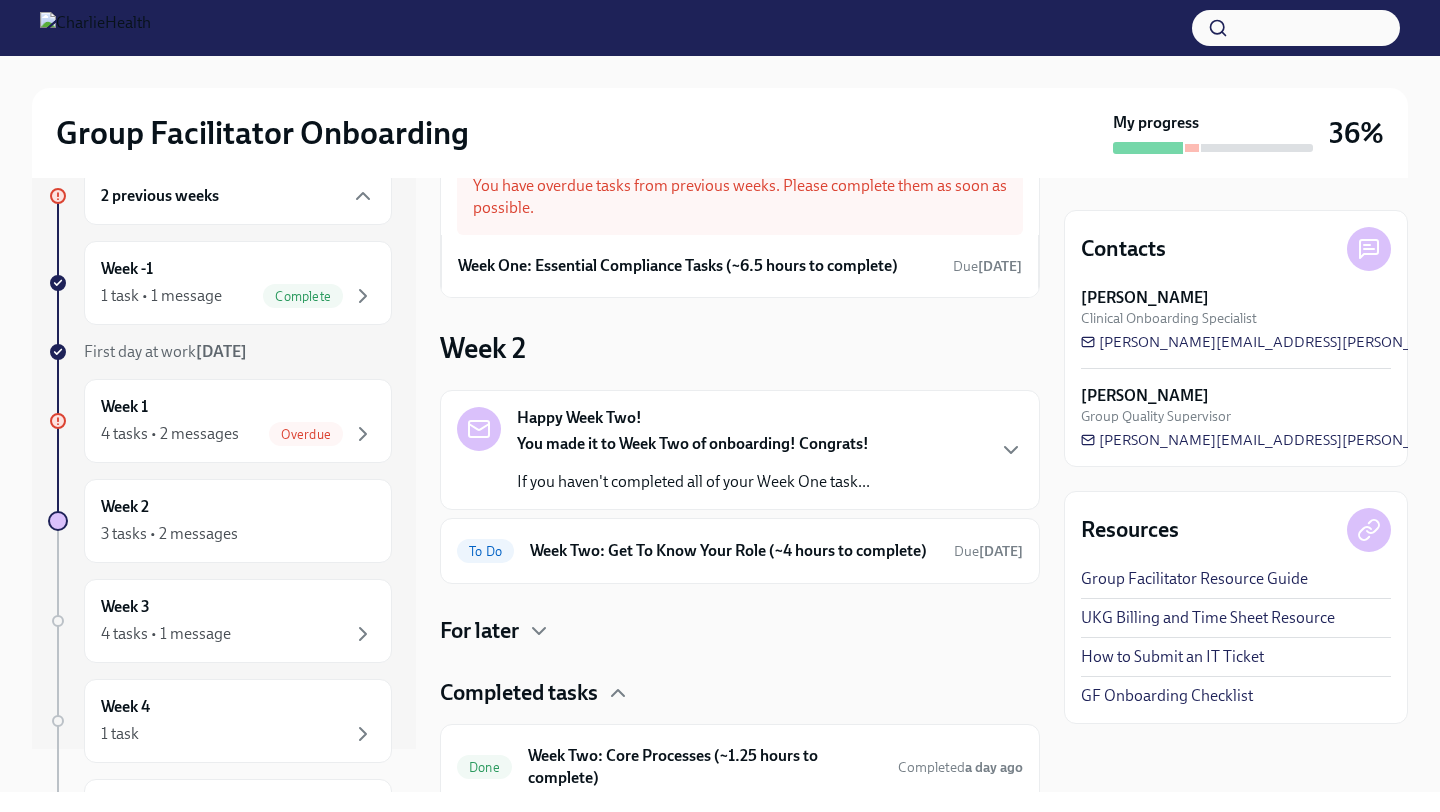 scroll, scrollTop: 272, scrollLeft: 0, axis: vertical 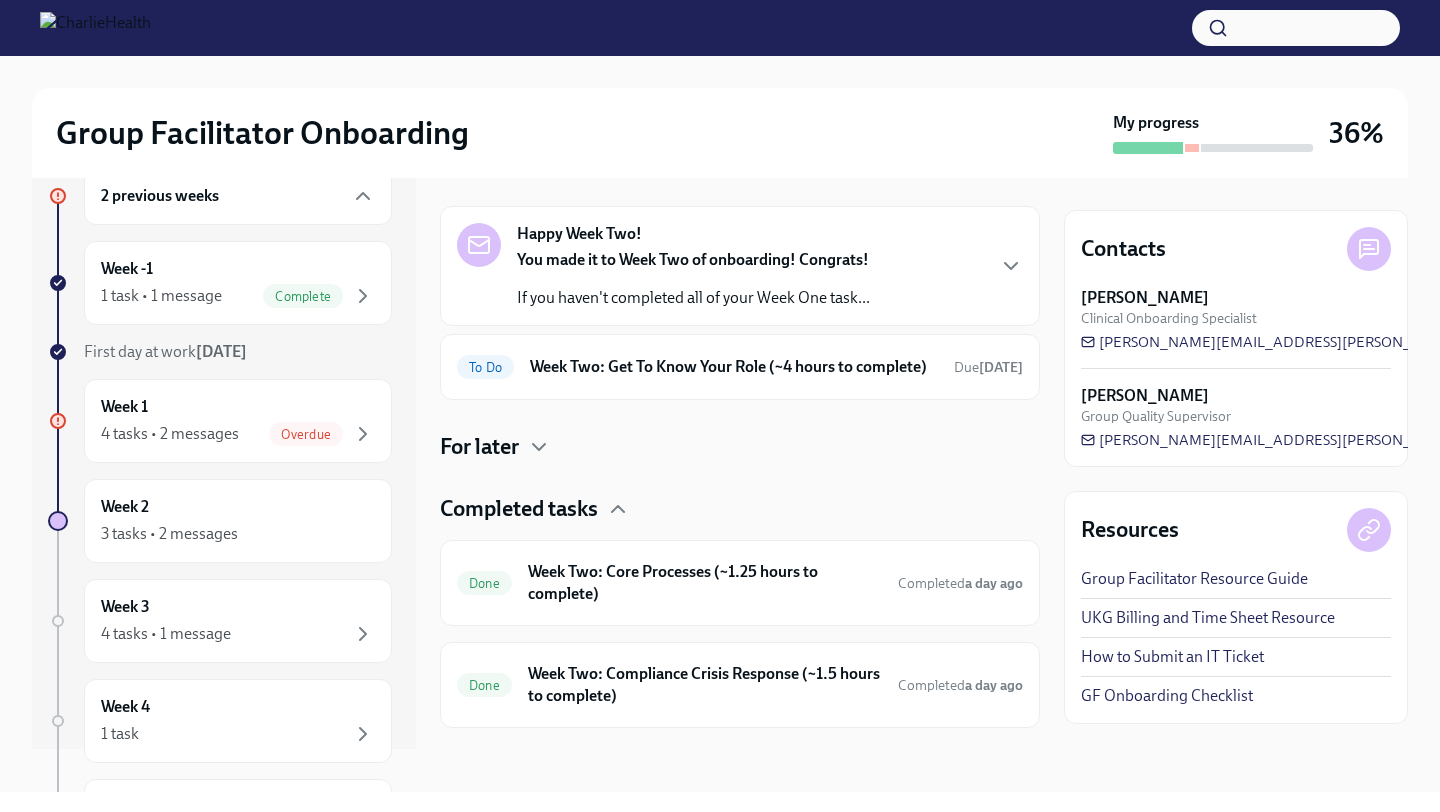 click on "If you haven't completed all of your Week One task..." at bounding box center [693, 298] 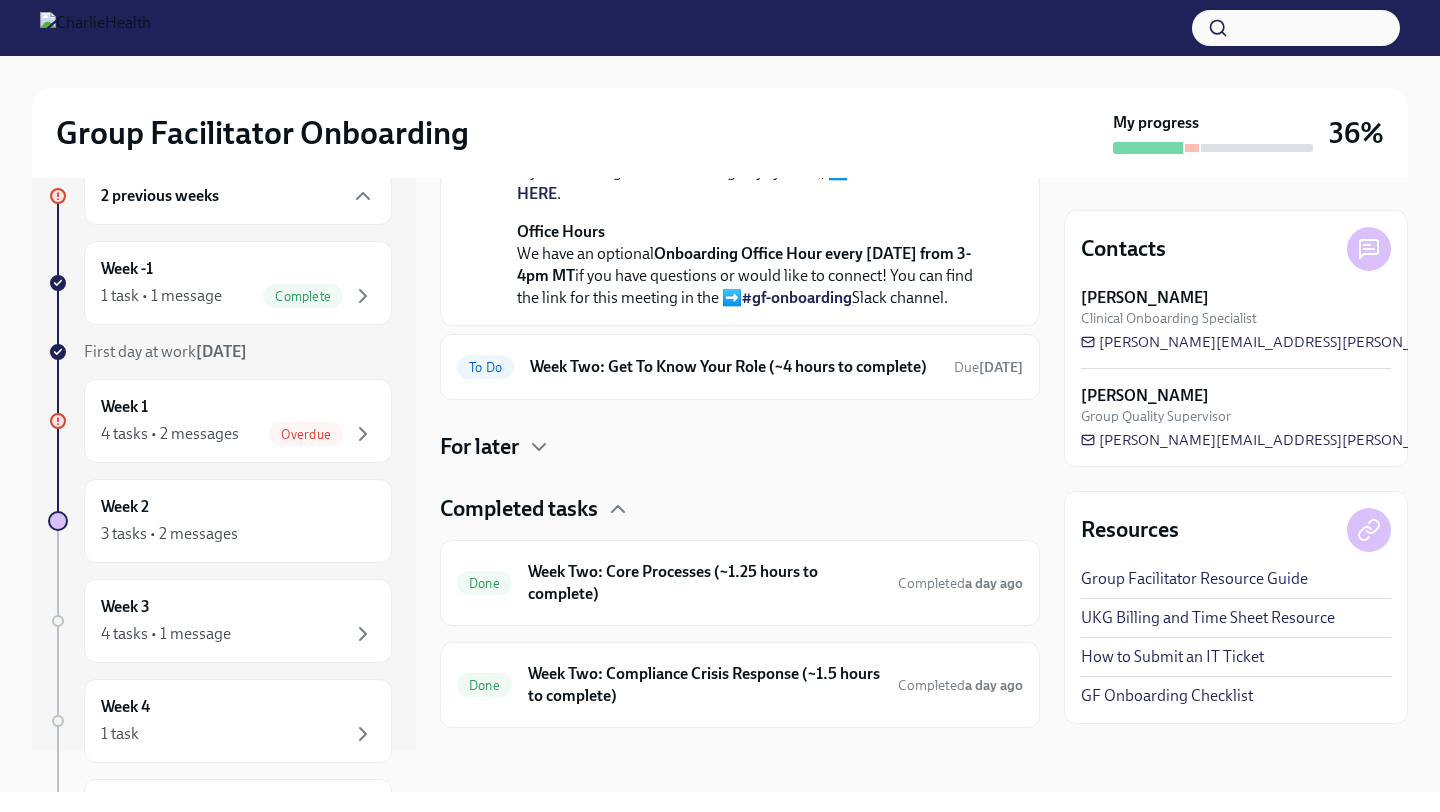 scroll, scrollTop: 707, scrollLeft: 0, axis: vertical 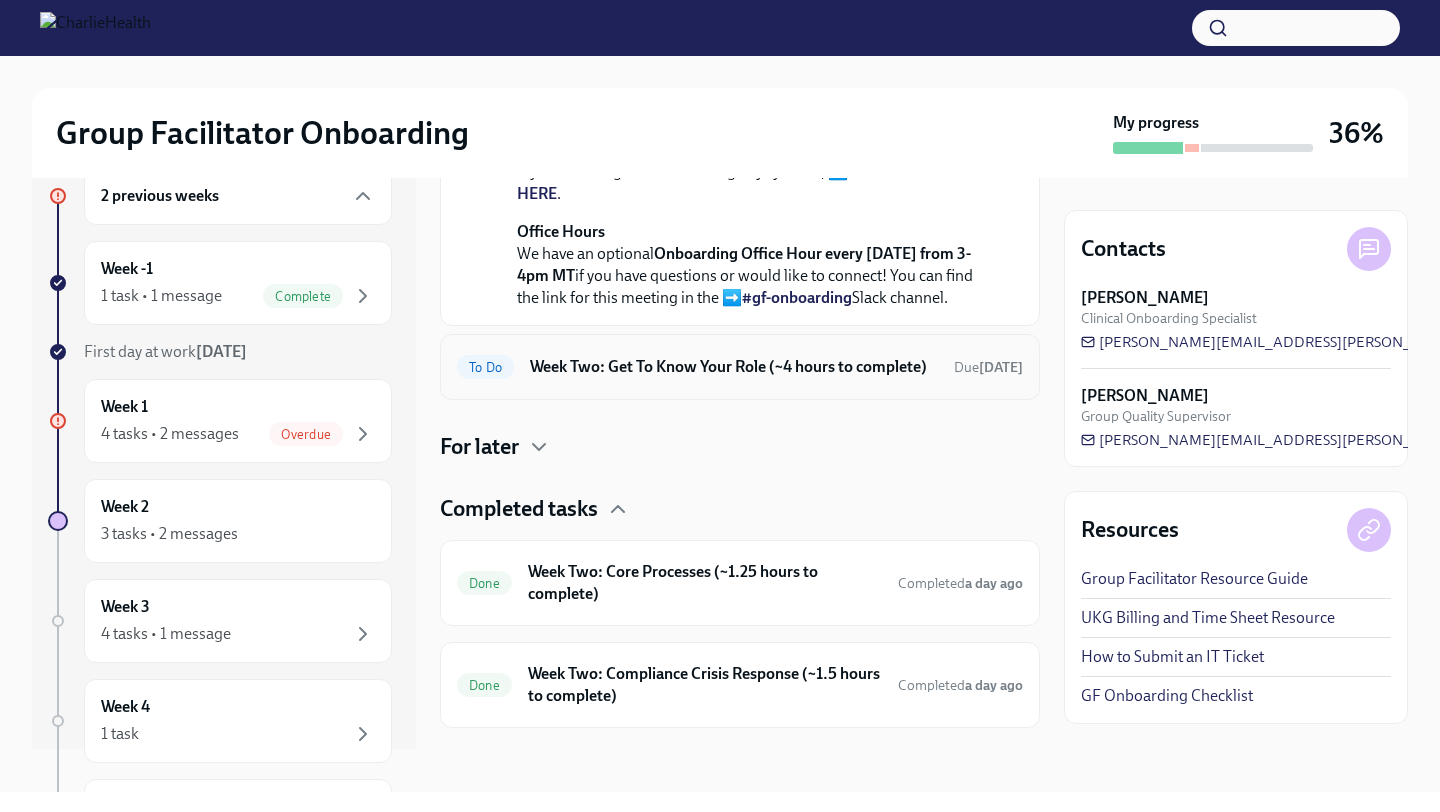 click on "Week Two: Get To Know Your Role (~4 hours to complete)" at bounding box center [734, 367] 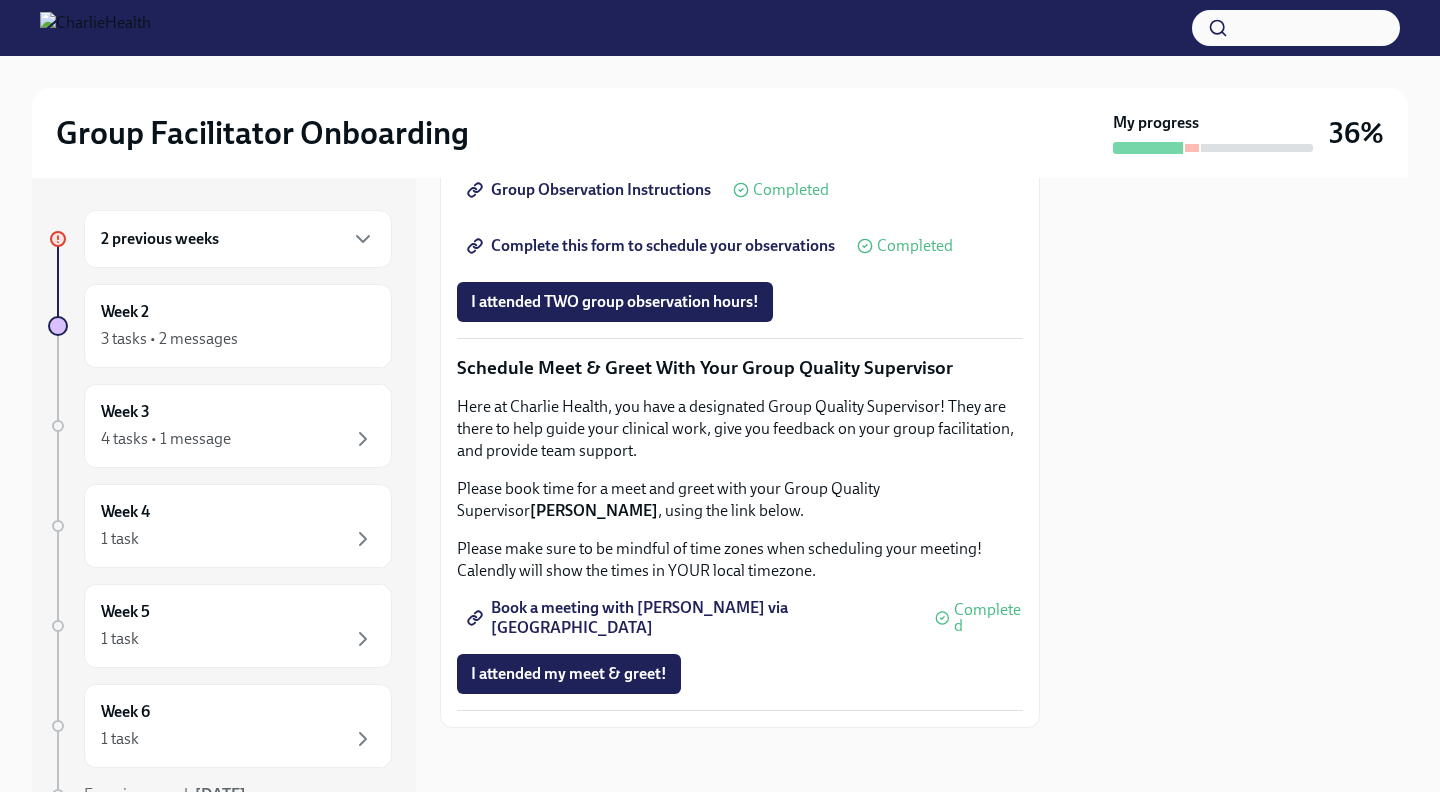 scroll, scrollTop: 1718, scrollLeft: 0, axis: vertical 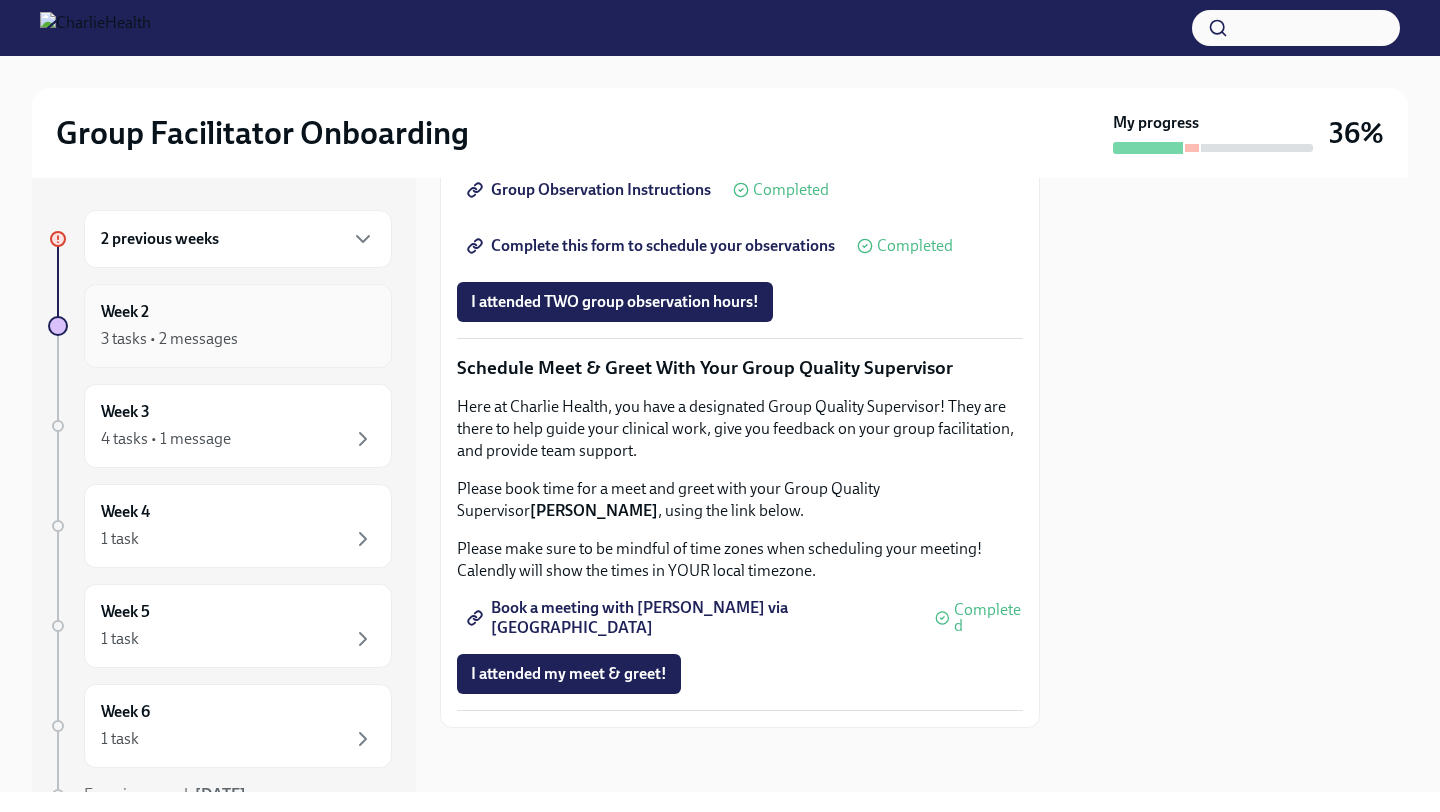 click on "Week 2 3 tasks • 2 messages" at bounding box center [238, 326] 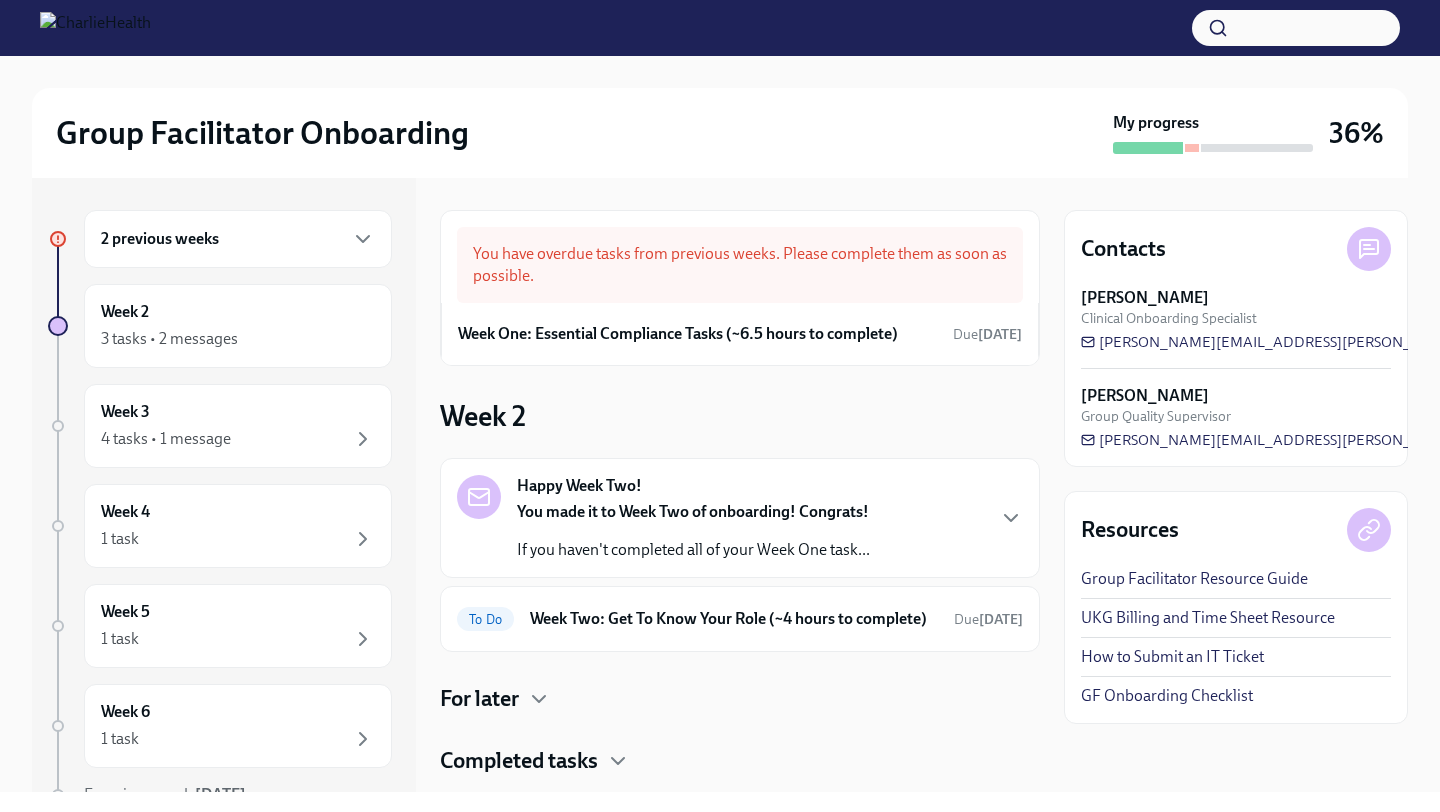 scroll, scrollTop: 68, scrollLeft: 0, axis: vertical 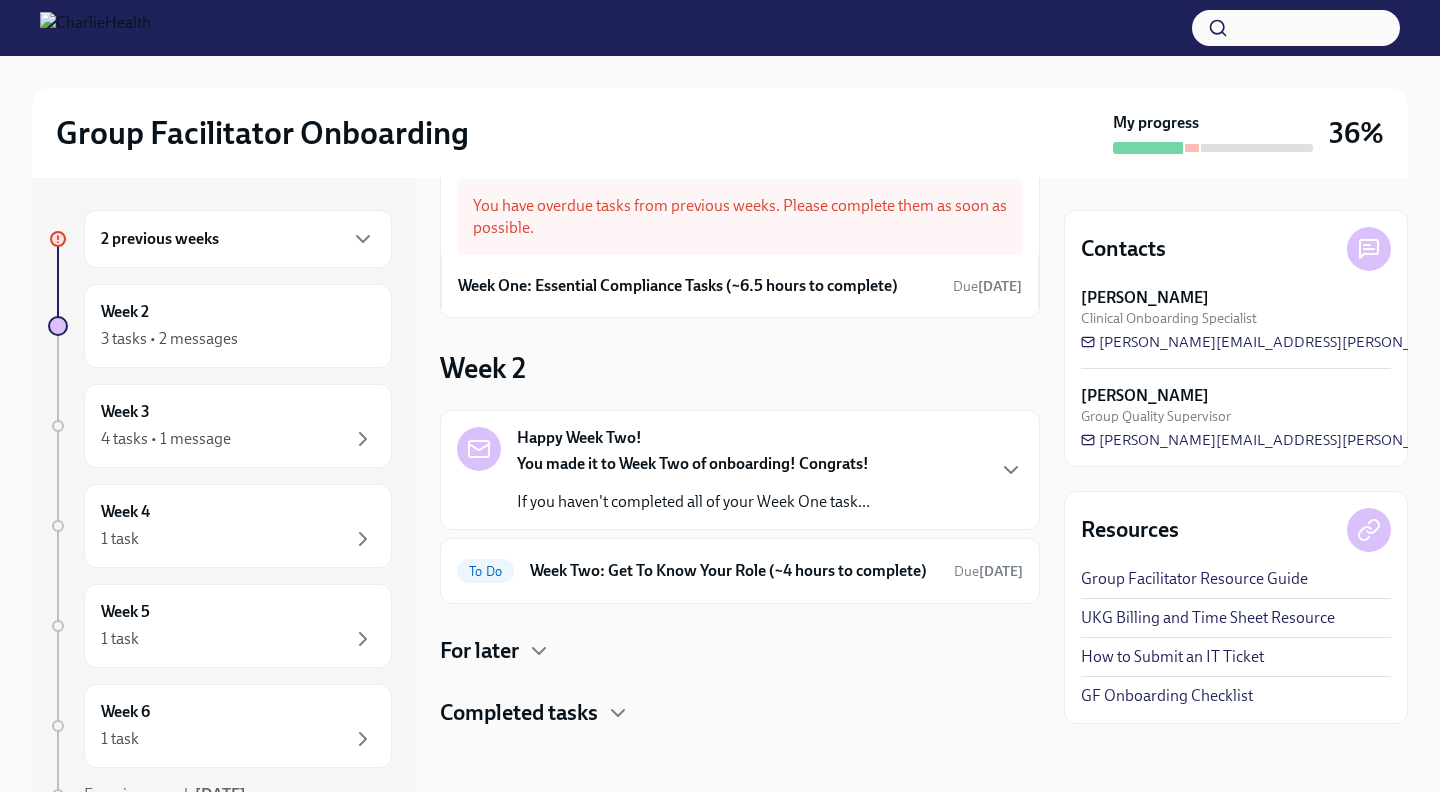 click on "Completed tasks" at bounding box center [519, 713] 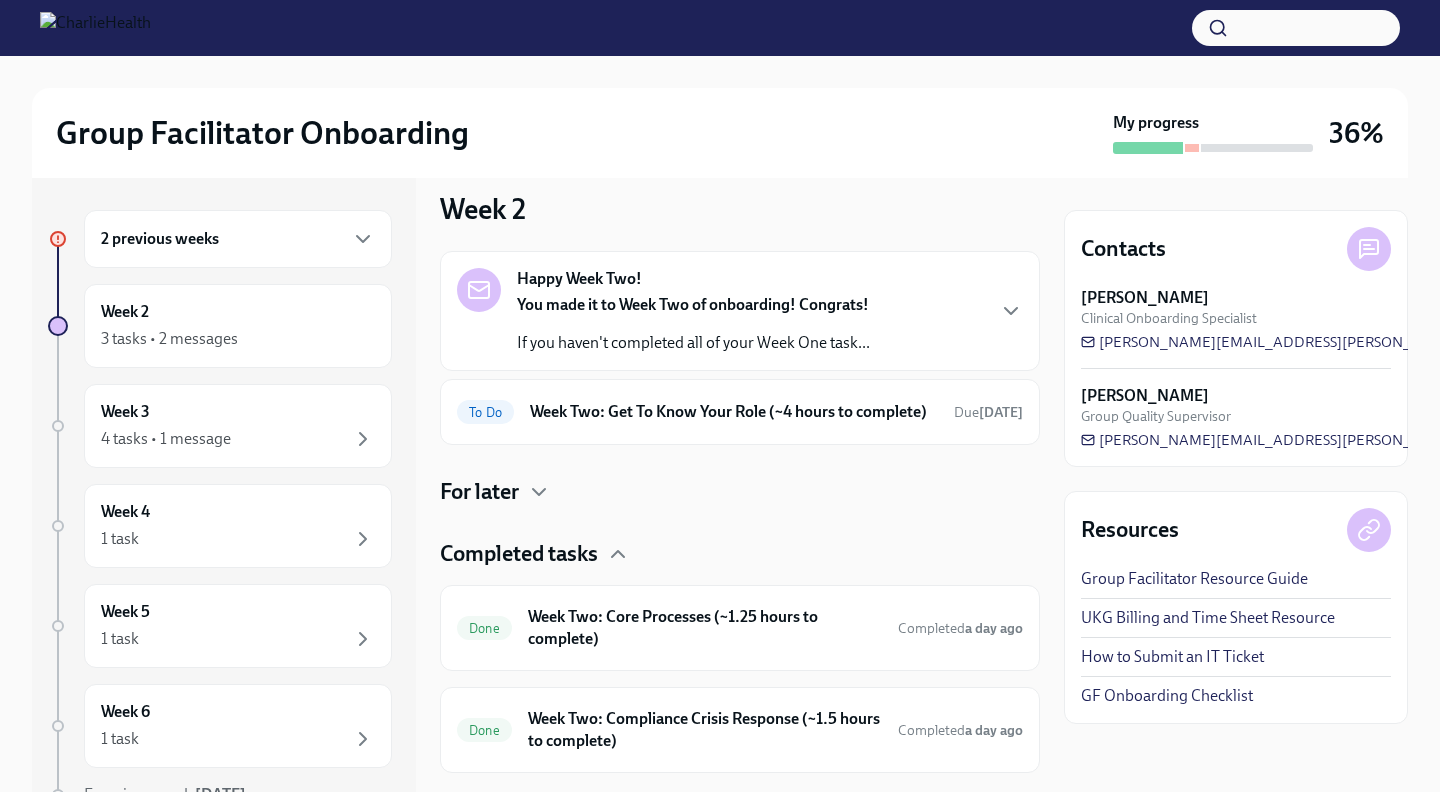 scroll, scrollTop: 272, scrollLeft: 0, axis: vertical 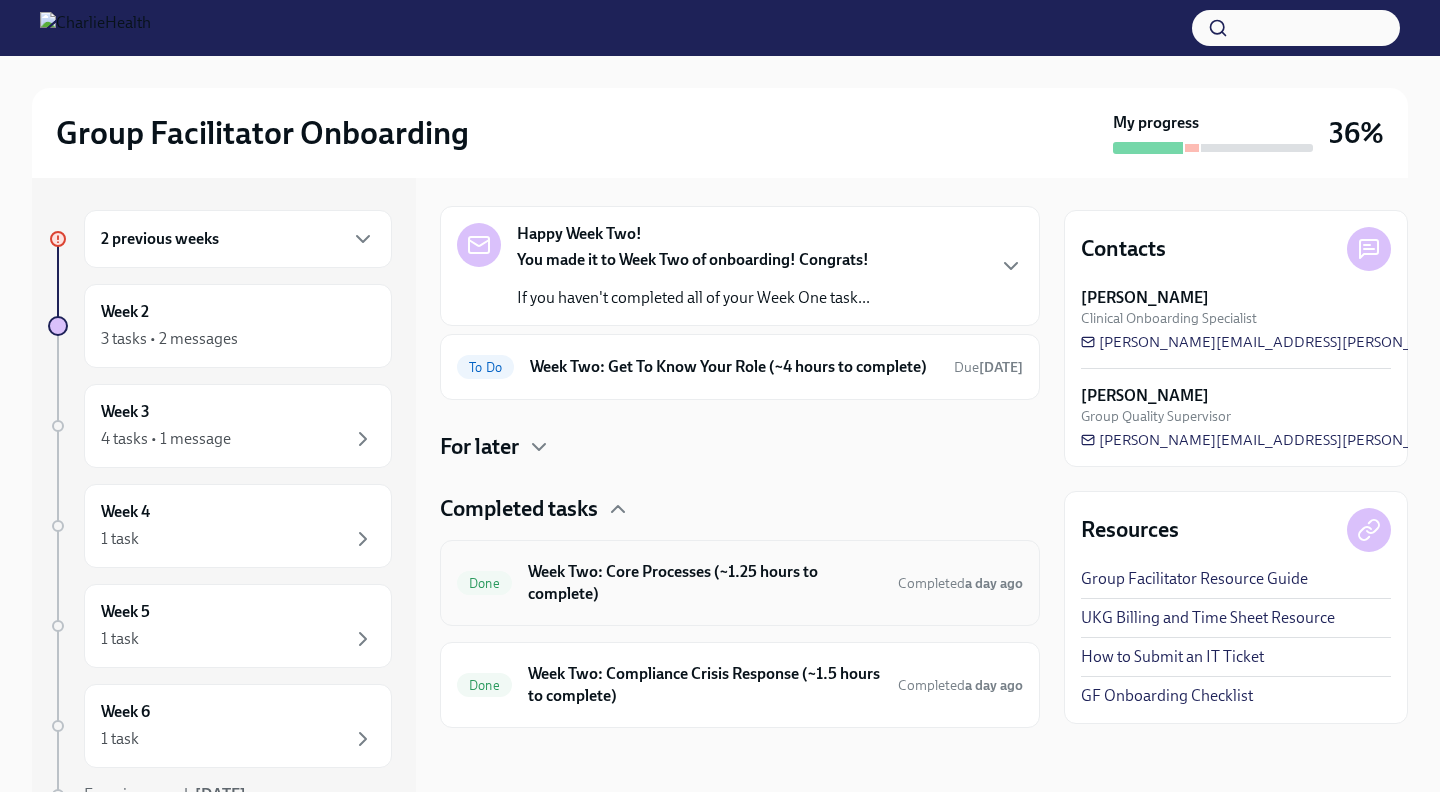 click on "Week Two: Core Processes (~1.25 hours to complete)" at bounding box center (705, 583) 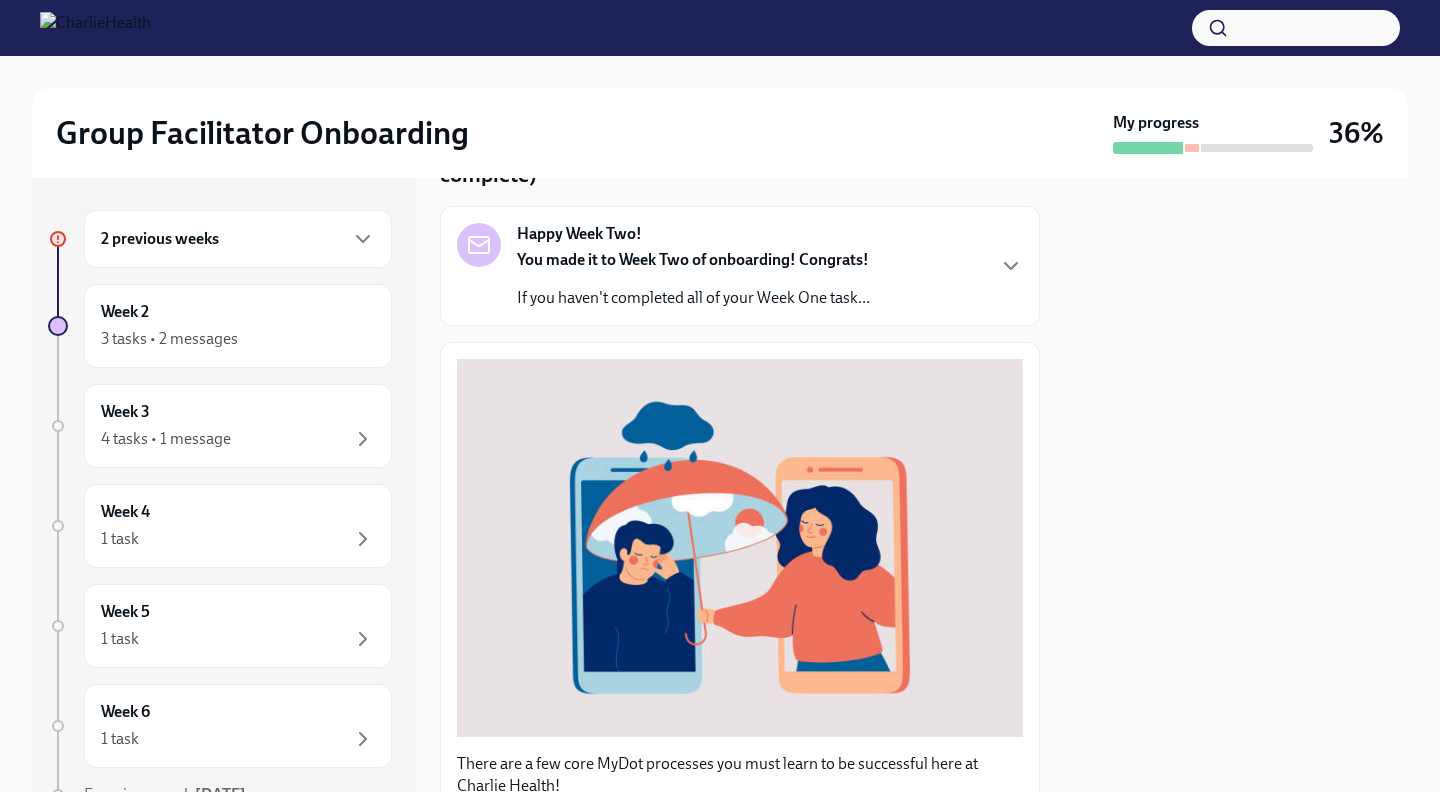 scroll, scrollTop: 105, scrollLeft: 0, axis: vertical 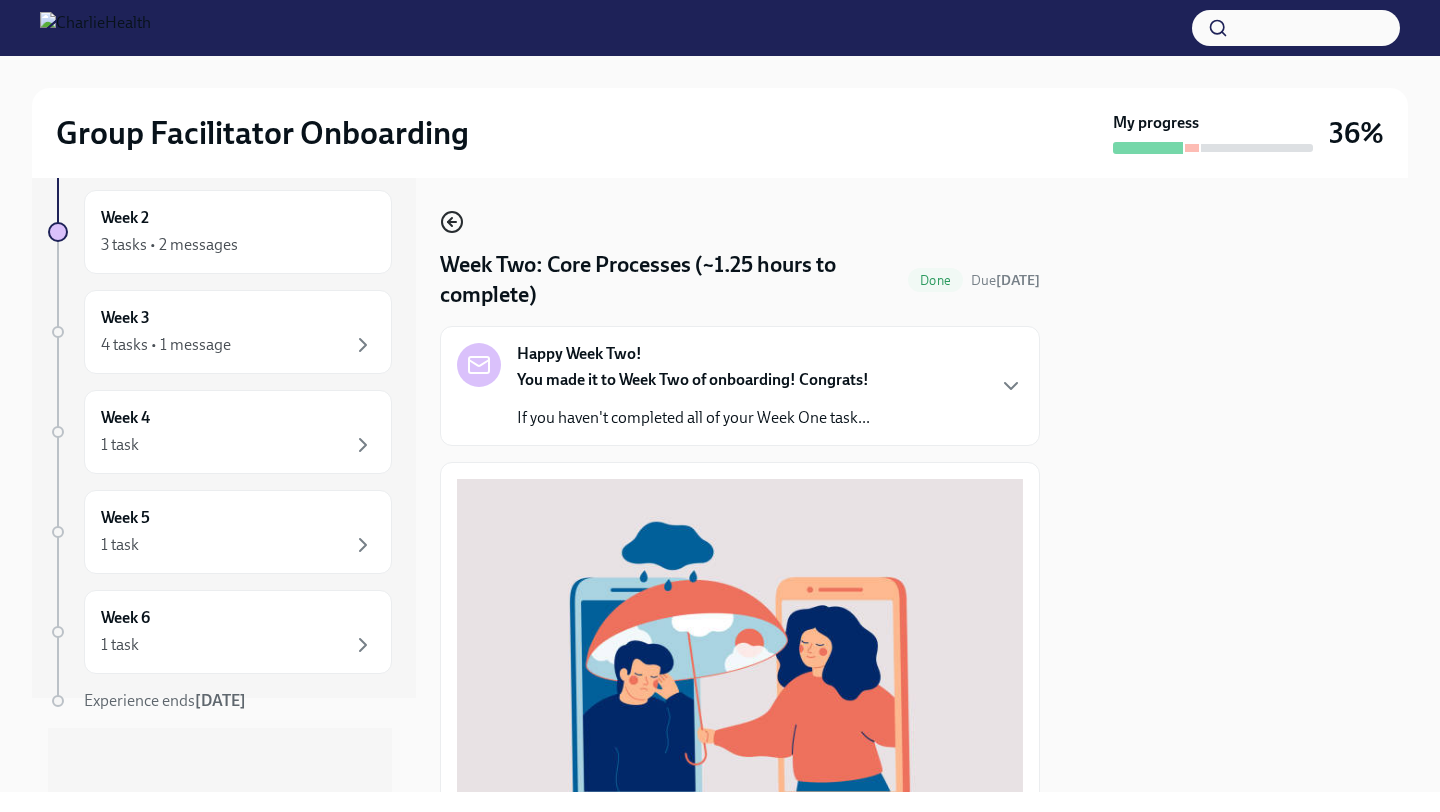 click 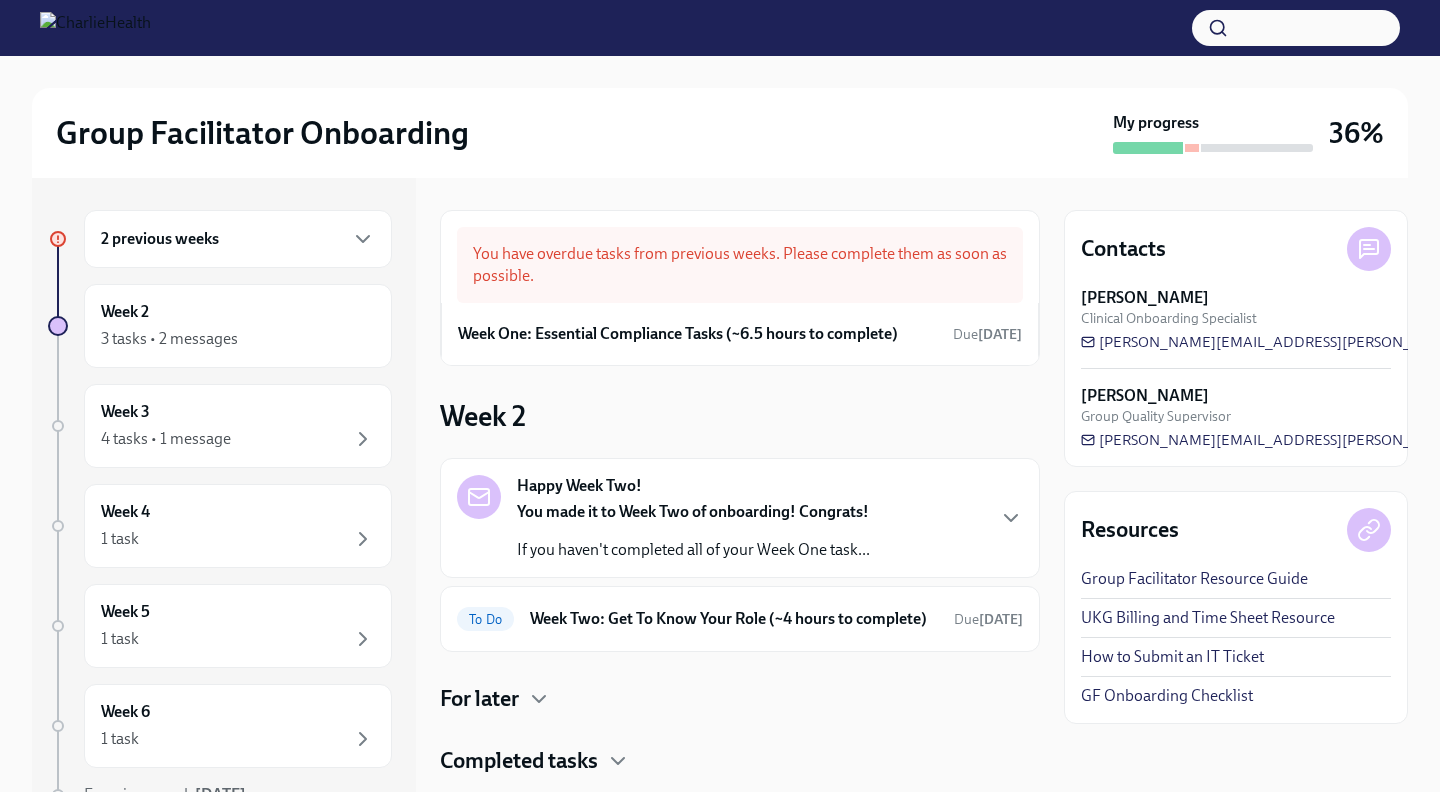 scroll, scrollTop: 68, scrollLeft: 0, axis: vertical 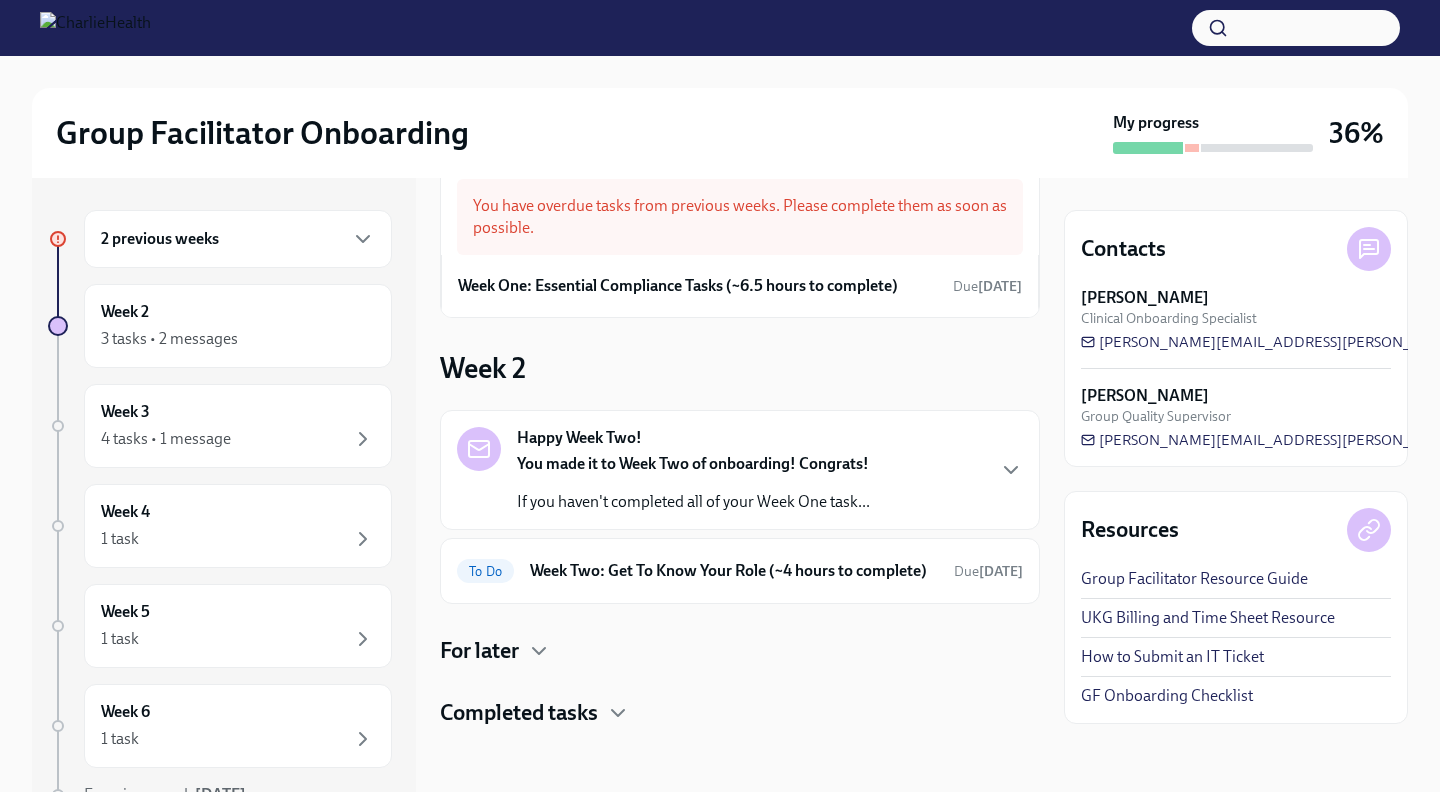 click at bounding box center (740, 760) 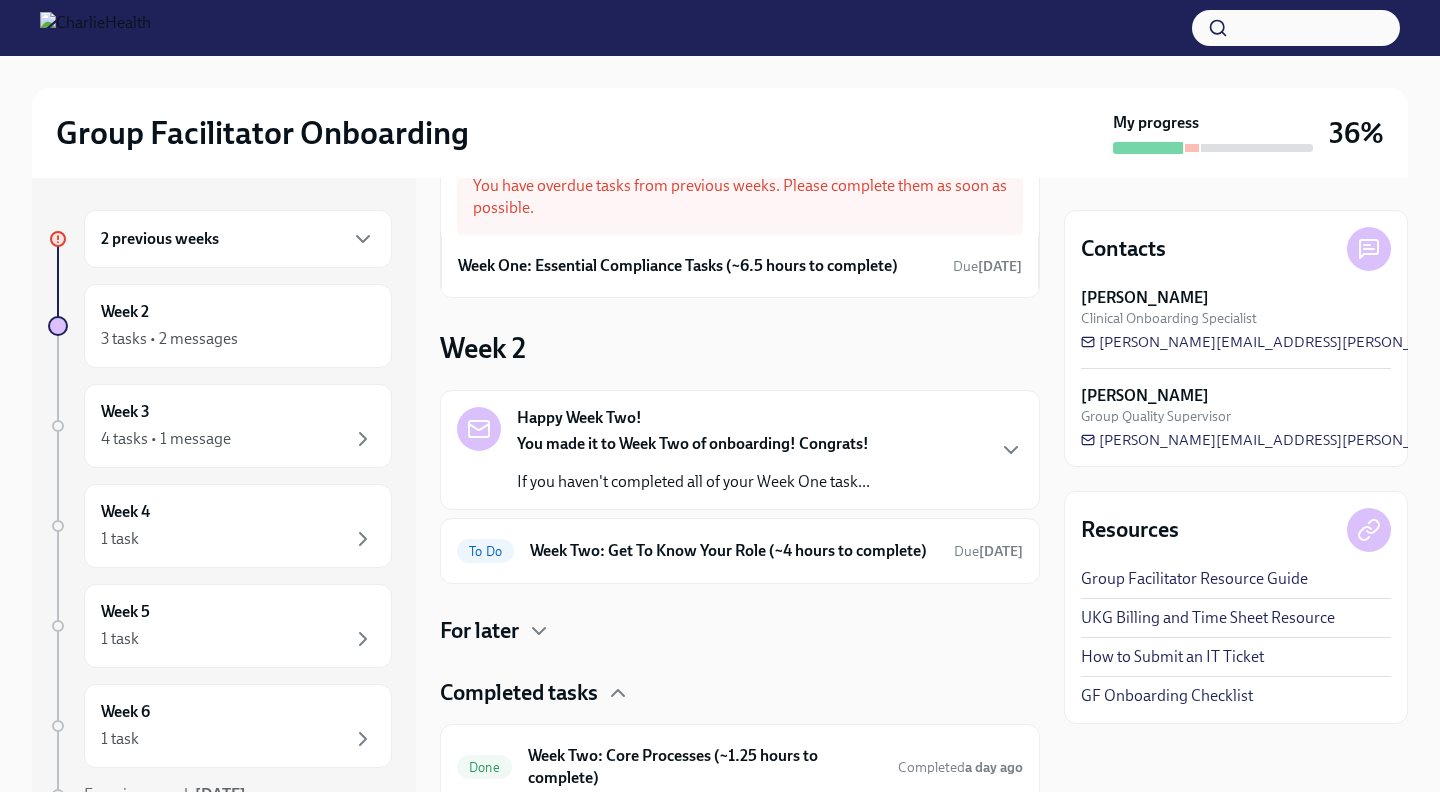 scroll, scrollTop: 272, scrollLeft: 0, axis: vertical 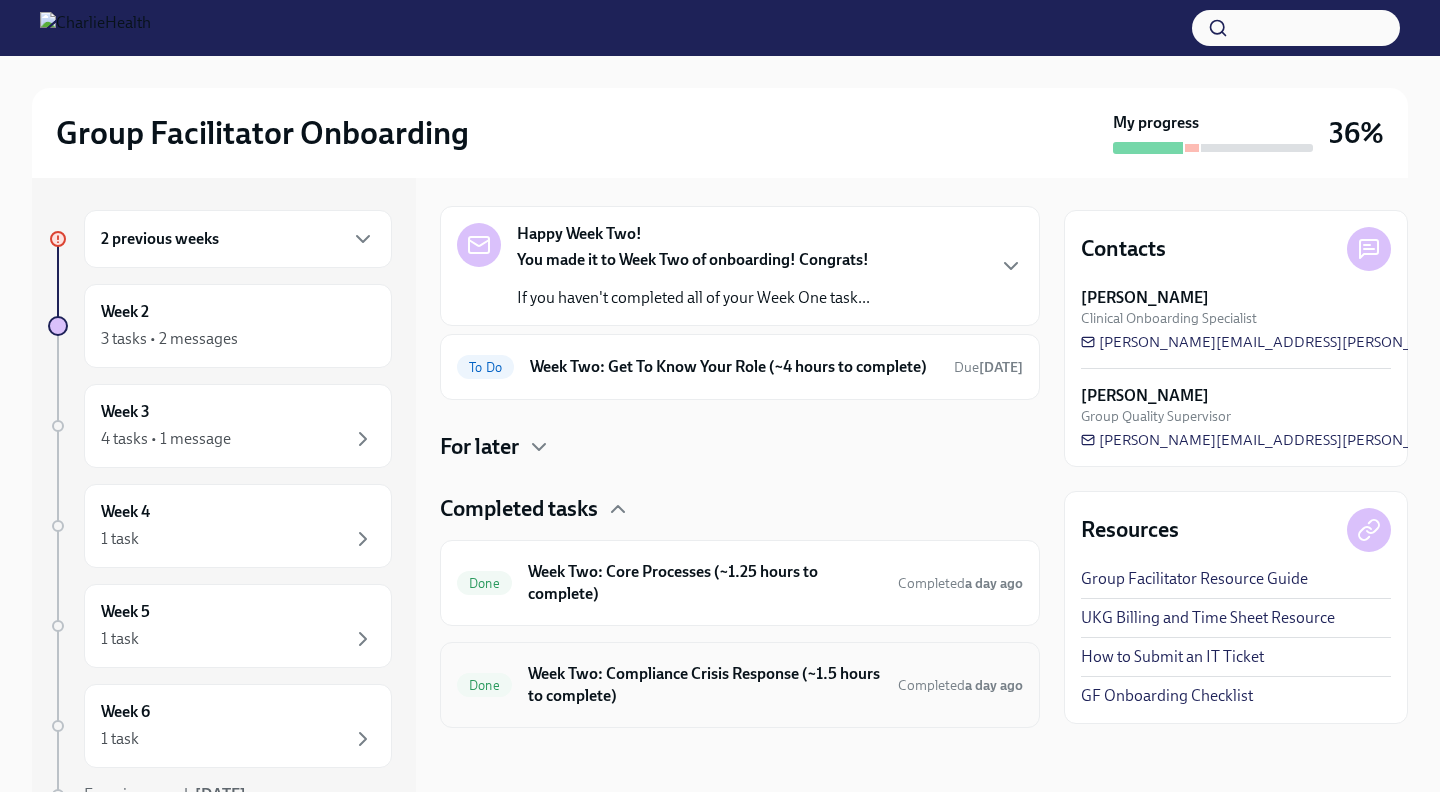 click on "Week Two: Compliance Crisis Response (~1.5 hours to complete)" at bounding box center (705, 685) 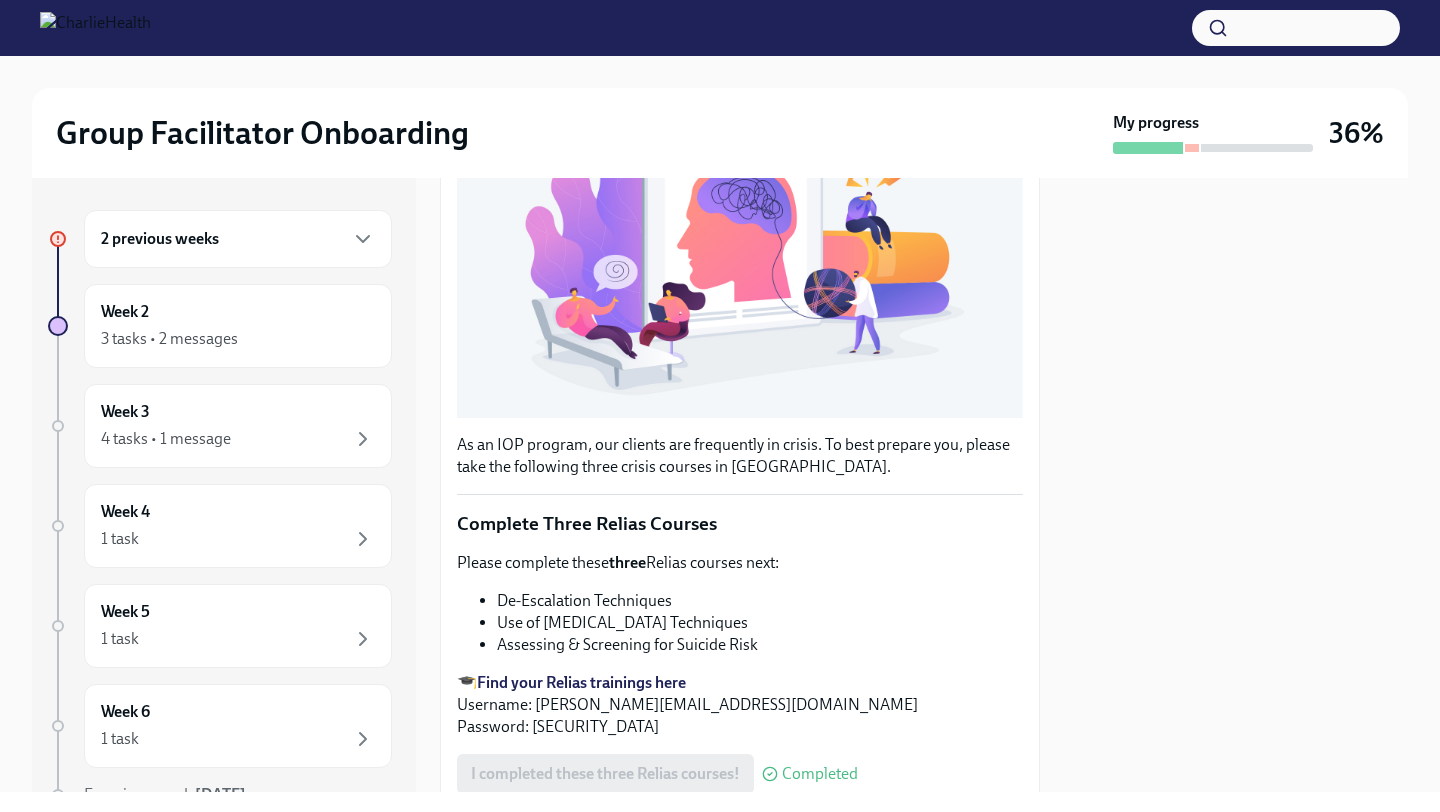scroll, scrollTop: 0, scrollLeft: 0, axis: both 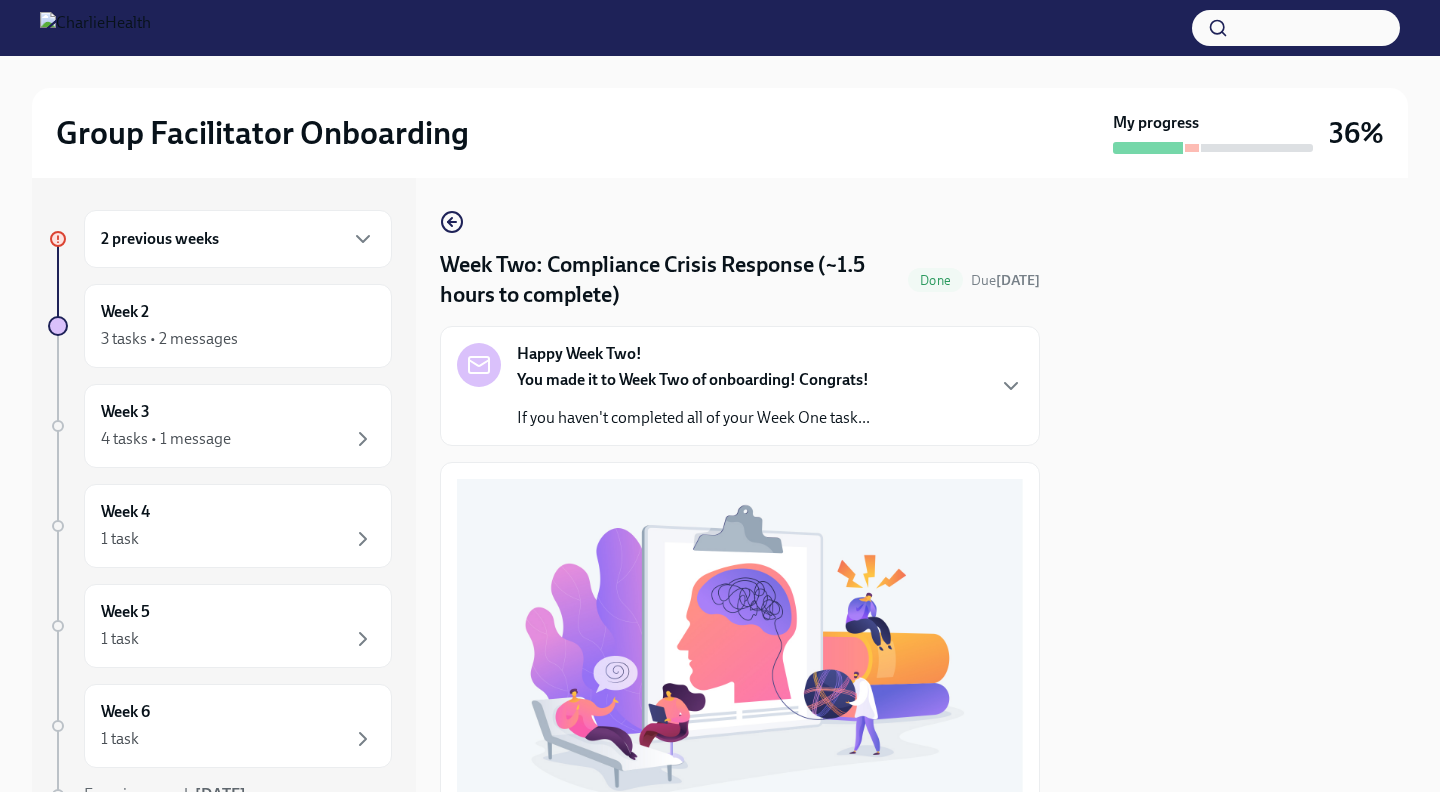 click on "2 previous weeks" at bounding box center (238, 239) 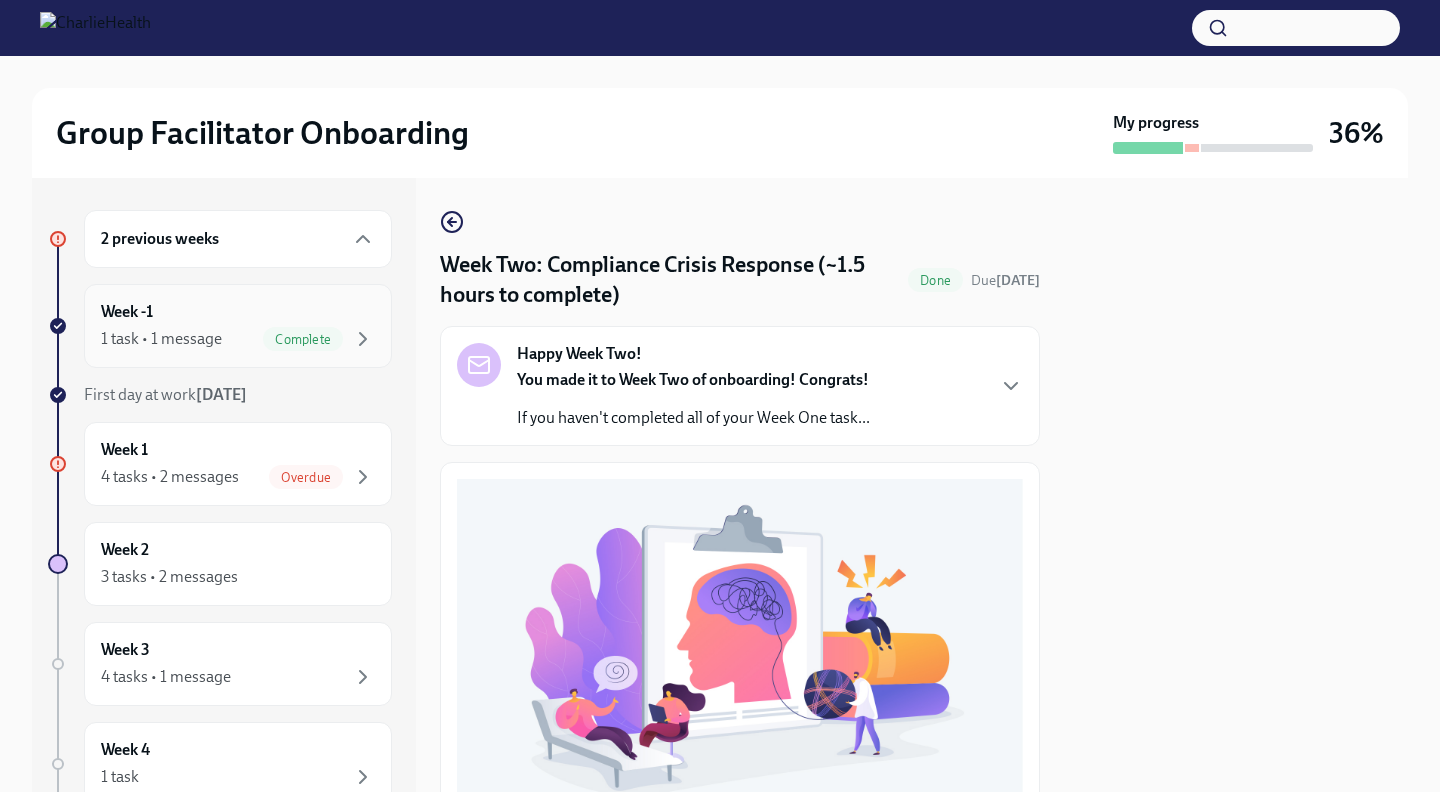 click on "Week -1 1 task • 1 message Complete" at bounding box center (238, 326) 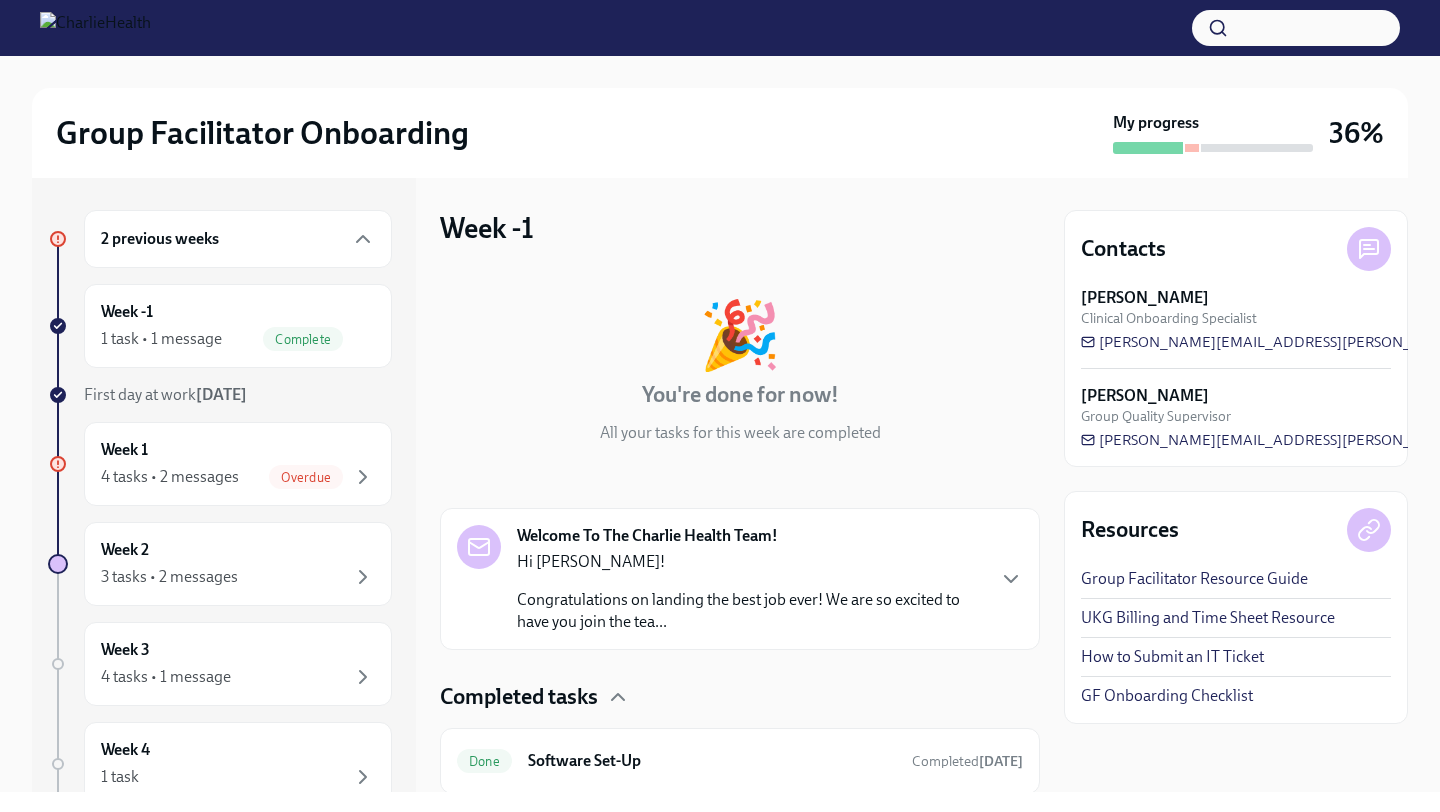 scroll, scrollTop: 66, scrollLeft: 0, axis: vertical 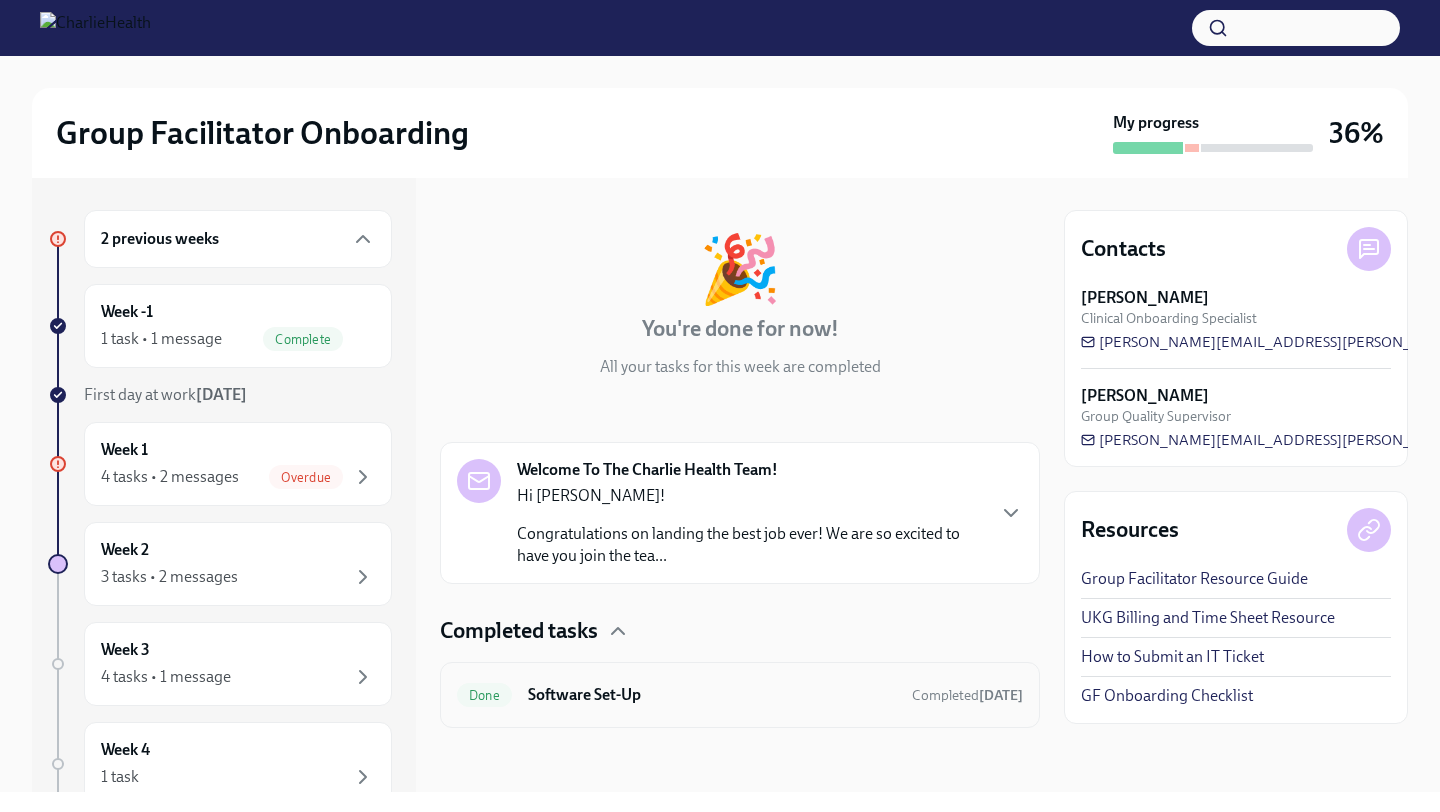 click on "Software Set-Up" at bounding box center [712, 695] 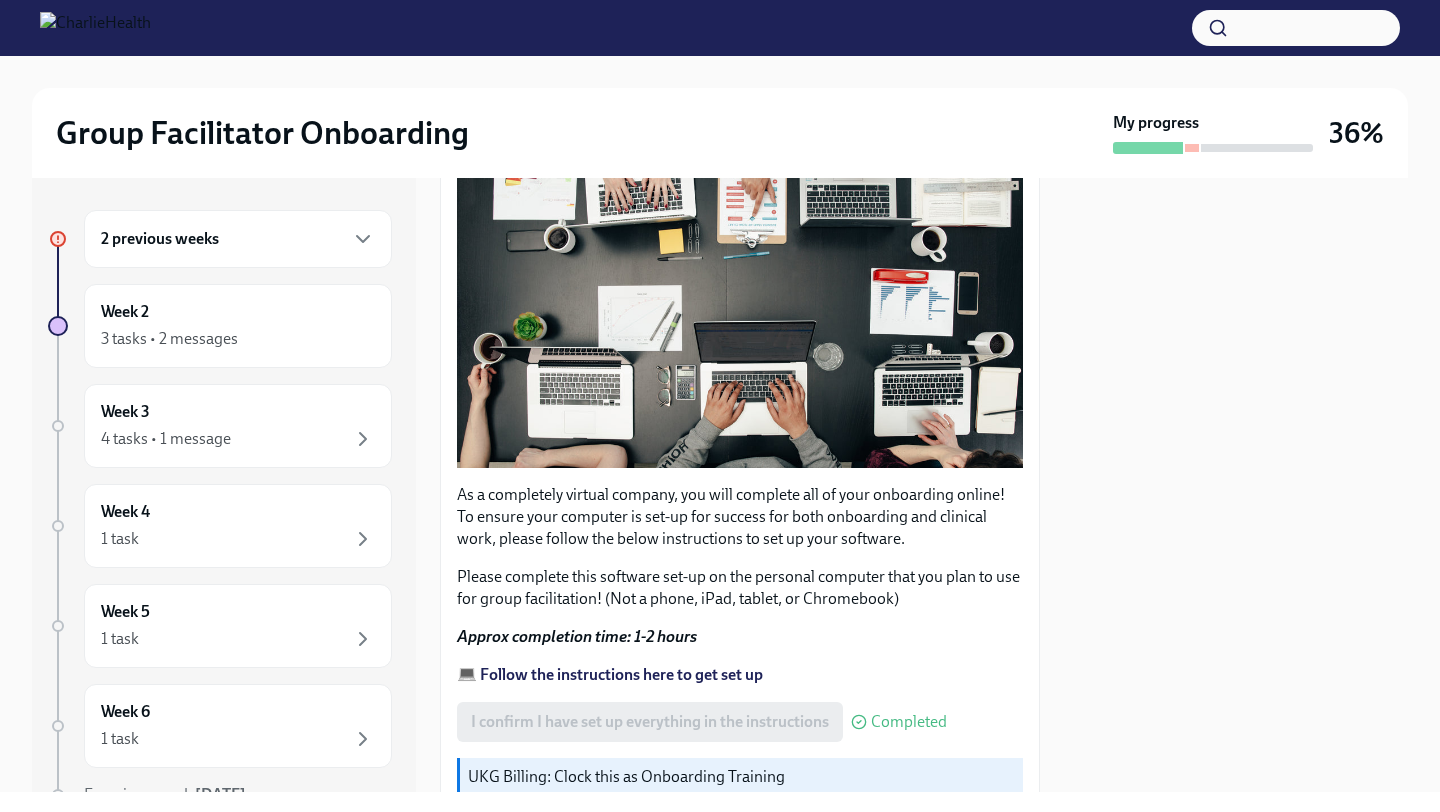 scroll, scrollTop: 542, scrollLeft: 0, axis: vertical 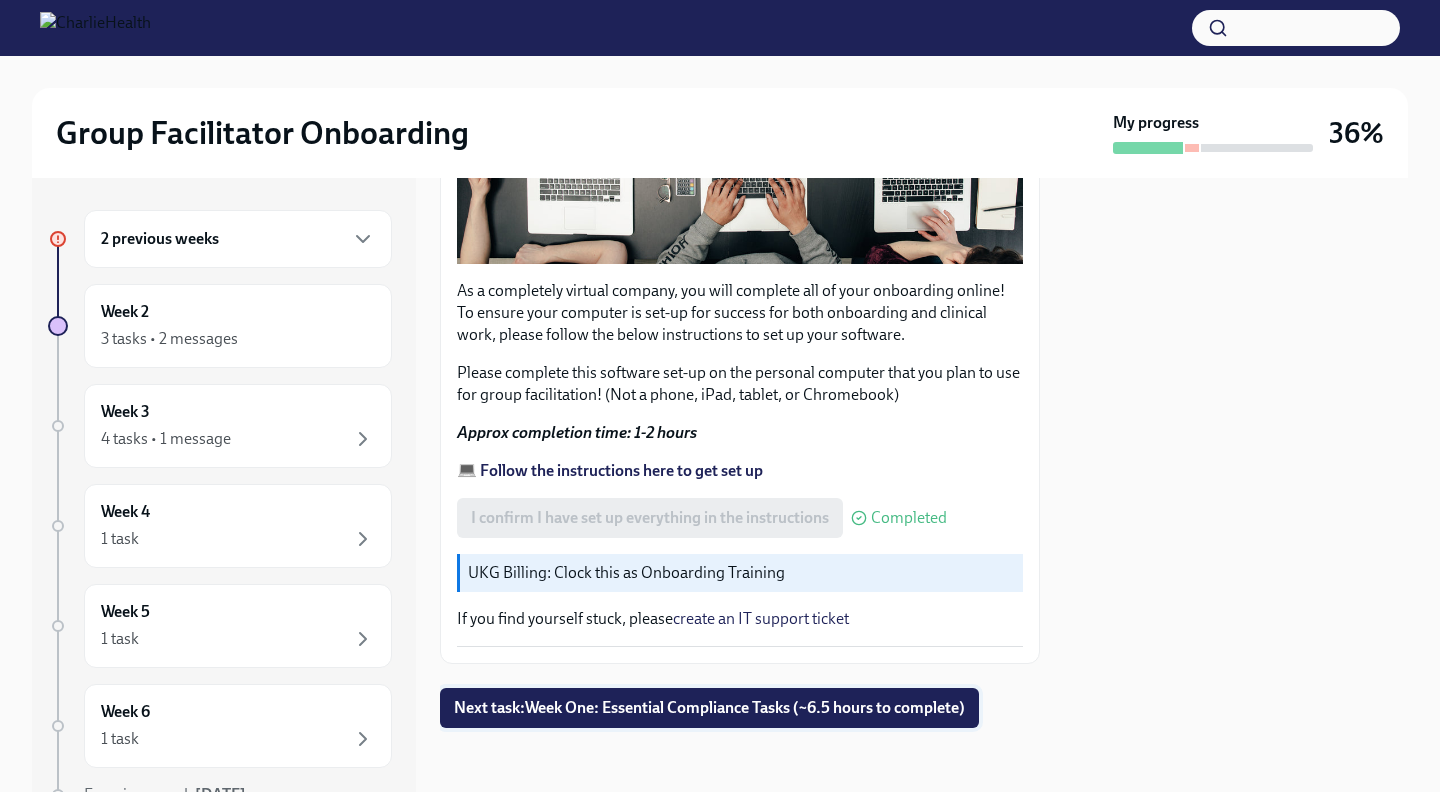 click on "Next task :  Week One: Essential Compliance Tasks (~6.5 hours to complete)" at bounding box center (709, 708) 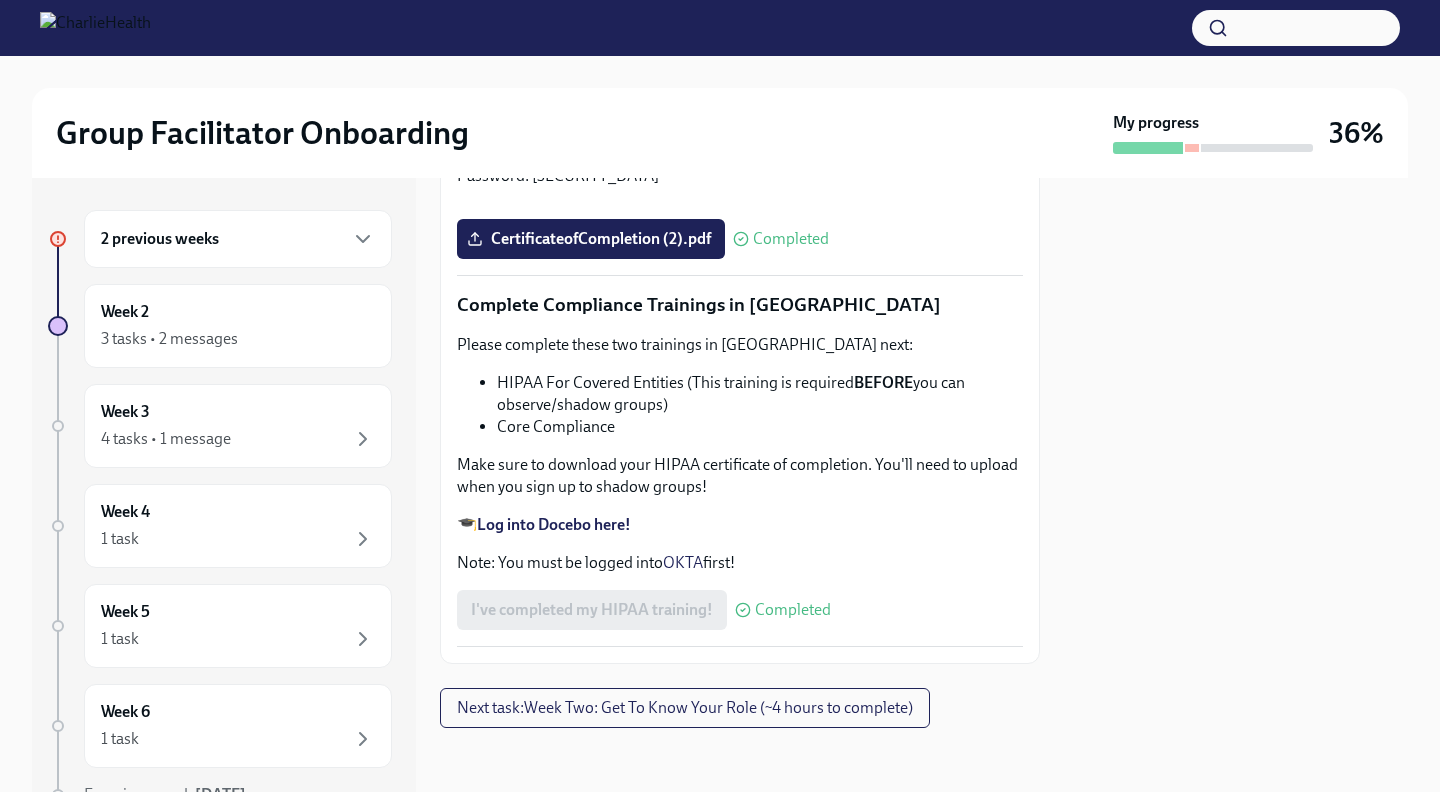 scroll, scrollTop: 4707, scrollLeft: 0, axis: vertical 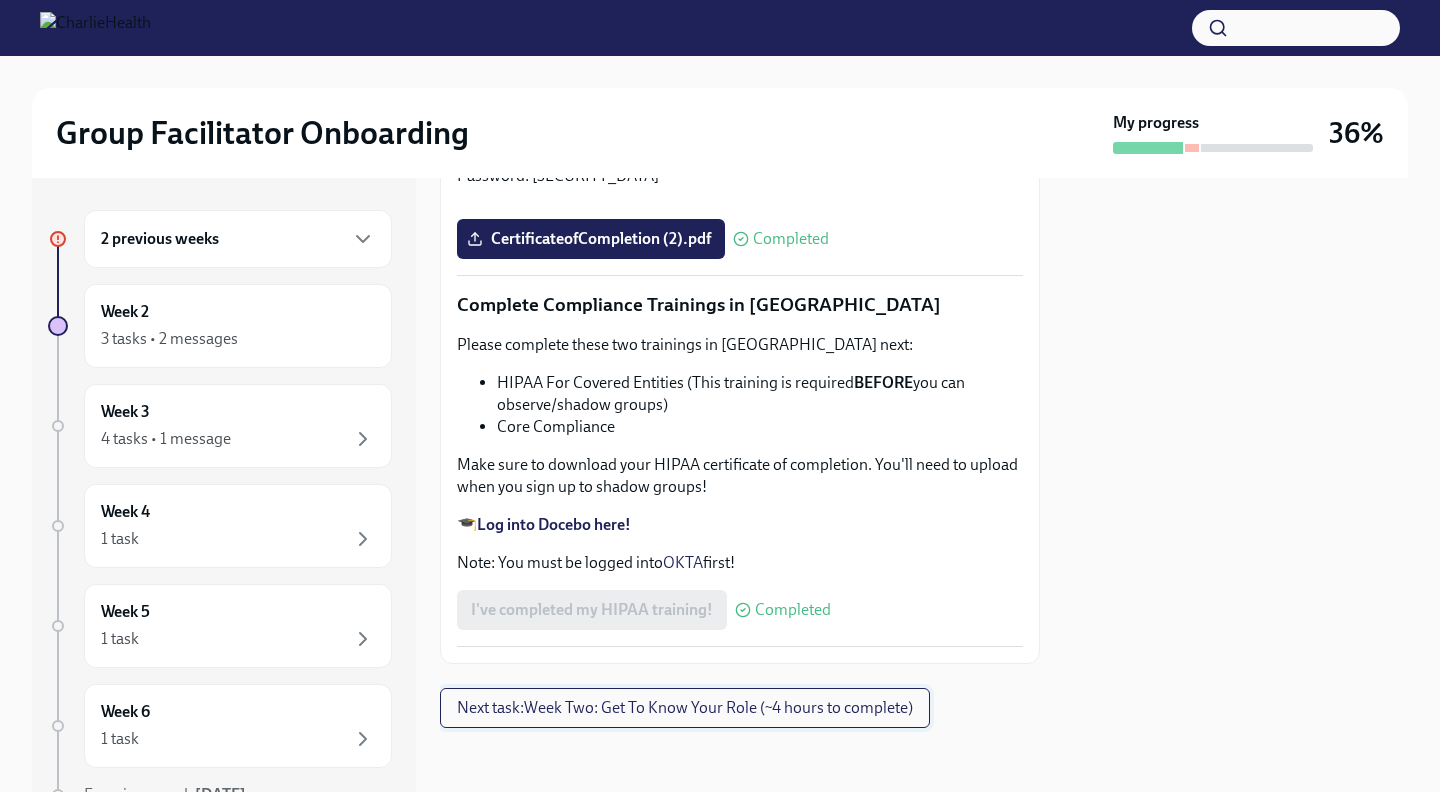 click on "Next task :  Week Two: Get To Know Your Role (~4 hours to complete)" at bounding box center (685, 708) 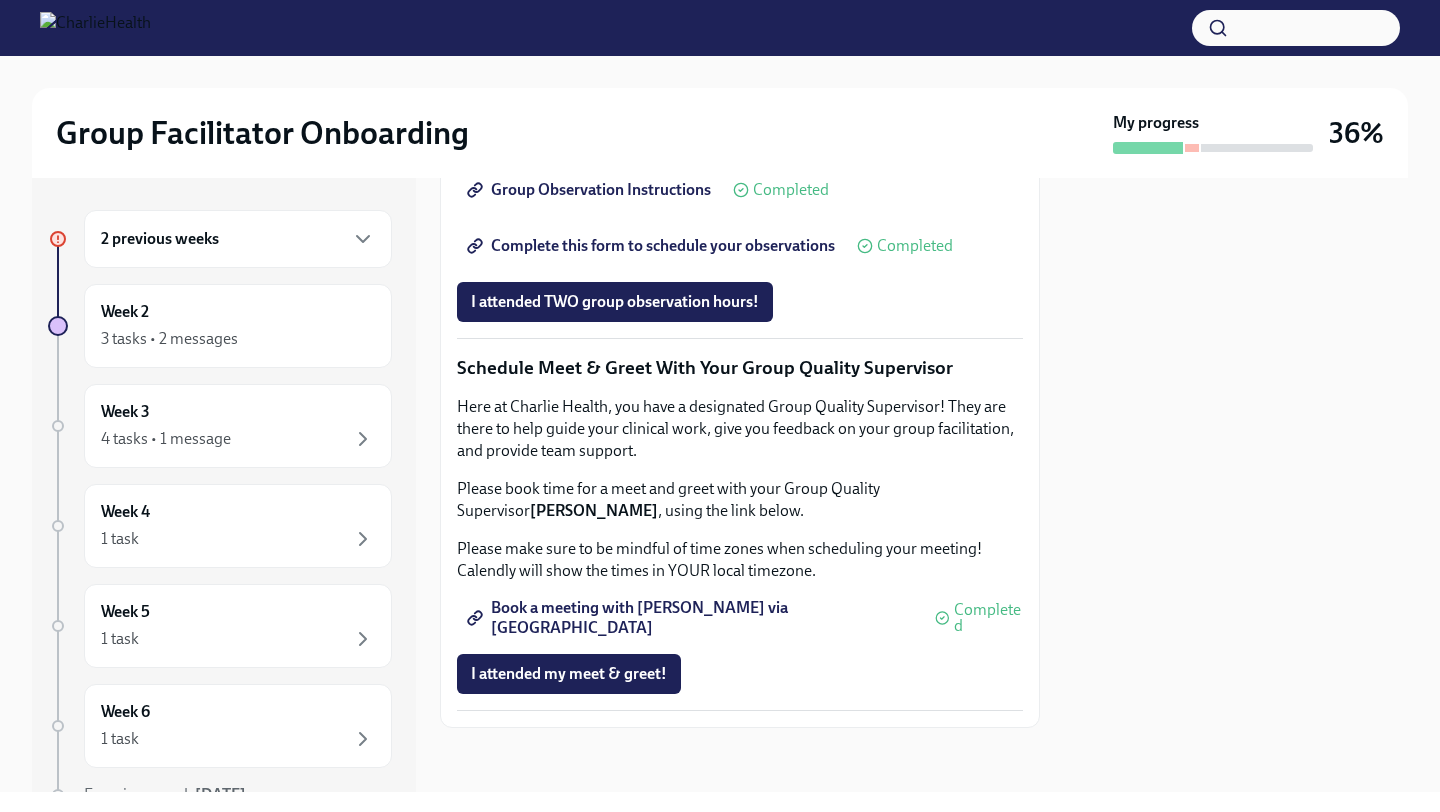 scroll, scrollTop: 1886, scrollLeft: 0, axis: vertical 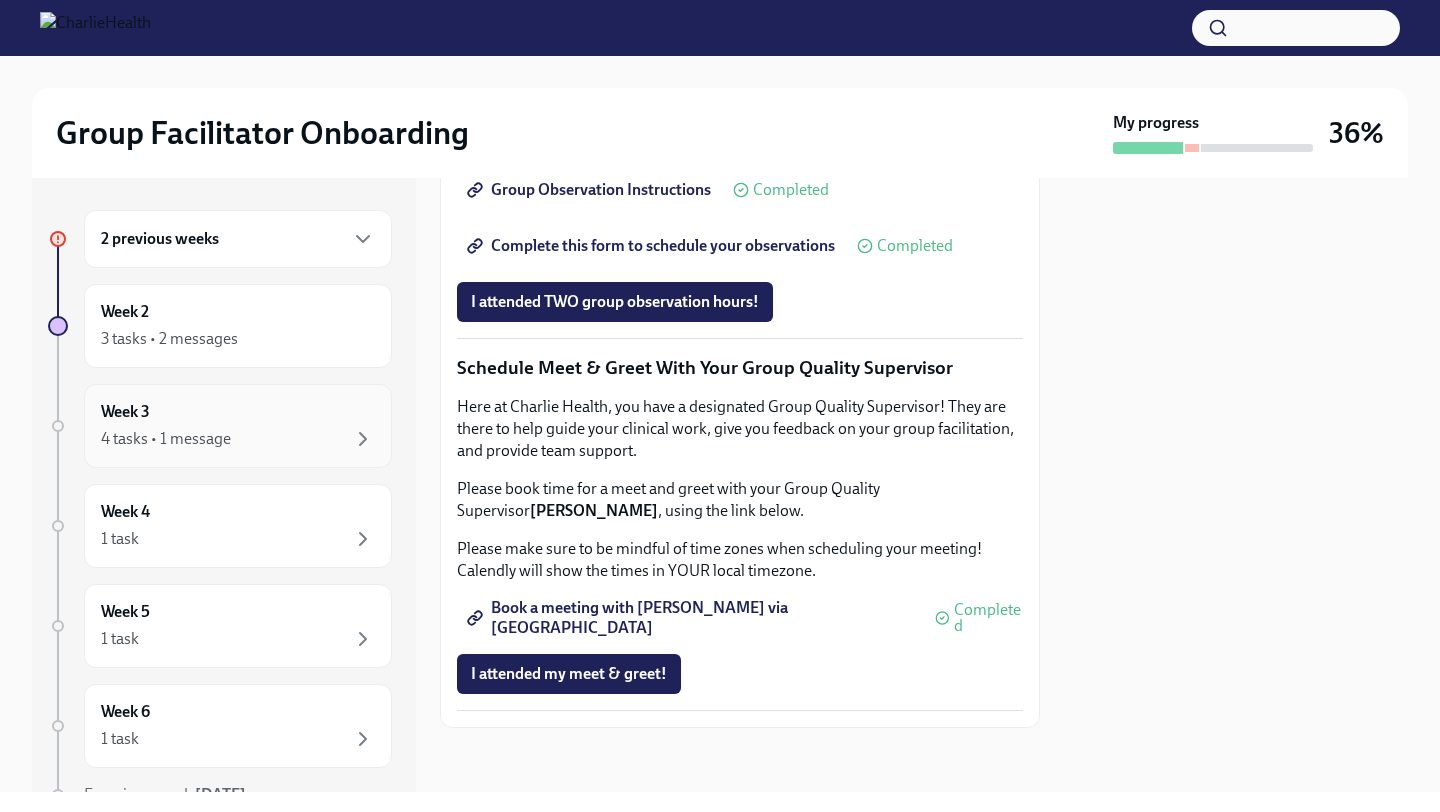 click on "4 tasks • 1 message" at bounding box center [238, 439] 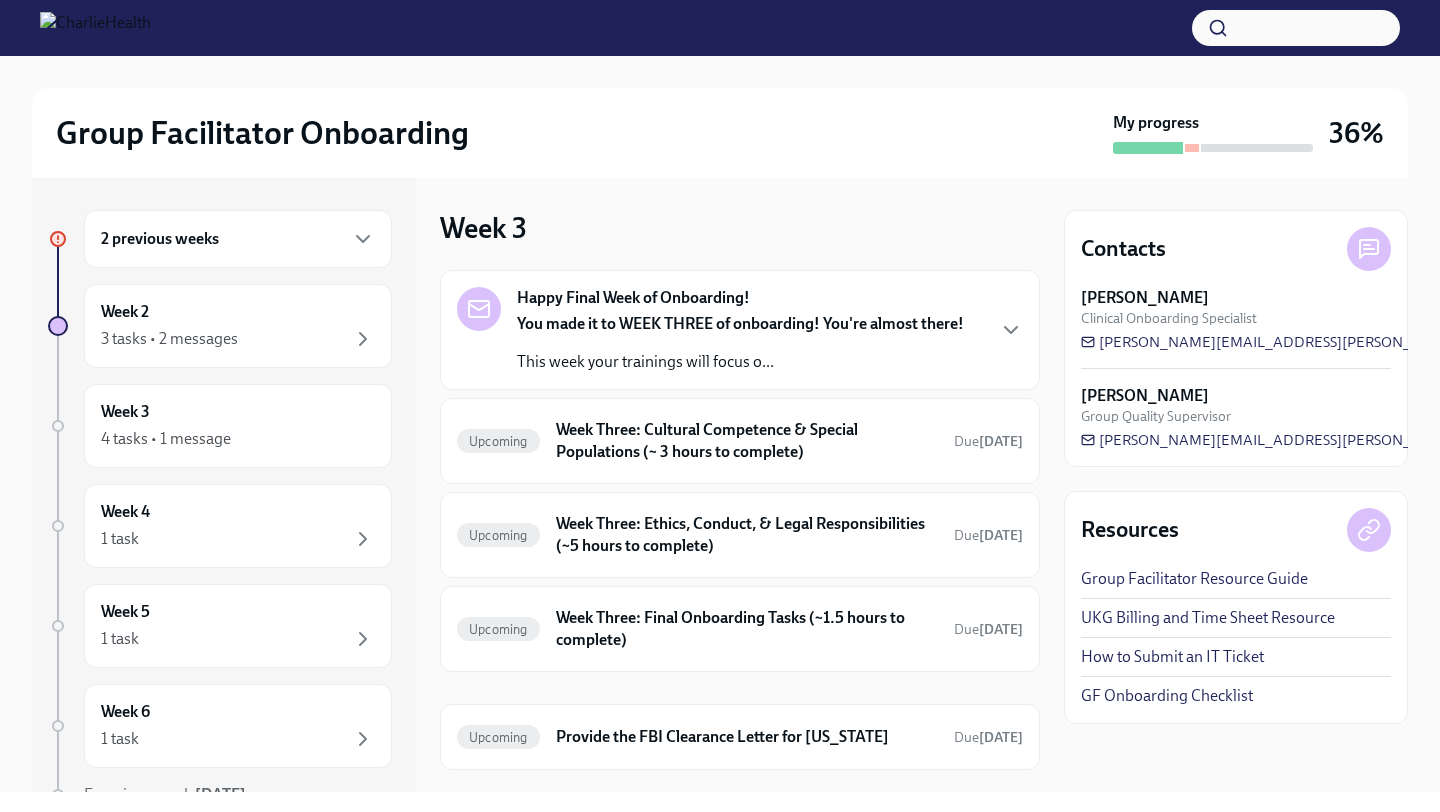 click on "You made it to WEEK THREE of onboarding! You're almost there!" at bounding box center [740, 323] 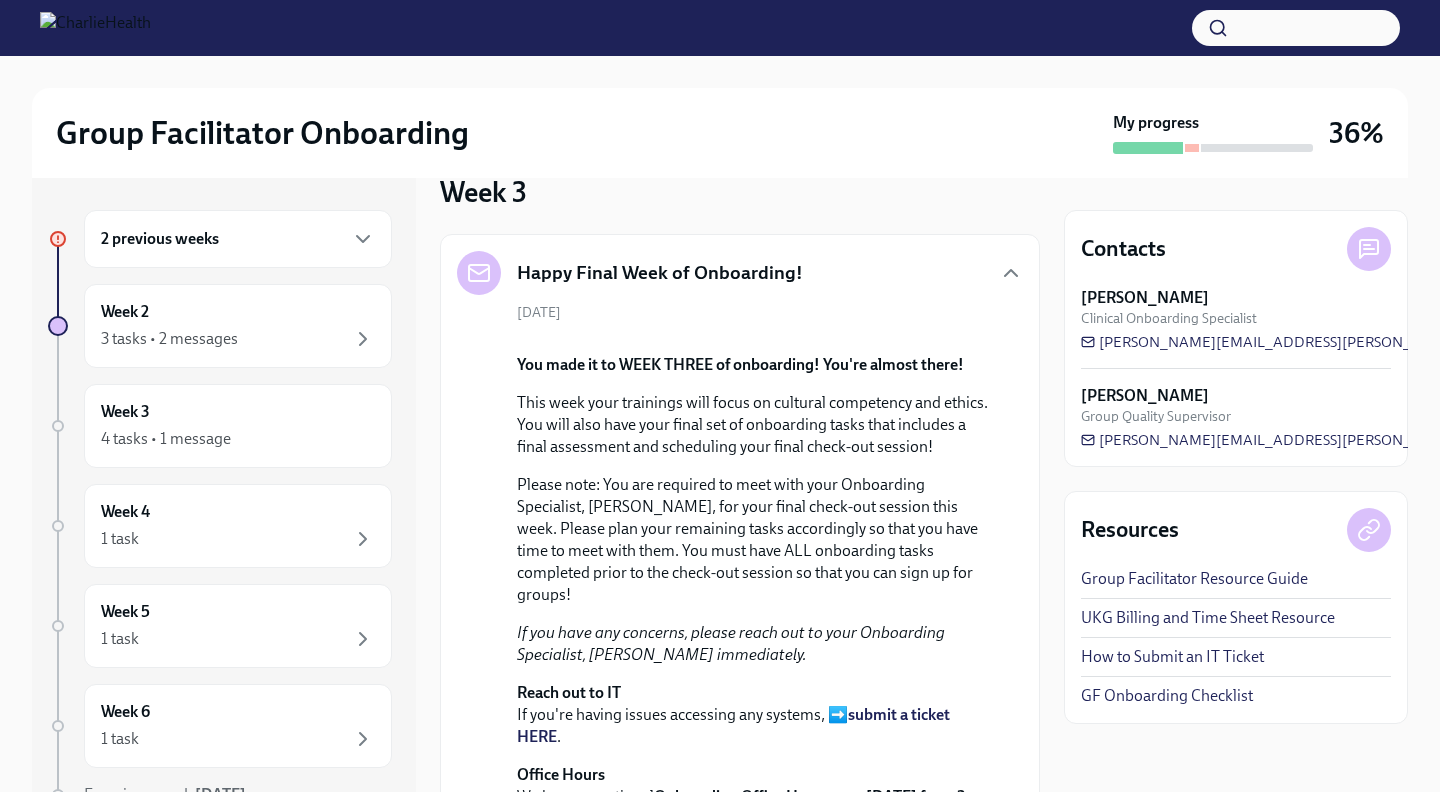 scroll, scrollTop: 0, scrollLeft: 0, axis: both 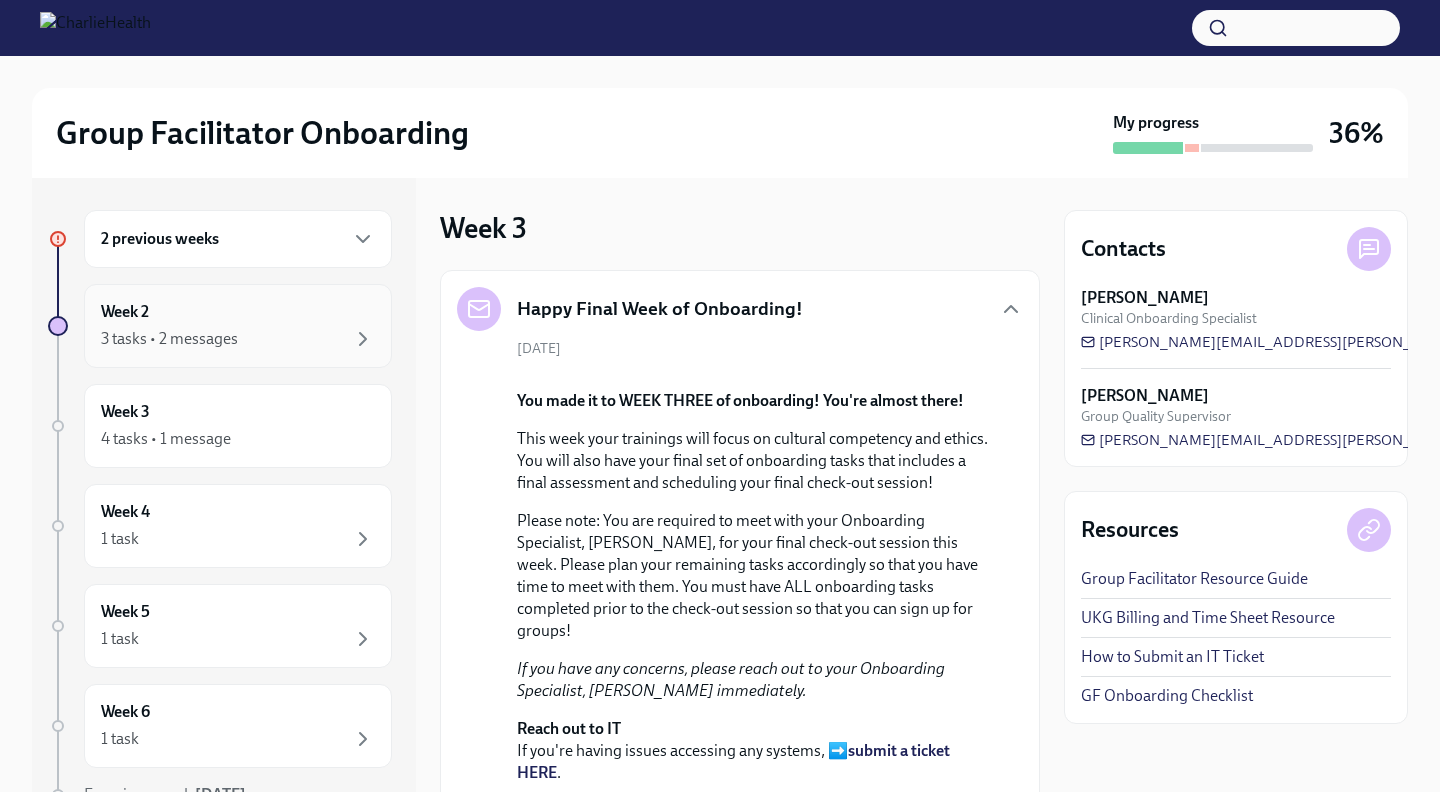 click on "Week 2 3 tasks • 2 messages" at bounding box center (238, 326) 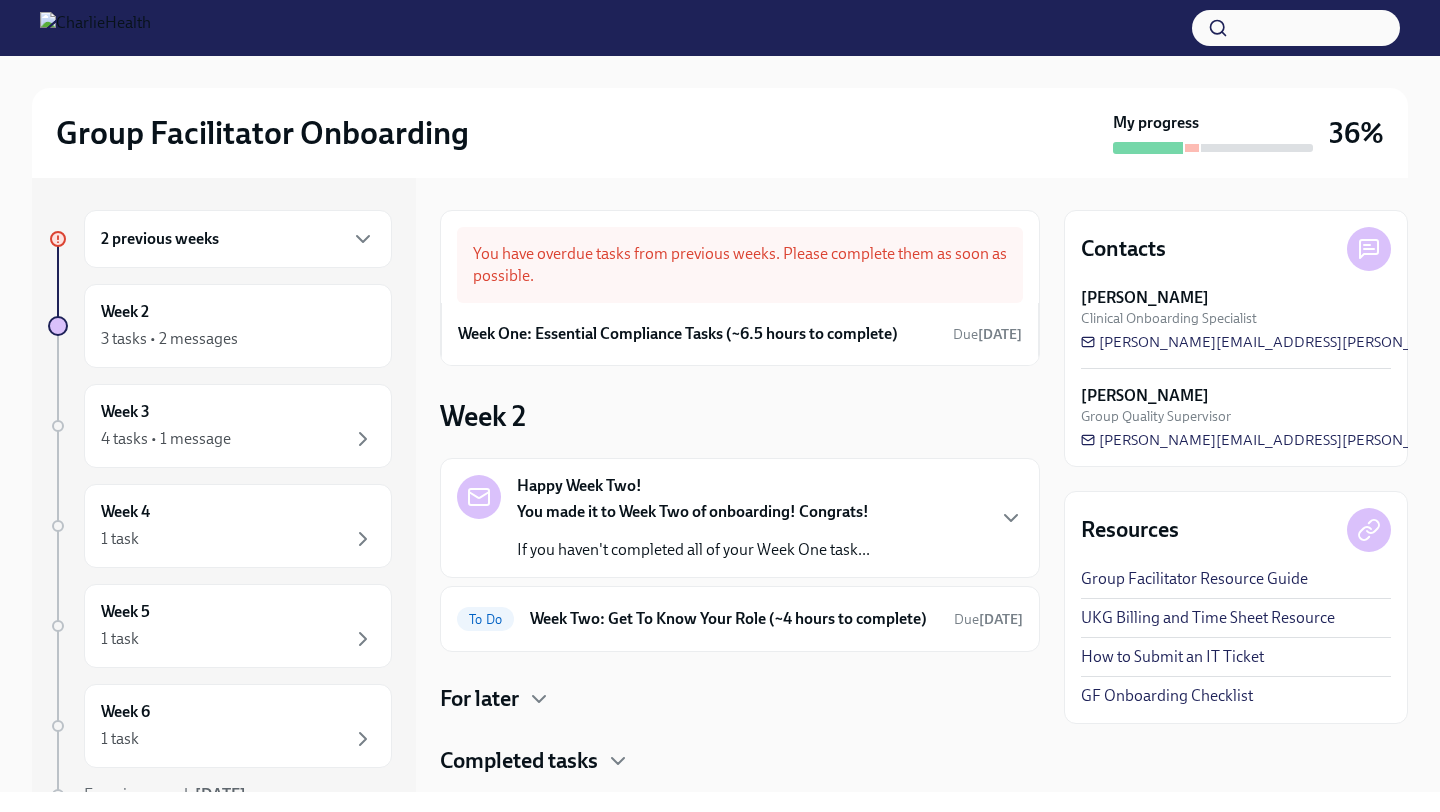 click on "2 previous weeks" at bounding box center [238, 239] 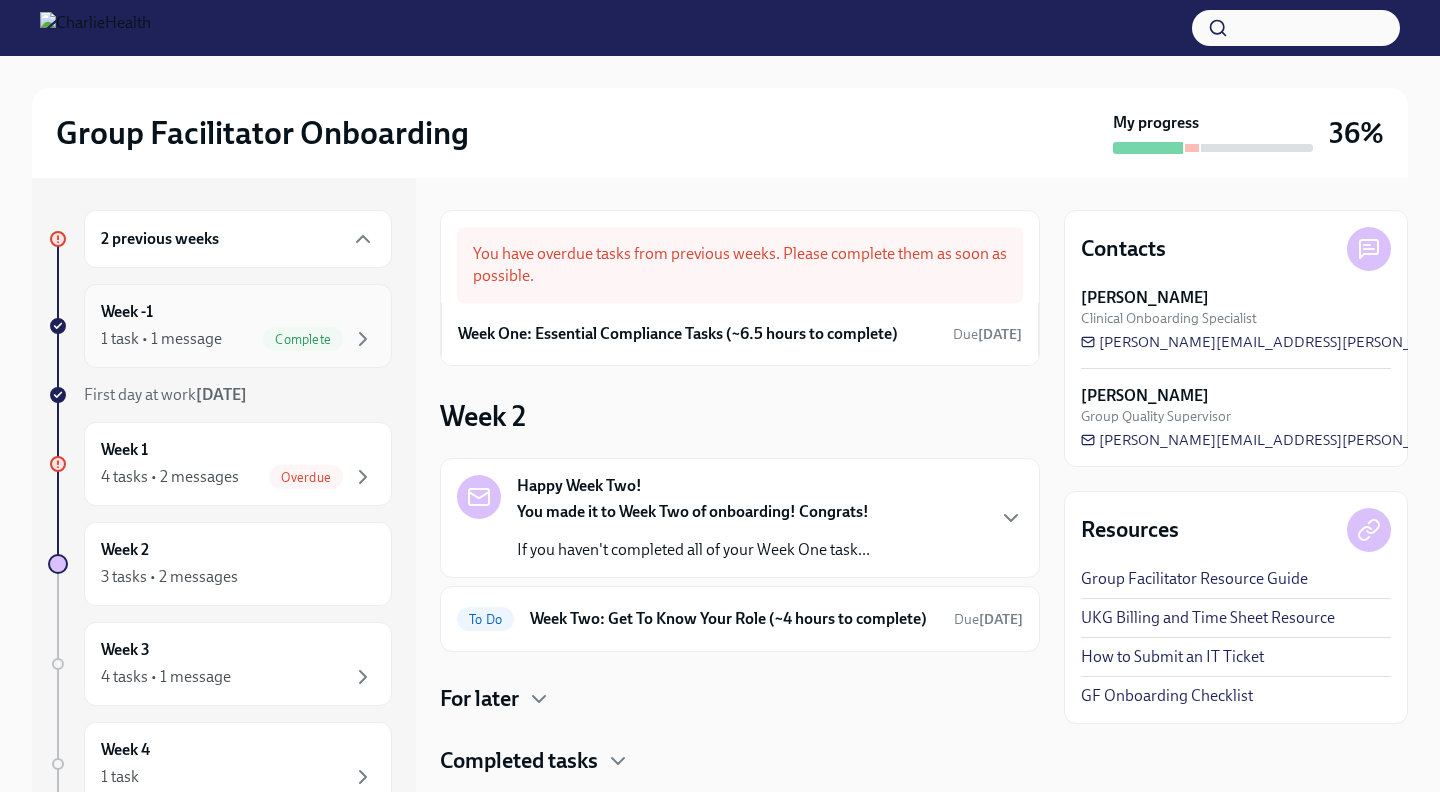 click on "Week -1 1 task • 1 message Complete" at bounding box center [238, 326] 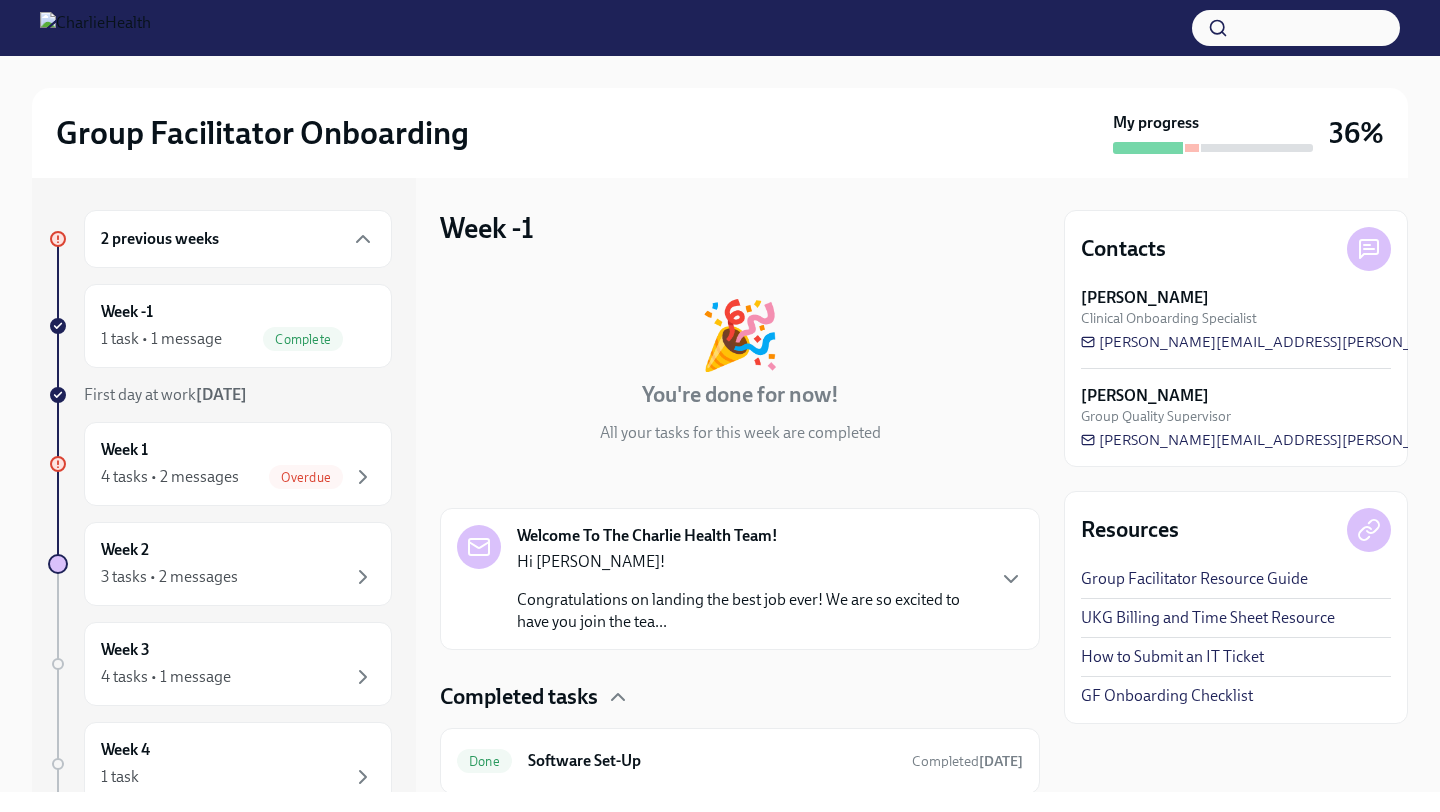 scroll, scrollTop: 66, scrollLeft: 0, axis: vertical 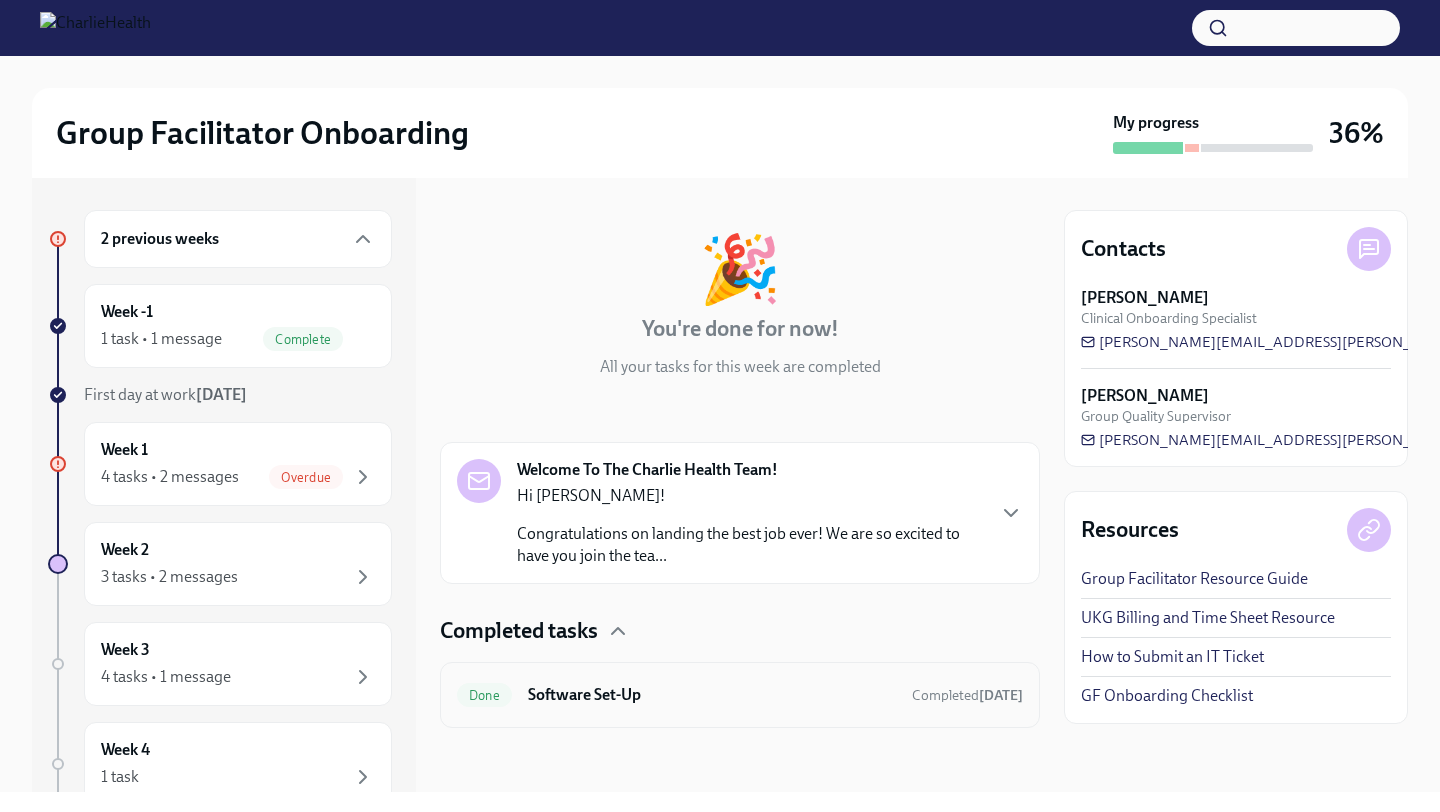 click on "Done Software Set-Up Completed  [DATE]" at bounding box center [740, 695] 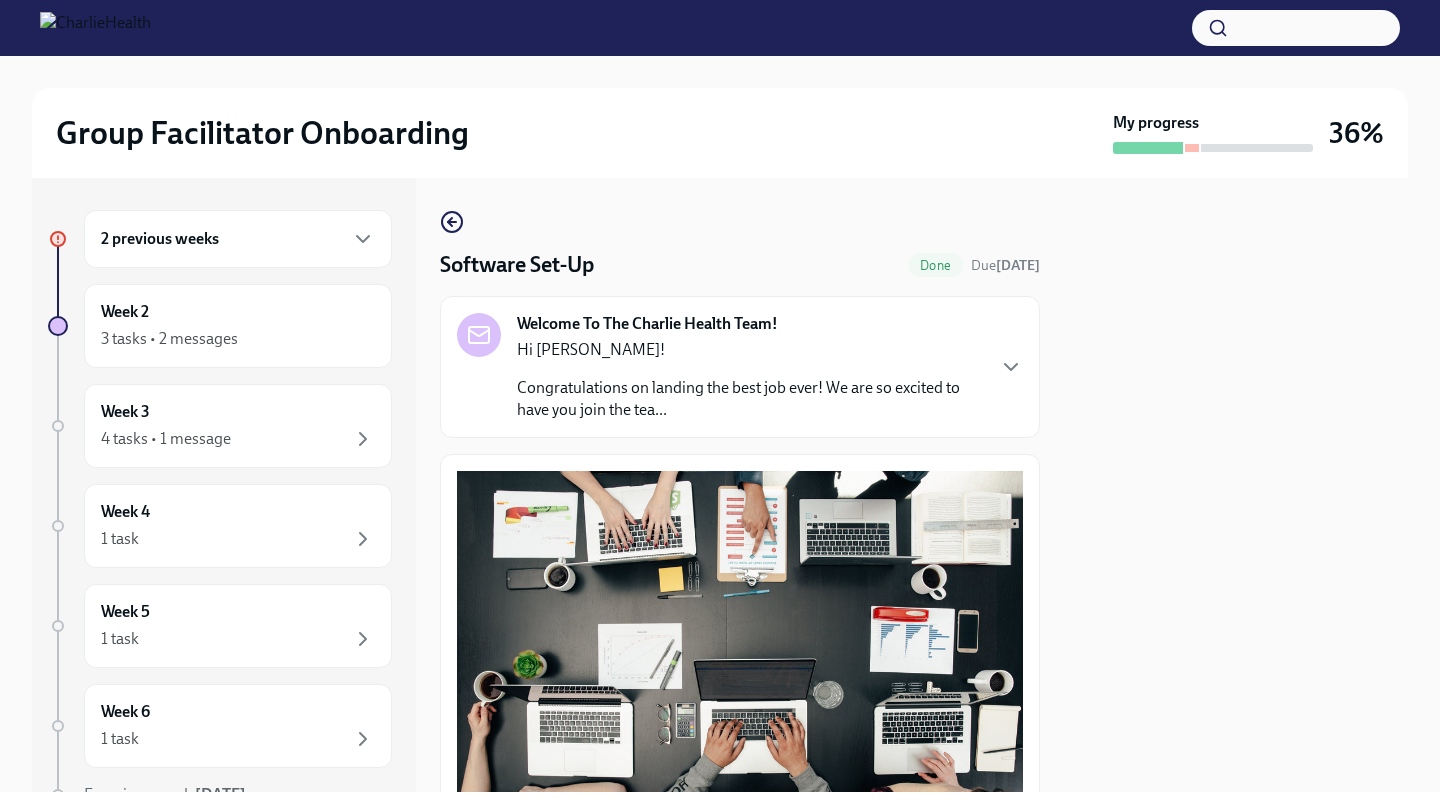 scroll, scrollTop: 542, scrollLeft: 0, axis: vertical 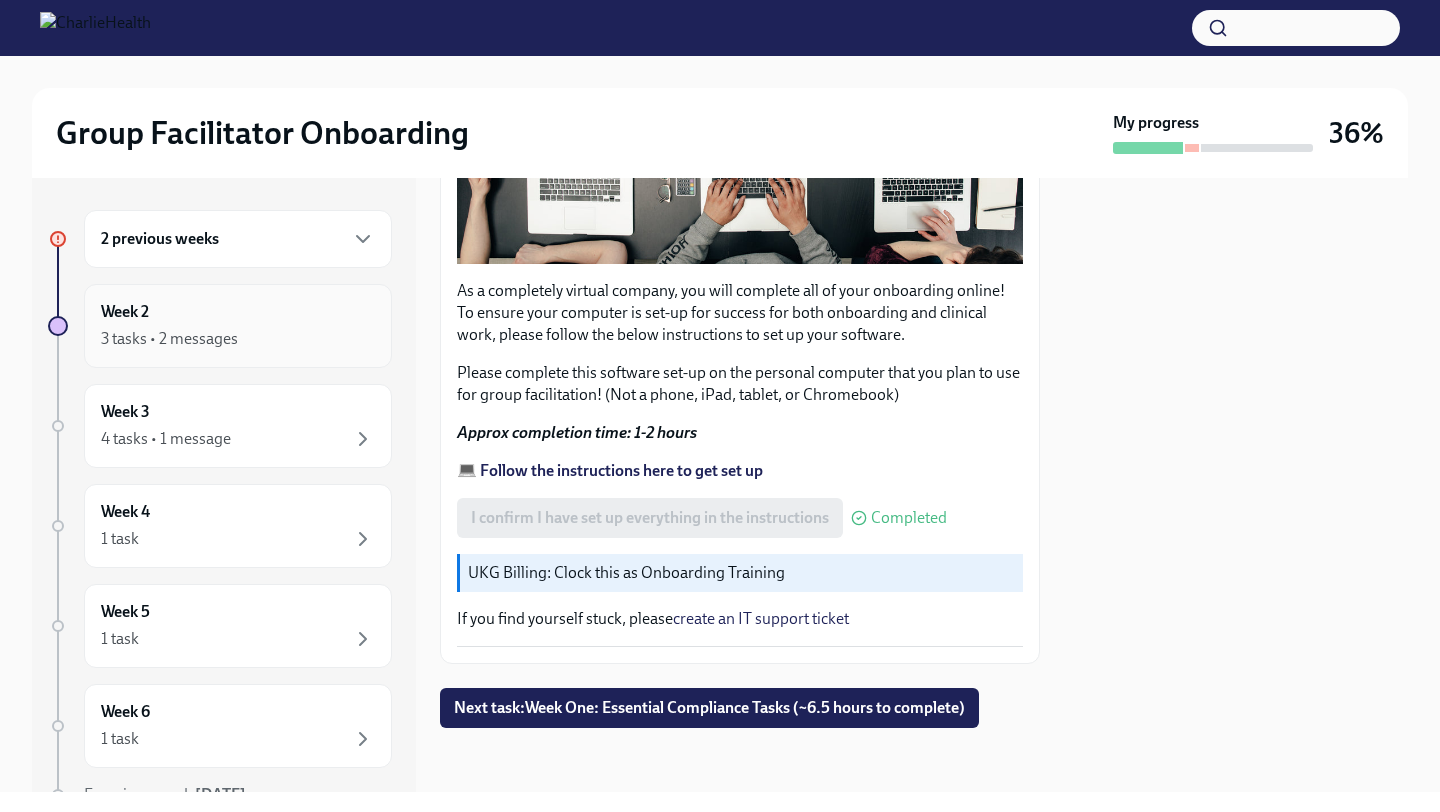 click on "Week 2 3 tasks • 2 messages" at bounding box center (238, 326) 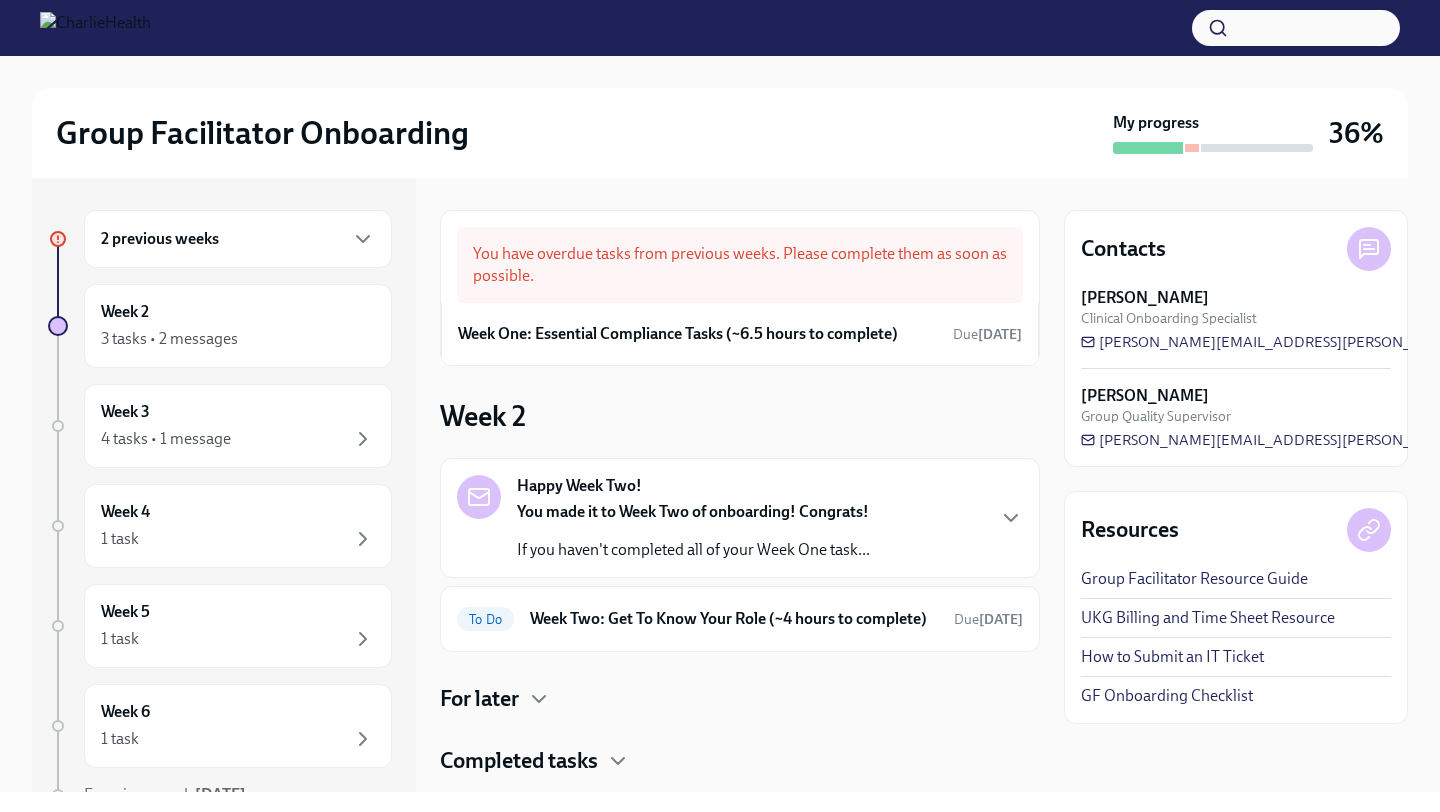 scroll, scrollTop: 68, scrollLeft: 0, axis: vertical 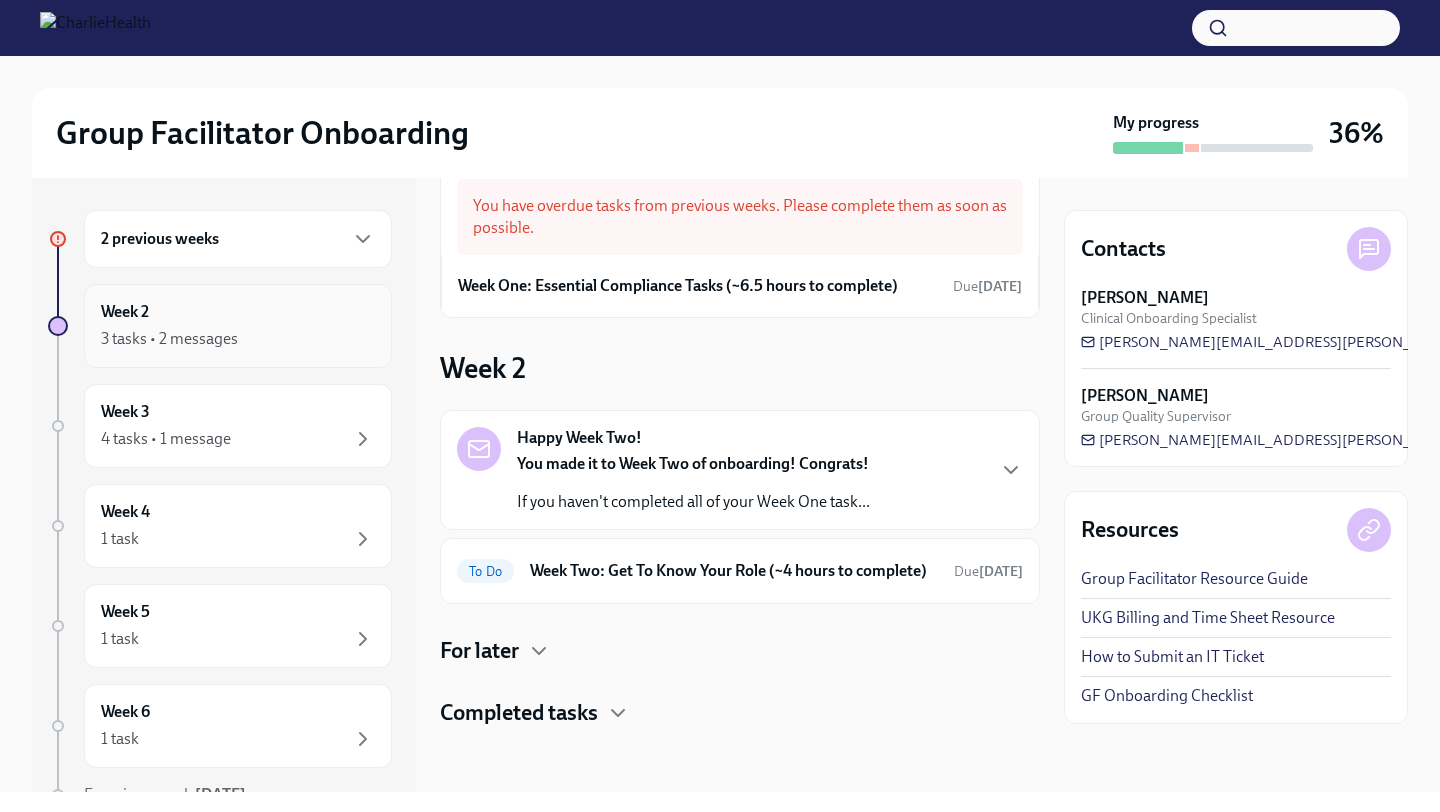click on "Week 2 3 tasks • 2 messages" at bounding box center [238, 326] 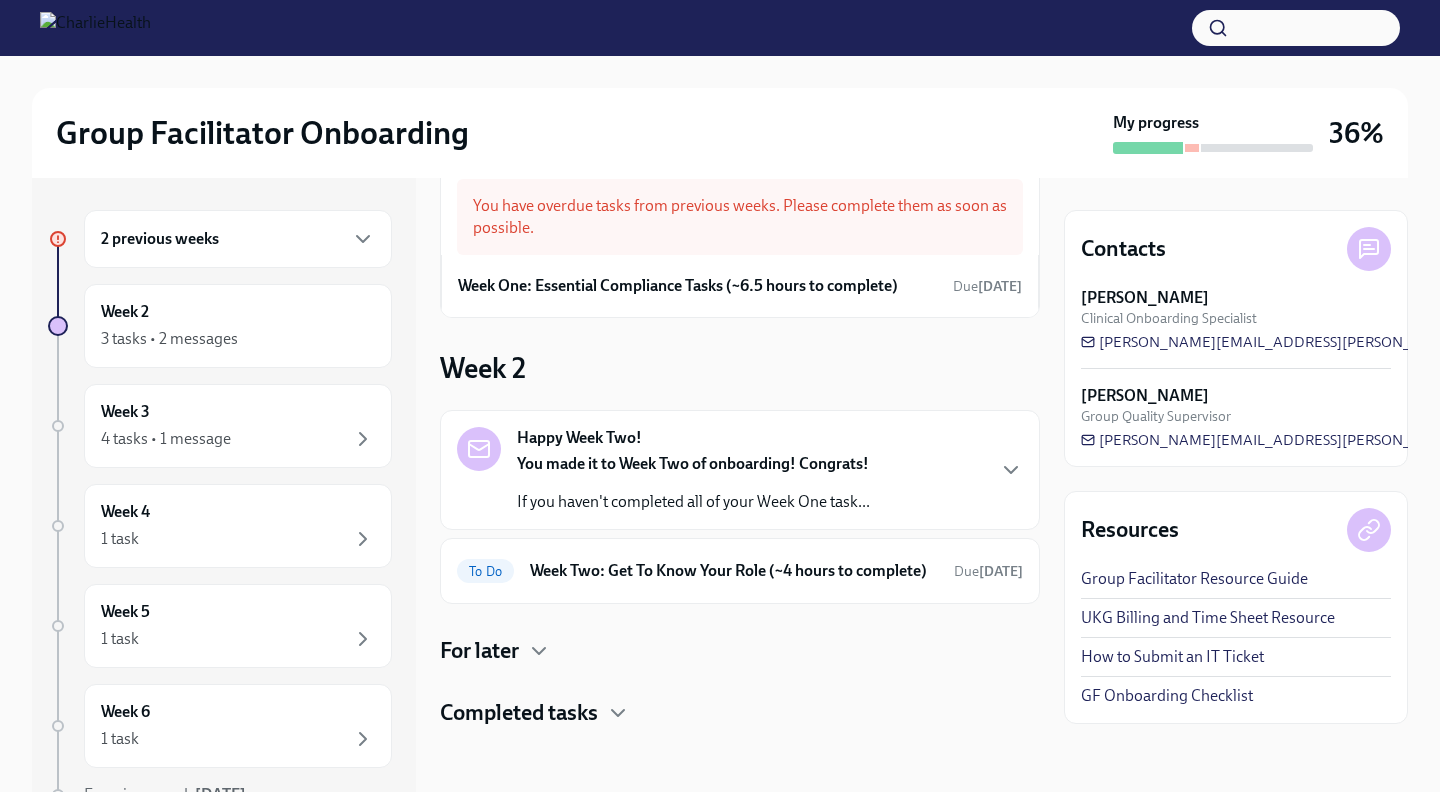 click on "2 previous weeks" at bounding box center [238, 239] 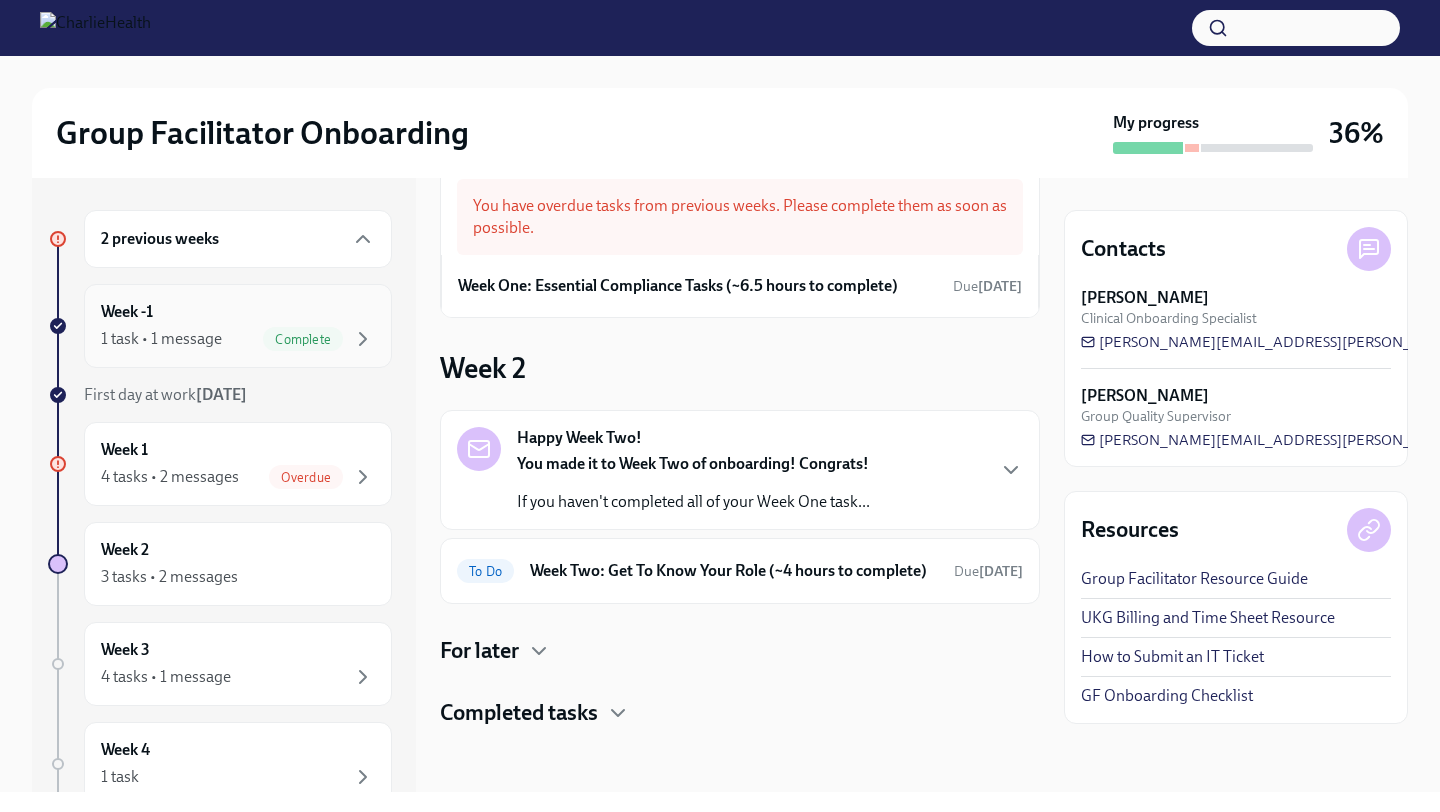 click on "Complete" at bounding box center [303, 339] 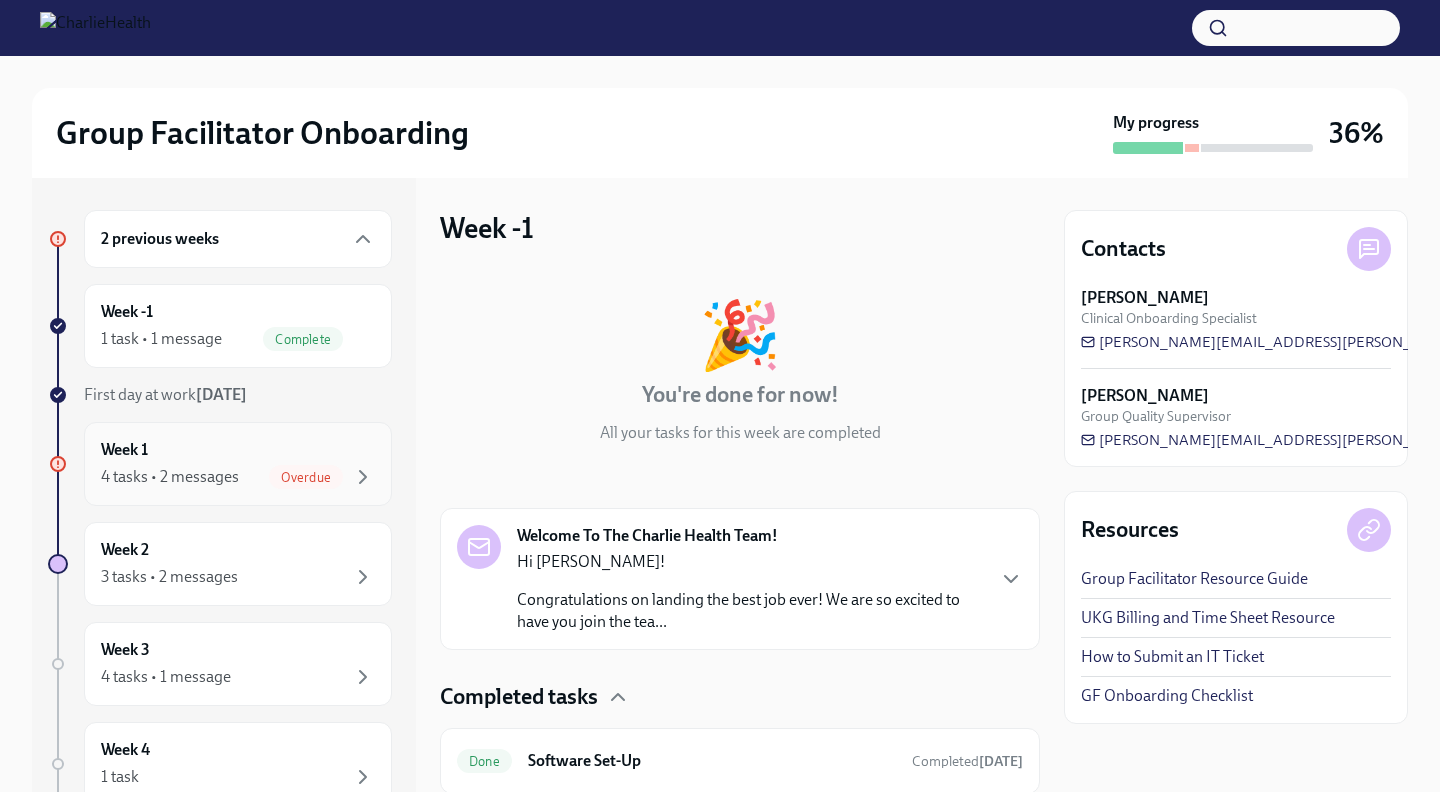 click on "Week 1 4 tasks • 2 messages Overdue" at bounding box center (238, 464) 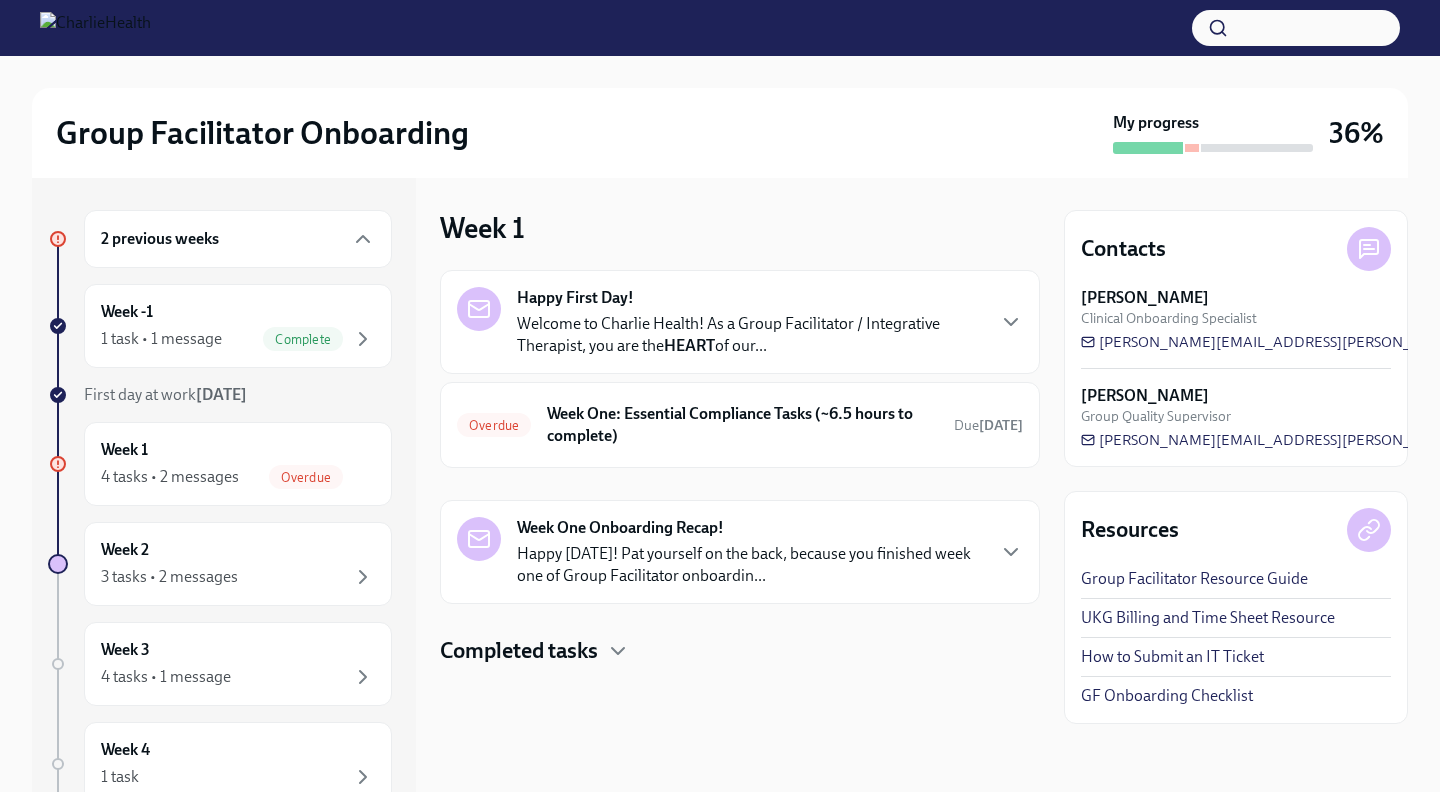 click on "Happy First Day! Welcome to Charlie Health! As a Group Facilitator / Integrative Therapist, you are the  HEART  of our... Overdue Week One: Essential Compliance Tasks (~6.5 hours to complete) Due  [DATE] Week One Onboarding Recap! Happy [DATE]! Pat yourself on the back, because you finished week one of Group Facilitator onboardin... Completed tasks" at bounding box center [740, 468] 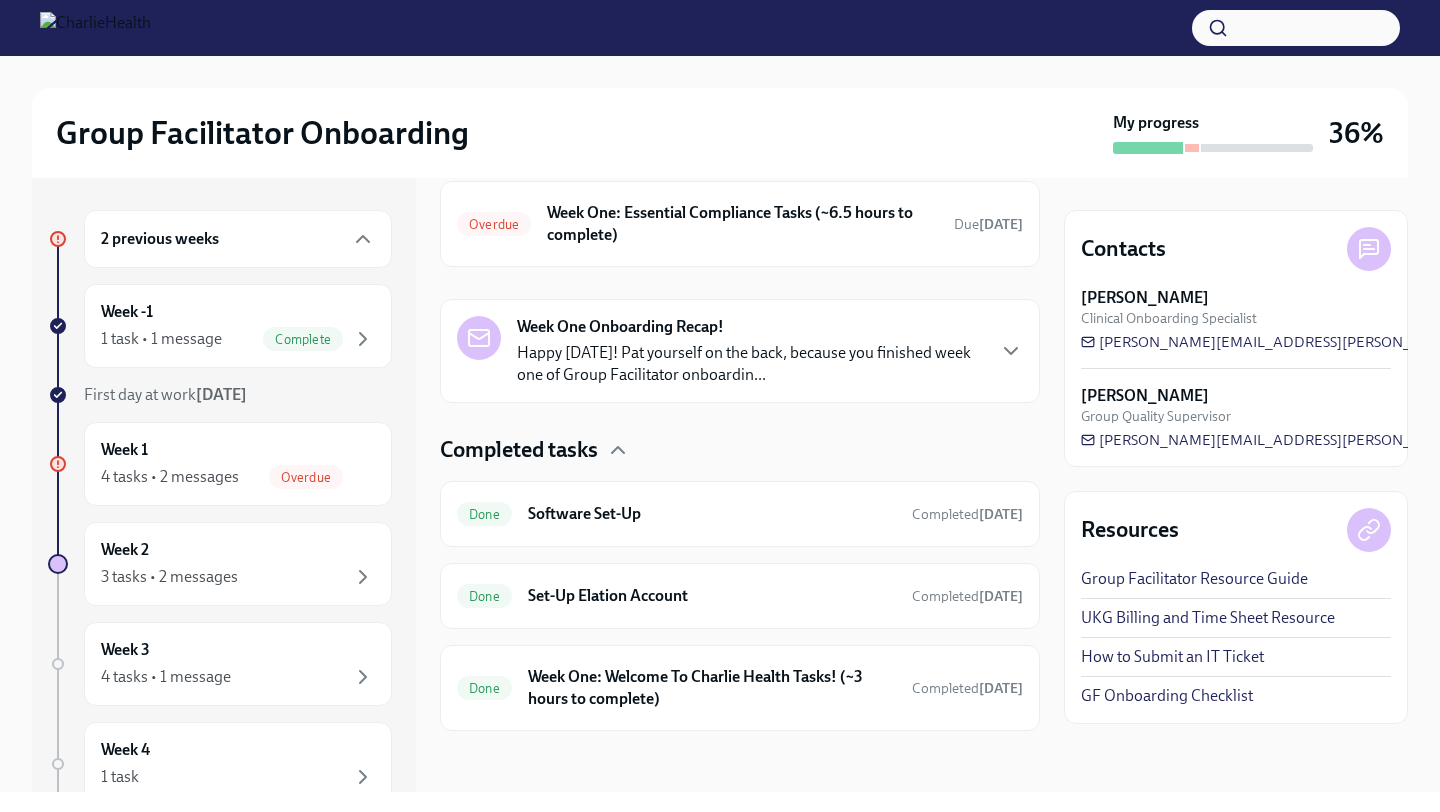 scroll, scrollTop: 204, scrollLeft: 0, axis: vertical 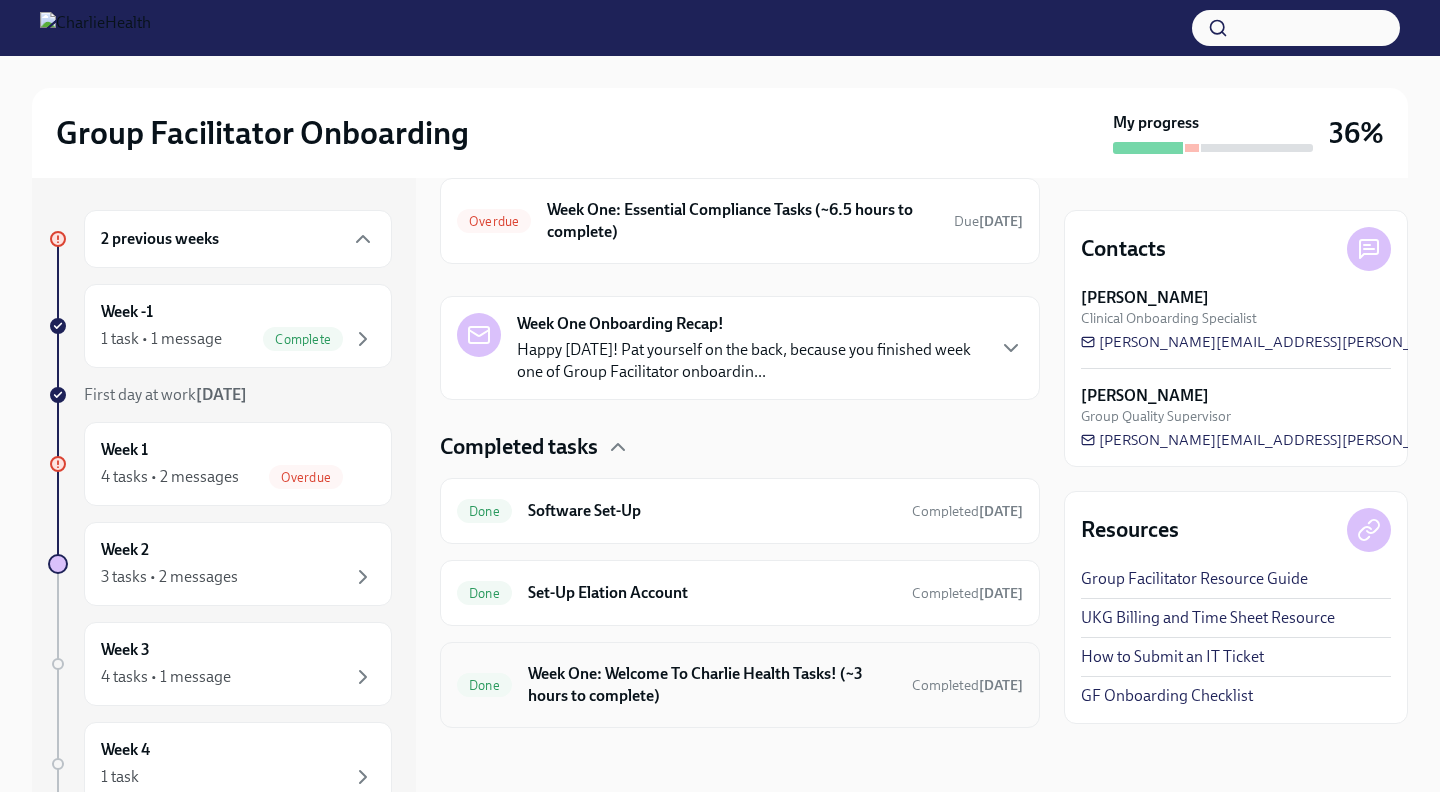 click on "Week One: Welcome To Charlie Health Tasks! (~3 hours to complete)" at bounding box center (712, 685) 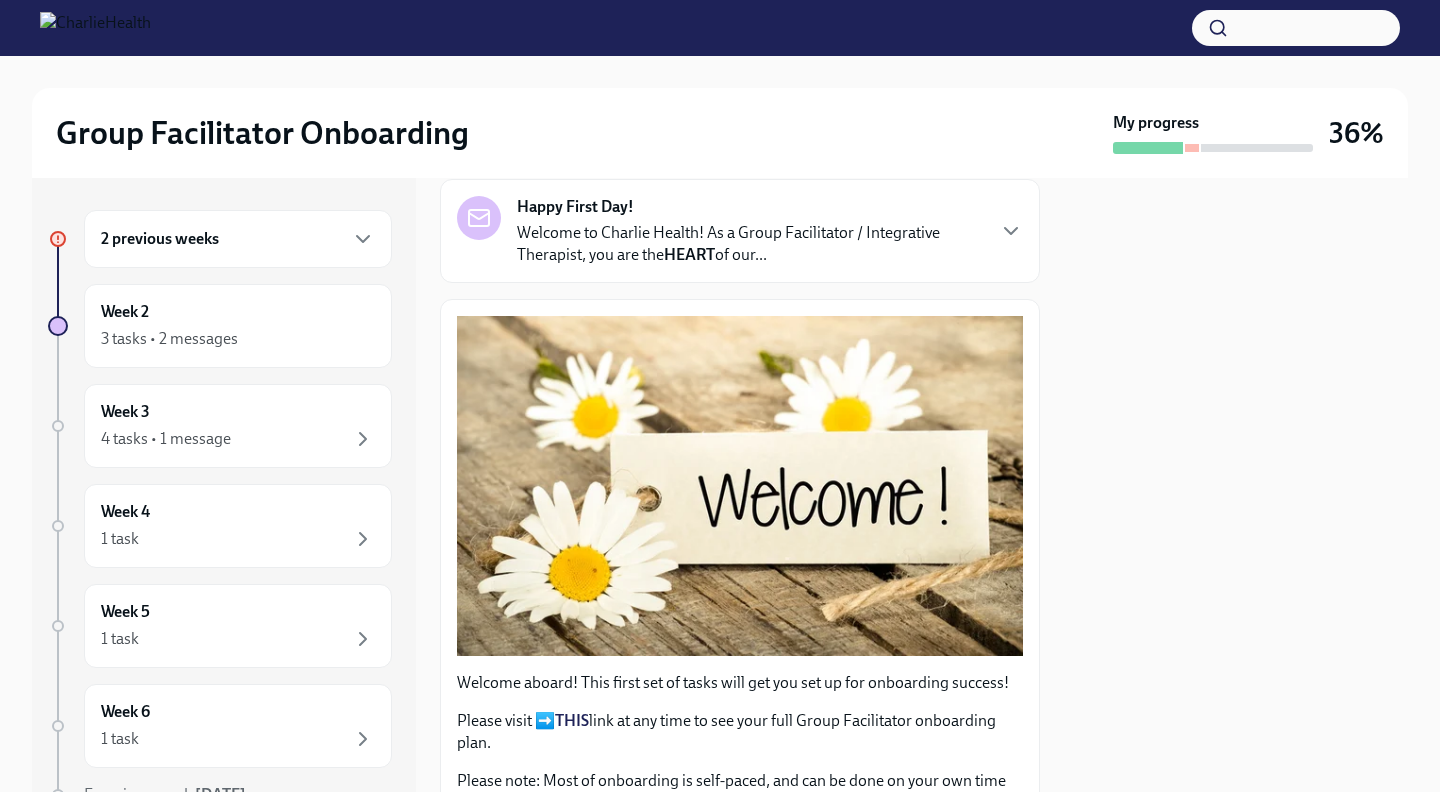 scroll, scrollTop: 0, scrollLeft: 0, axis: both 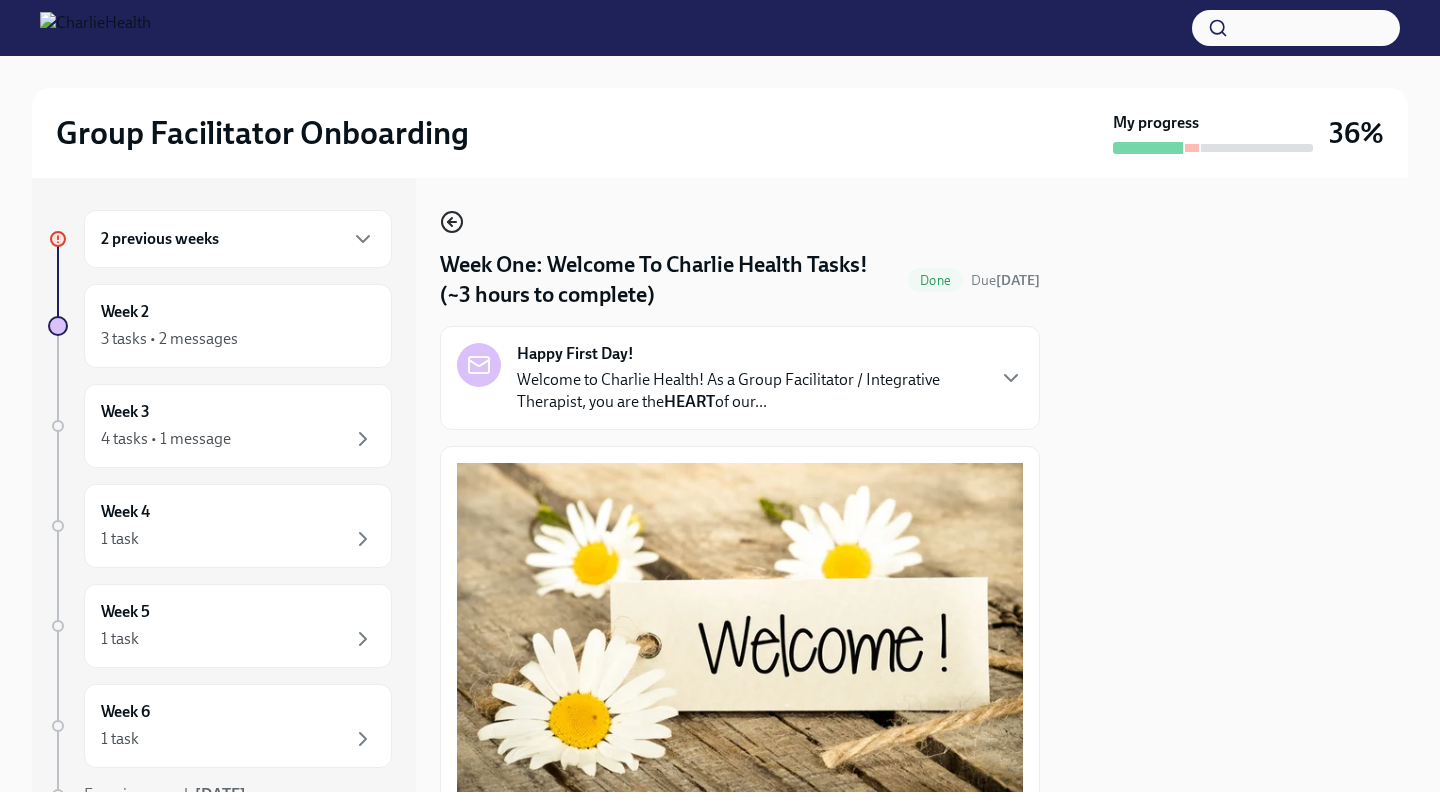 click 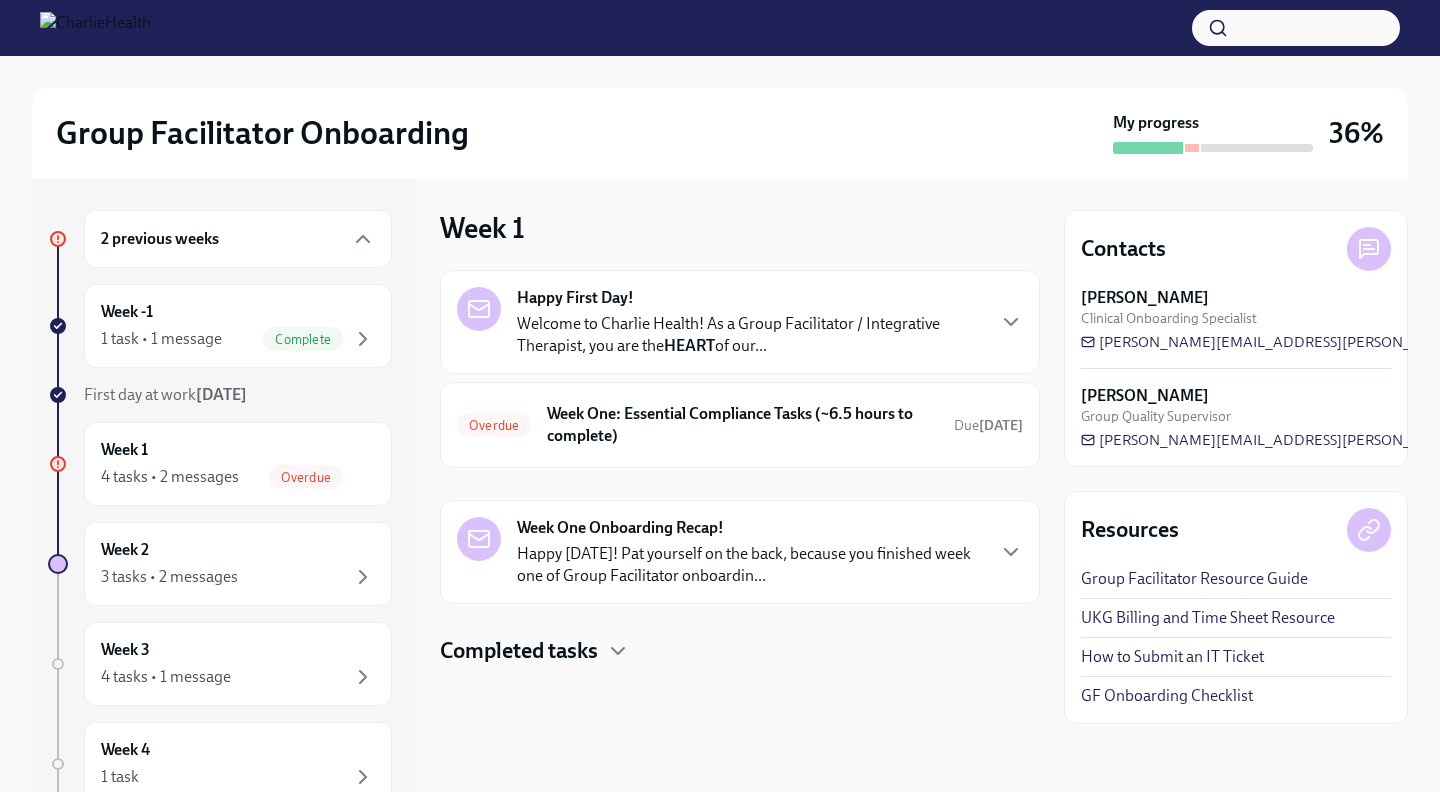 click on "2 previous weeks" at bounding box center (238, 239) 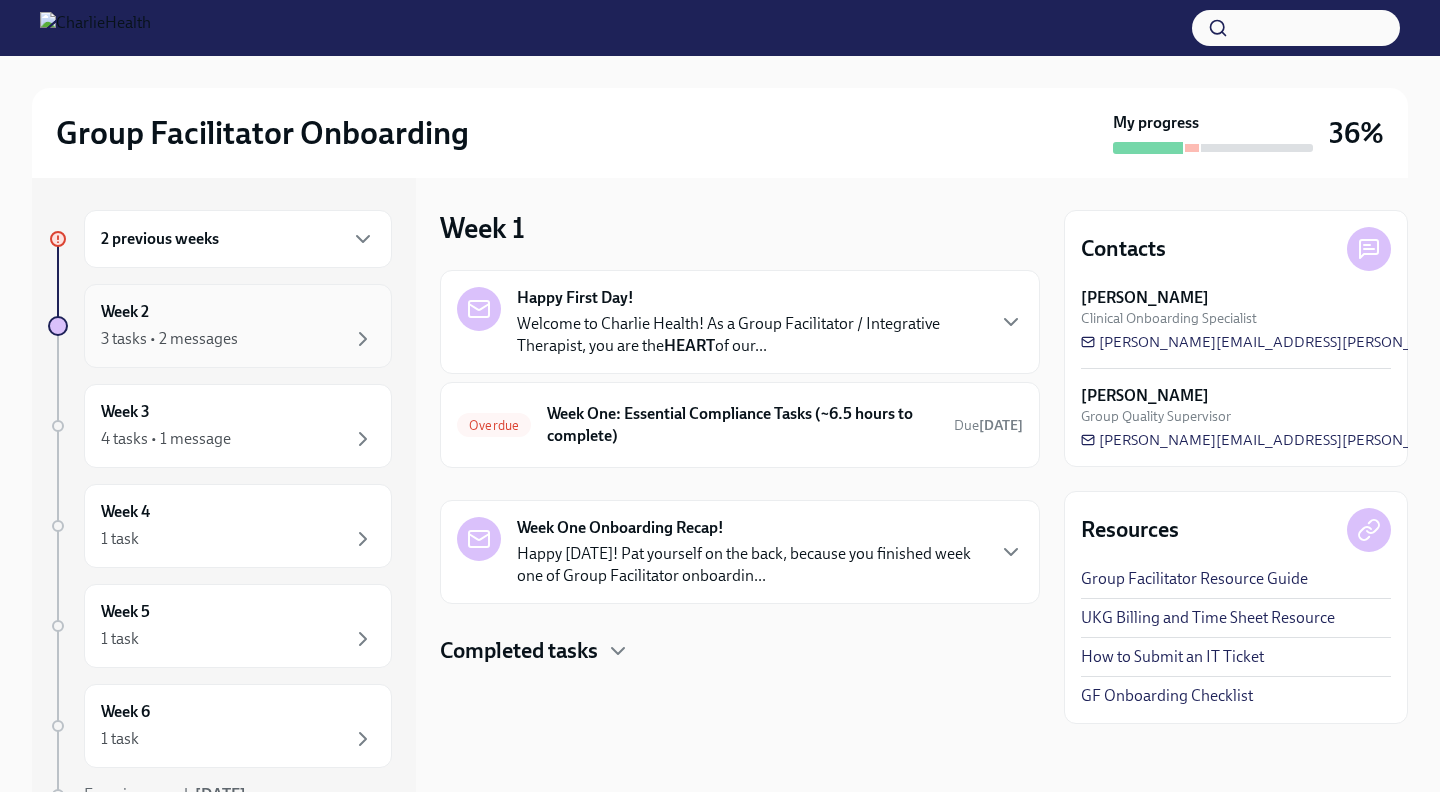 click on "3 tasks • 2 messages" at bounding box center (238, 339) 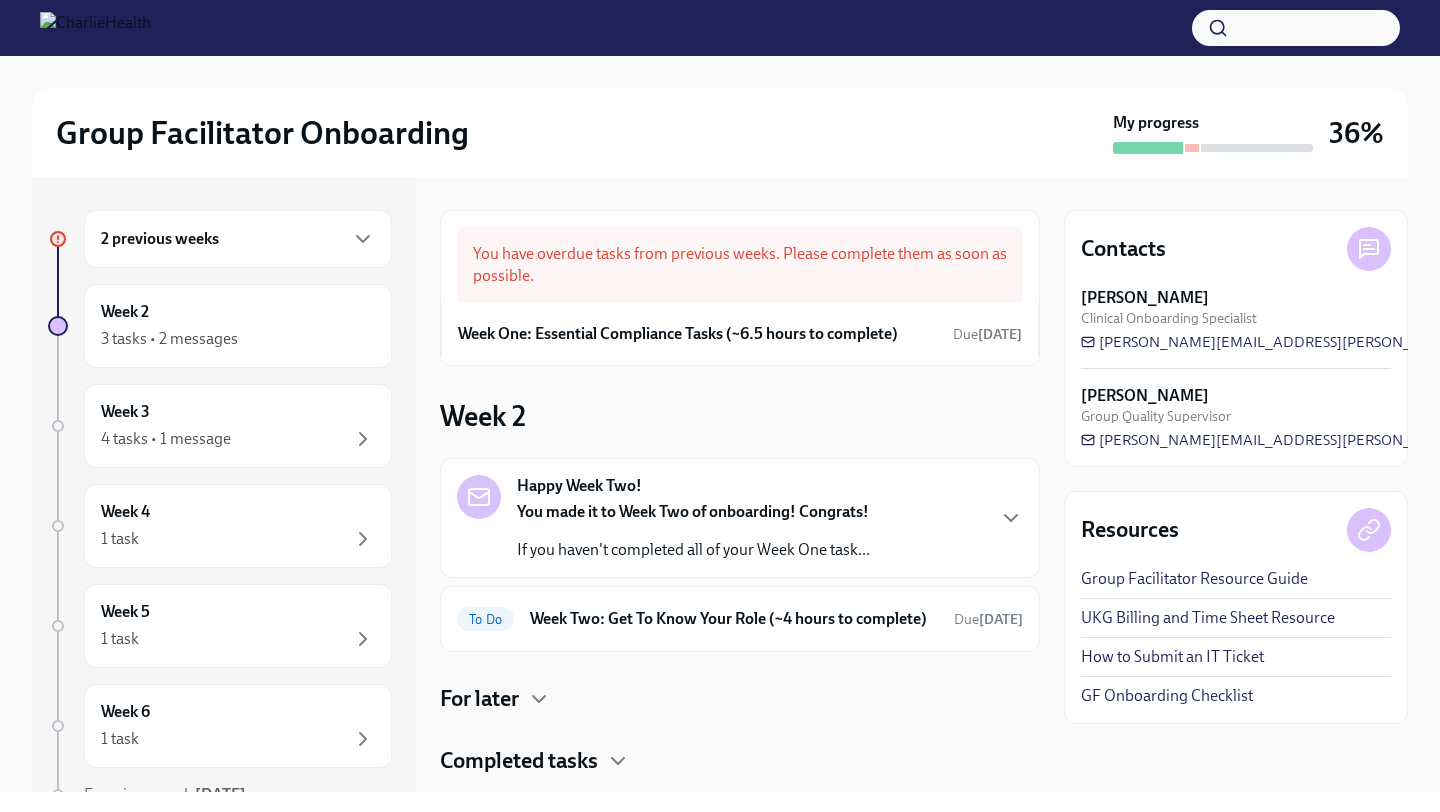 click on "2 previous weeks" at bounding box center (238, 239) 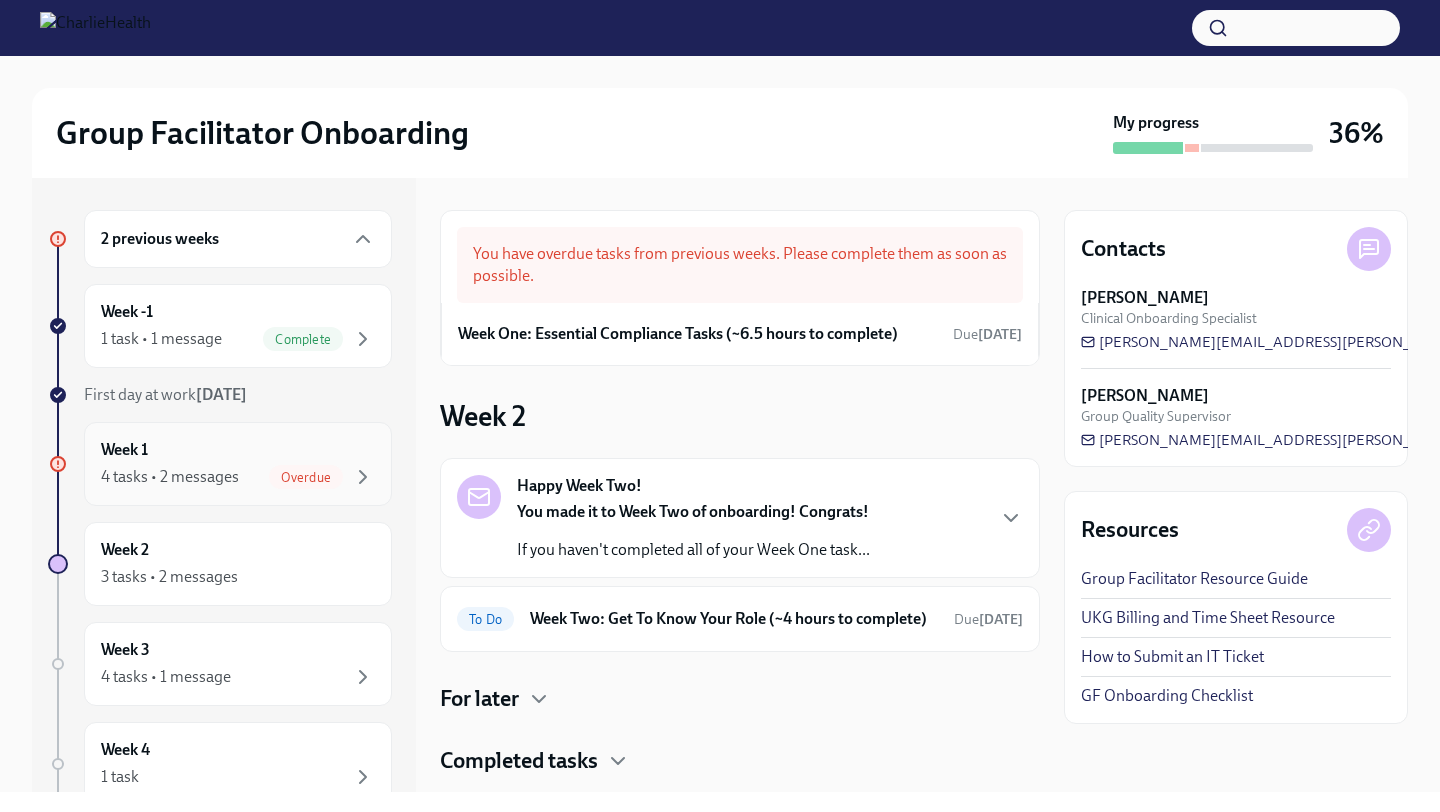 click on "Week 1 4 tasks • 2 messages Overdue" at bounding box center [238, 464] 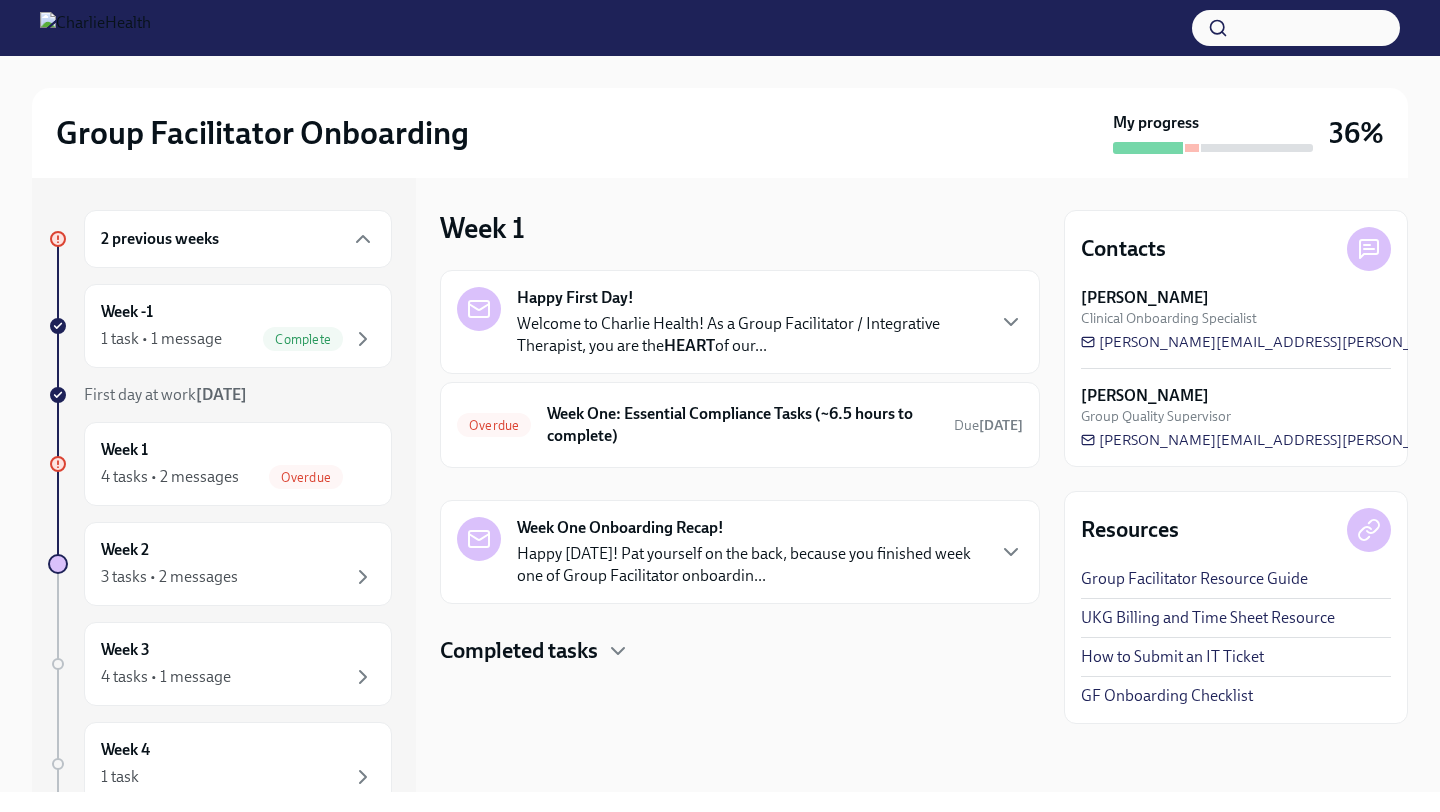 click on "Completed tasks" at bounding box center (519, 651) 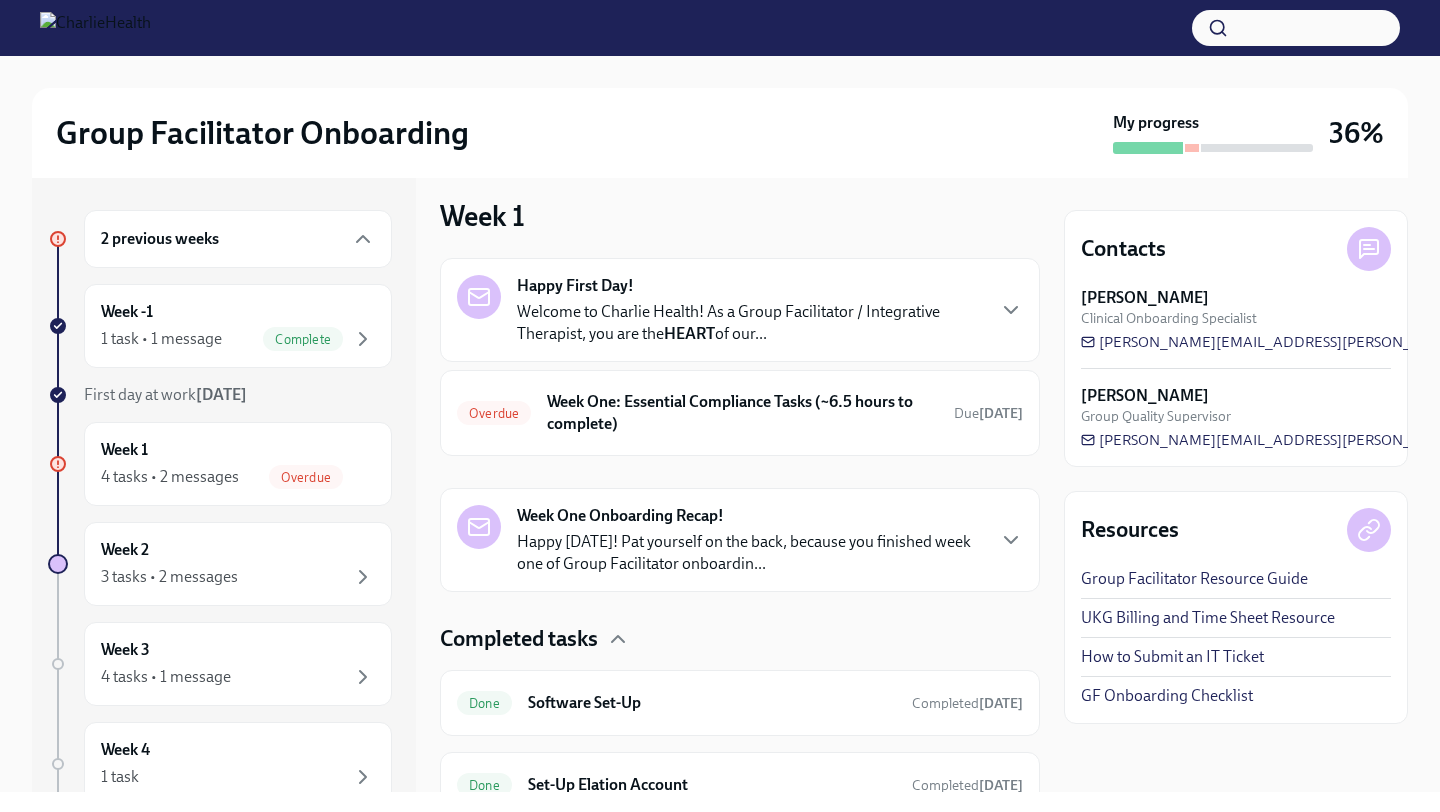 scroll, scrollTop: 0, scrollLeft: 0, axis: both 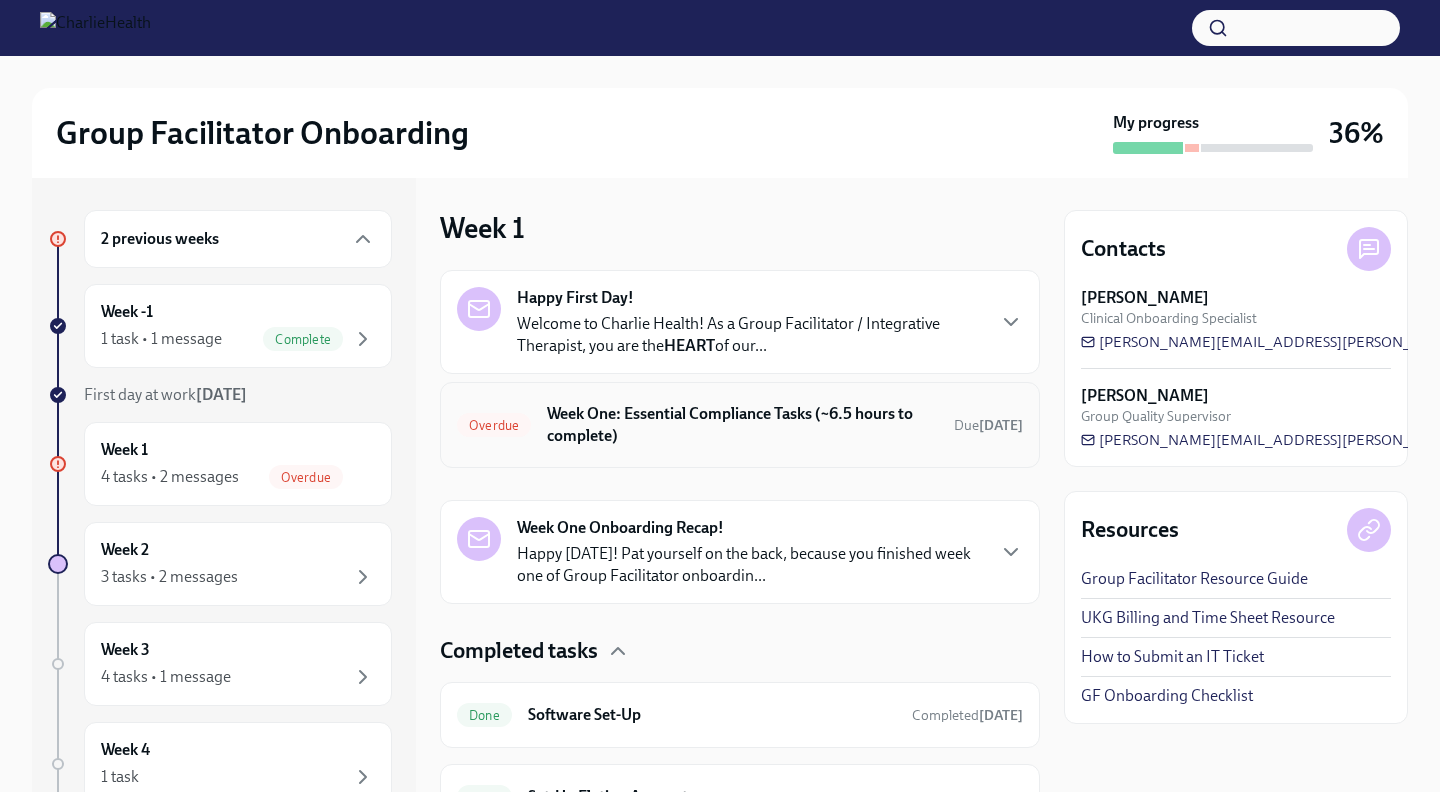 click on "Week One: Essential Compliance Tasks (~6.5 hours to complete)" at bounding box center (742, 425) 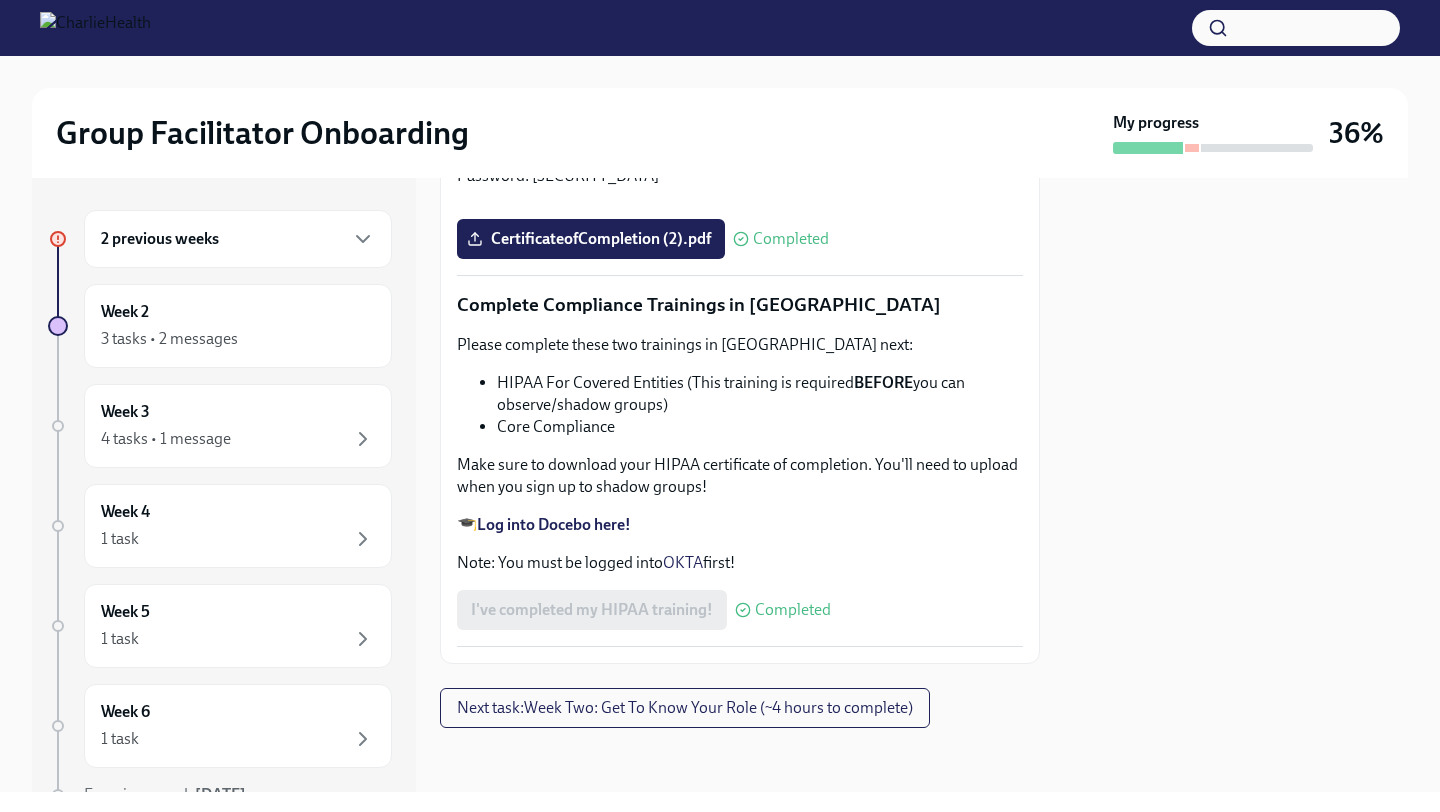 scroll, scrollTop: 4707, scrollLeft: 0, axis: vertical 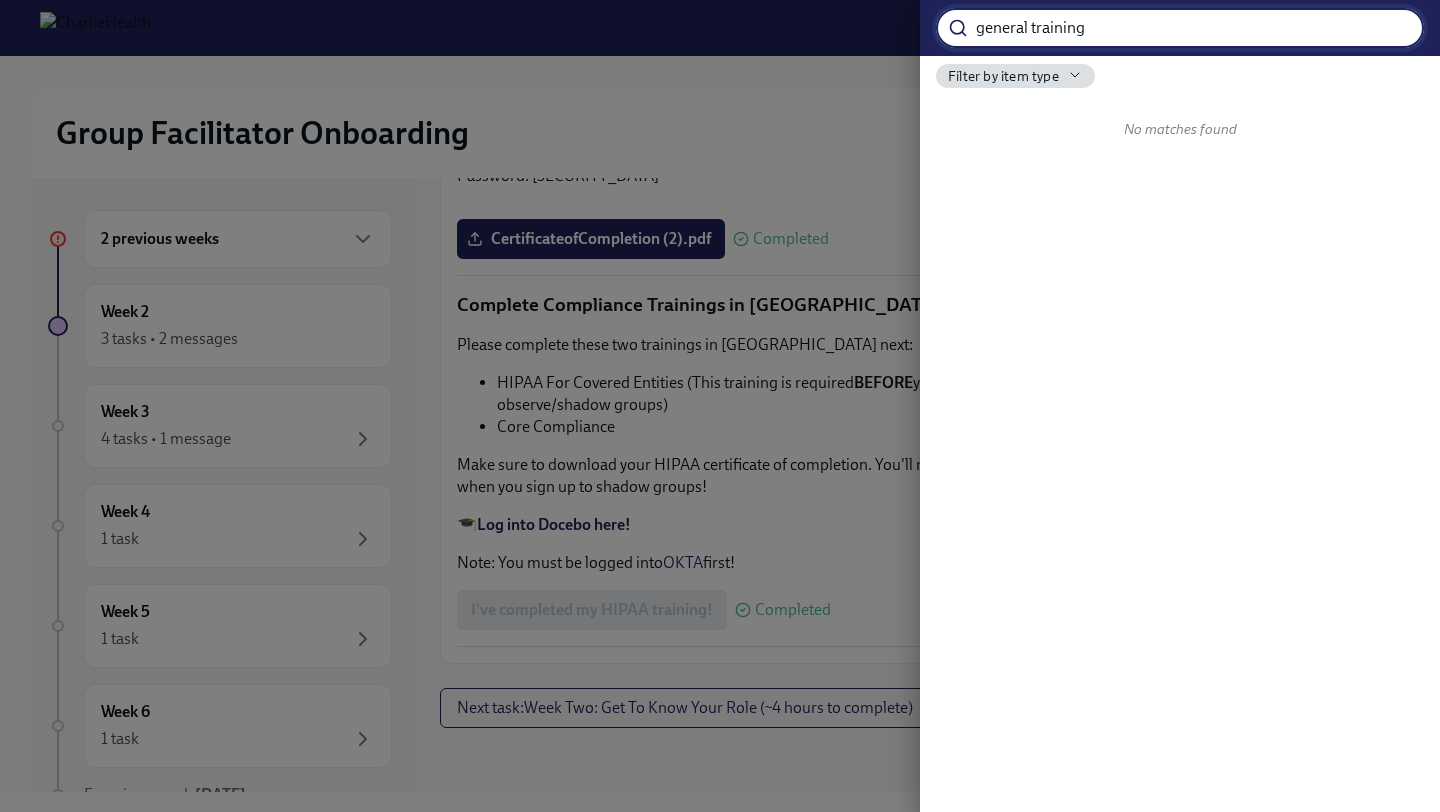 type on "general training" 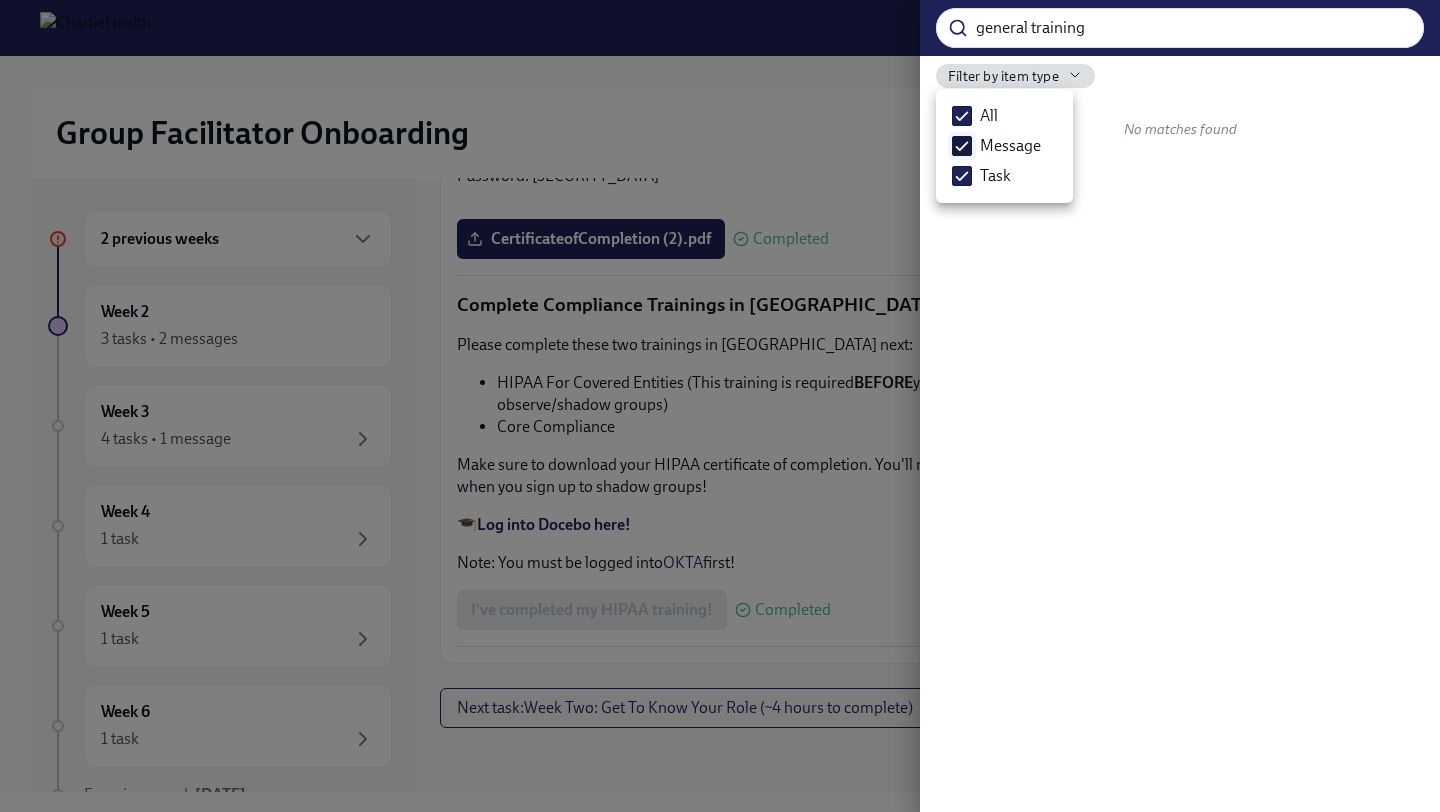 click on "Message" at bounding box center [962, 146] 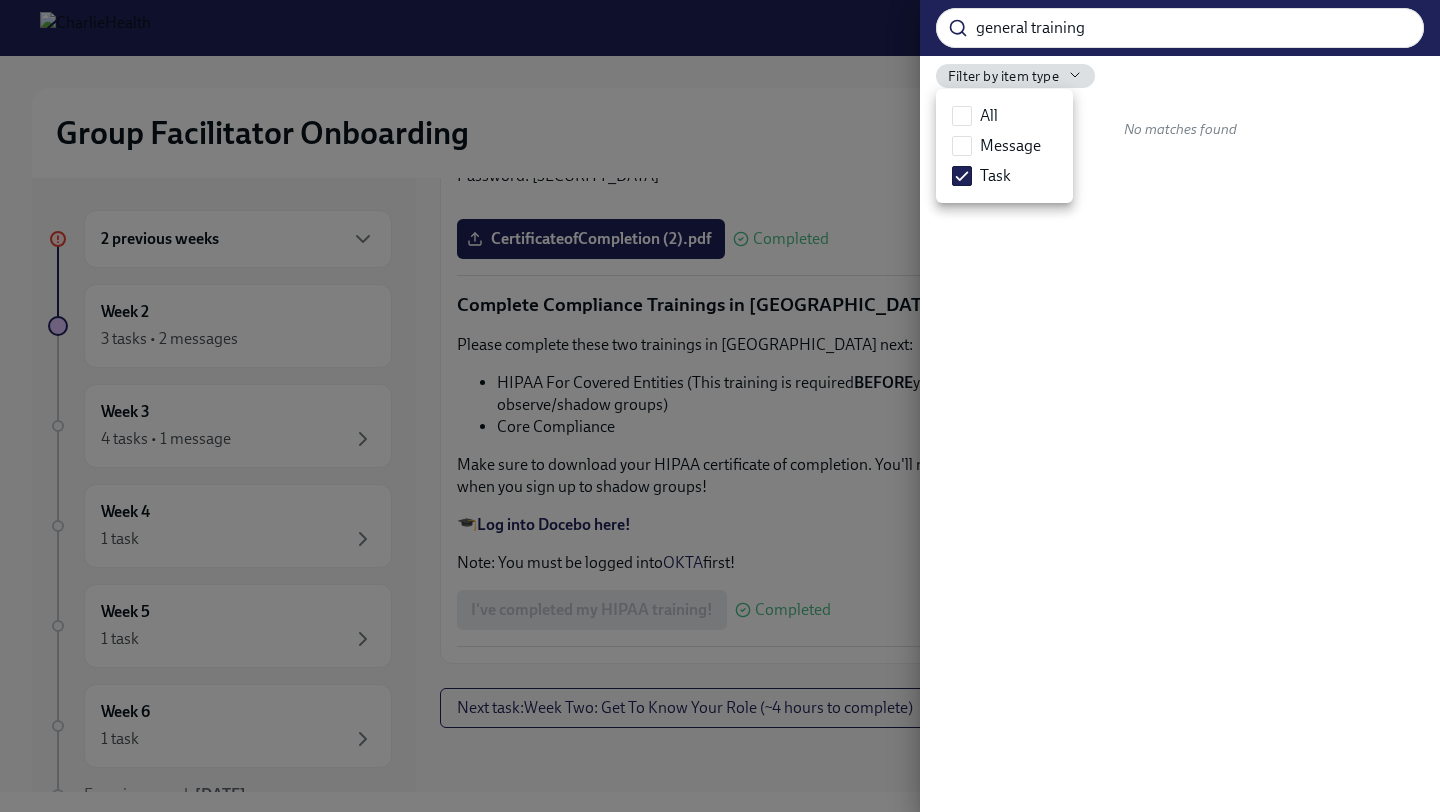 click on "All Message Task" at bounding box center (1004, 146) 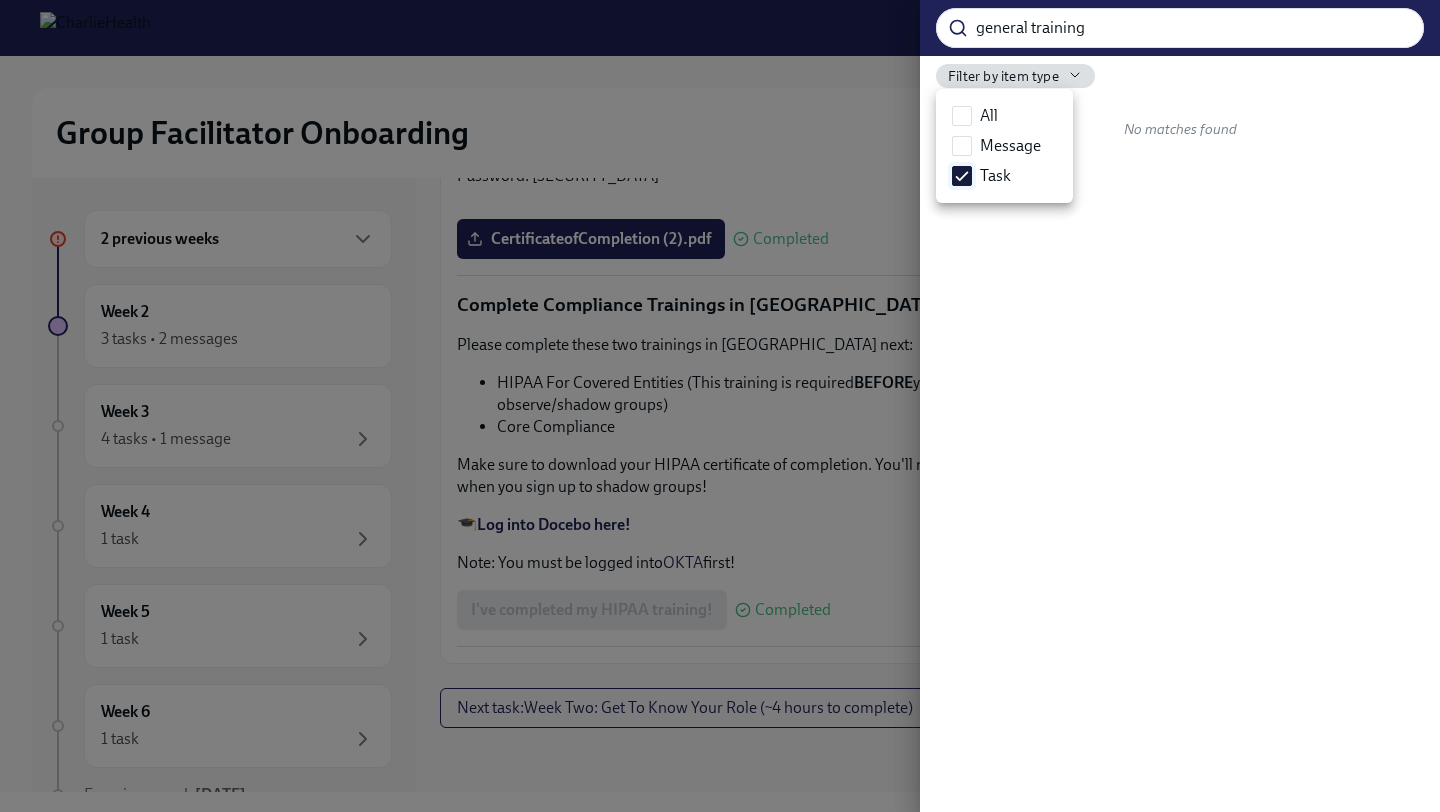 click on "Task" at bounding box center [962, 176] 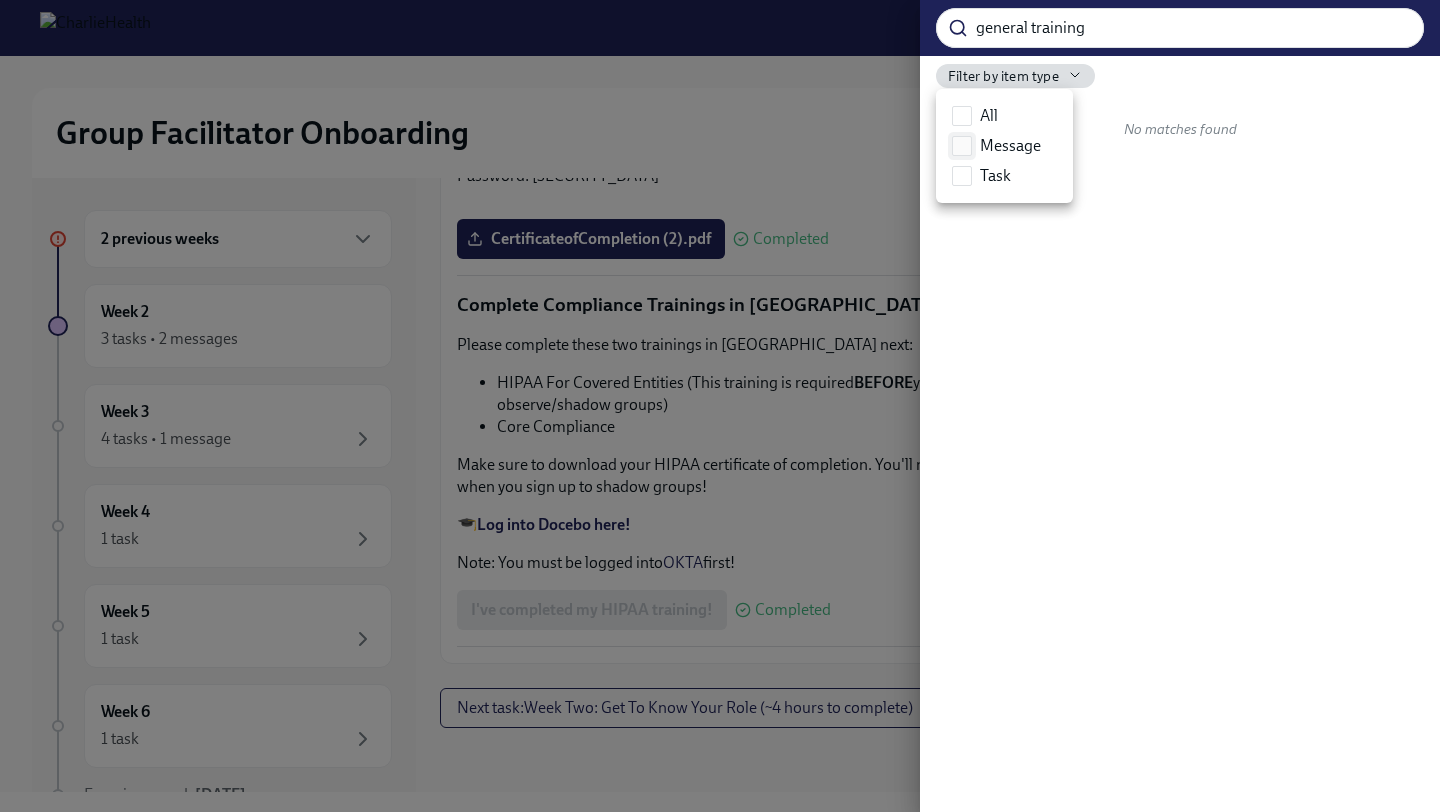 click on "Message" at bounding box center [996, 146] 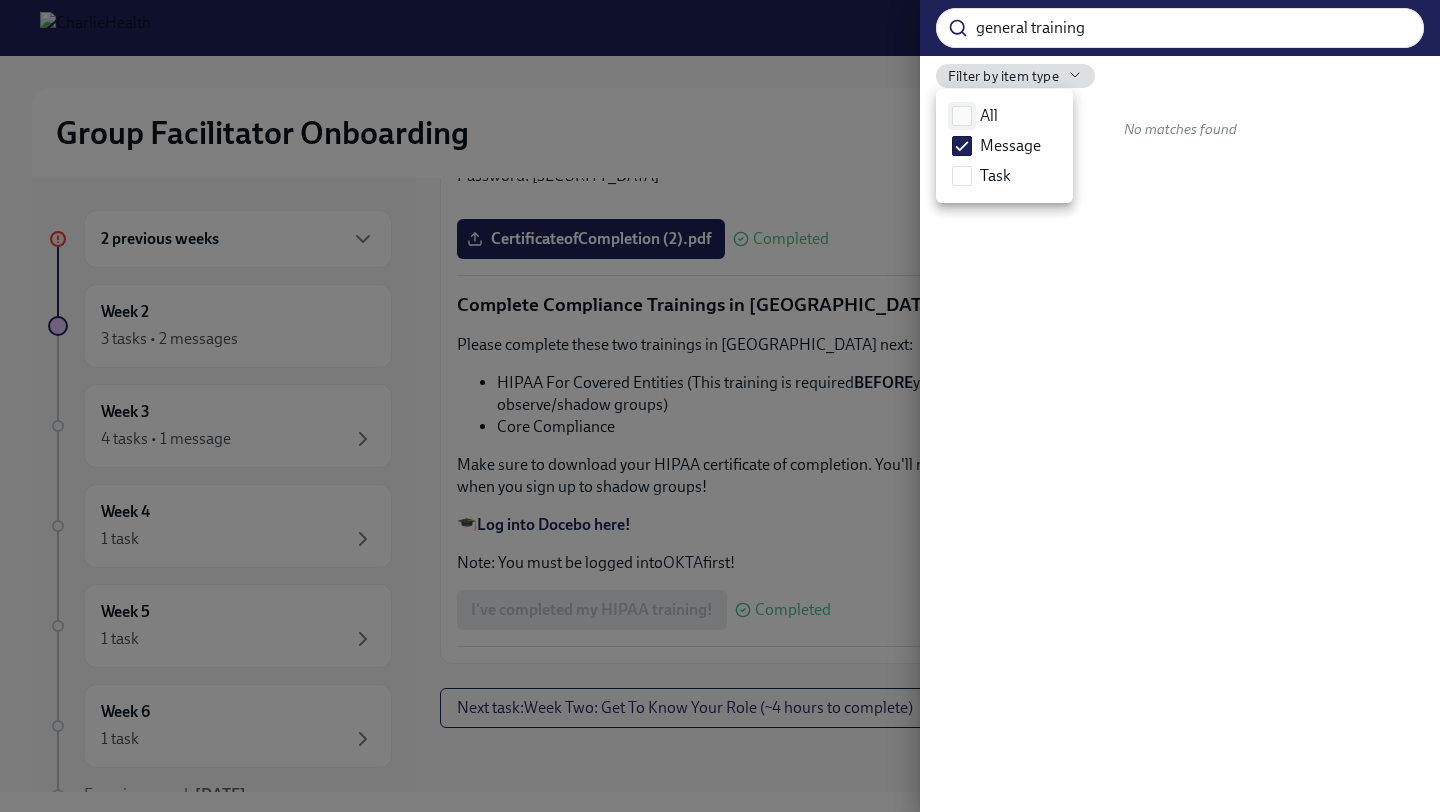 click on "All" at bounding box center (962, 116) 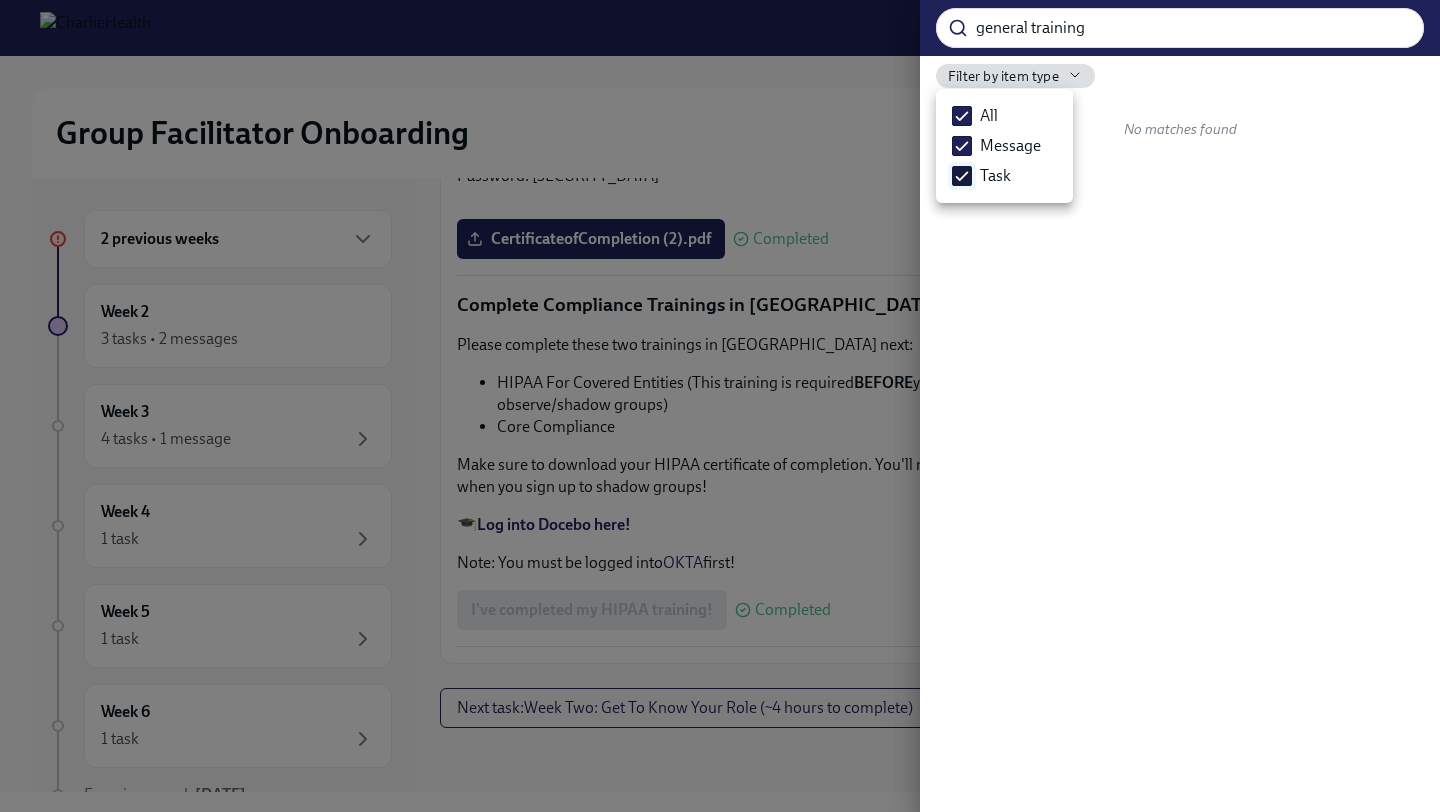 click on "Task" at bounding box center [962, 176] 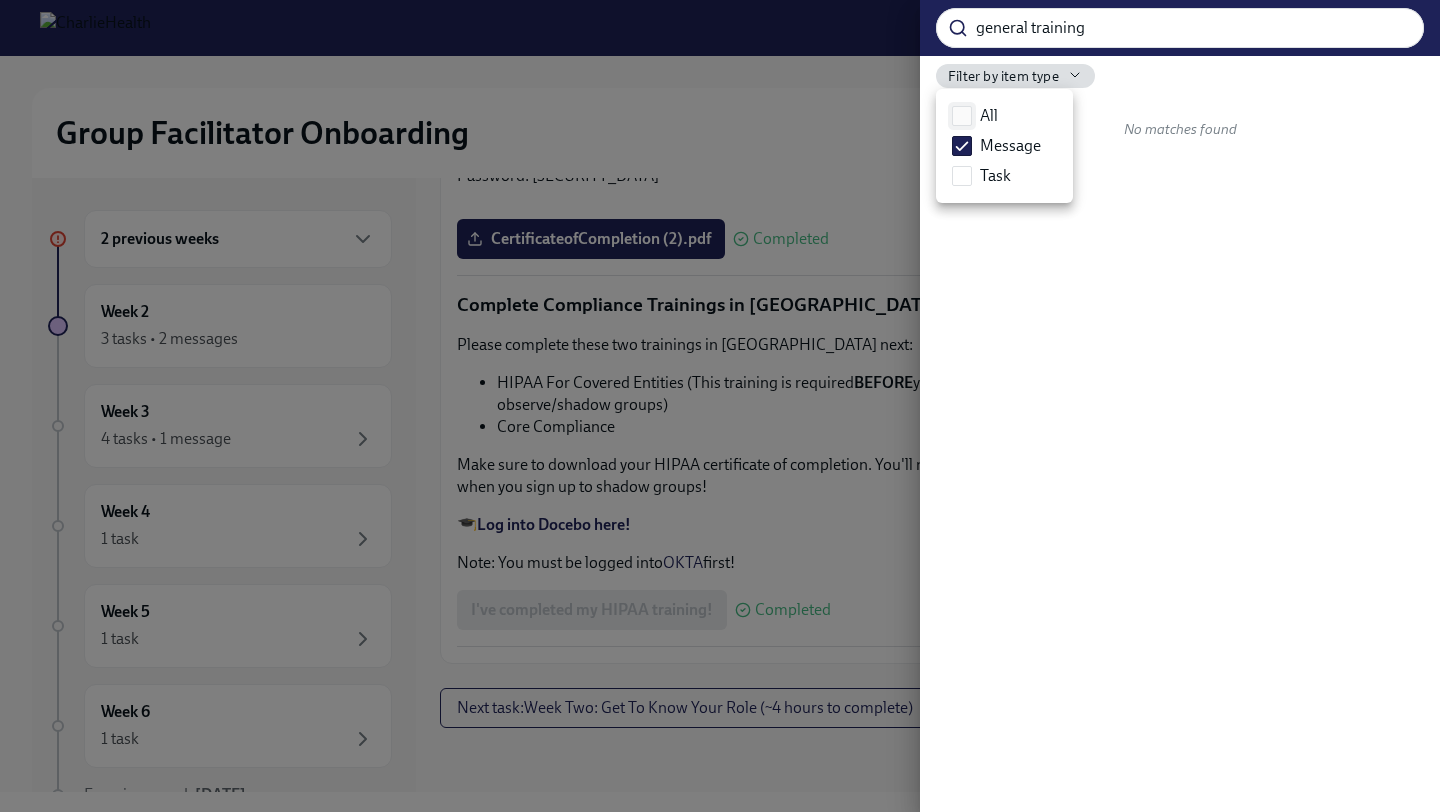 click on "All" at bounding box center (962, 116) 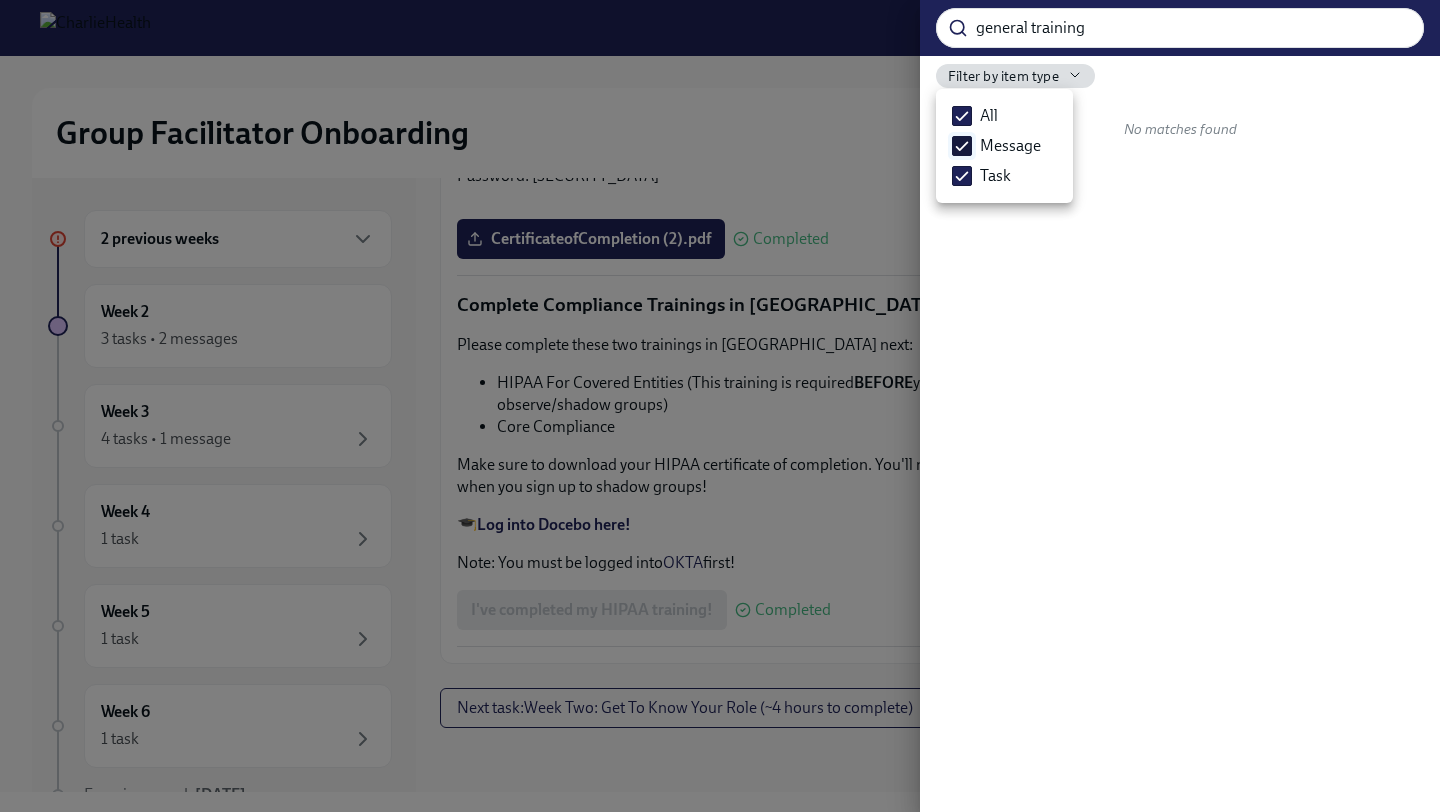 click on "Message" at bounding box center (962, 146) 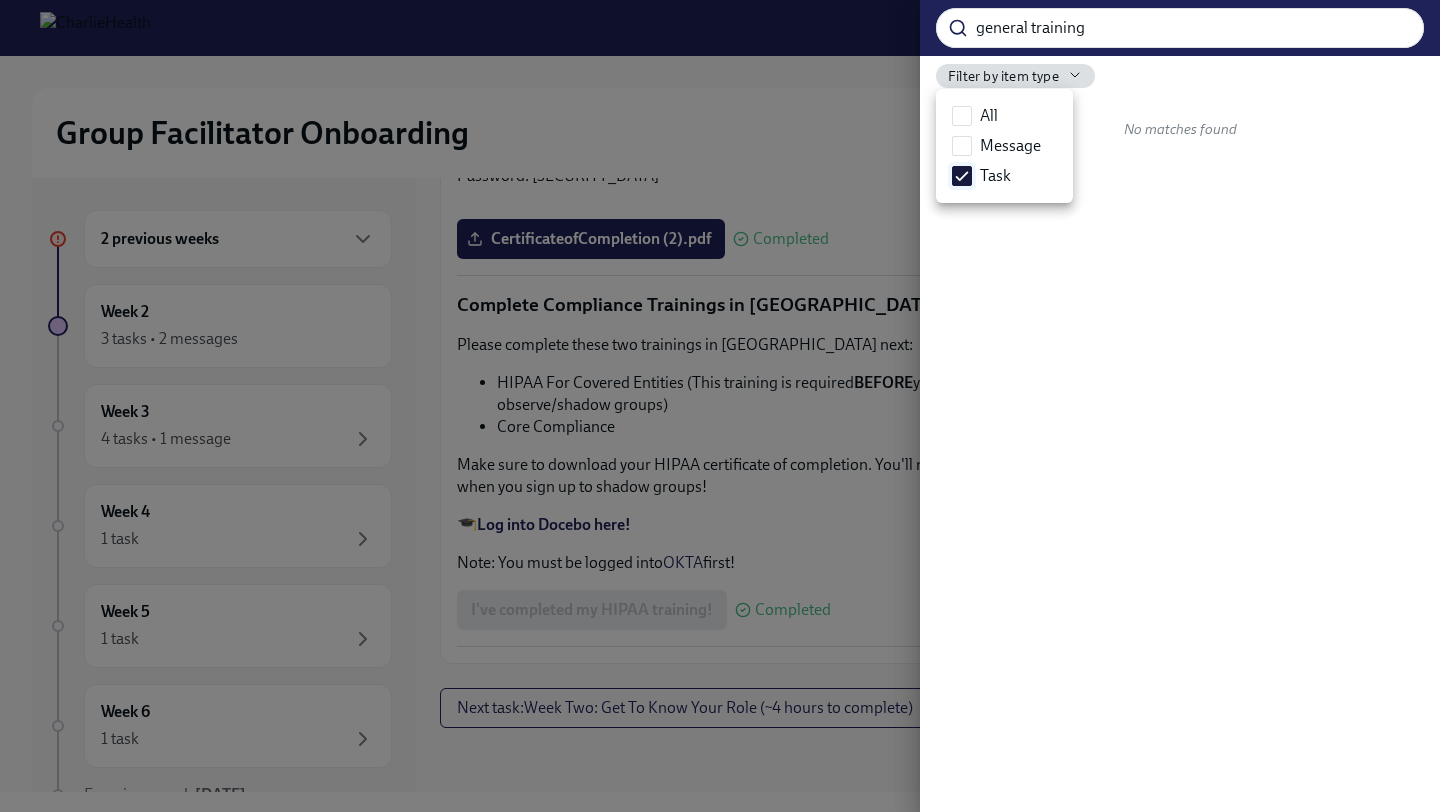 click on "Task" at bounding box center (962, 176) 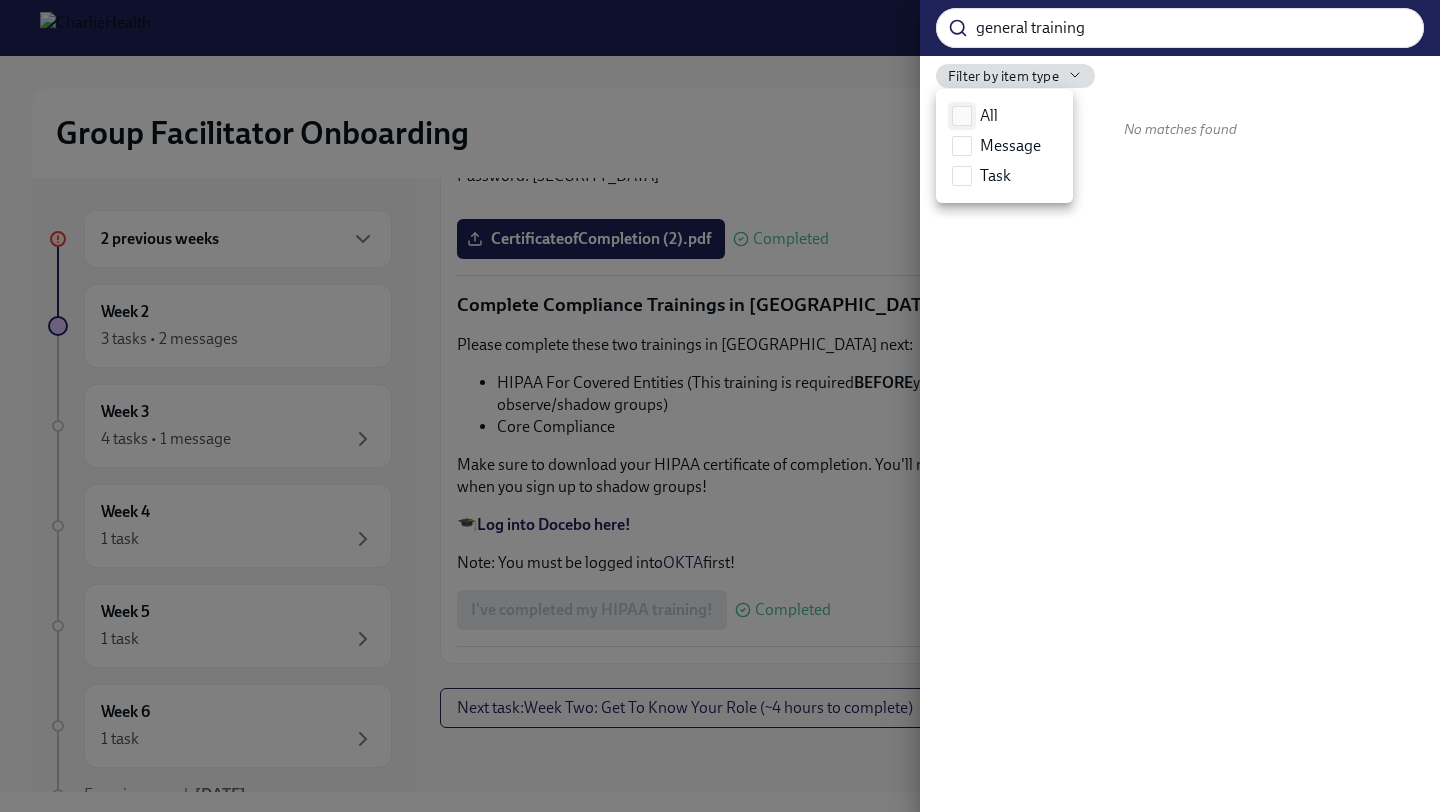 click on "All" at bounding box center (962, 116) 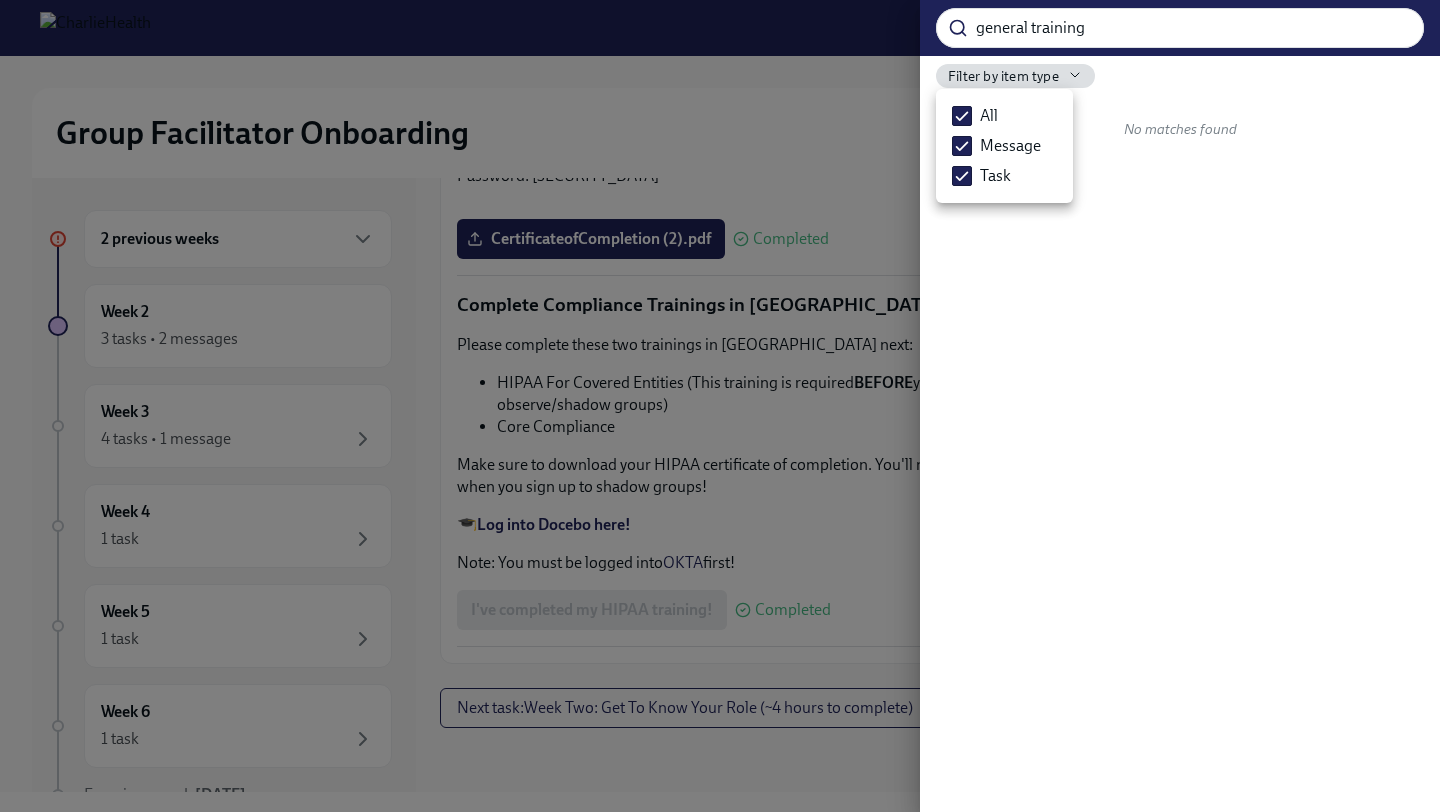 click at bounding box center (720, 406) 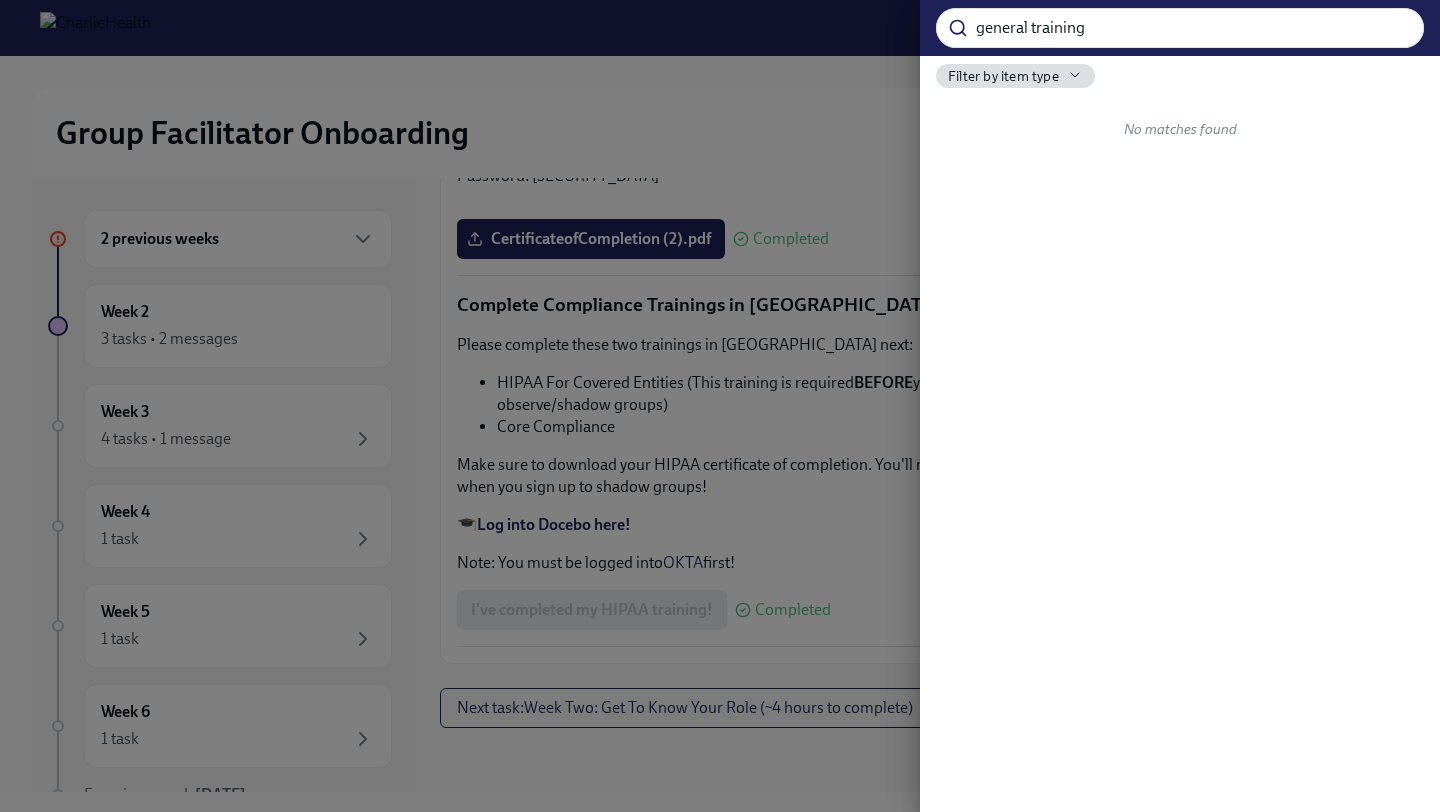 type 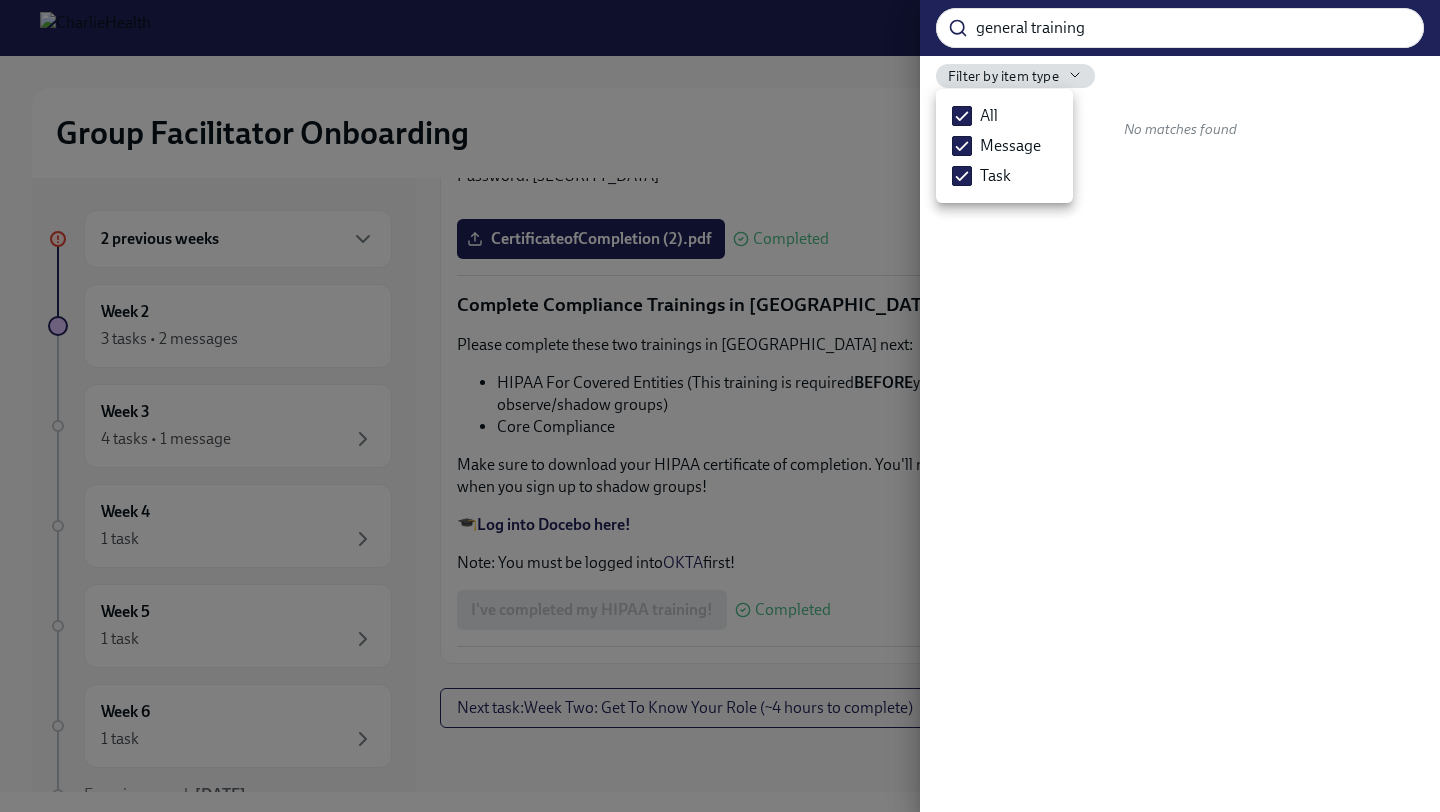 click at bounding box center [720, 406] 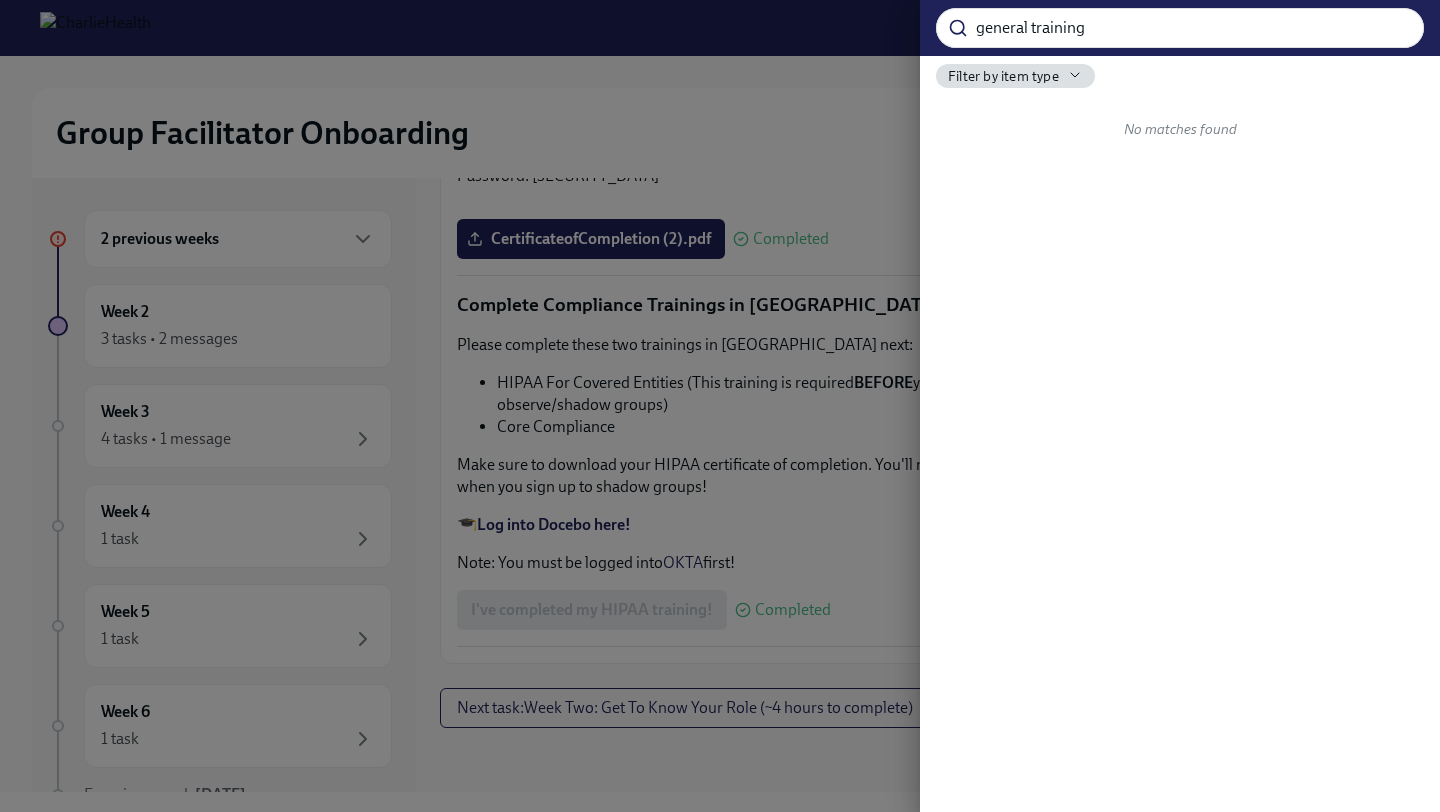 click at bounding box center [720, 406] 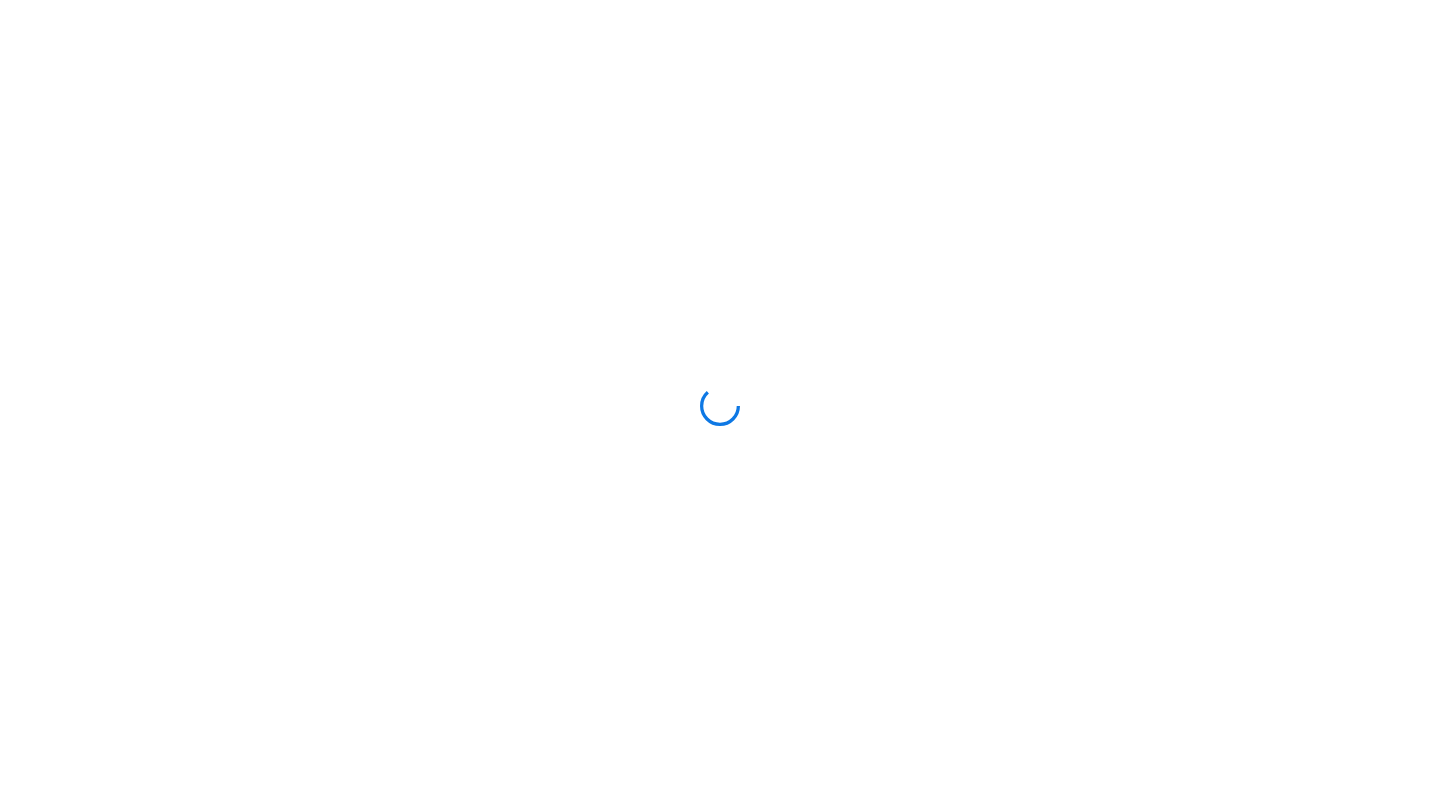 scroll, scrollTop: 0, scrollLeft: 0, axis: both 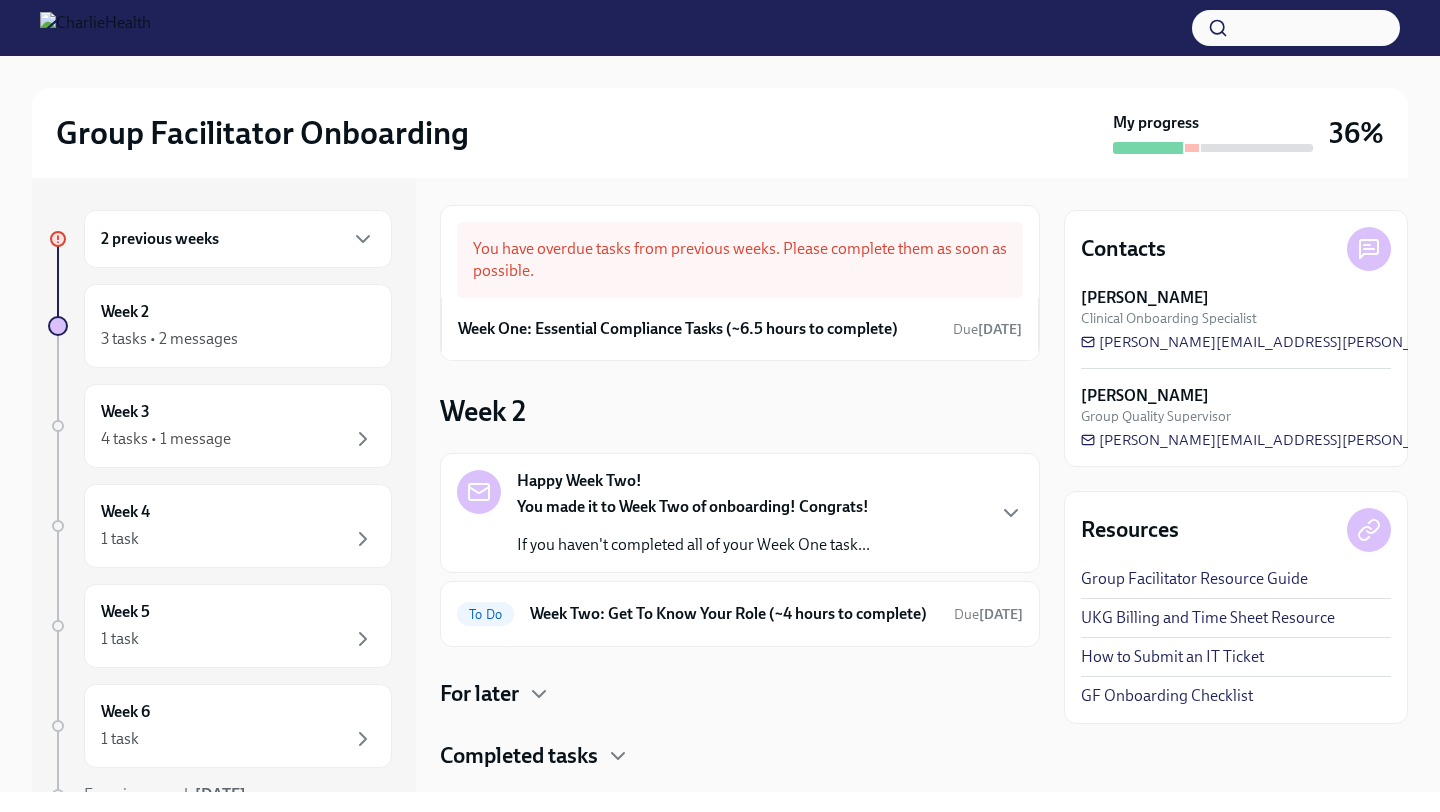 click on "2 previous weeks" at bounding box center [238, 239] 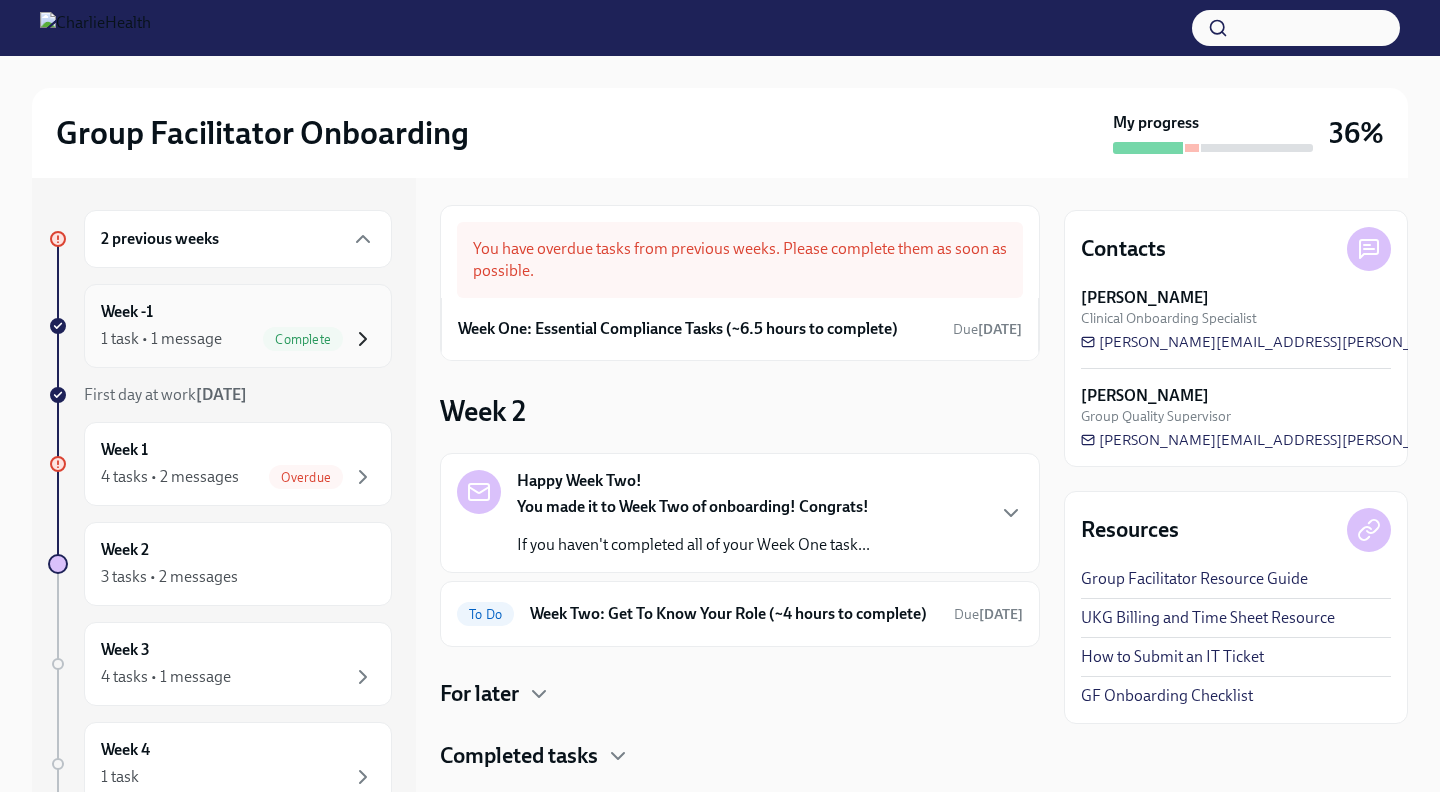 click 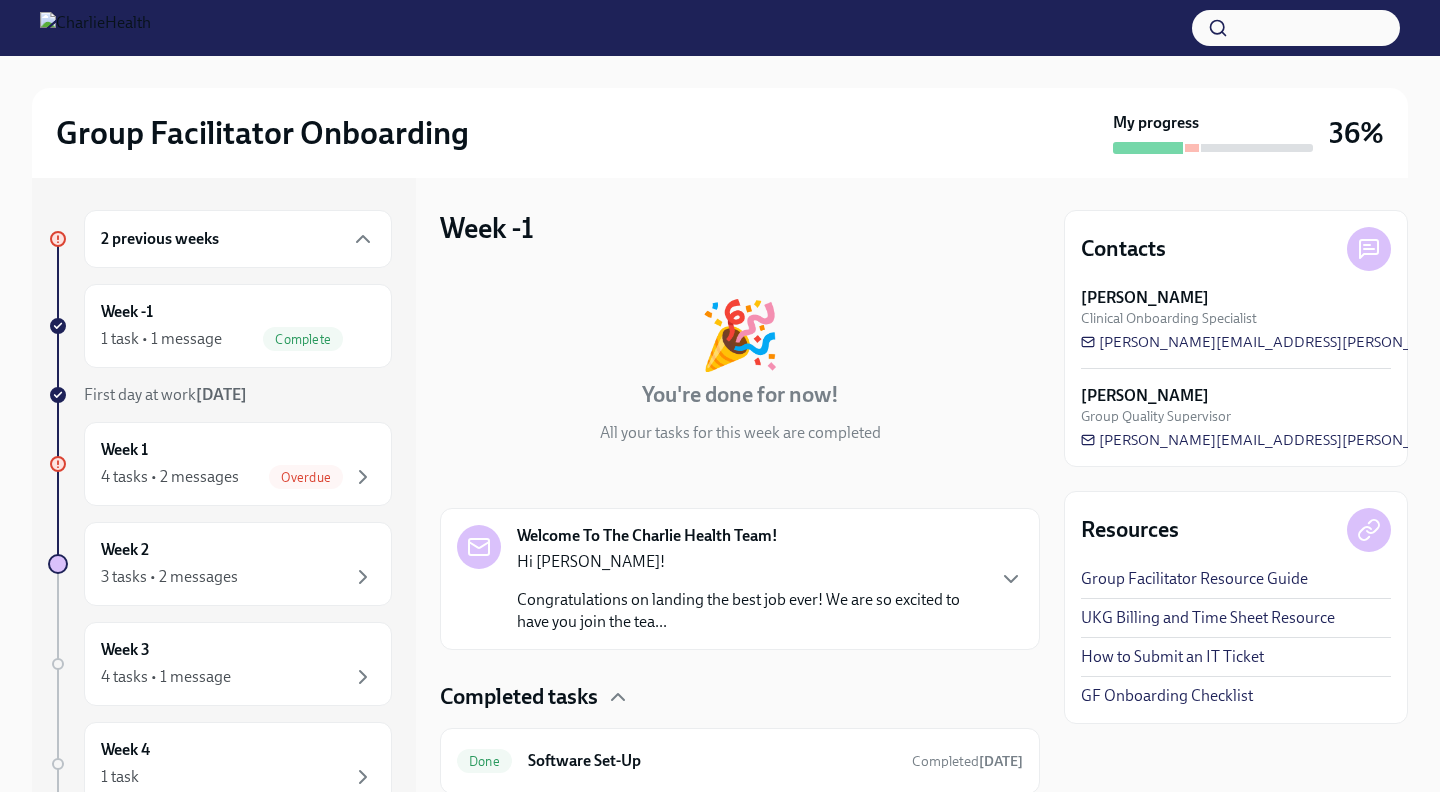 scroll, scrollTop: 66, scrollLeft: 0, axis: vertical 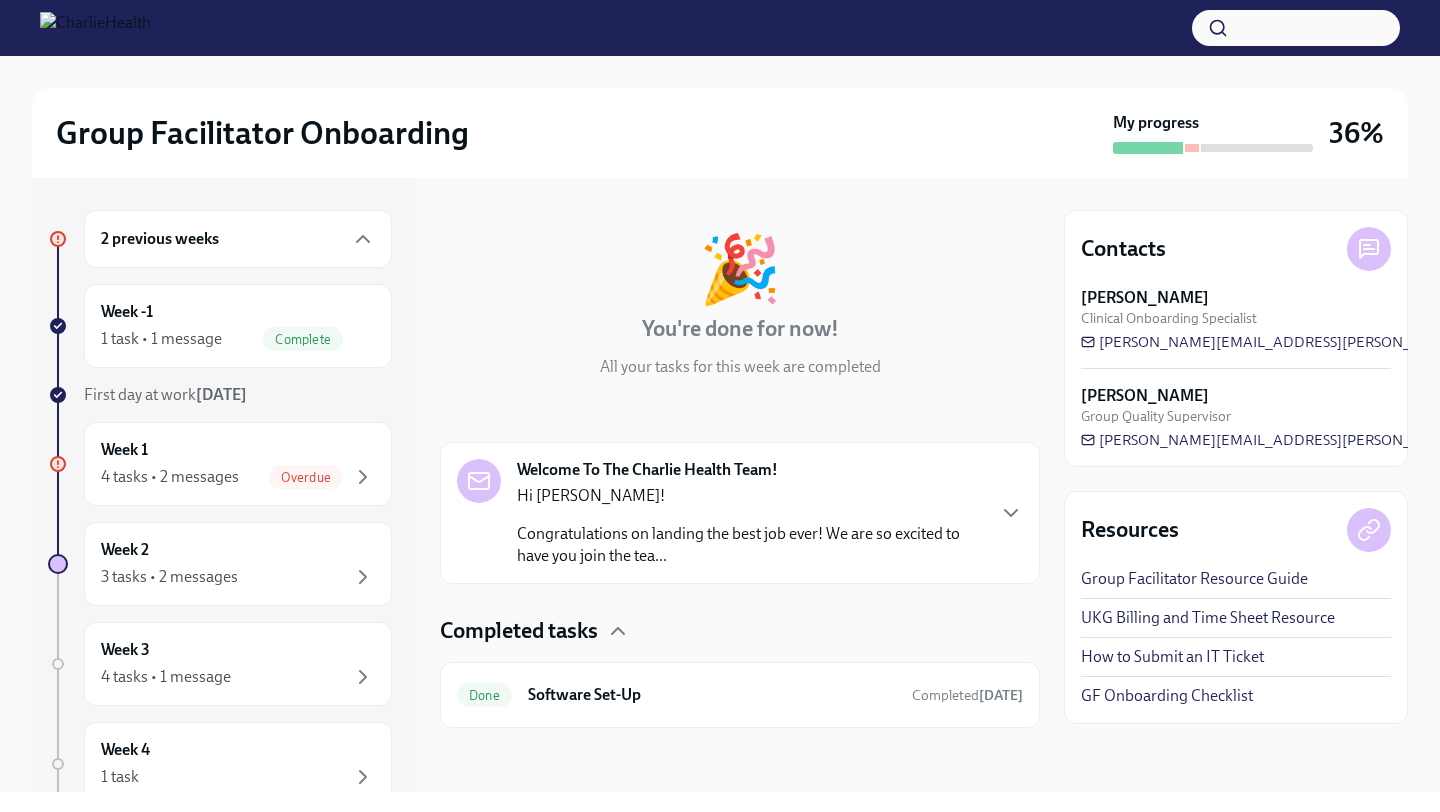 click on "Congratulations on landing the best job ever! We are so excited to have you join the tea..." at bounding box center (750, 545) 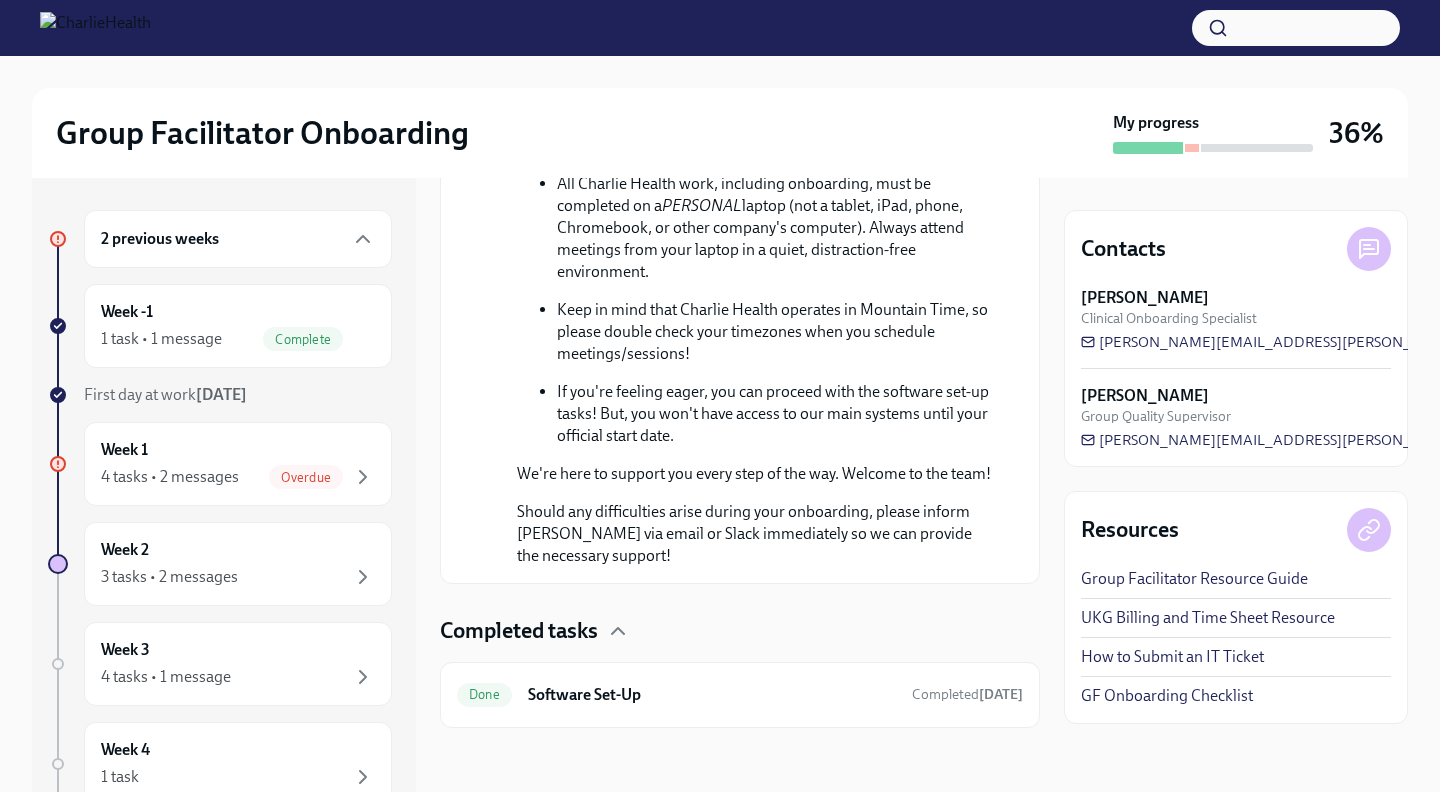 scroll, scrollTop: 1229, scrollLeft: 0, axis: vertical 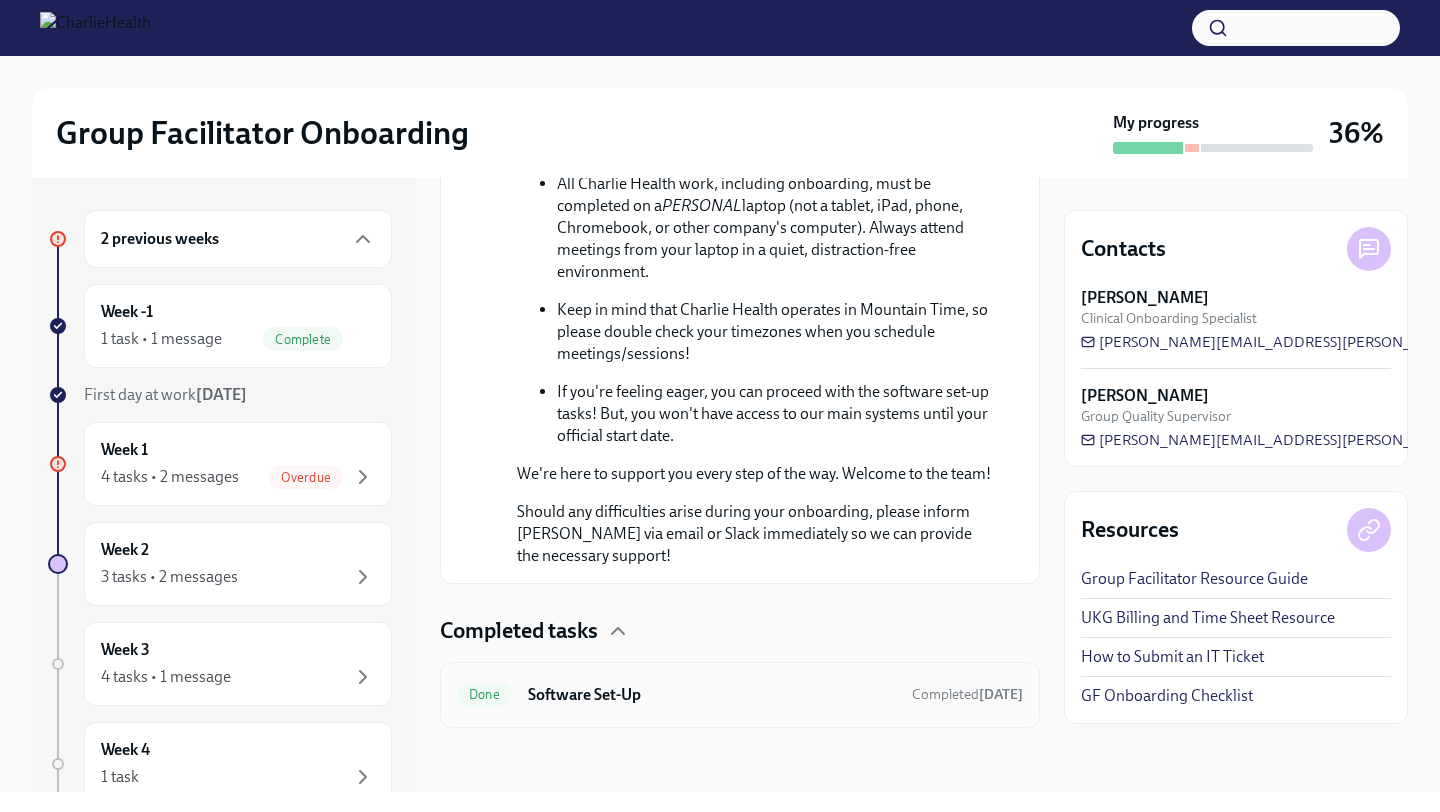 click on "Software Set-Up" at bounding box center [712, 695] 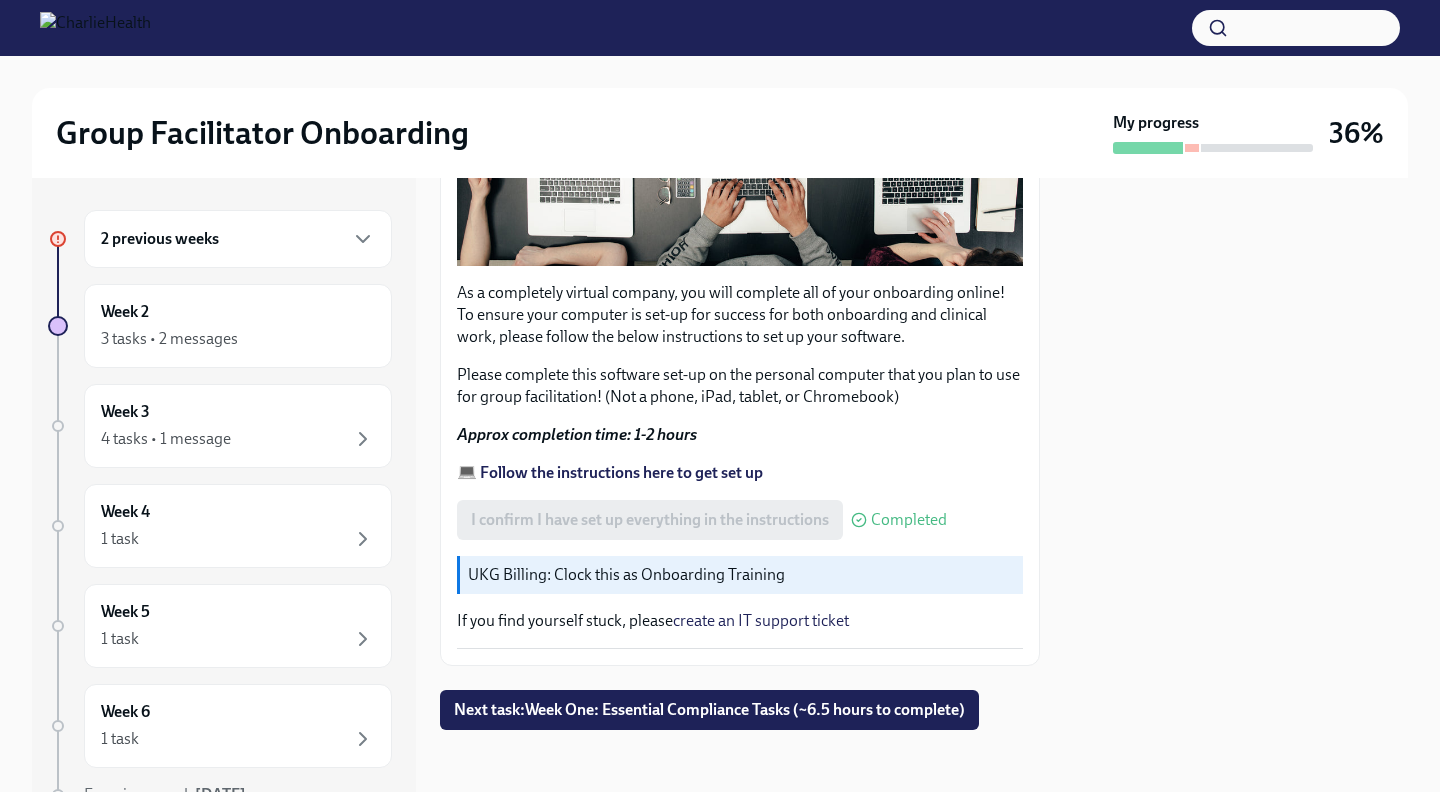 scroll, scrollTop: 542, scrollLeft: 0, axis: vertical 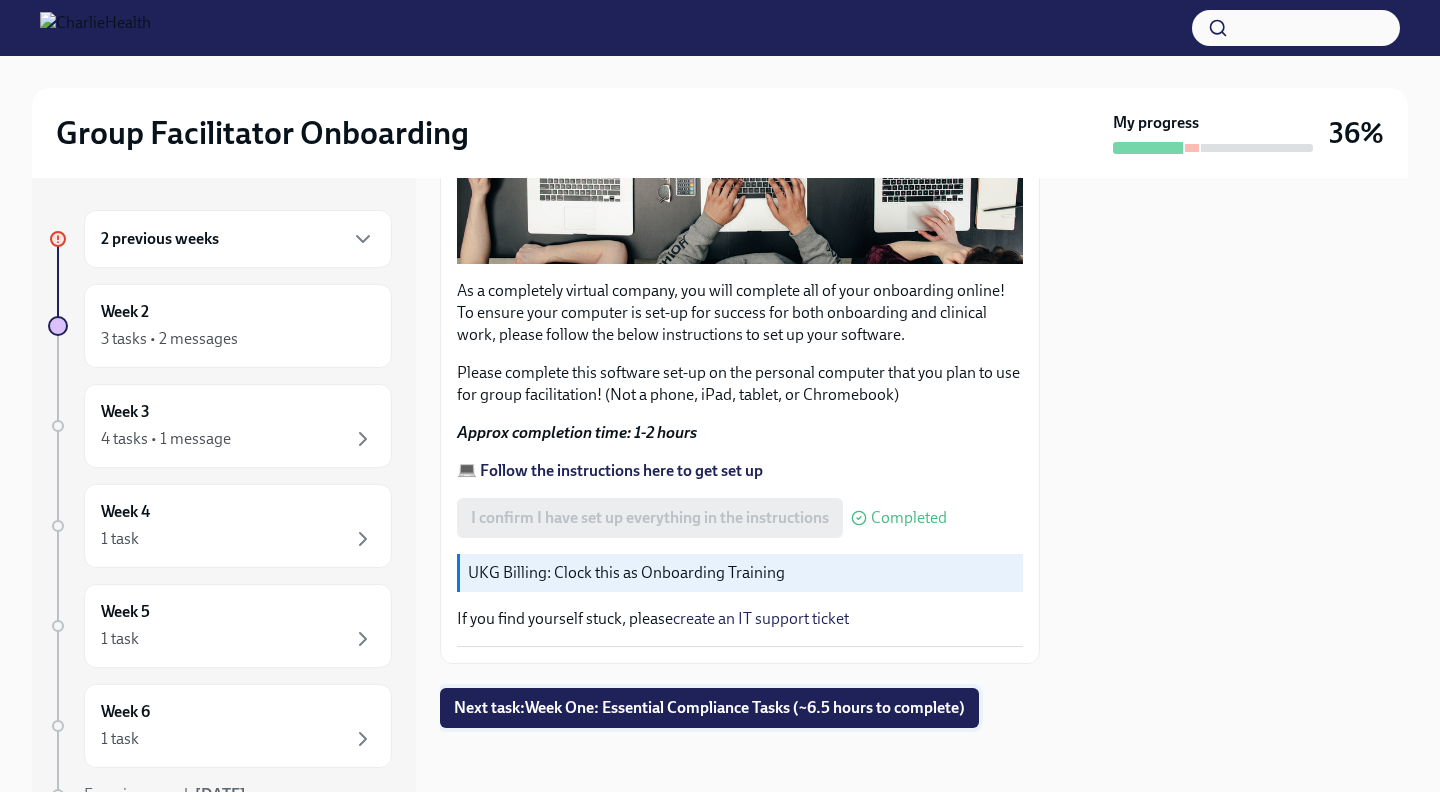 click on "Next task :  Week One: Essential Compliance Tasks (~6.5 hours to complete)" at bounding box center (709, 708) 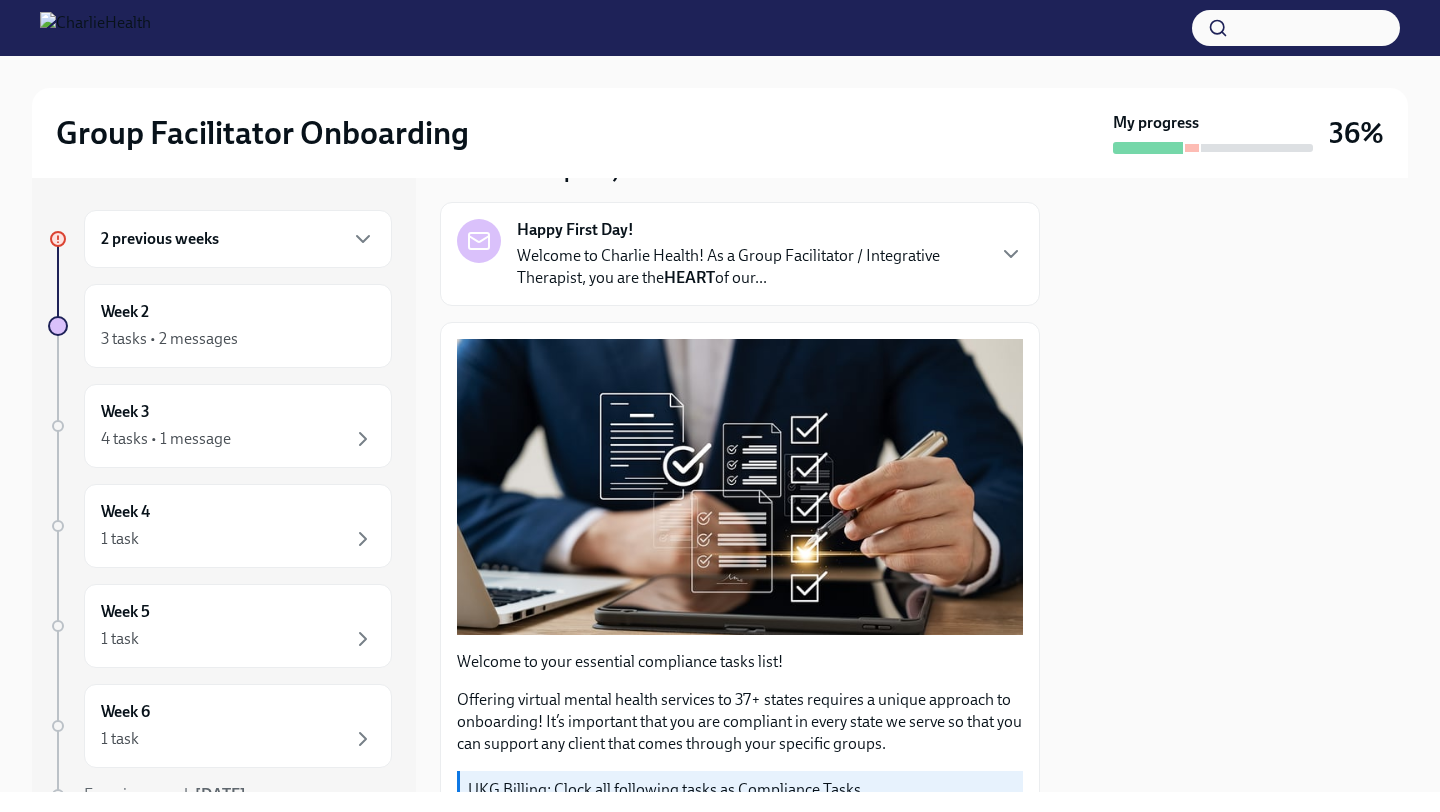 scroll, scrollTop: 131, scrollLeft: 0, axis: vertical 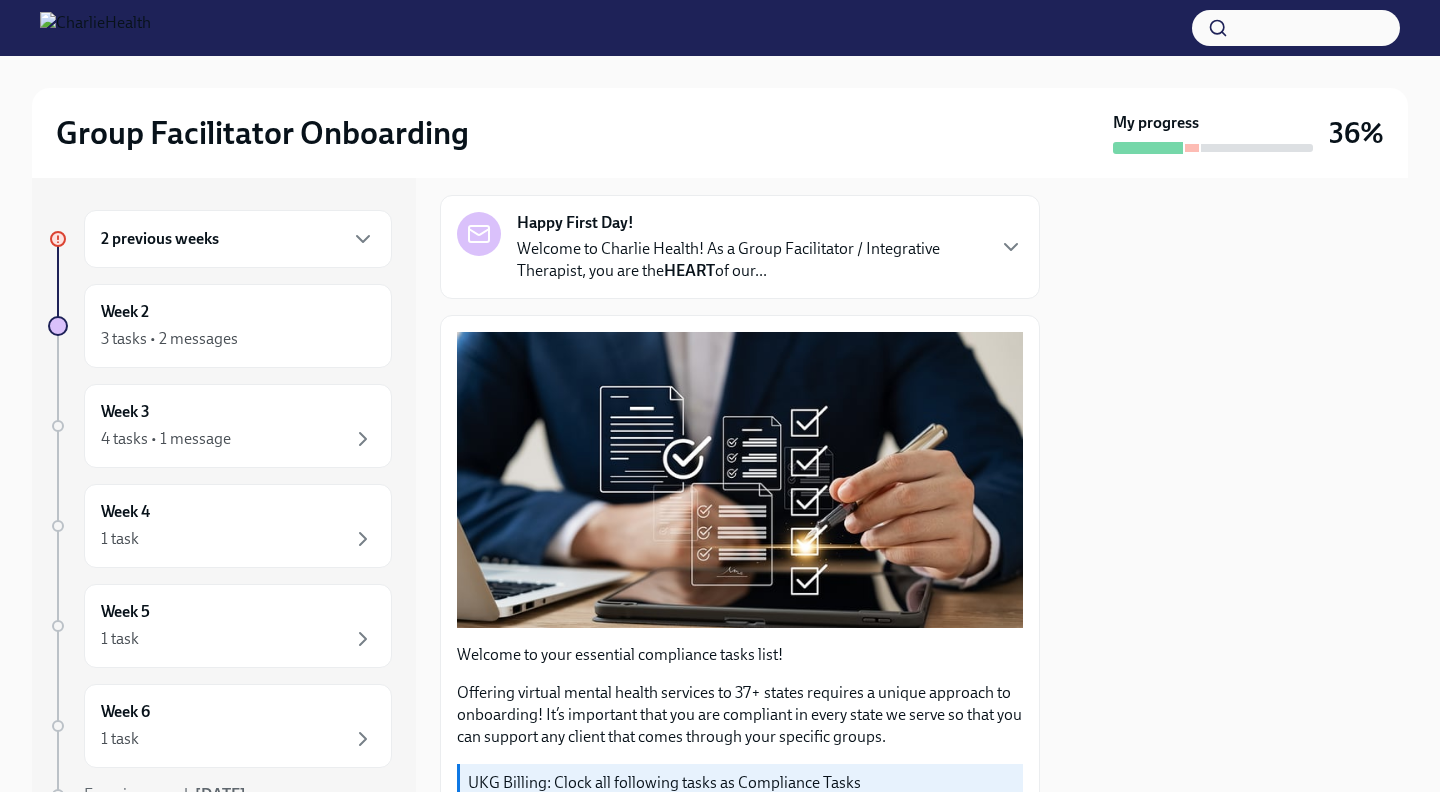 click on "Happy First Day! Welcome to Charlie Health! As a Group Facilitator / Integrative Therapist, you are the  HEART  of our..." at bounding box center [740, 247] 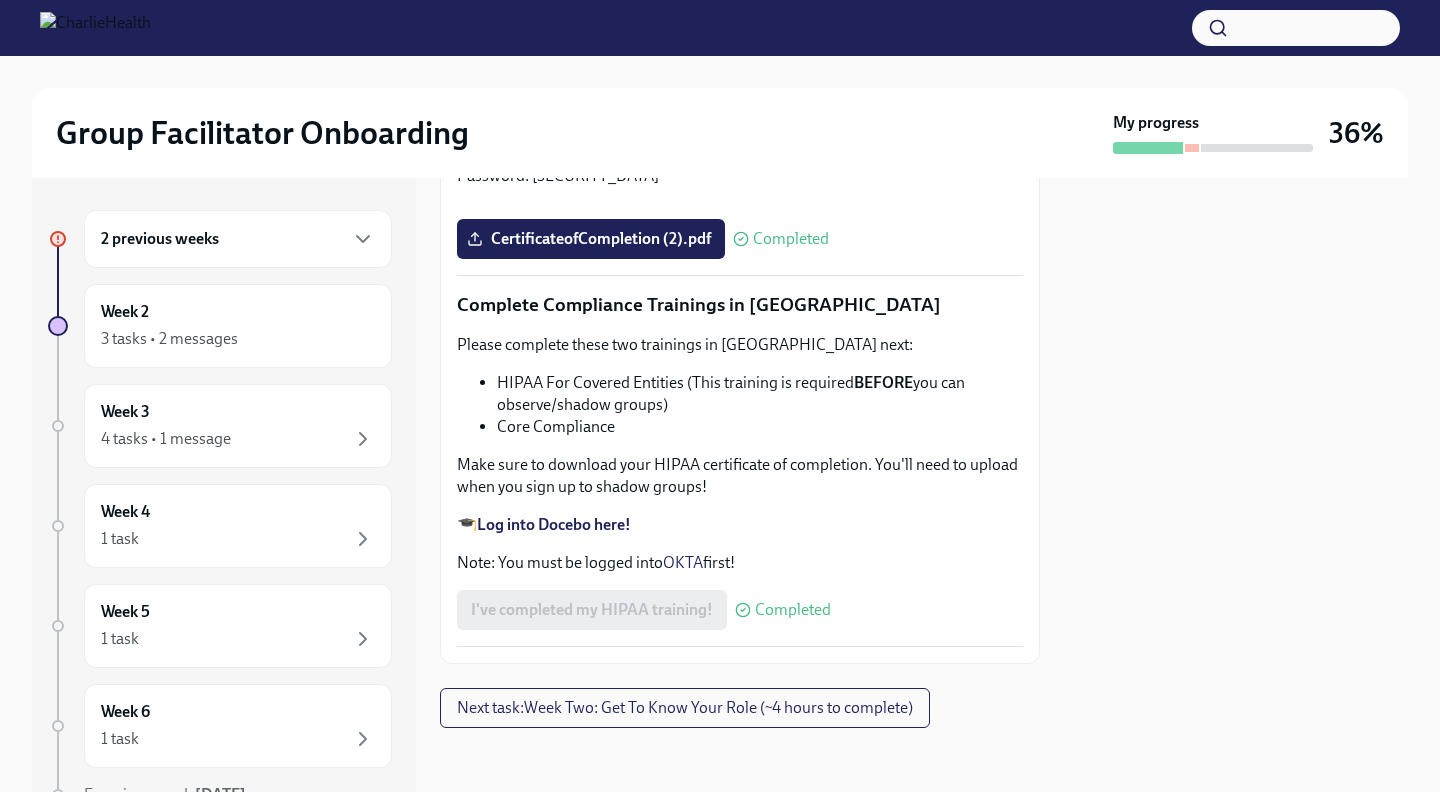 scroll, scrollTop: 5603, scrollLeft: 0, axis: vertical 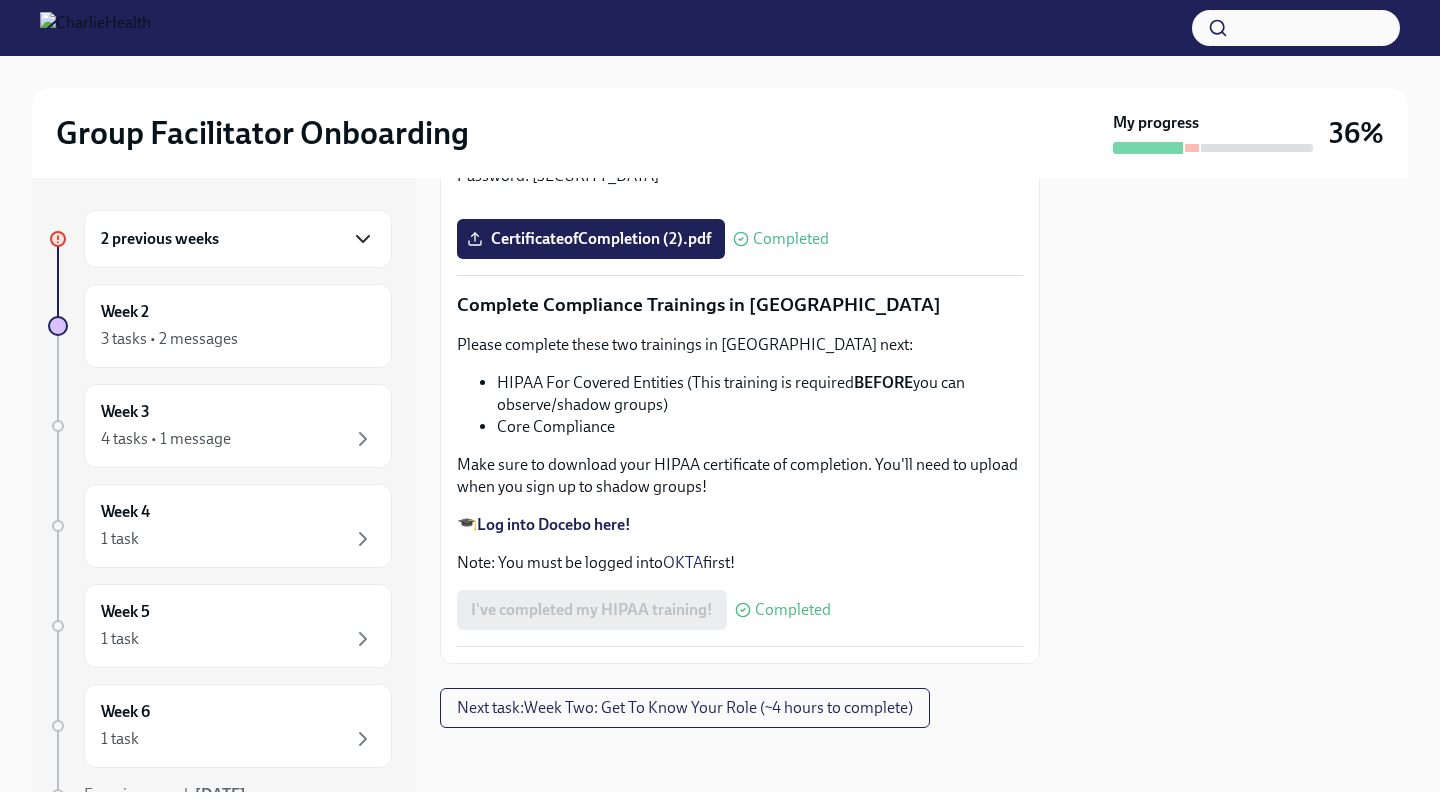 click 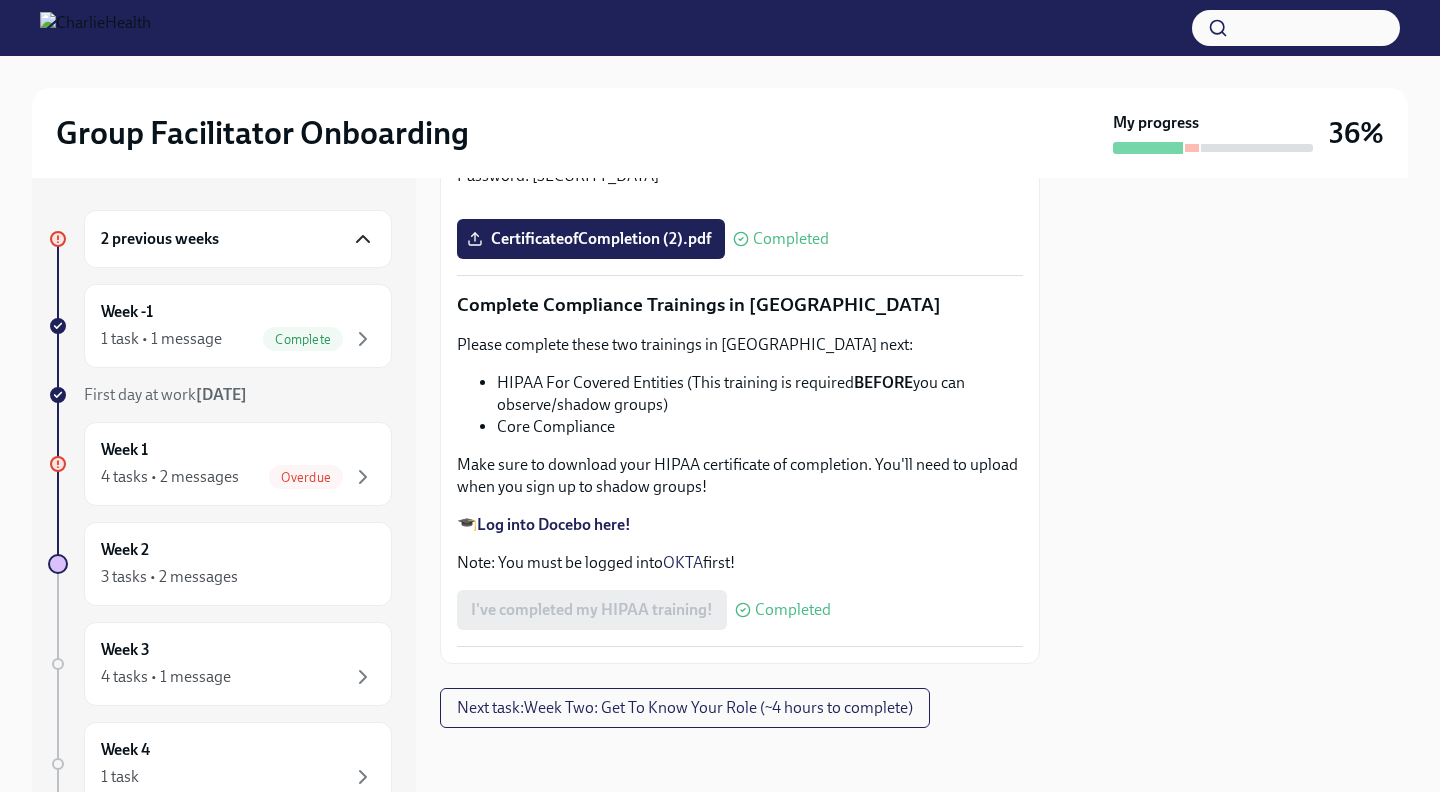 click 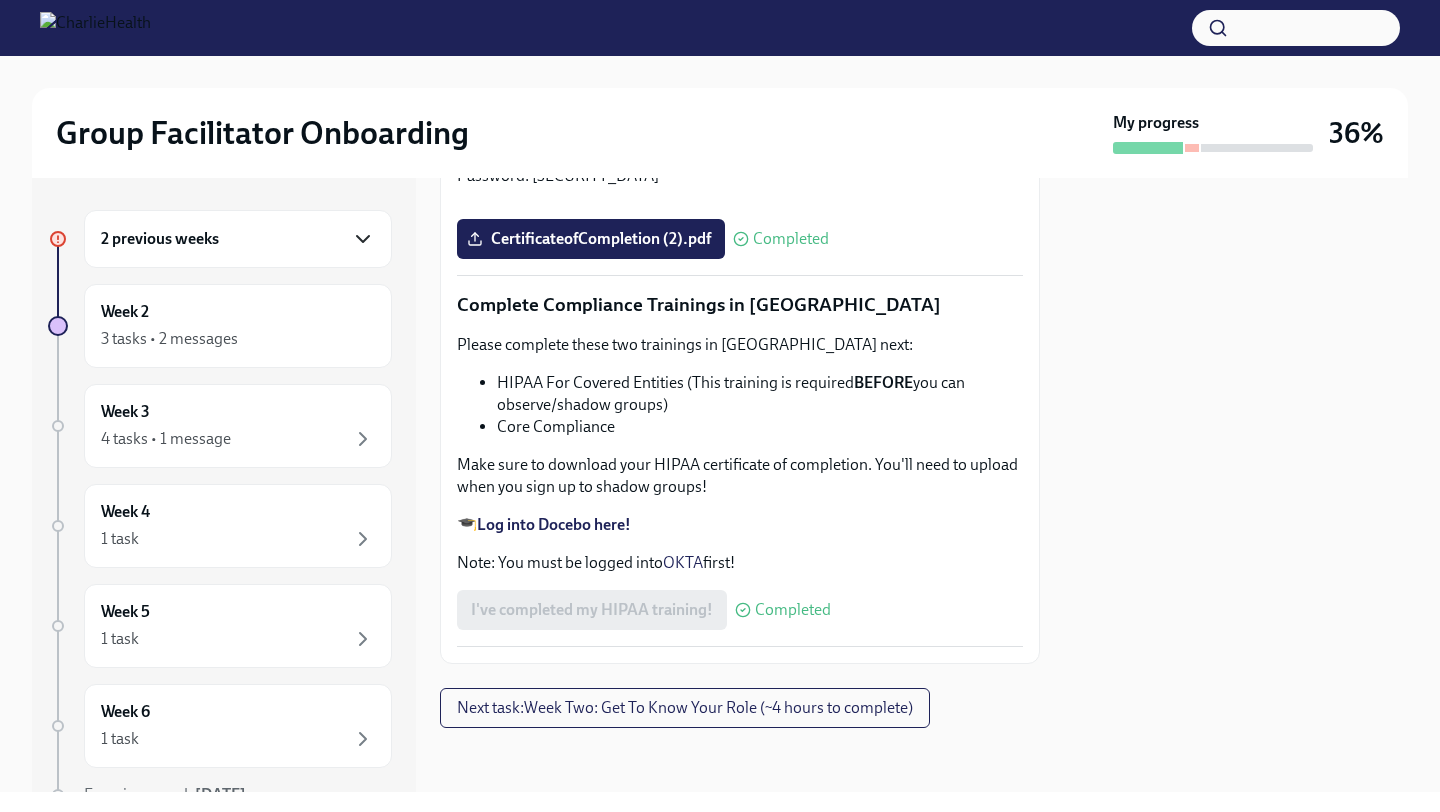 click on "2 previous weeks" at bounding box center (238, 239) 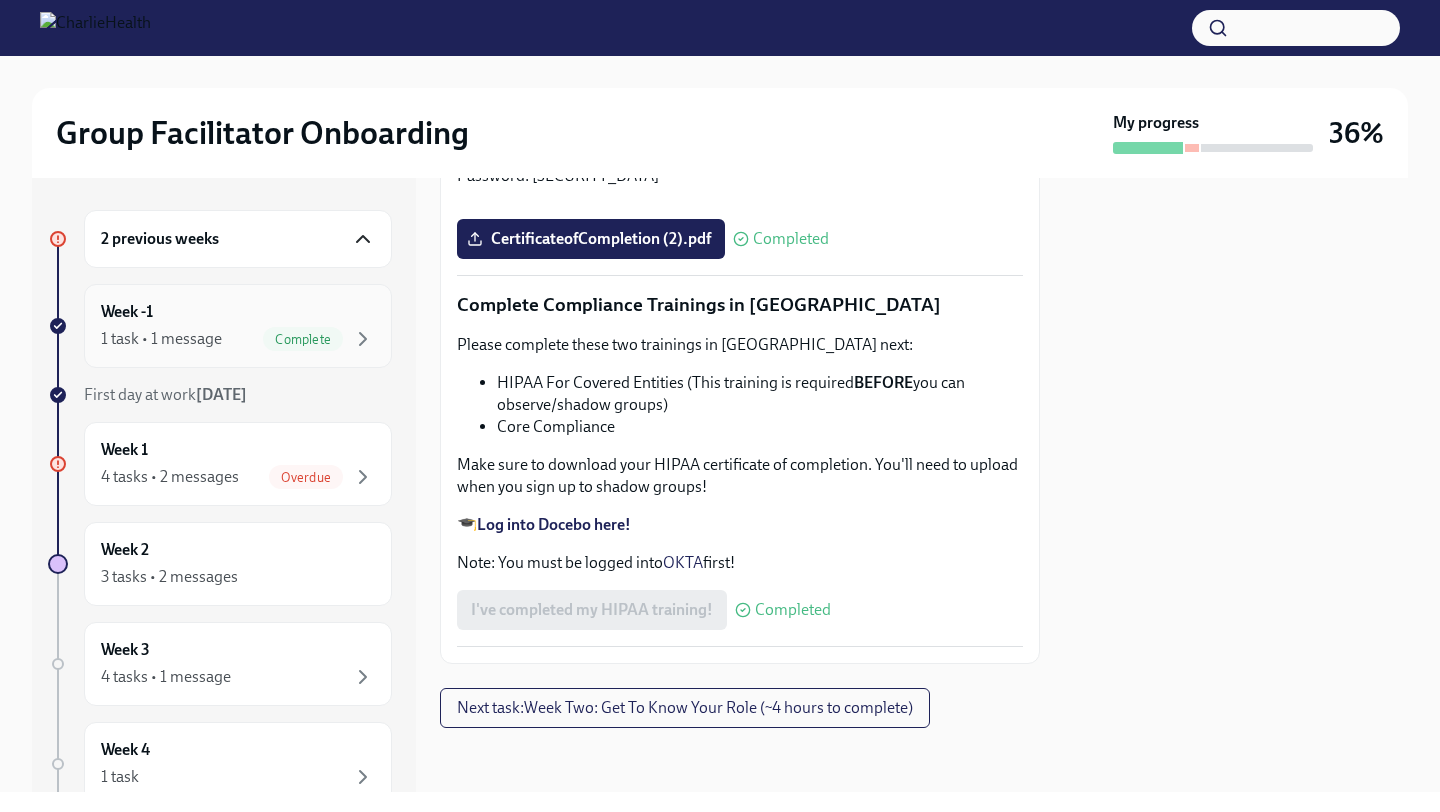 click on "Complete" at bounding box center [303, 339] 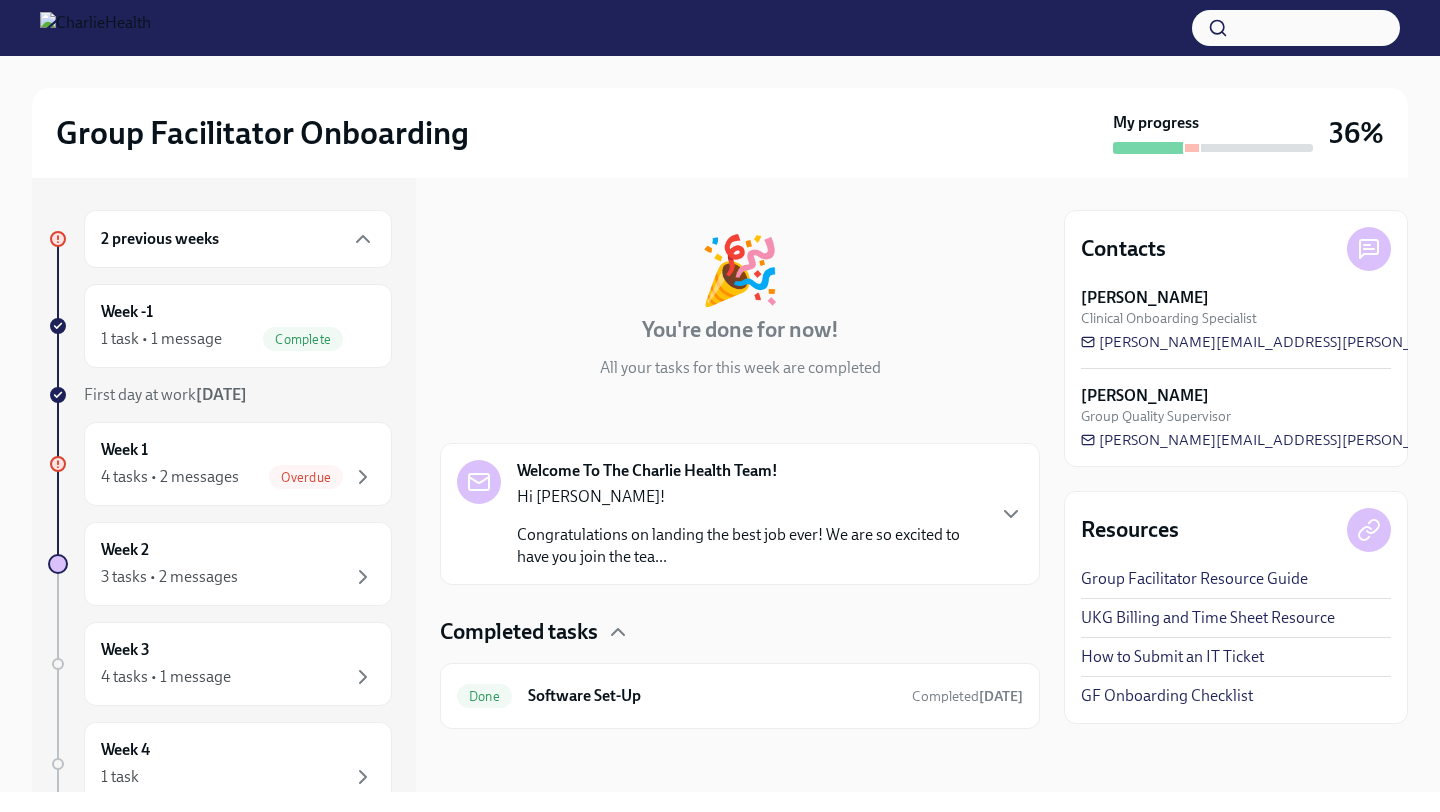 scroll, scrollTop: 66, scrollLeft: 0, axis: vertical 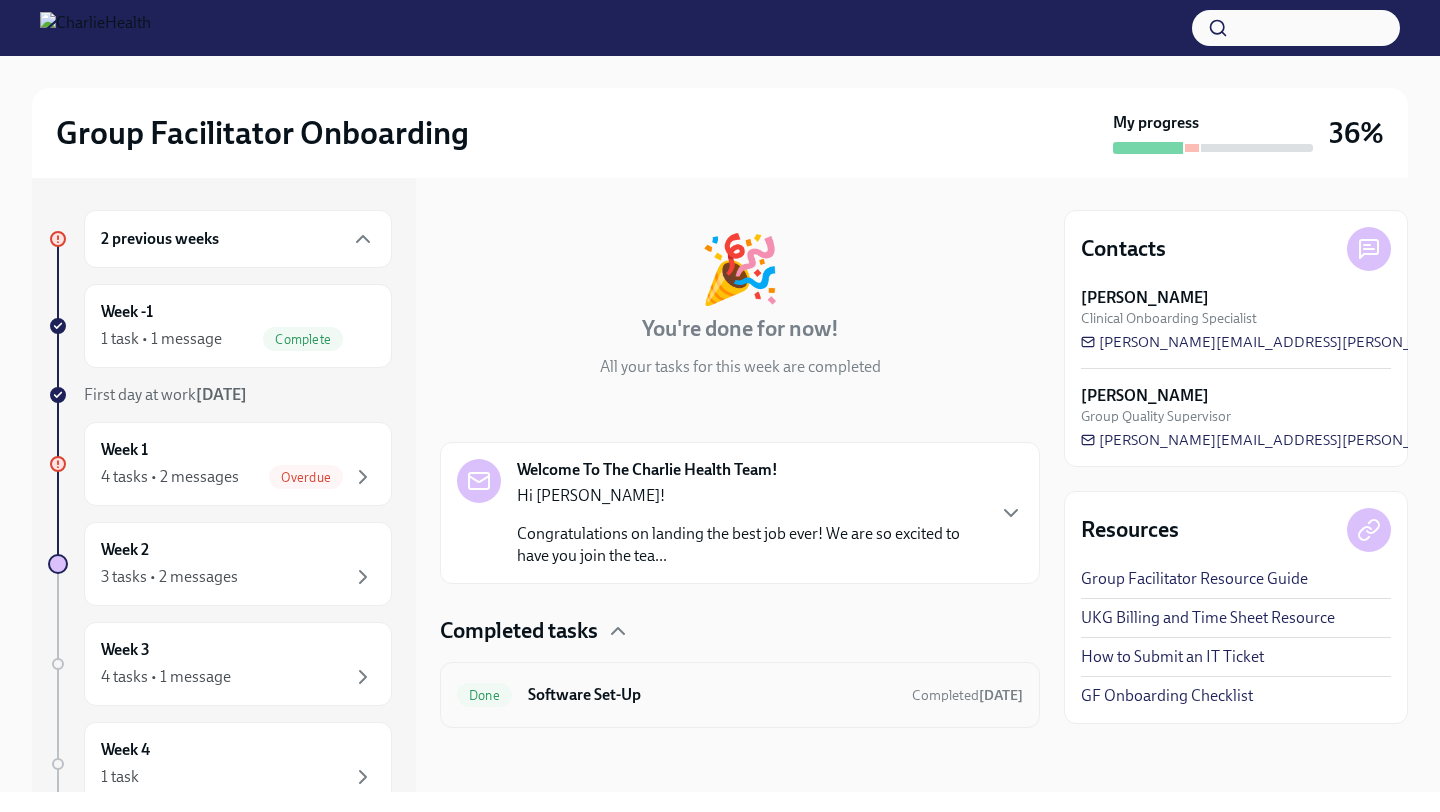 click on "Software Set-Up" at bounding box center [712, 695] 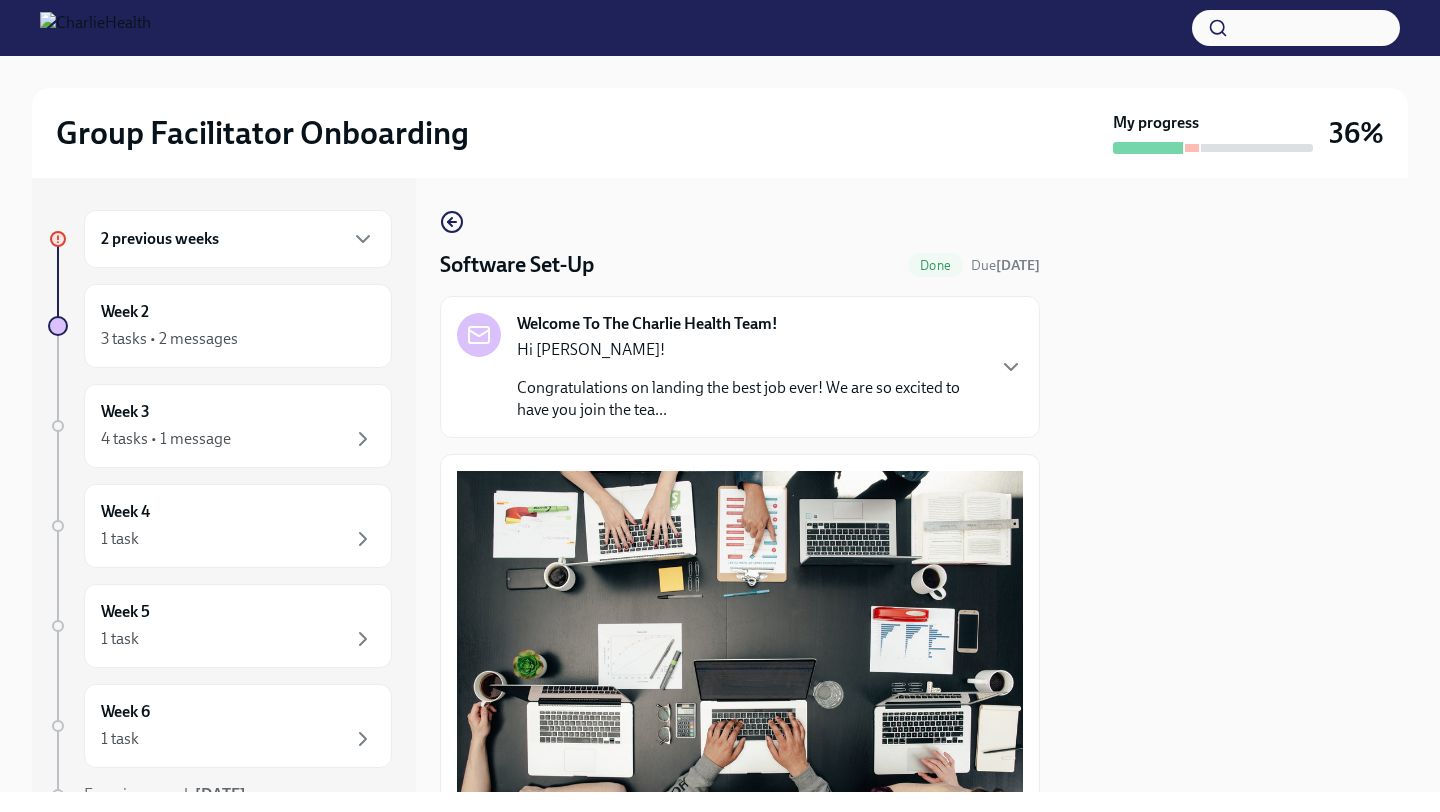 click on "Hi Kamoné!
Congratulations on landing the best job ever! We are so excited to have you join the tea..." at bounding box center (750, 380) 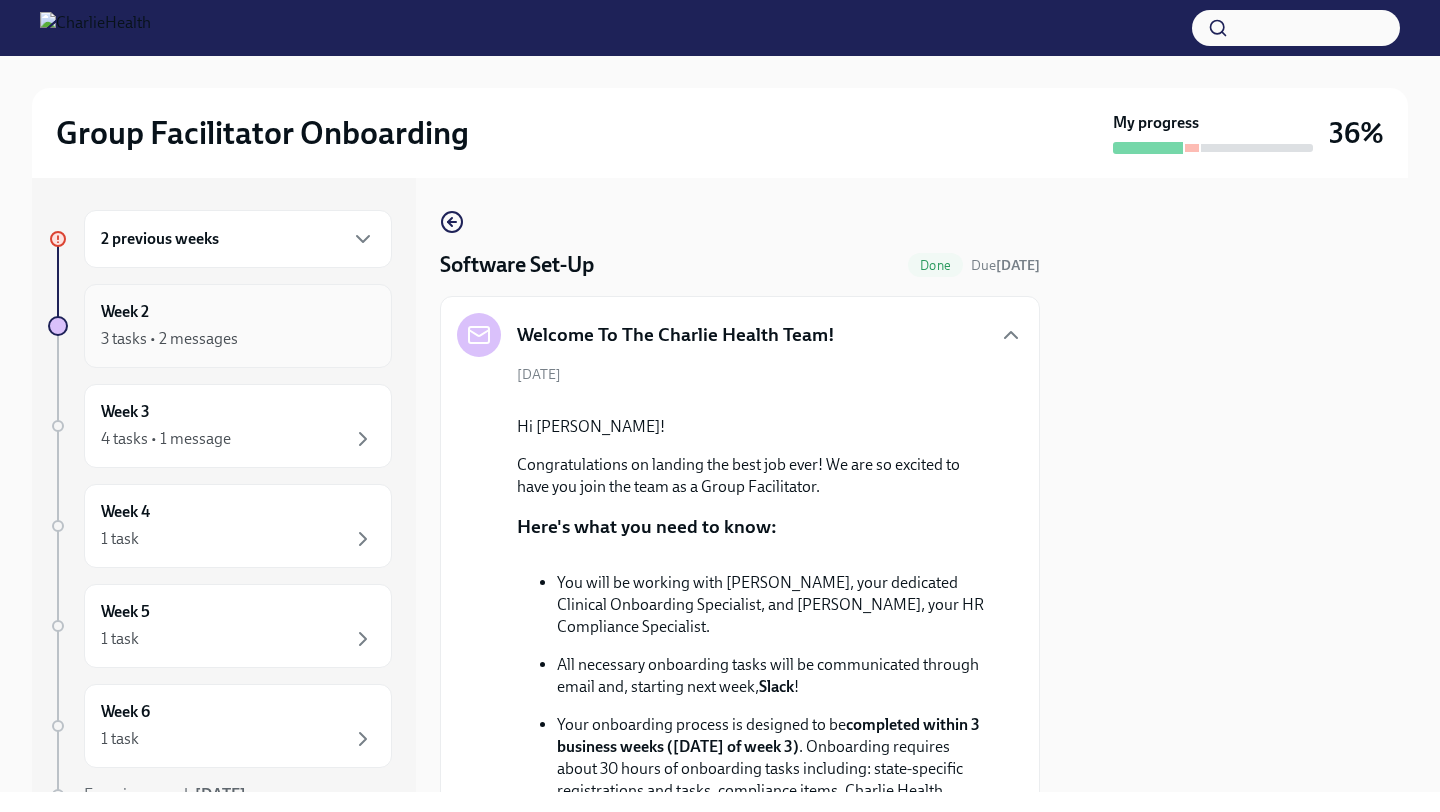 click on "3 tasks • 2 messages" at bounding box center [238, 339] 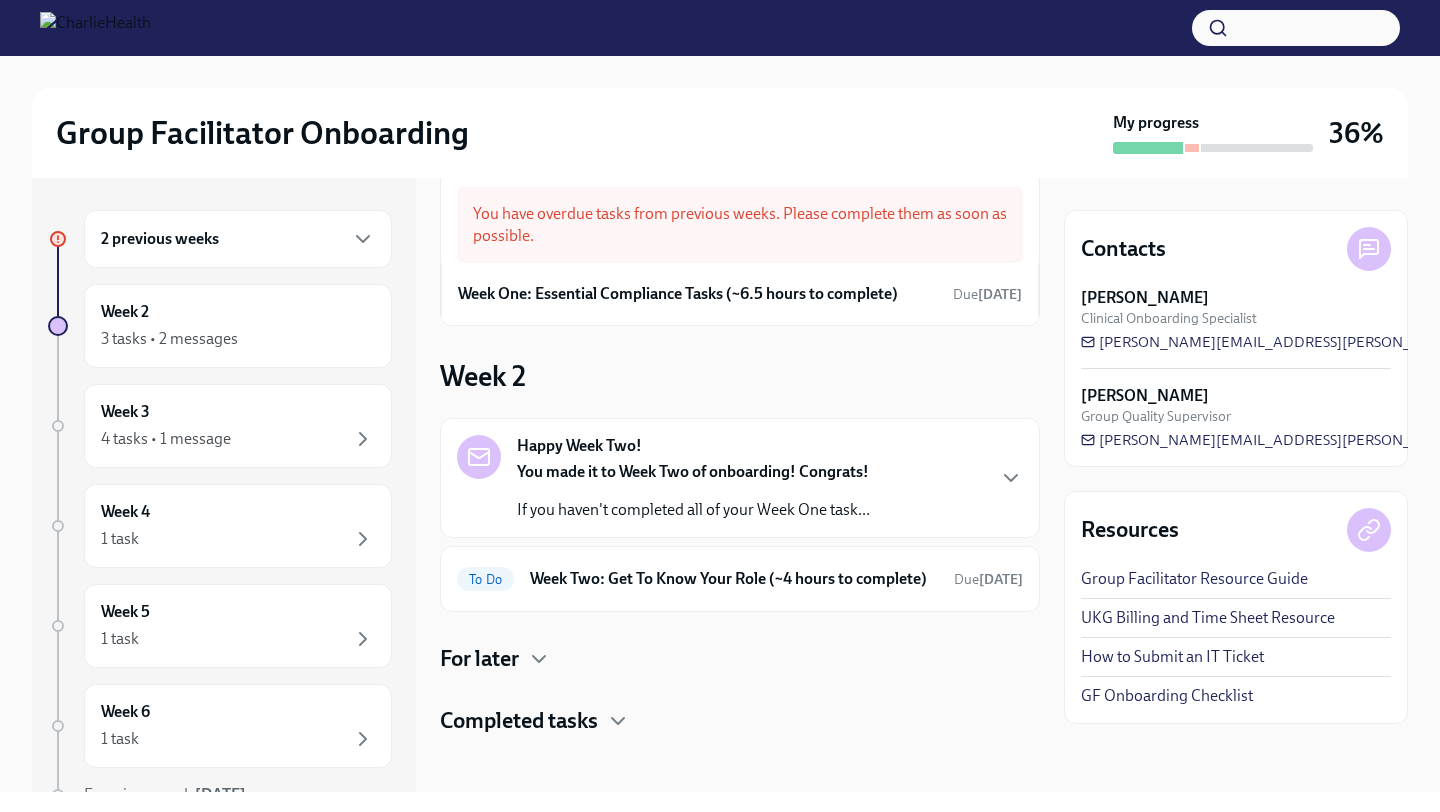 scroll, scrollTop: 68, scrollLeft: 0, axis: vertical 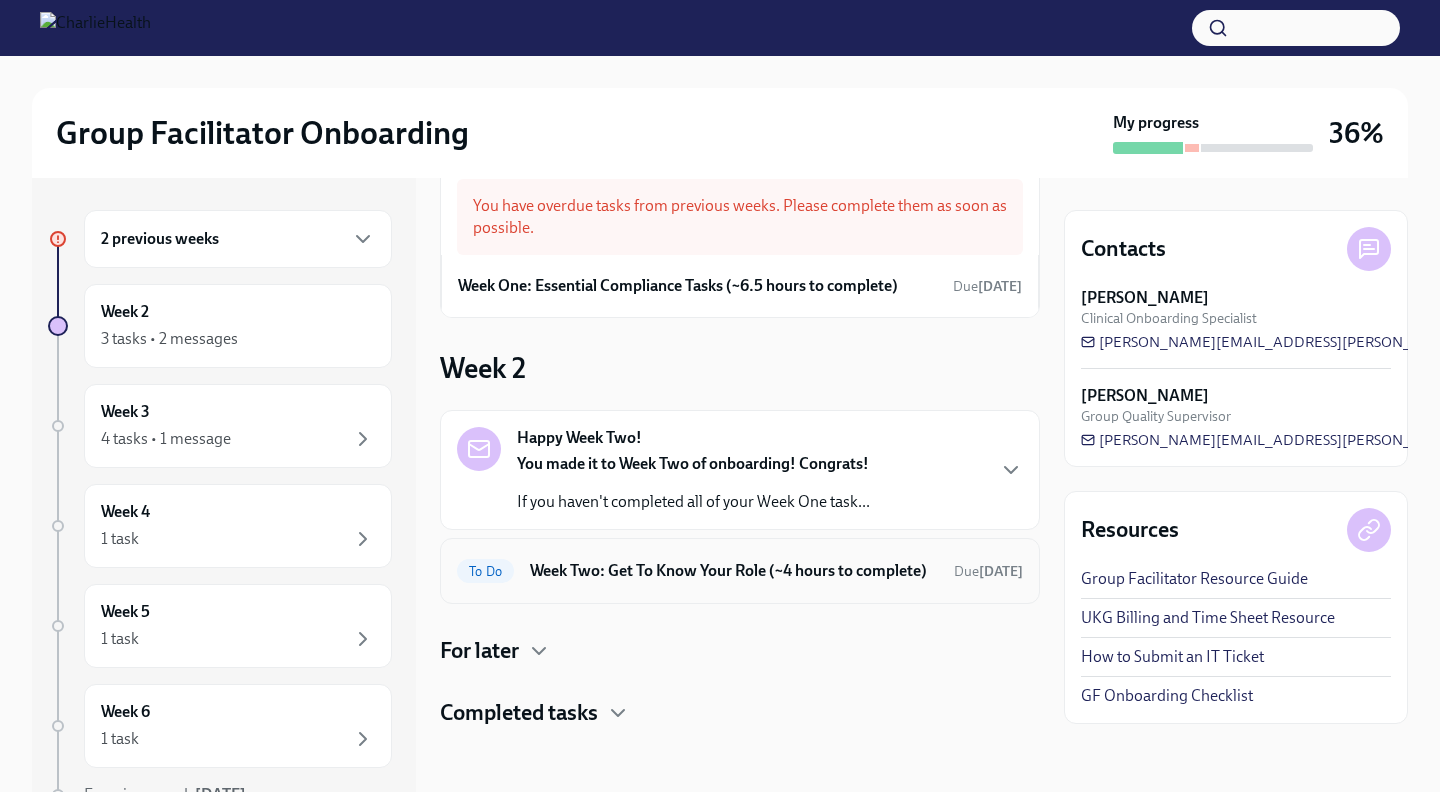 click on "Week Two: Get To Know Your Role (~4 hours to complete)" at bounding box center [734, 571] 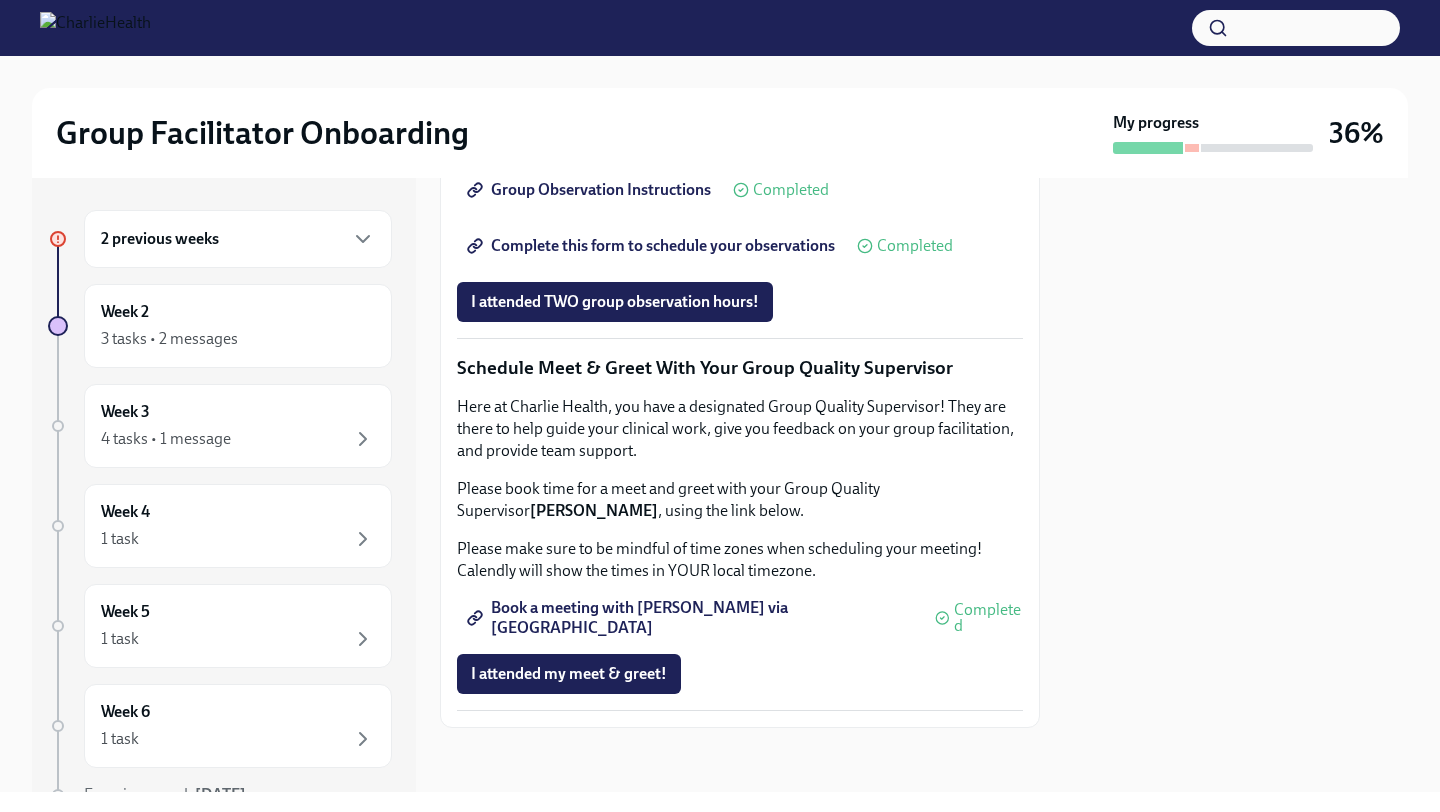 scroll, scrollTop: 1886, scrollLeft: 0, axis: vertical 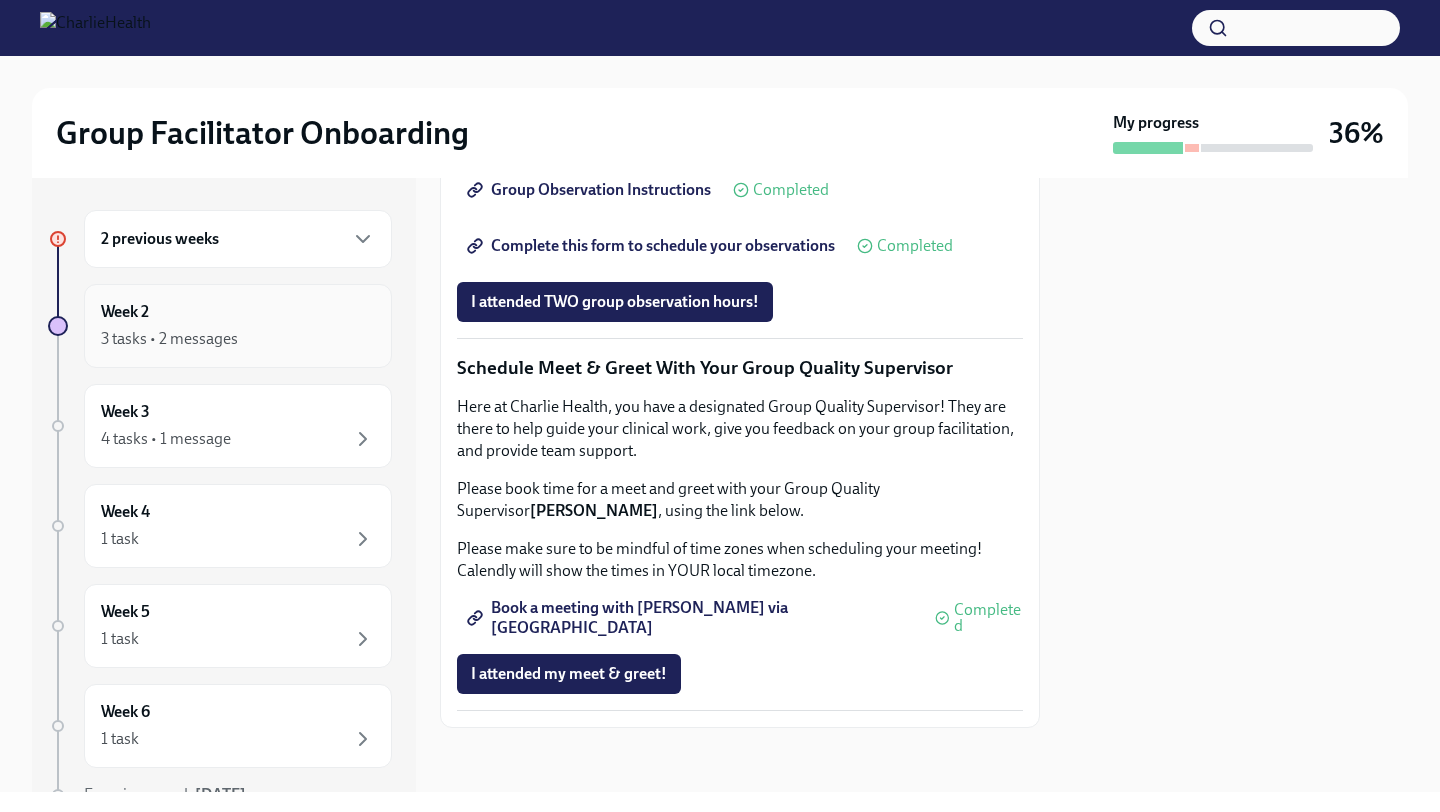 click on "Week 2 3 tasks • 2 messages" at bounding box center [238, 326] 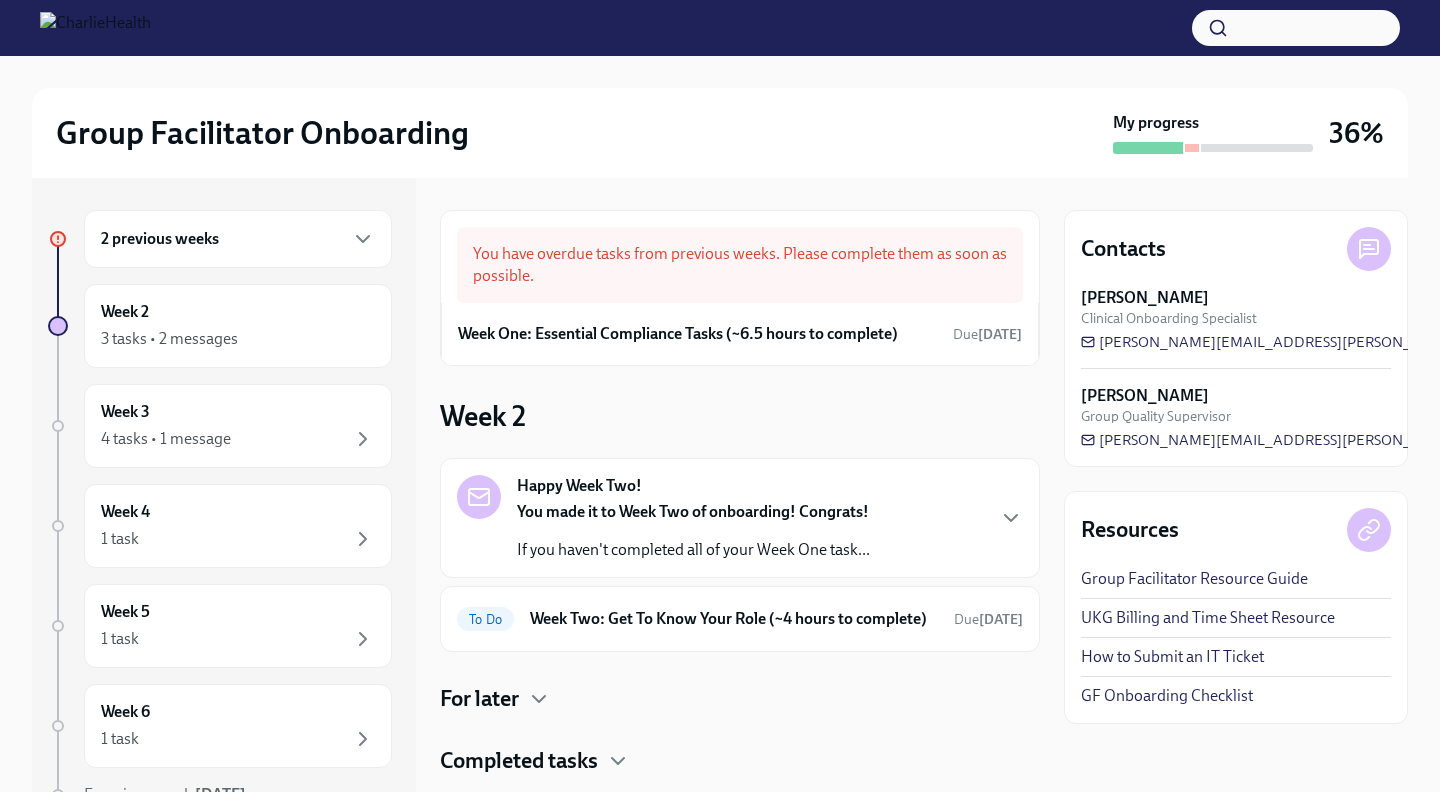 scroll, scrollTop: 68, scrollLeft: 0, axis: vertical 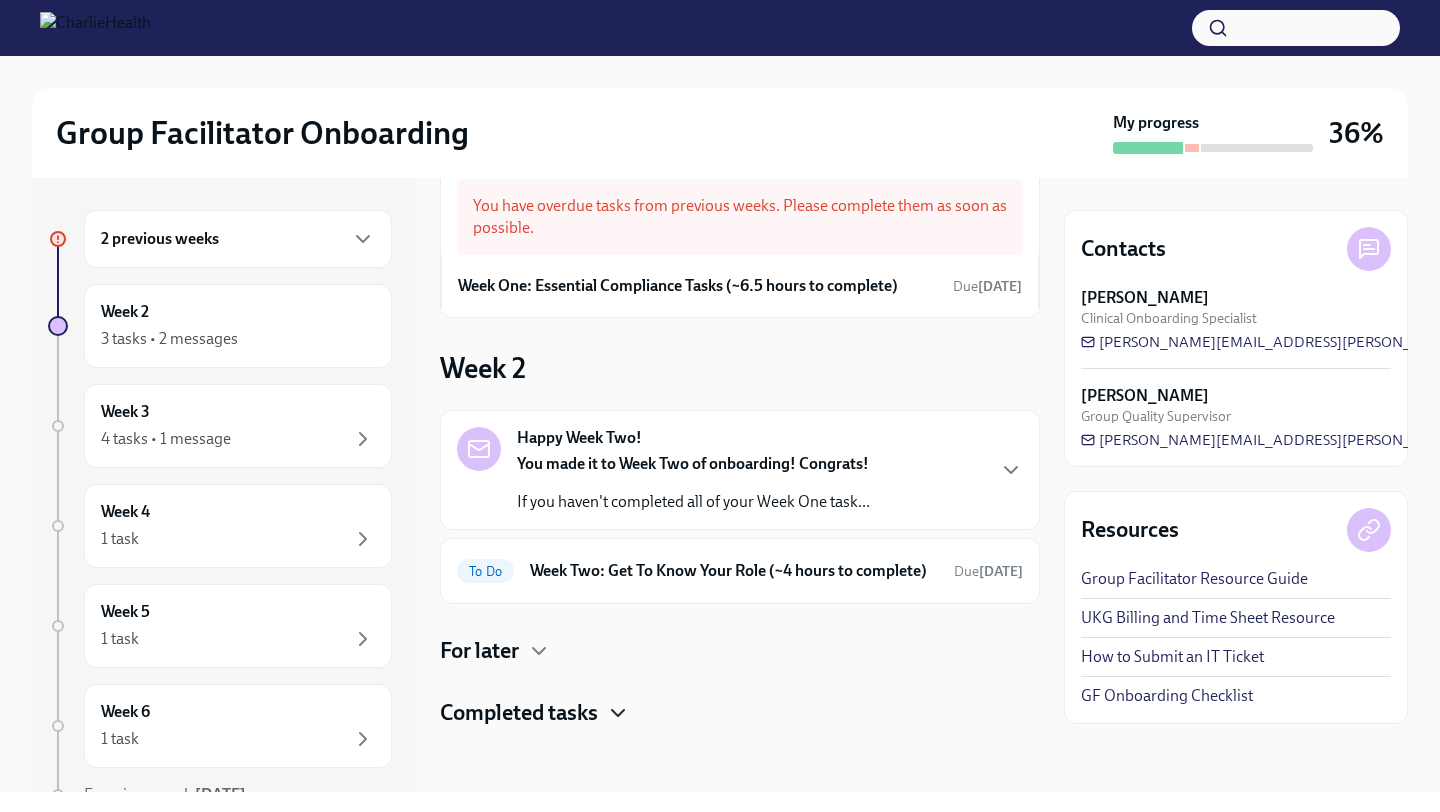 click 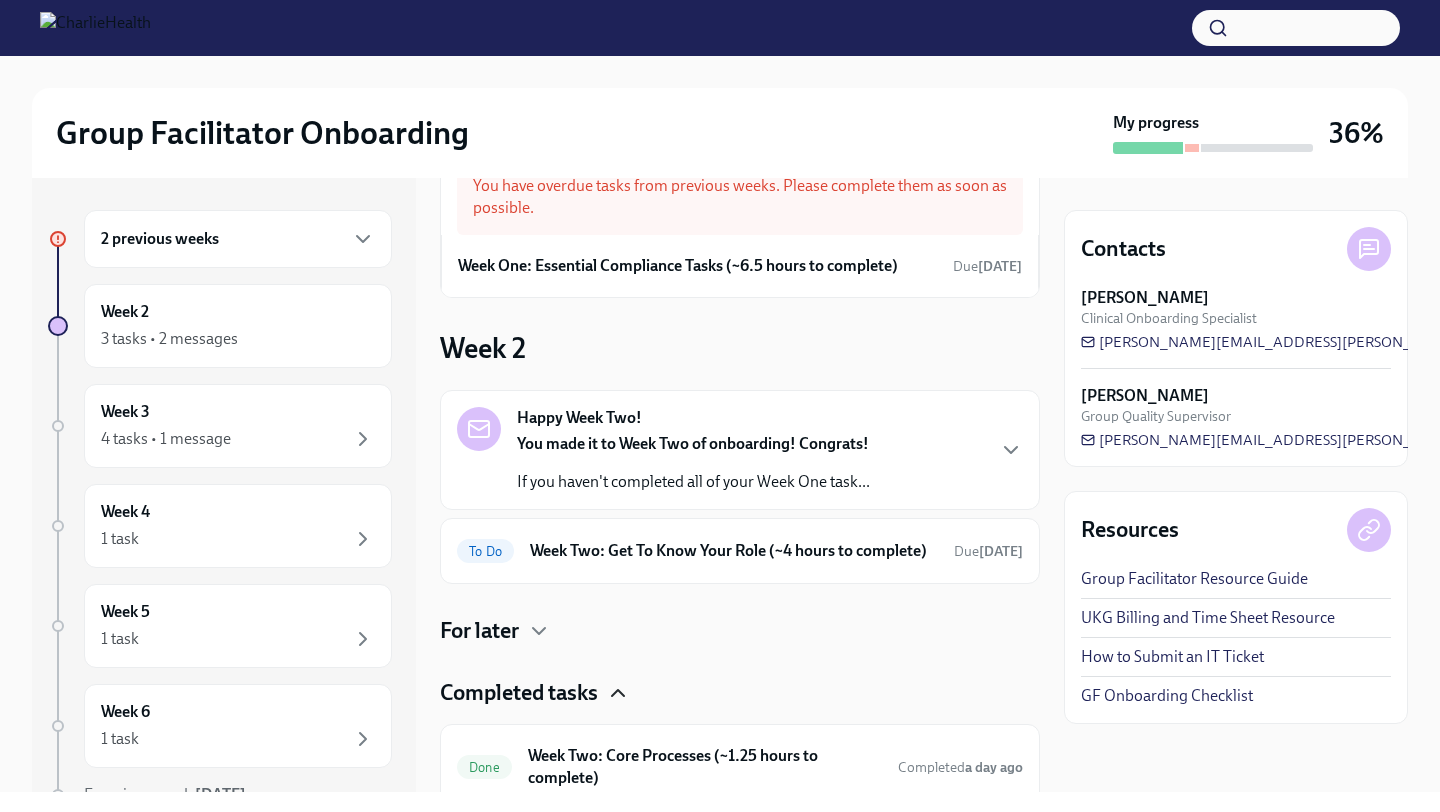 scroll, scrollTop: 272, scrollLeft: 0, axis: vertical 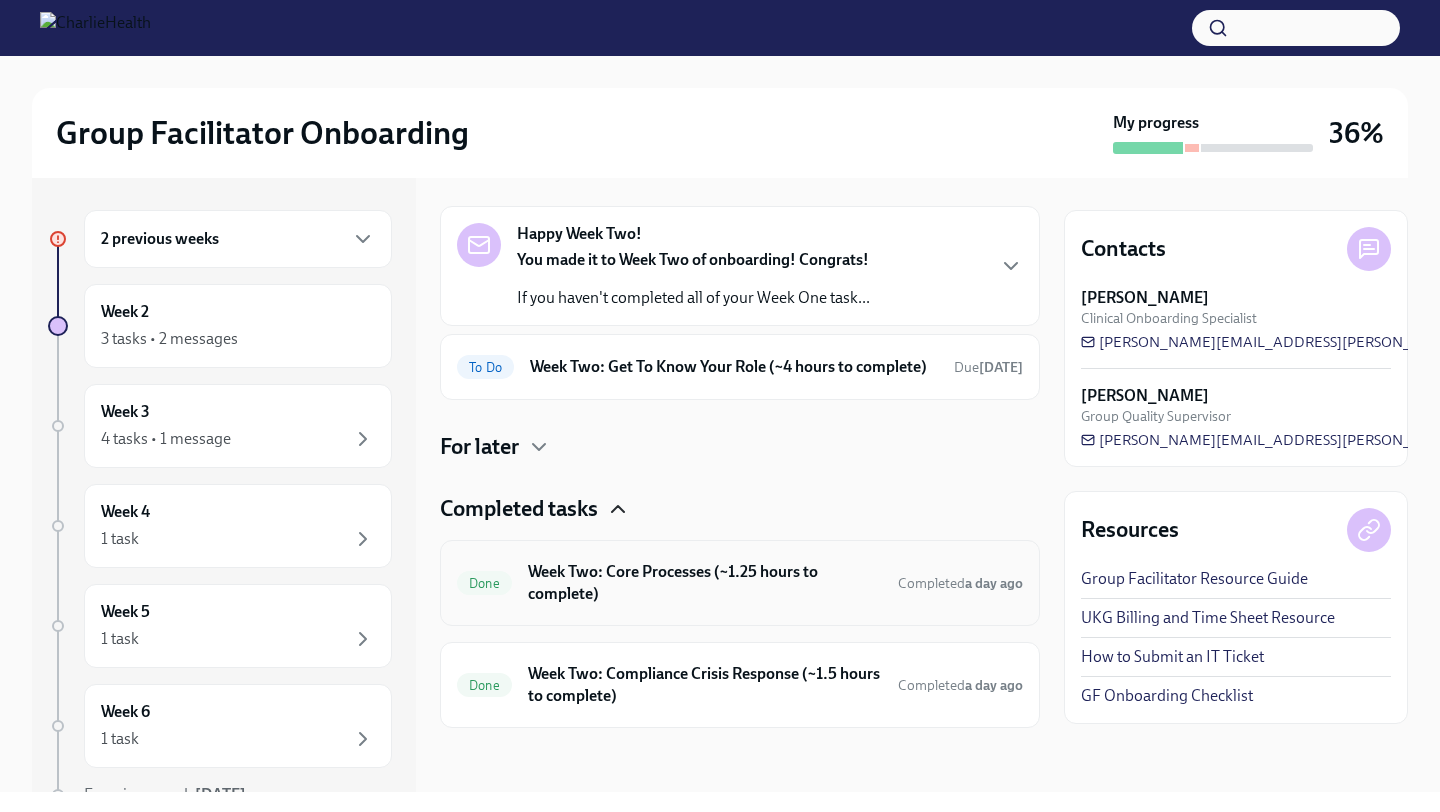 click on "Week Two: Core Processes (~1.25 hours to complete)" at bounding box center [705, 583] 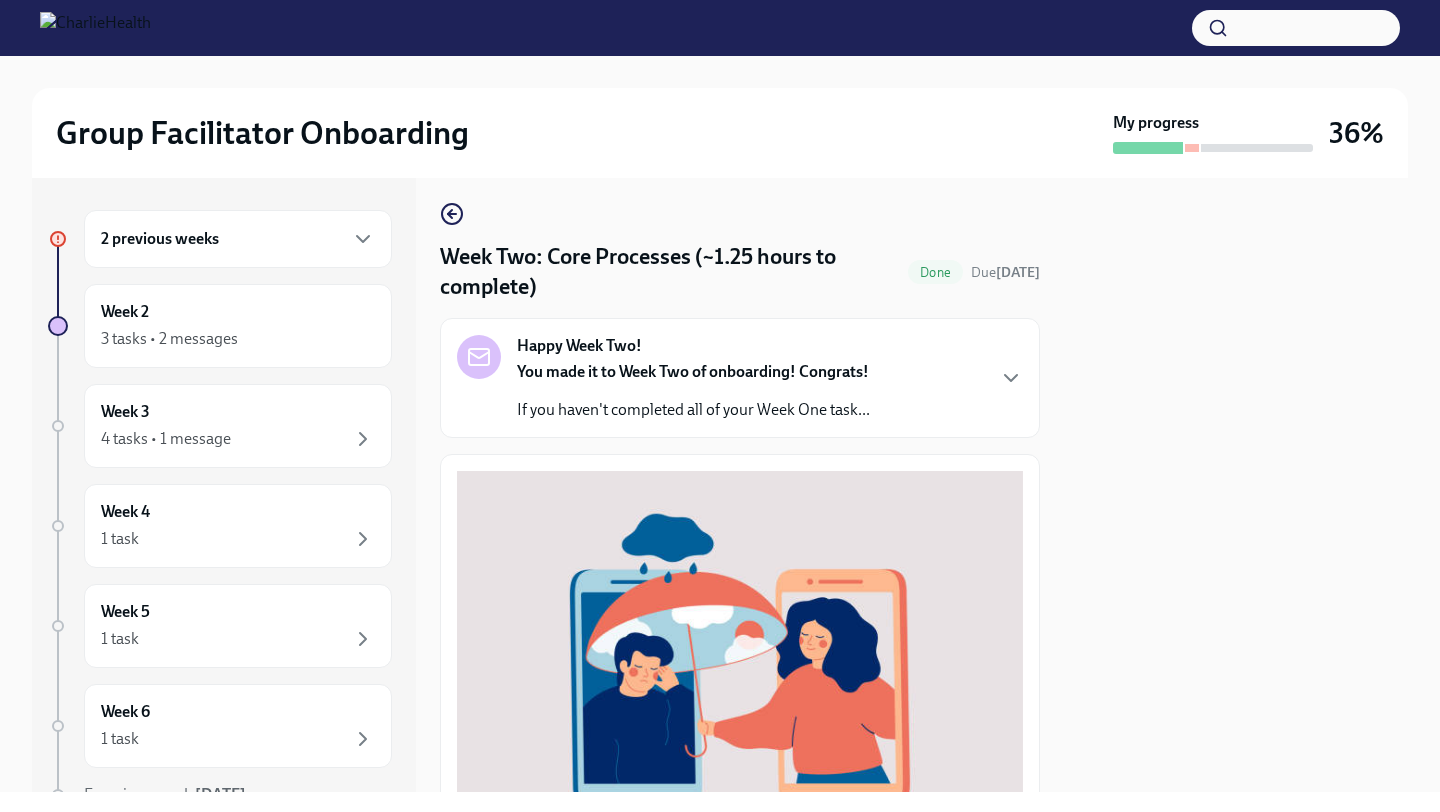 scroll, scrollTop: 0, scrollLeft: 0, axis: both 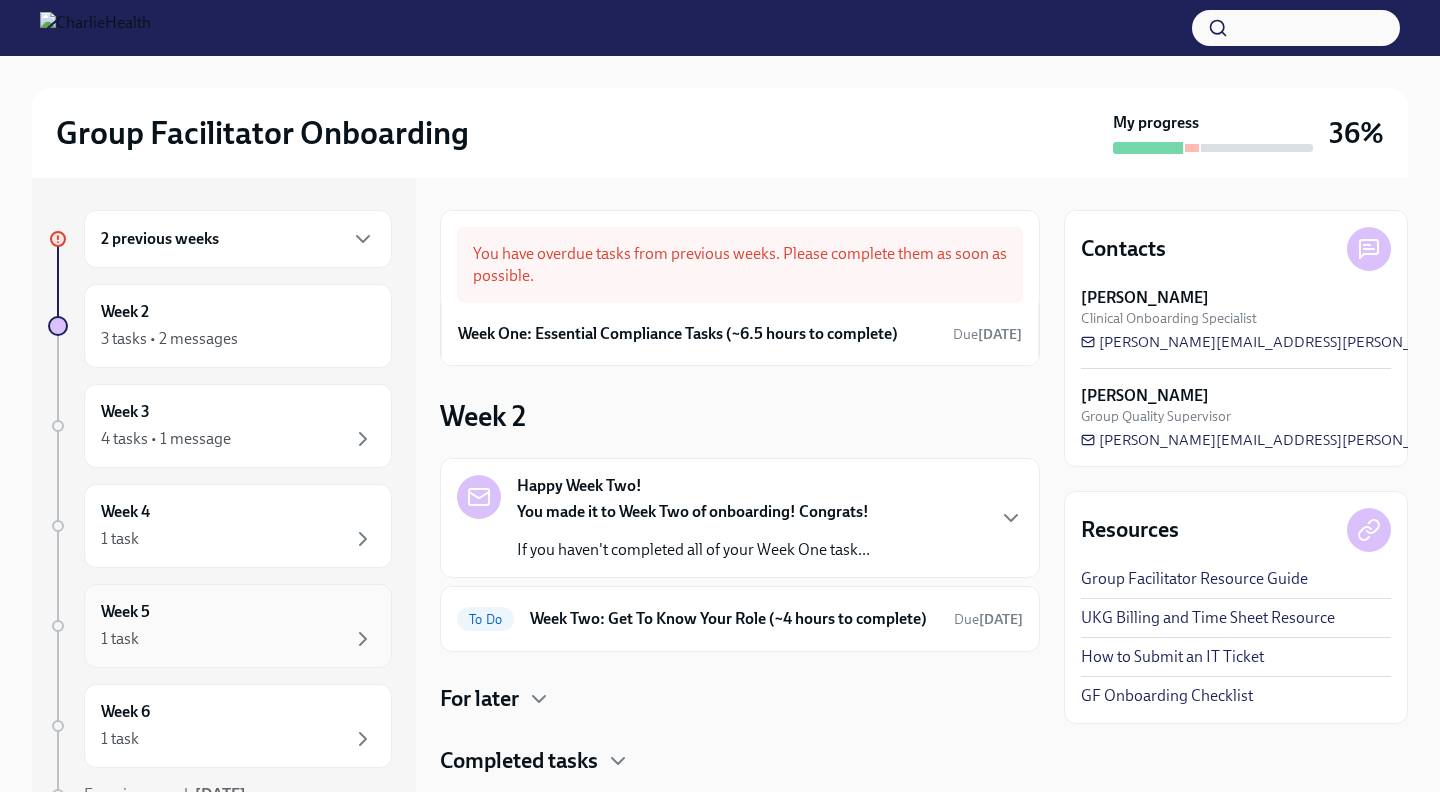 click on "Week 5 1 task" at bounding box center [238, 626] 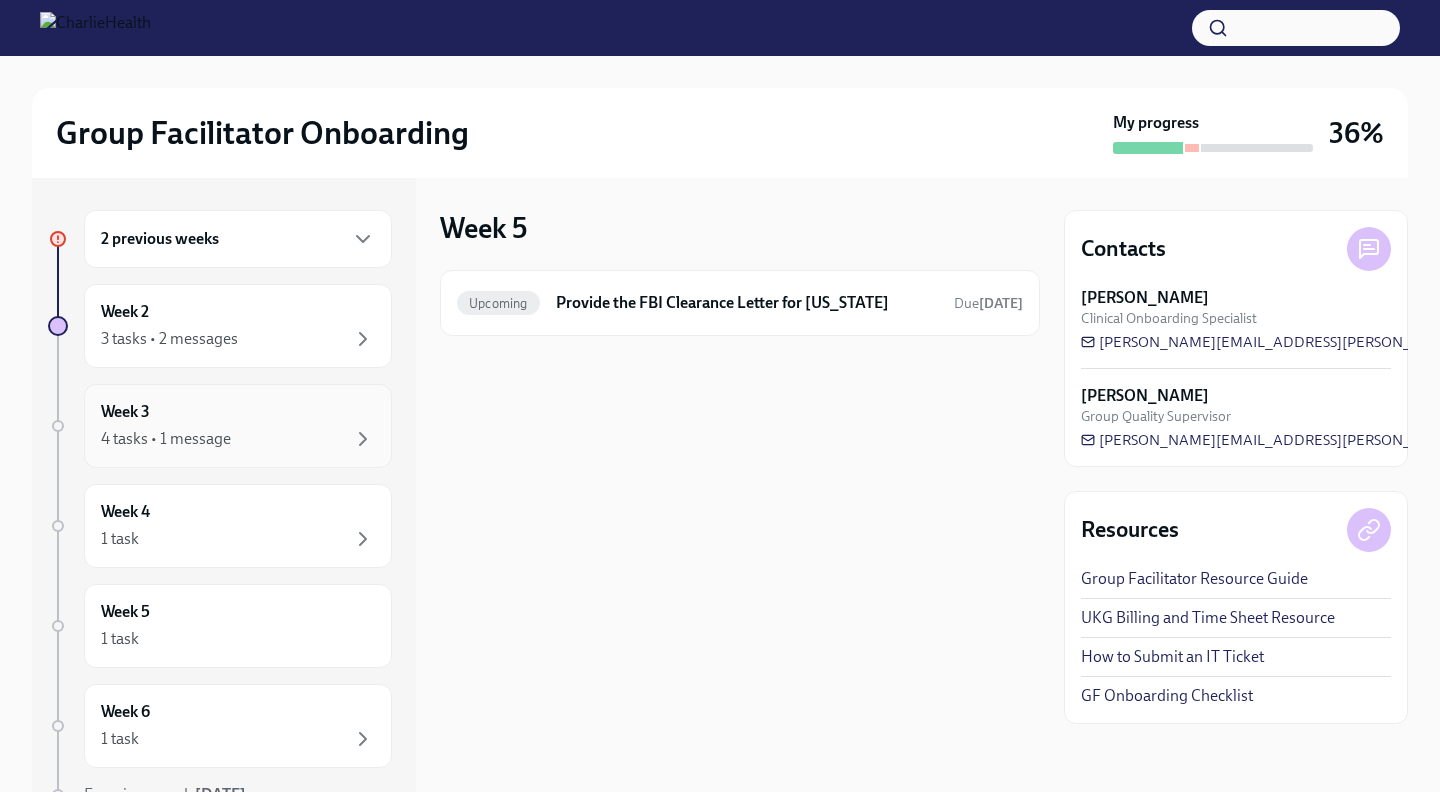 click on "Week 3 4 tasks • 1 message" at bounding box center [238, 426] 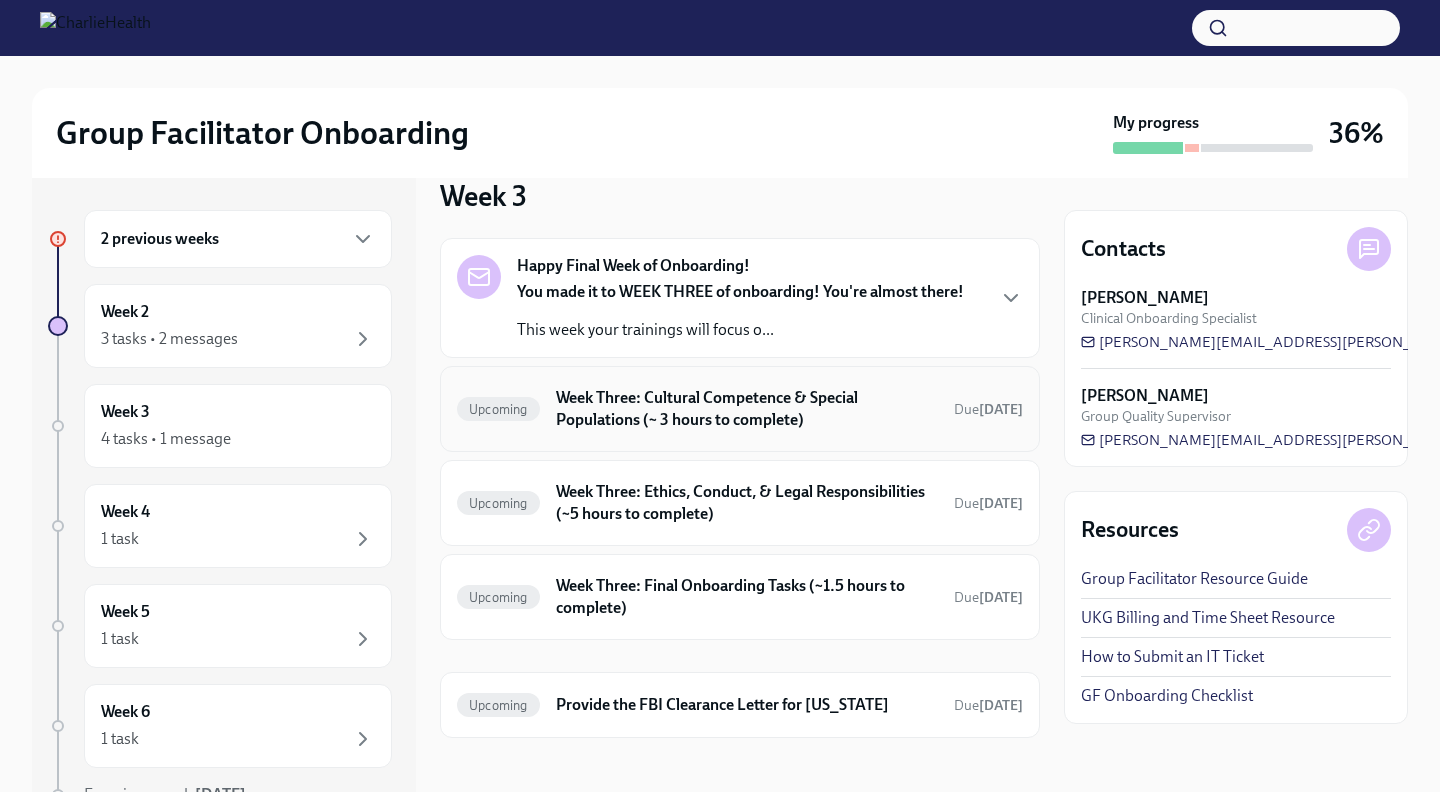 scroll, scrollTop: 42, scrollLeft: 0, axis: vertical 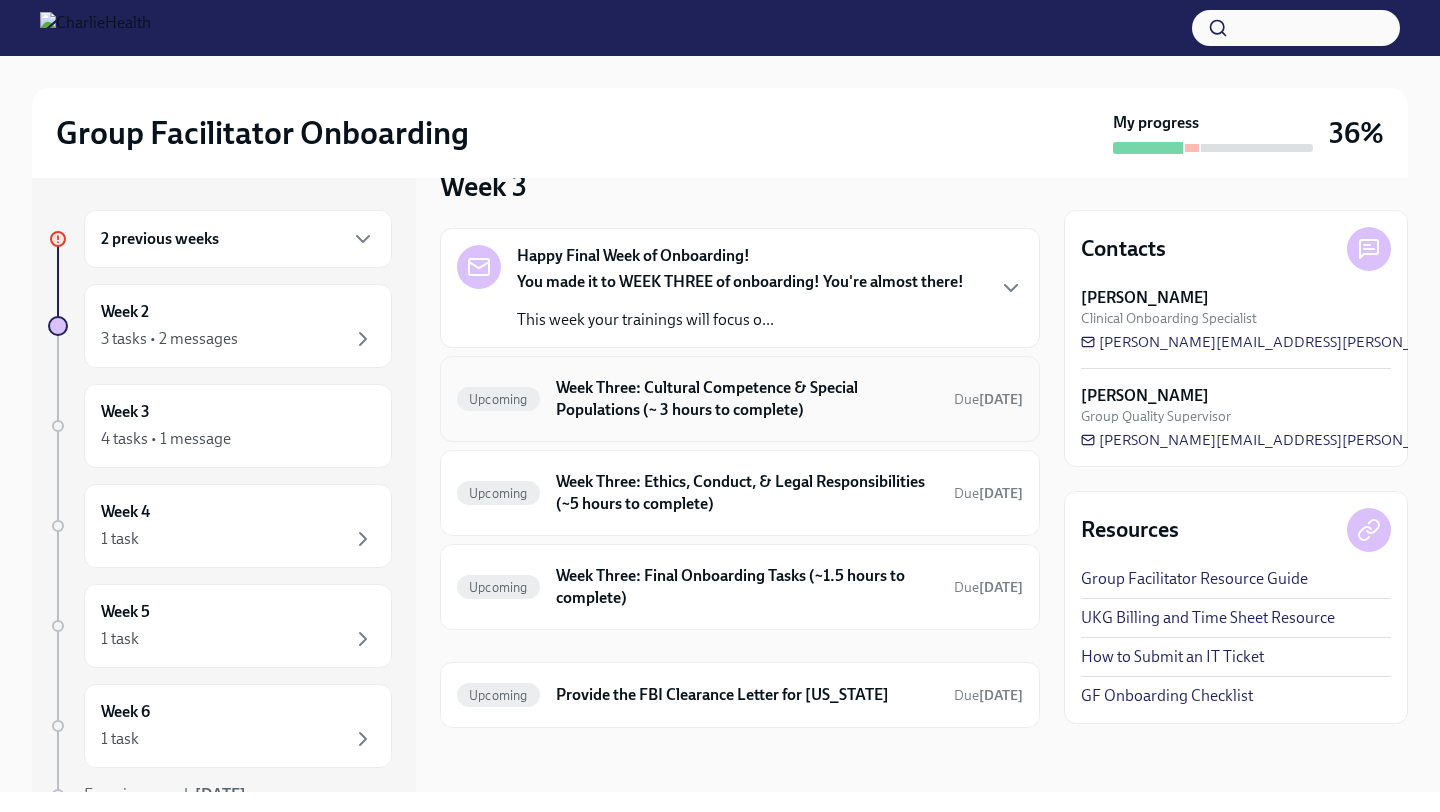 click on "Week Three: Cultural Competence & Special Populations (~ 3 hours to complete)" at bounding box center [747, 399] 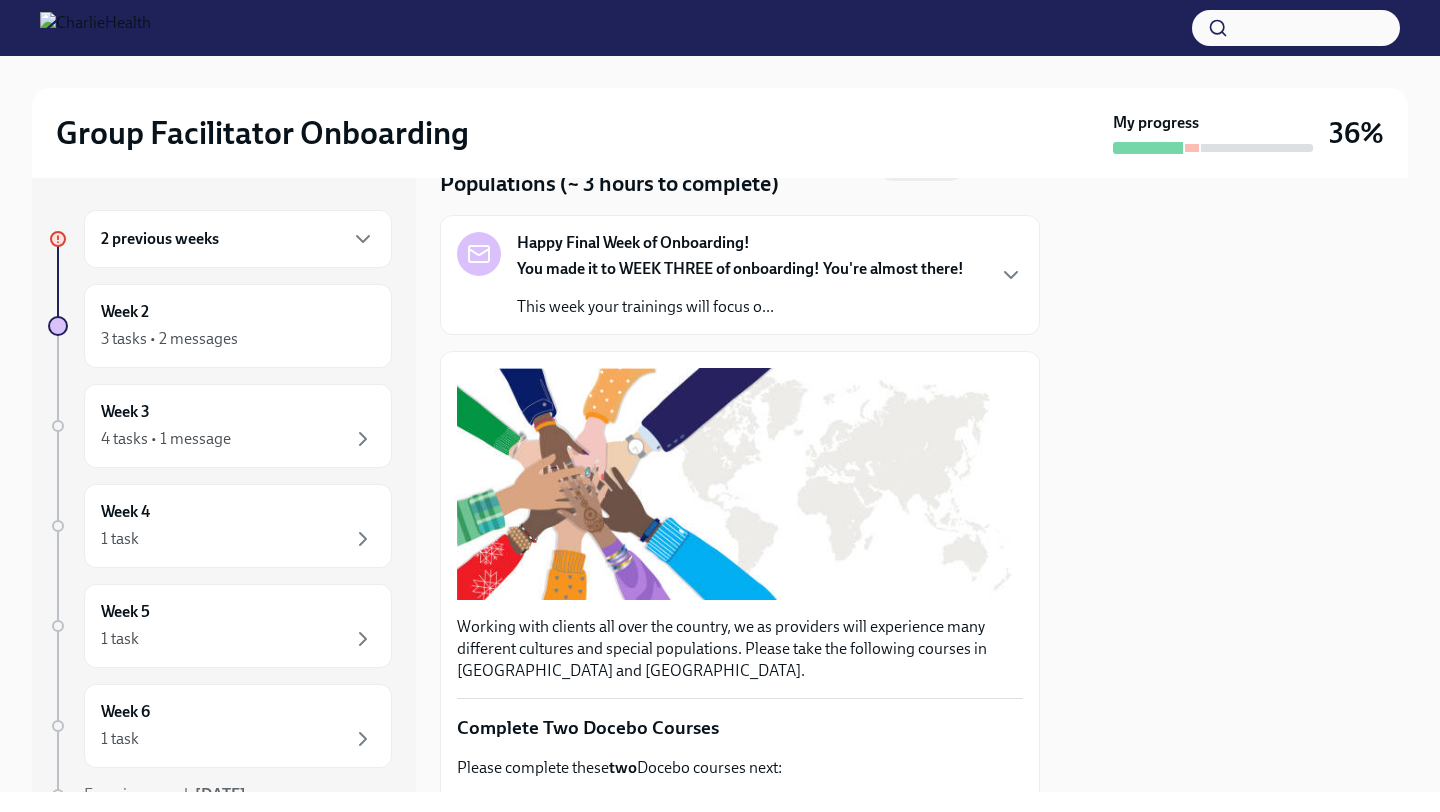 scroll, scrollTop: 0, scrollLeft: 0, axis: both 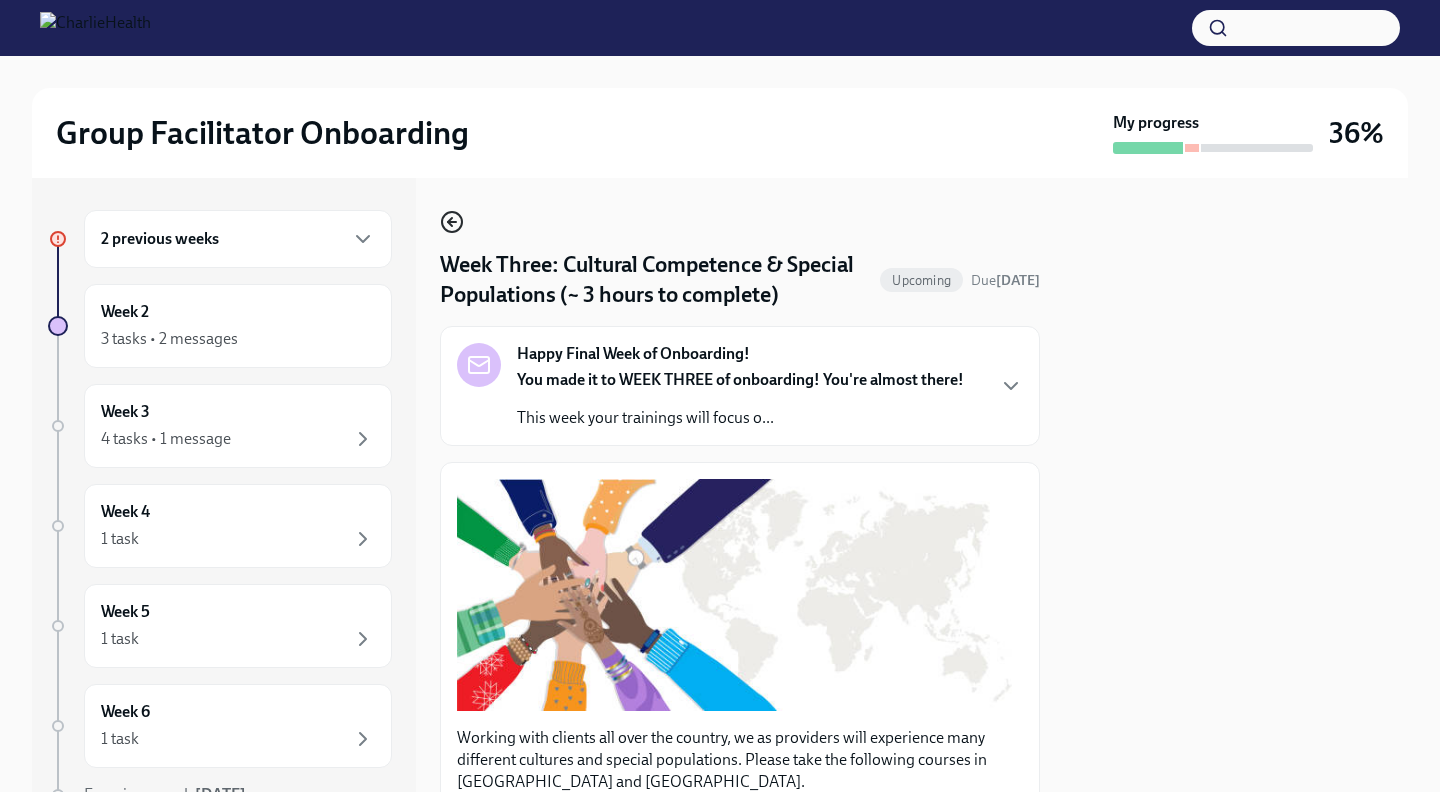 click 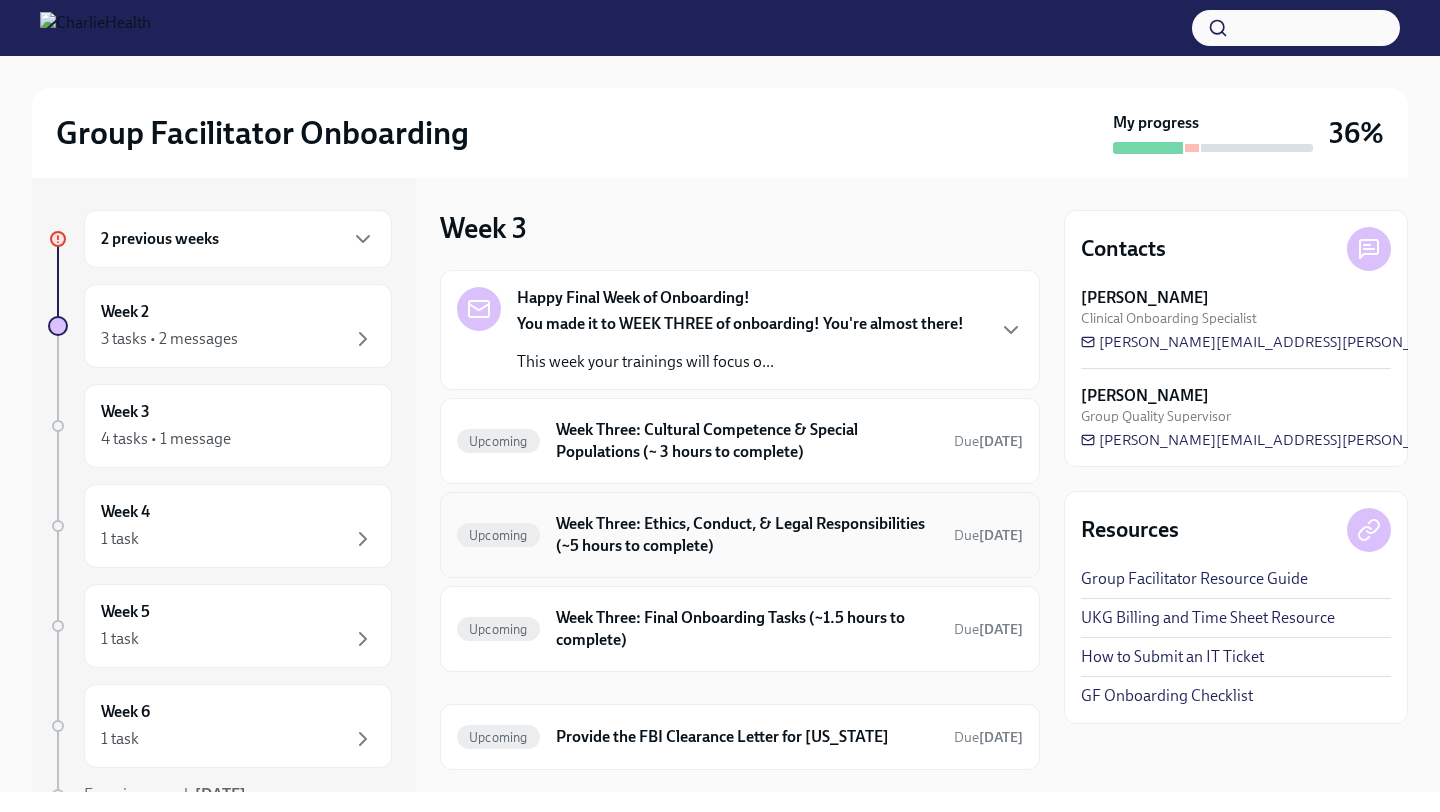 click on "Week Three: Ethics, Conduct, & Legal Responsibilities (~5 hours to complete)" at bounding box center (747, 535) 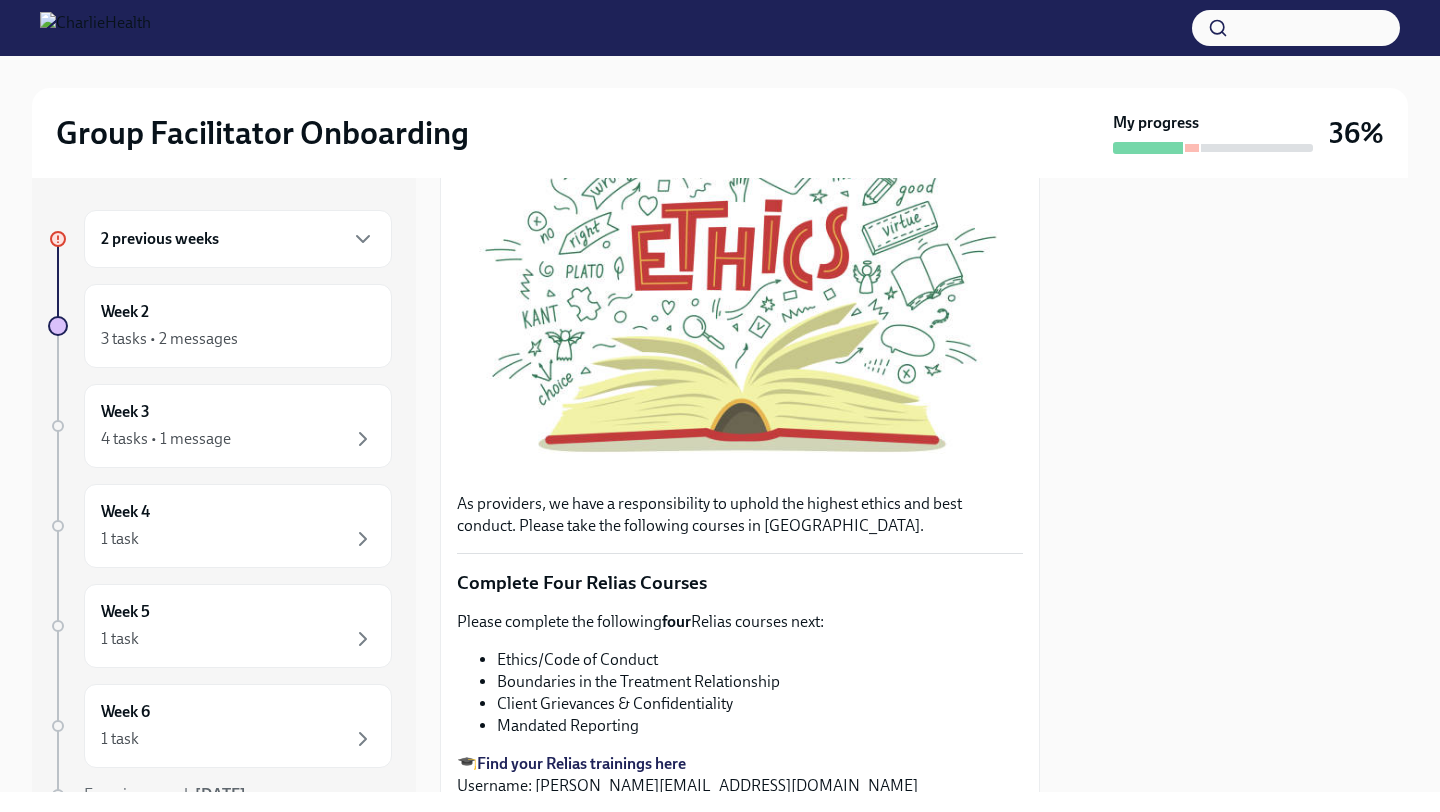 scroll, scrollTop: 0, scrollLeft: 0, axis: both 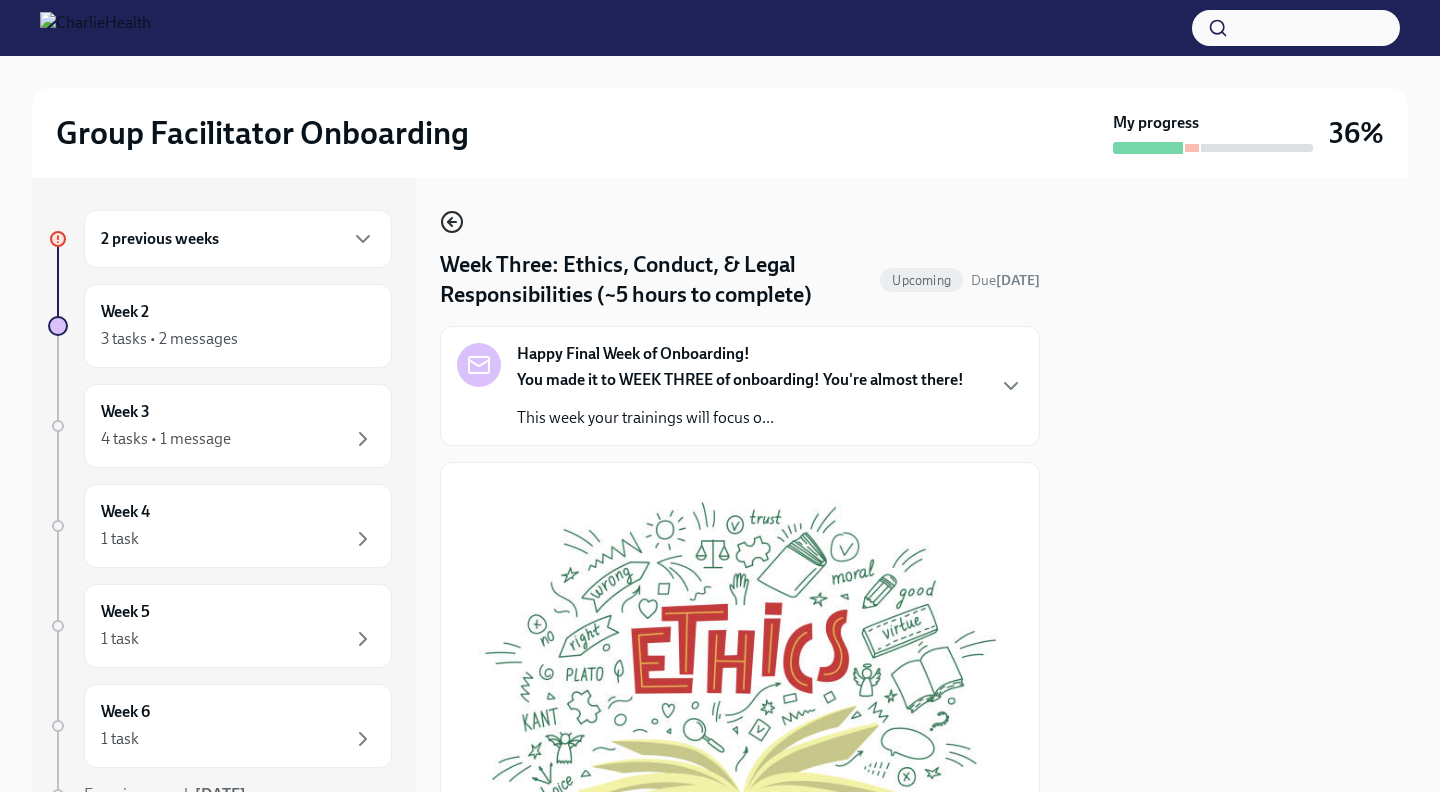 click 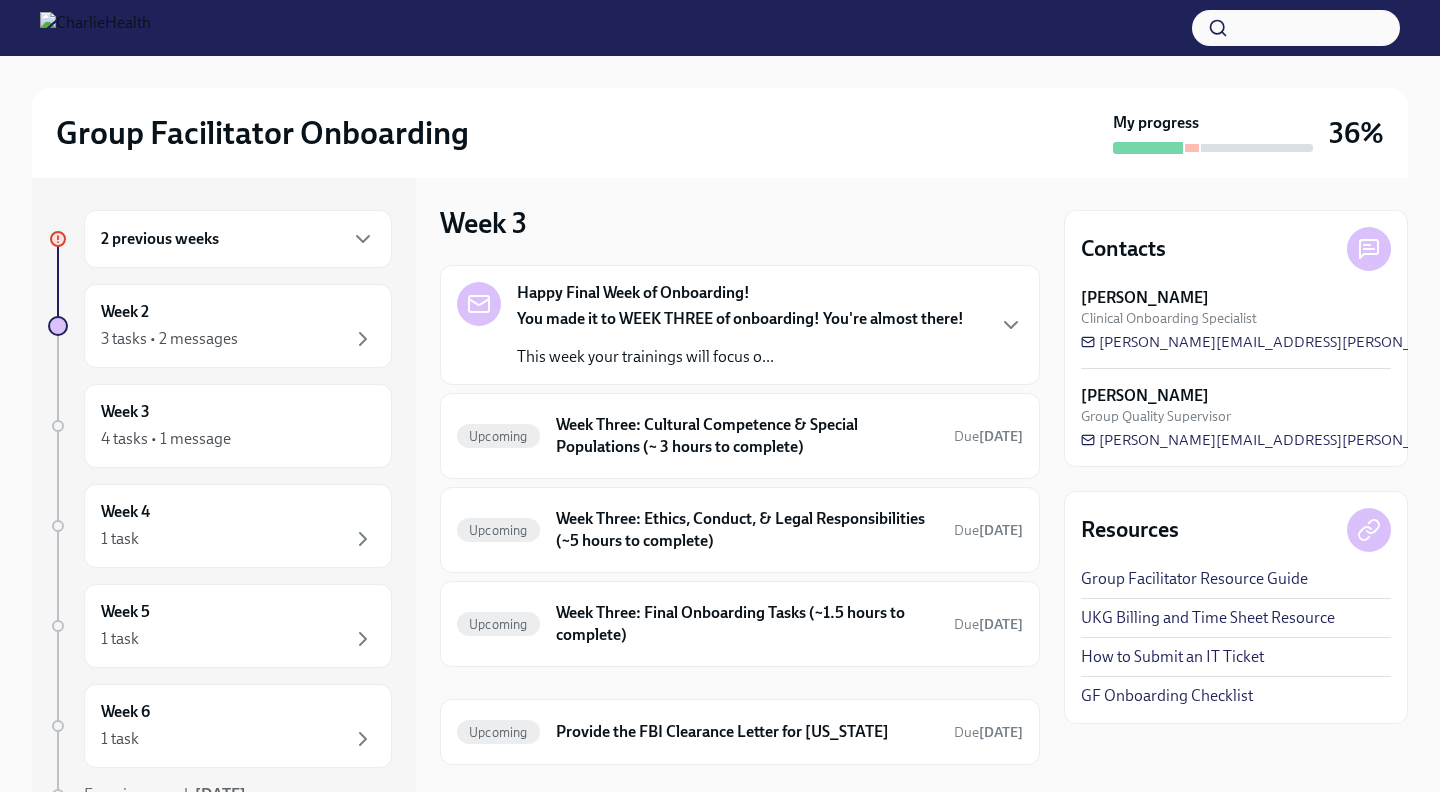 scroll, scrollTop: 42, scrollLeft: 0, axis: vertical 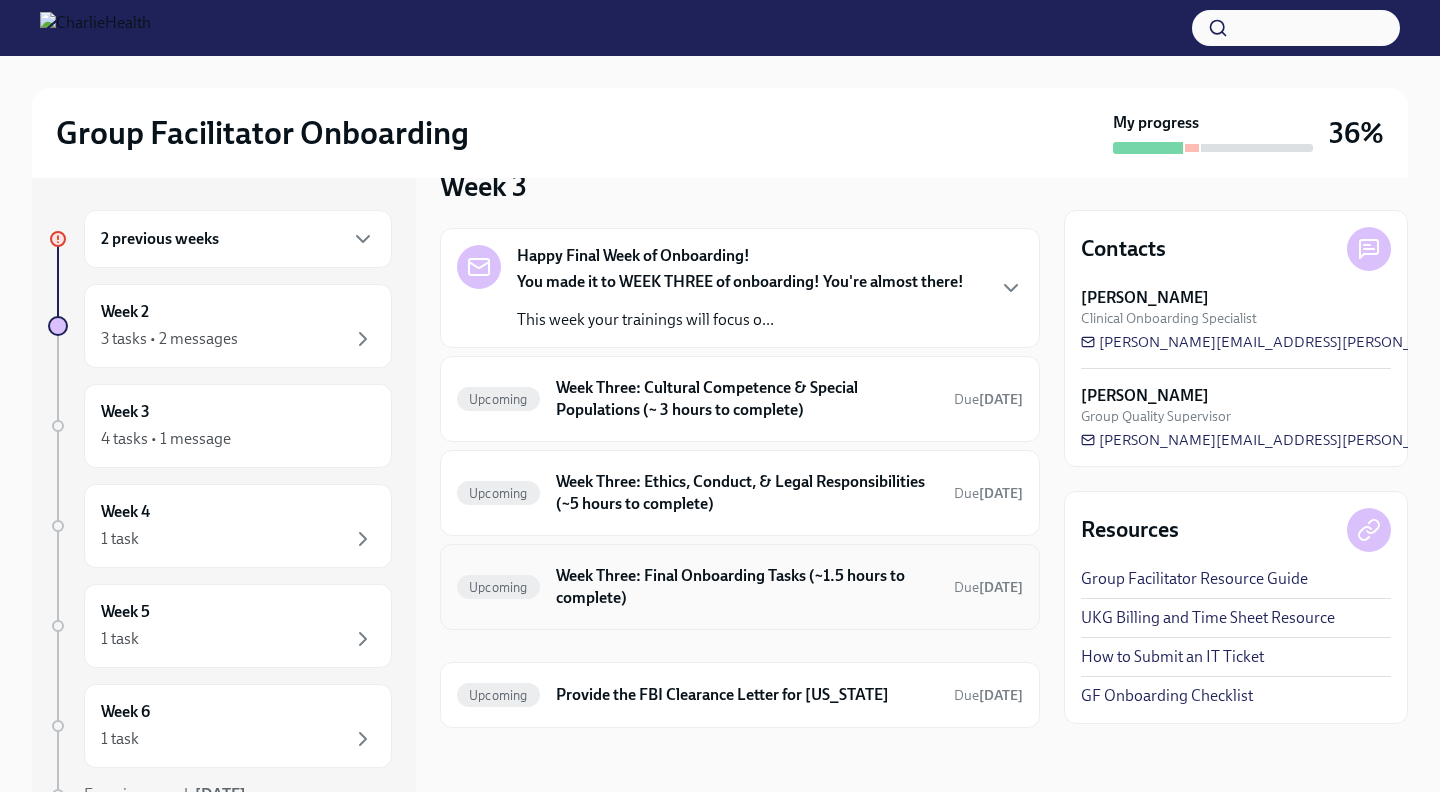 click on "Week Three: Final Onboarding Tasks (~1.5 hours to complete)" at bounding box center [747, 587] 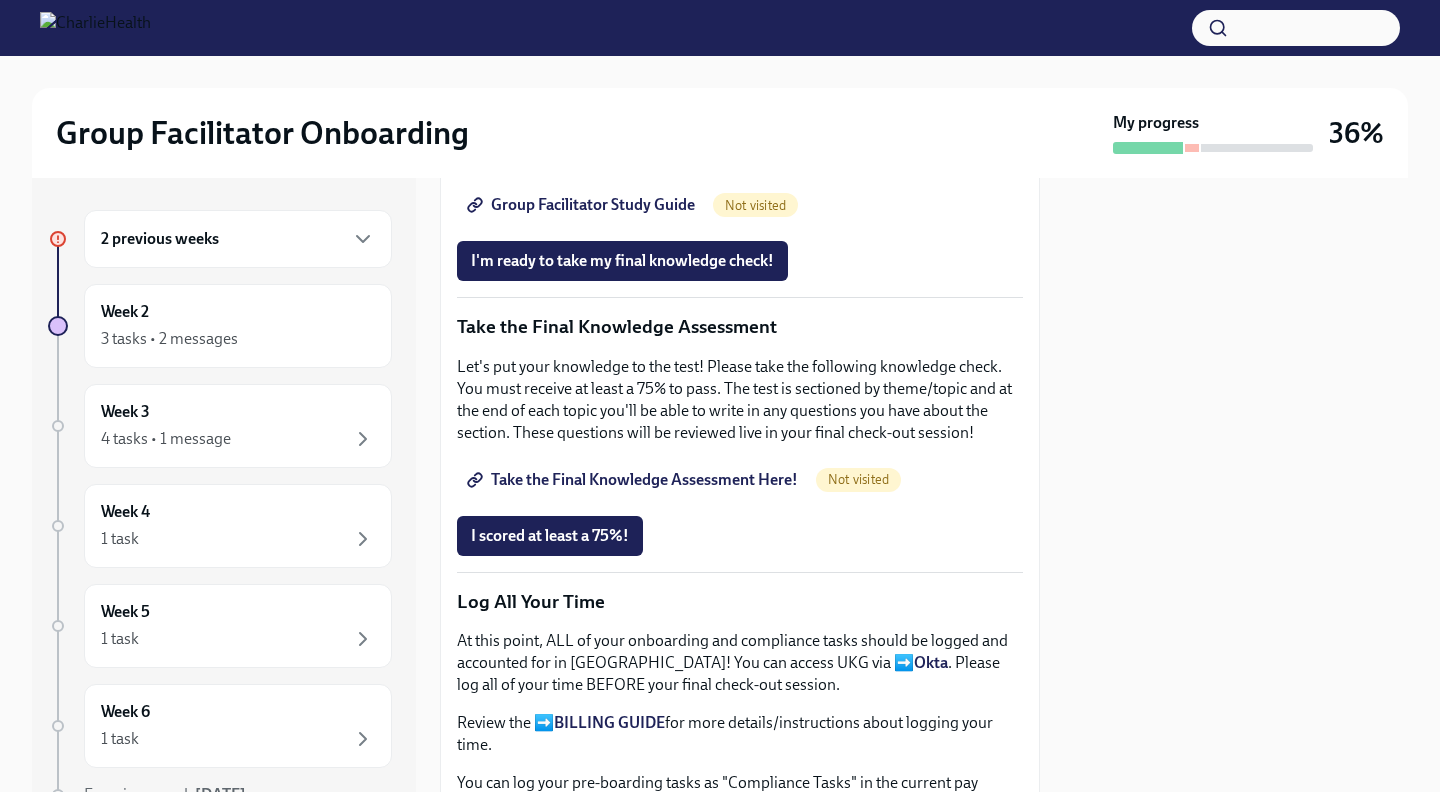 scroll, scrollTop: 999, scrollLeft: 0, axis: vertical 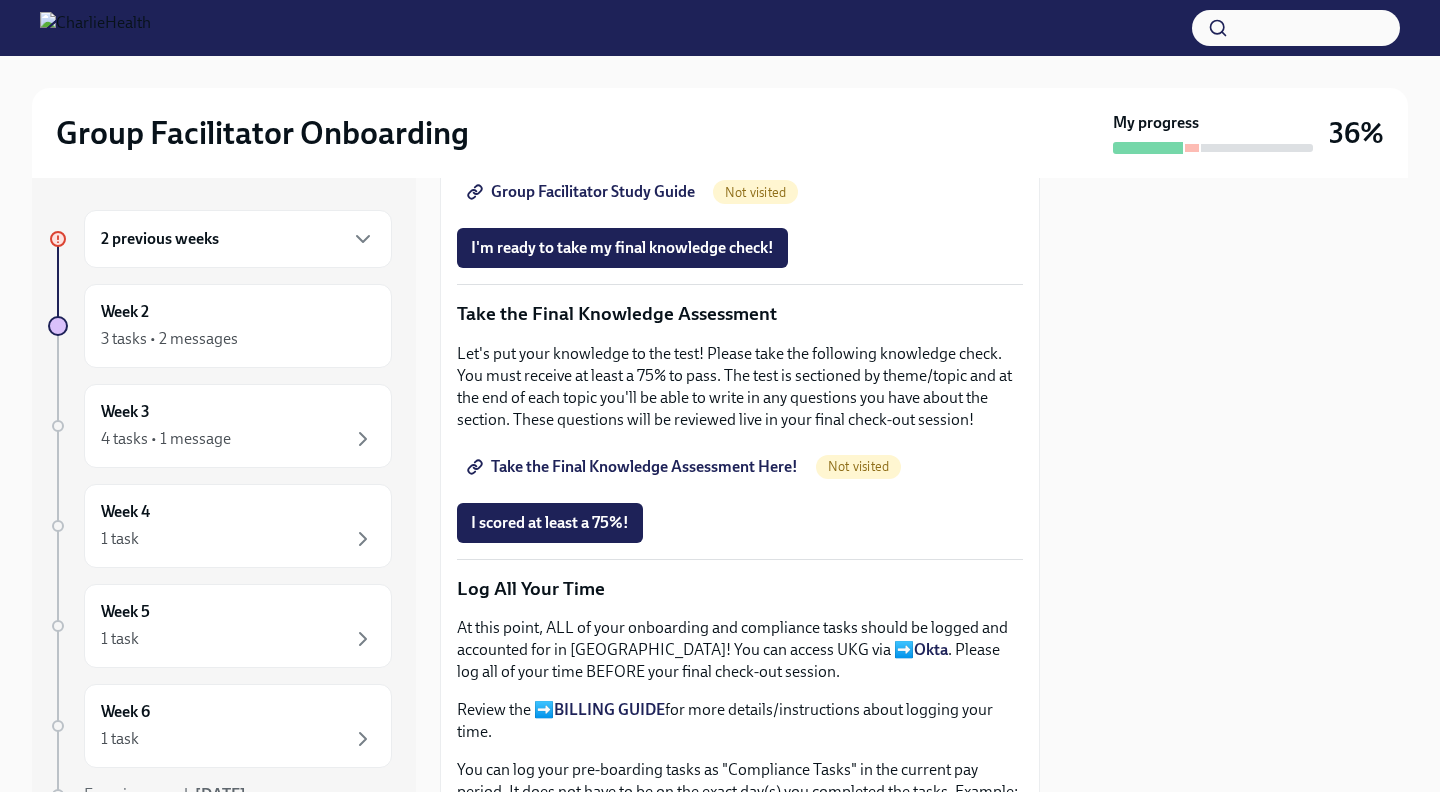 click on "Take the Final Knowledge Assessment Here!" at bounding box center [634, 467] 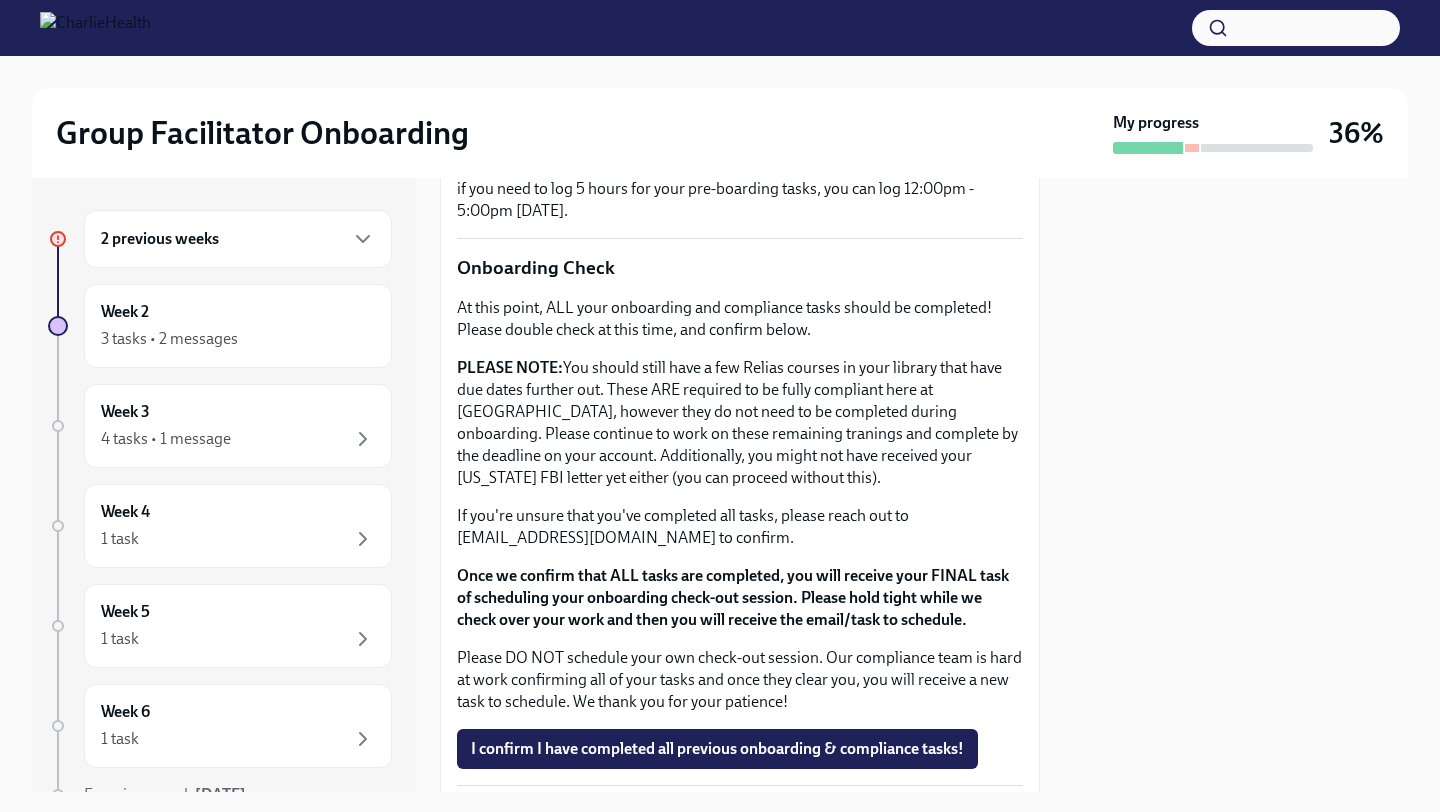 scroll, scrollTop: 1642, scrollLeft: 0, axis: vertical 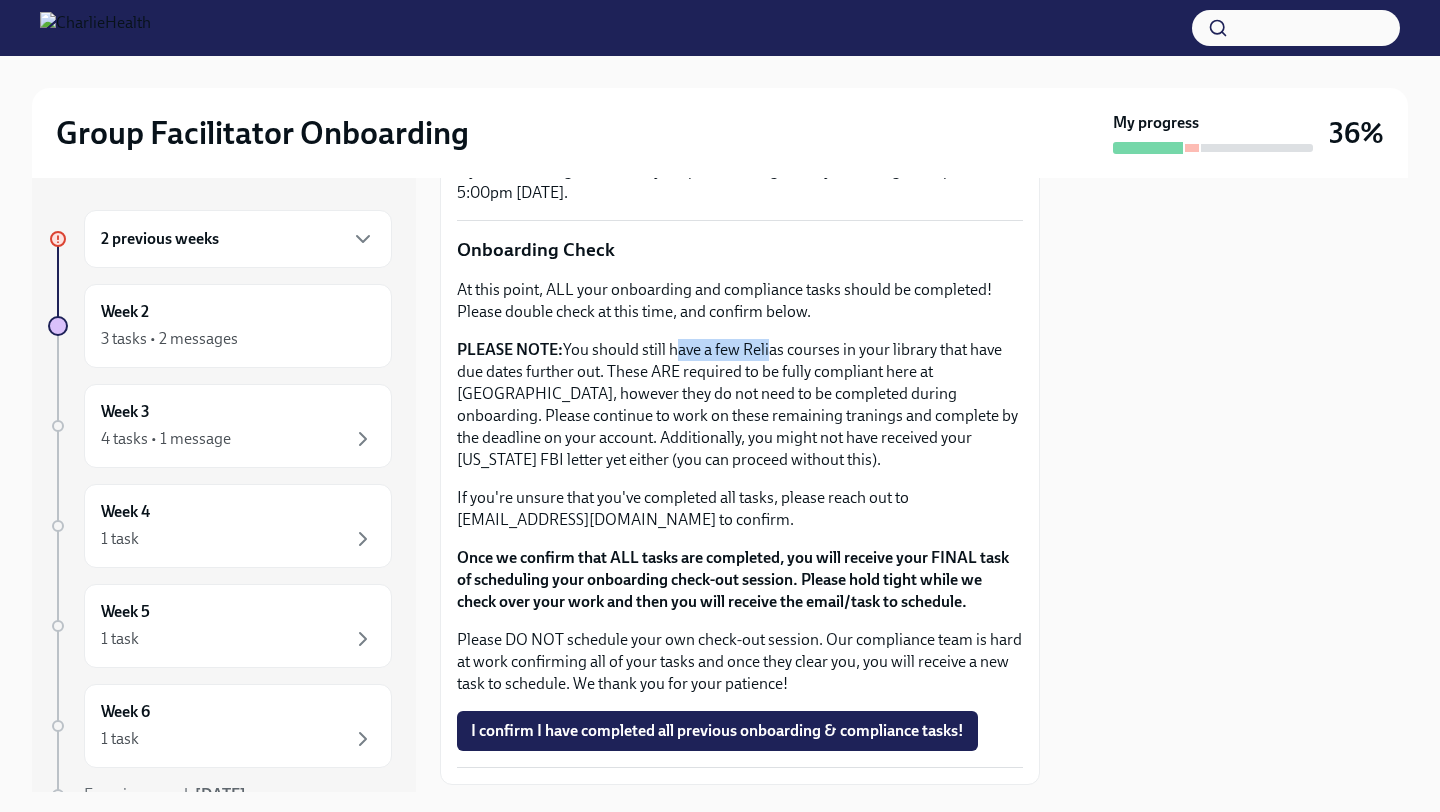 drag, startPoint x: 672, startPoint y: 356, endPoint x: 766, endPoint y: 353, distance: 94.04786 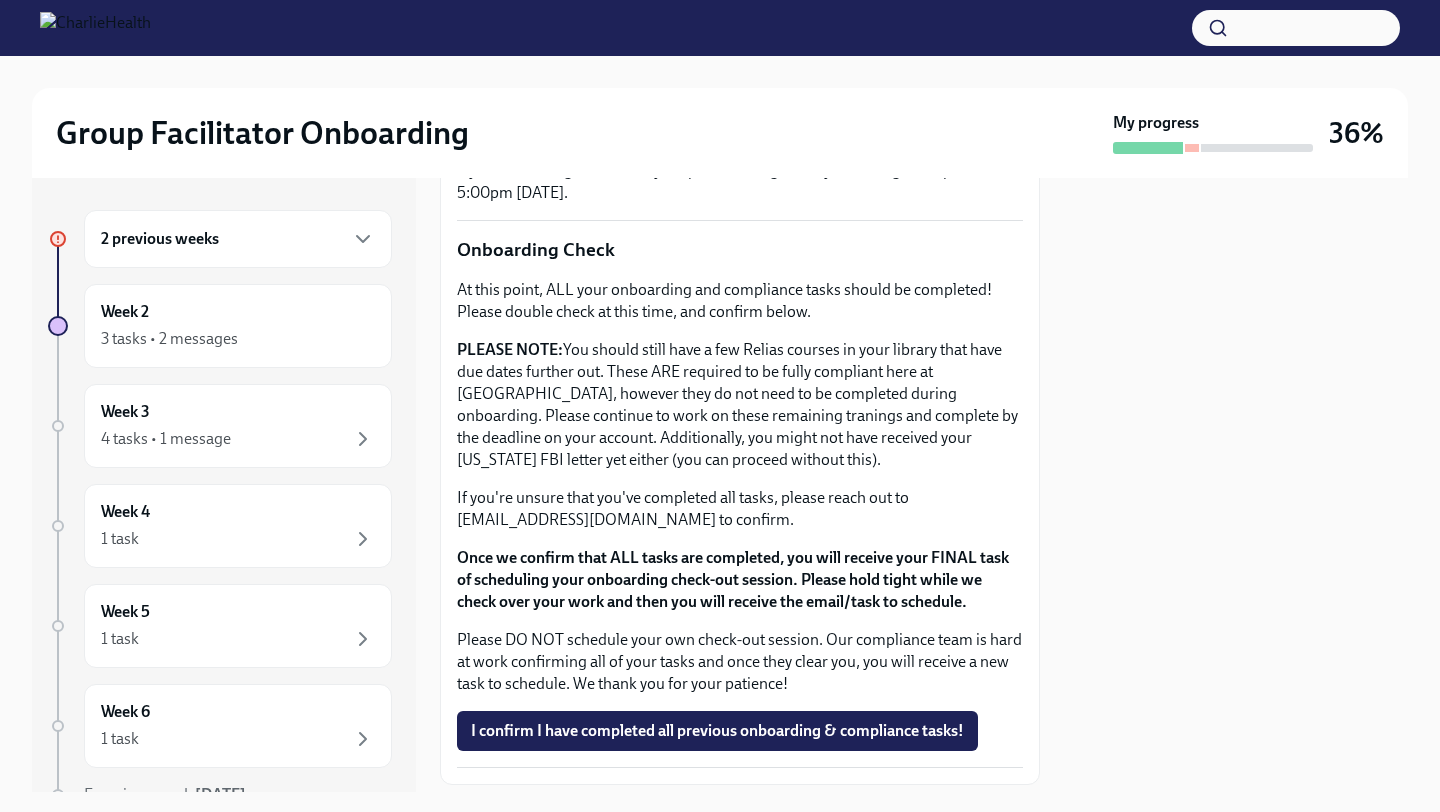 click on "PLEASE NOTE:  You should still have a few Relias courses in your library that have due dates further out. These ARE required to be fully compliant here at Charlie Health, however they do not need to be completed during onboarding. Please continue to work on these remaining tranings and complete by the deadline on your account. Additionally, you might not have received your Pennsylvania FBI letter yet either (you can proceed without this)." at bounding box center [740, 405] 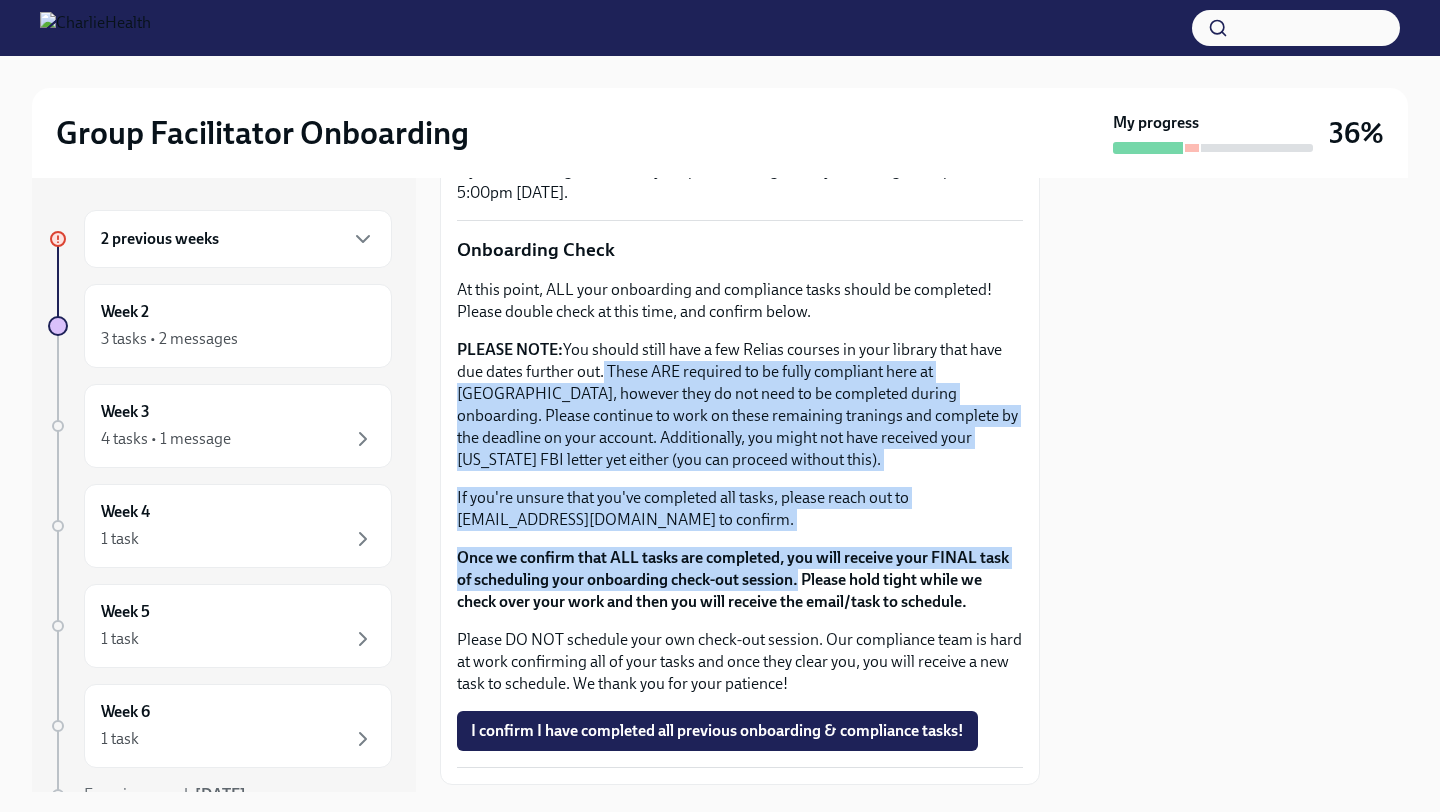 drag, startPoint x: 601, startPoint y: 375, endPoint x: 798, endPoint y: 581, distance: 285.0351 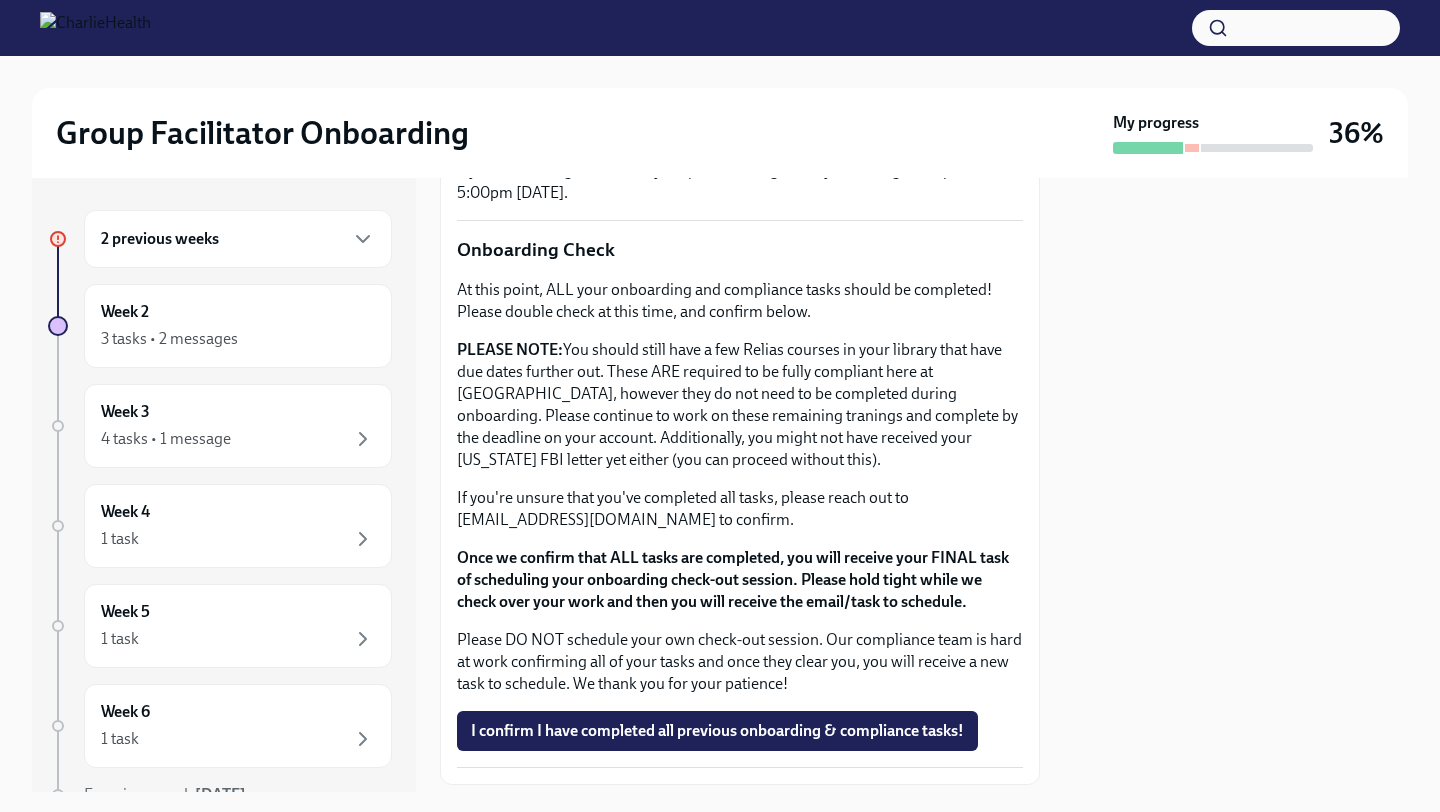 click on "Please DO NOT schedule your own check-out session. Our compliance team is hard at work confirming all of your tasks and once they clear you, you will receive a new task to schedule. We thank you for your patience!" at bounding box center (740, 662) 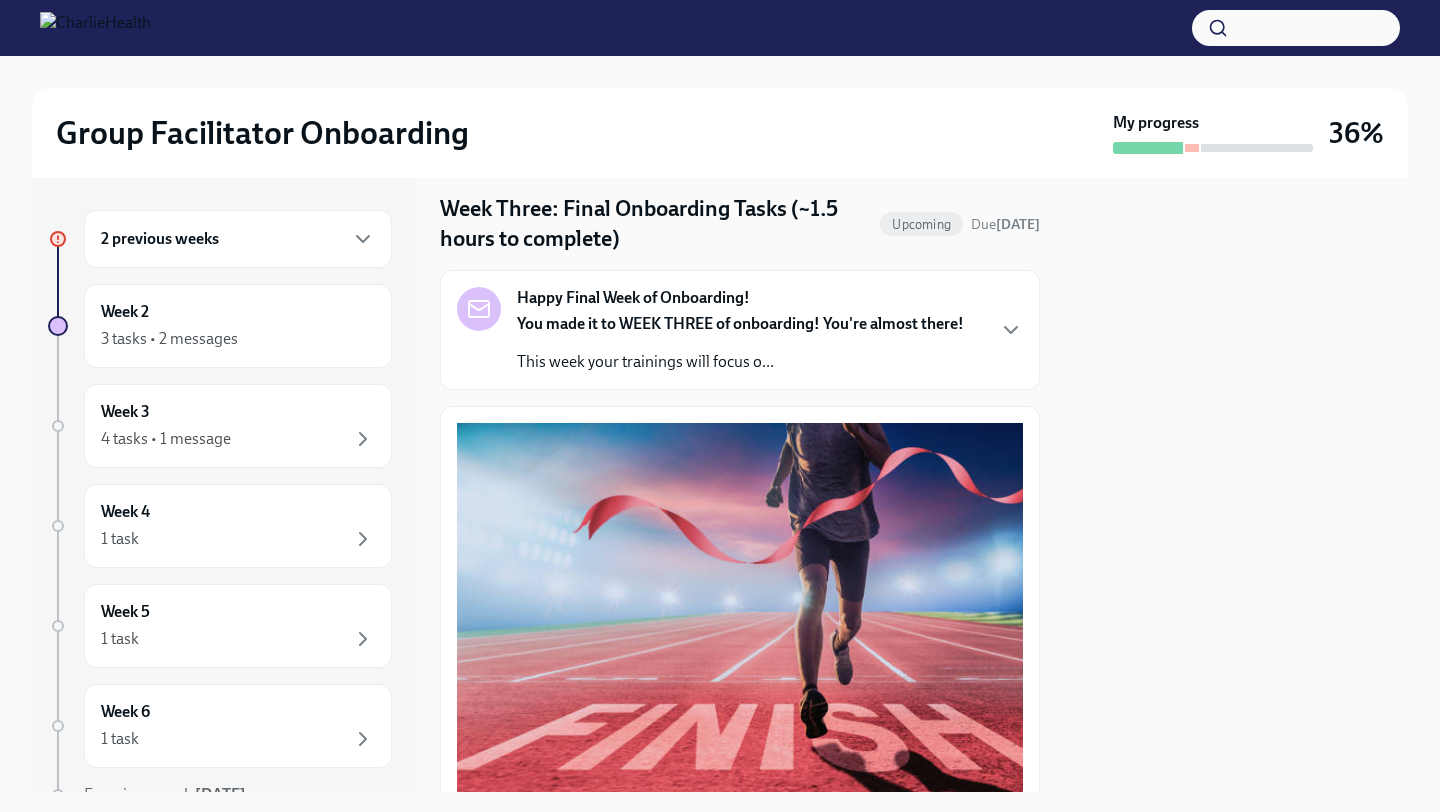 scroll, scrollTop: 58, scrollLeft: 0, axis: vertical 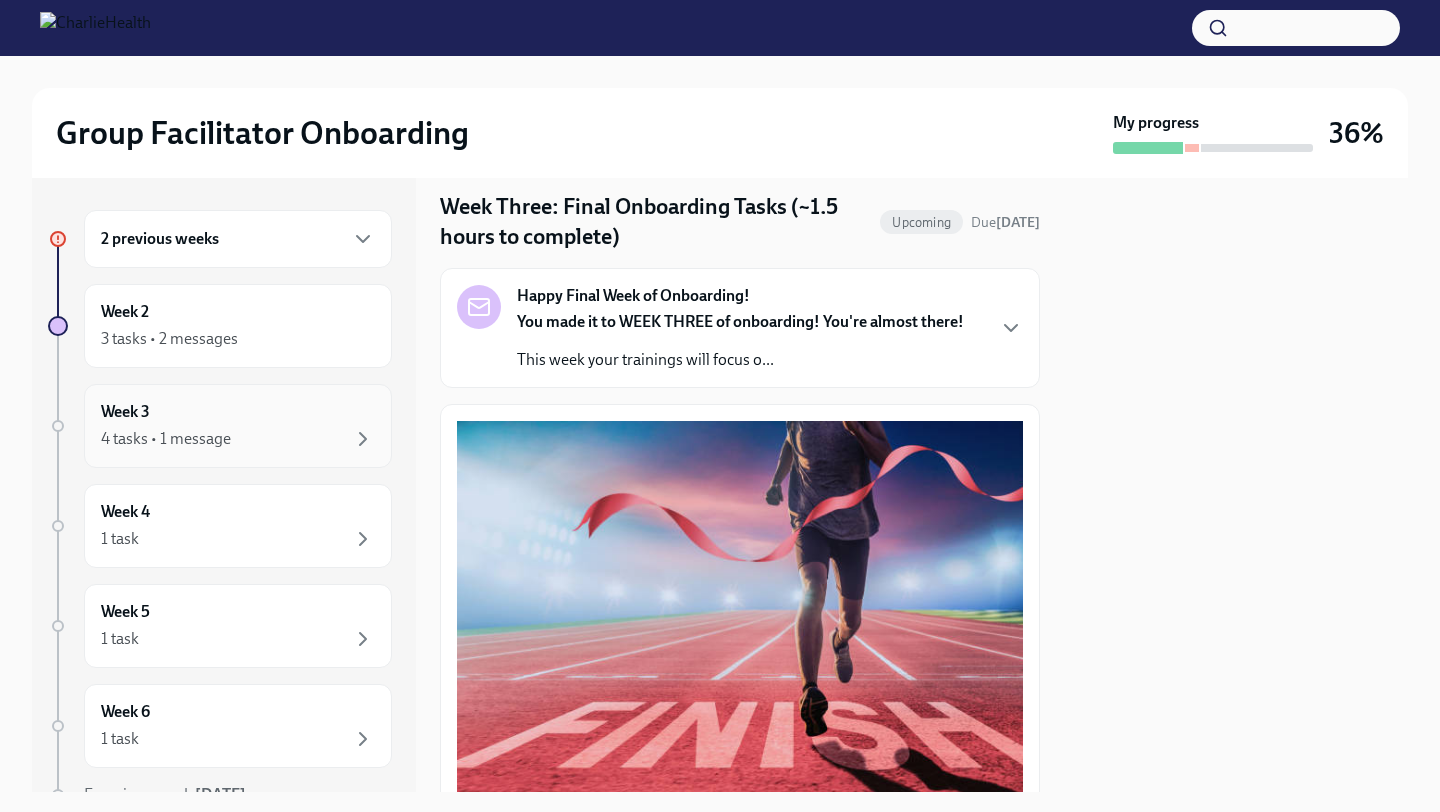 click on "4 tasks • 1 message" at bounding box center [238, 439] 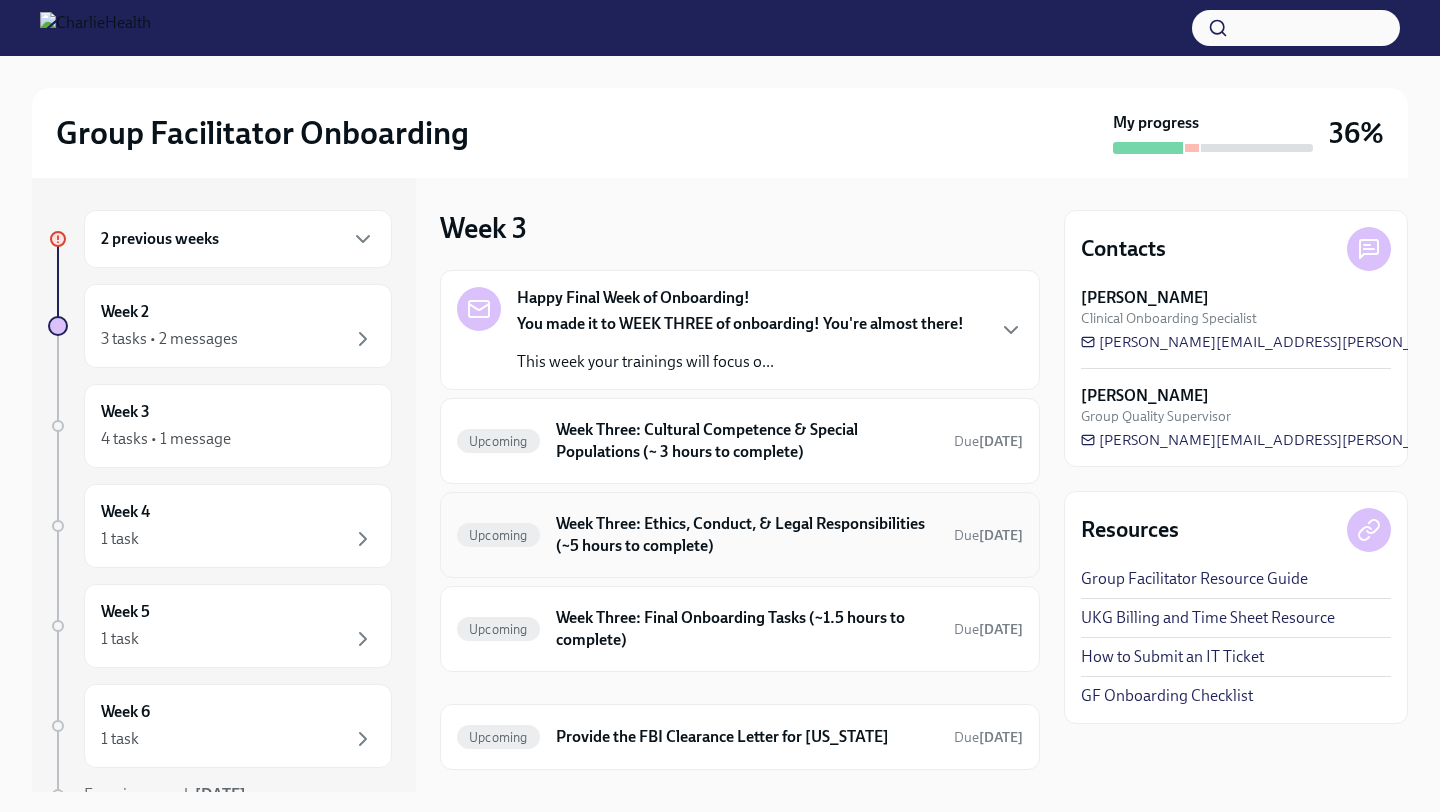 scroll, scrollTop: 42, scrollLeft: 0, axis: vertical 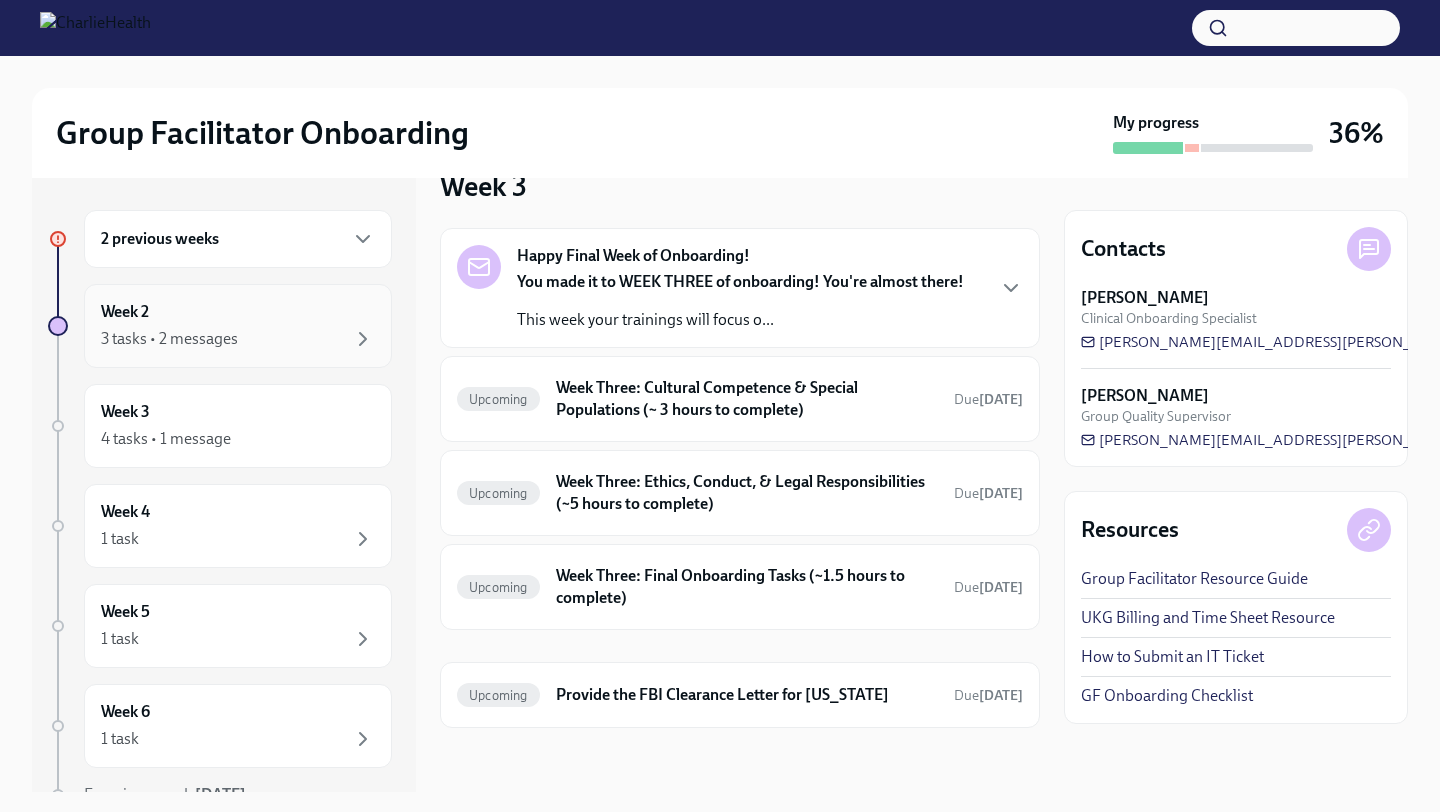 click on "3 tasks • 2 messages" at bounding box center [238, 339] 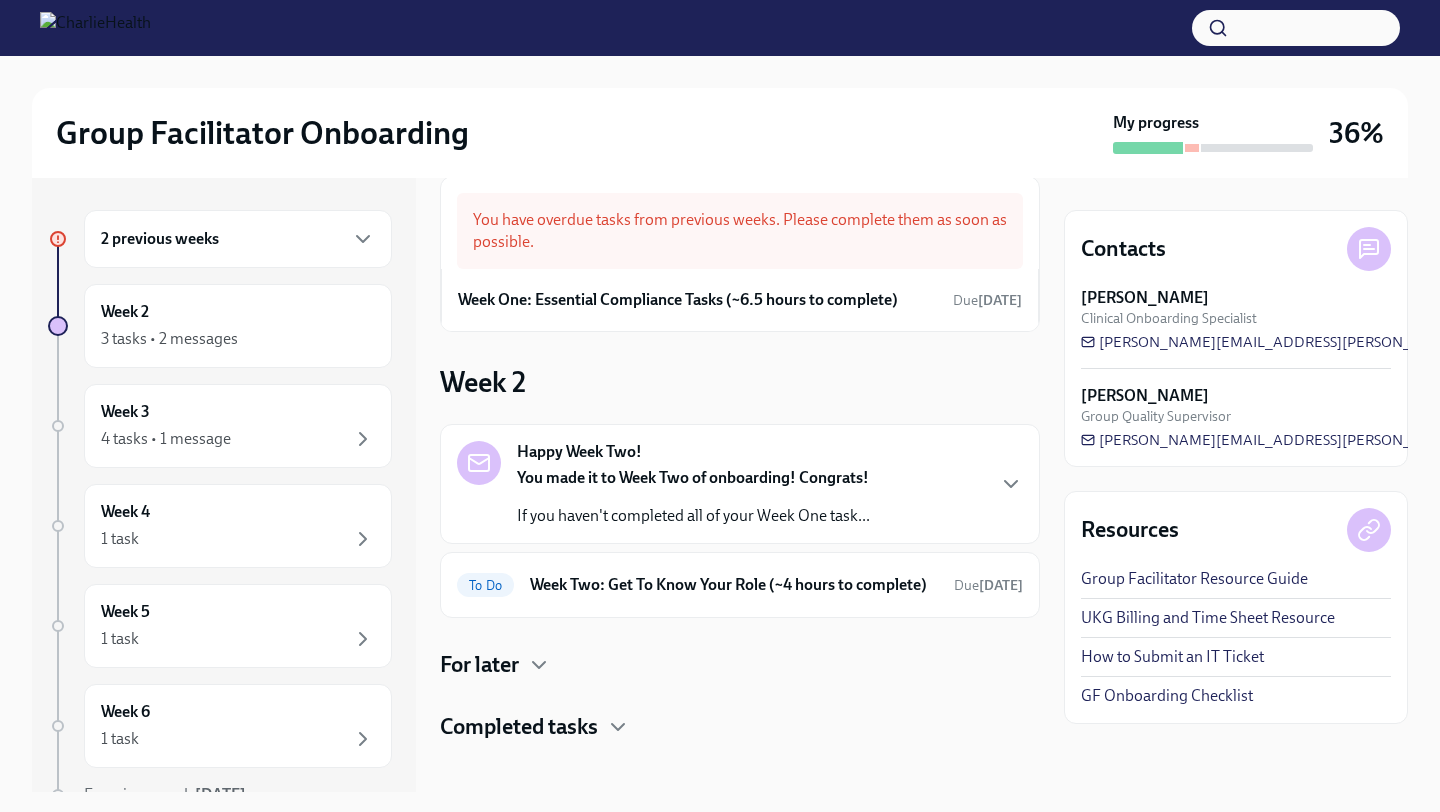 scroll, scrollTop: 0, scrollLeft: 0, axis: both 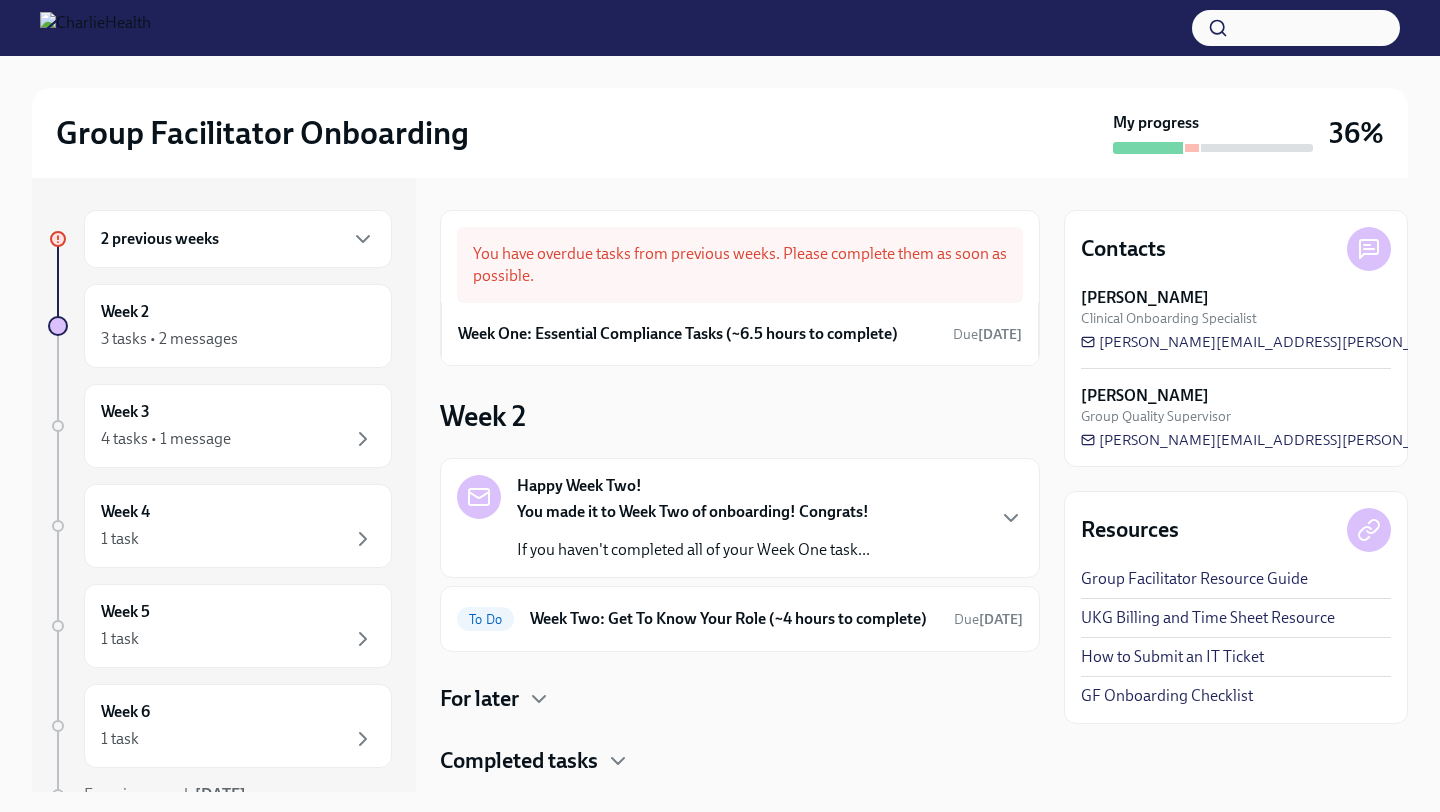 click on "2 previous weeks" at bounding box center (238, 239) 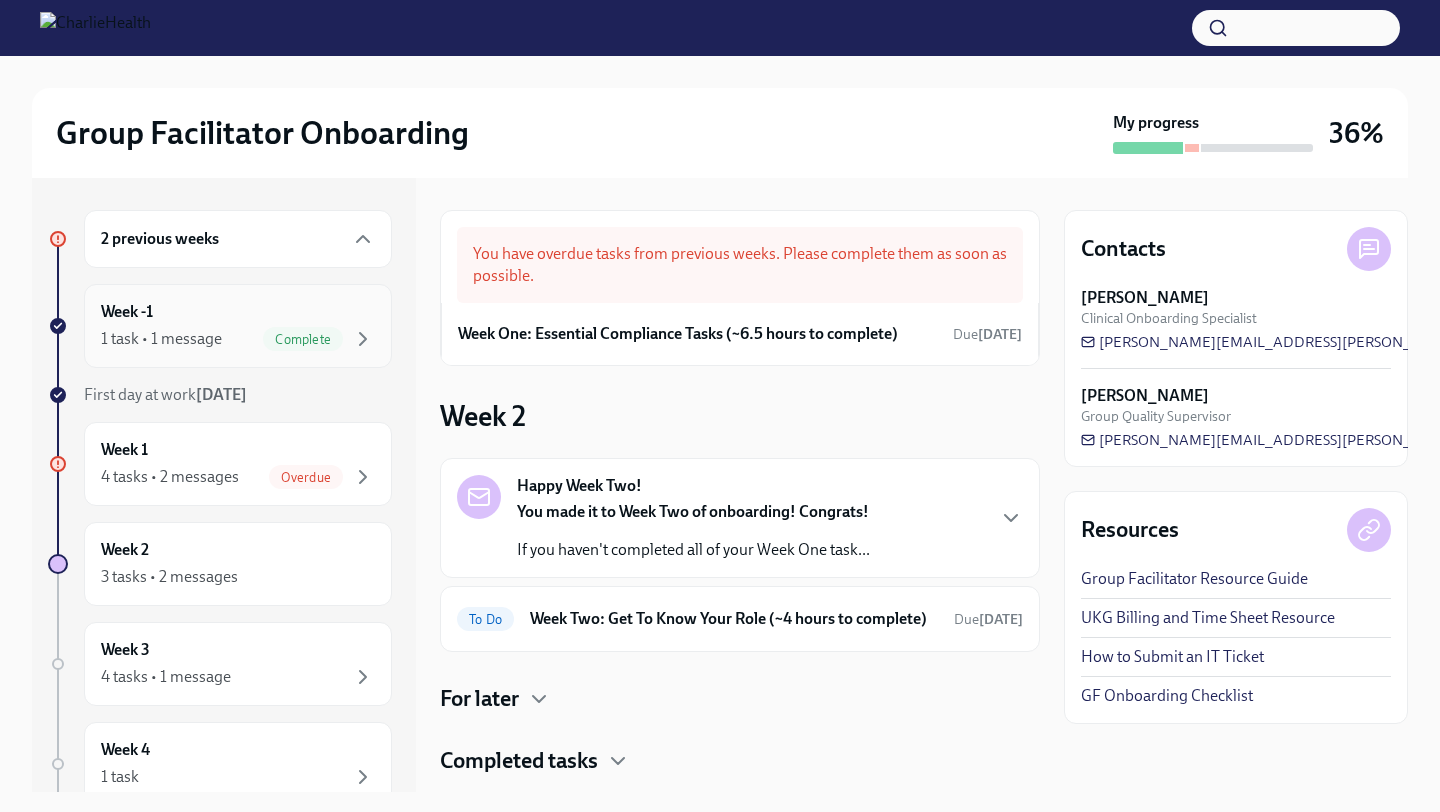 click on "Week -1 1 task • 1 message Complete" at bounding box center [238, 326] 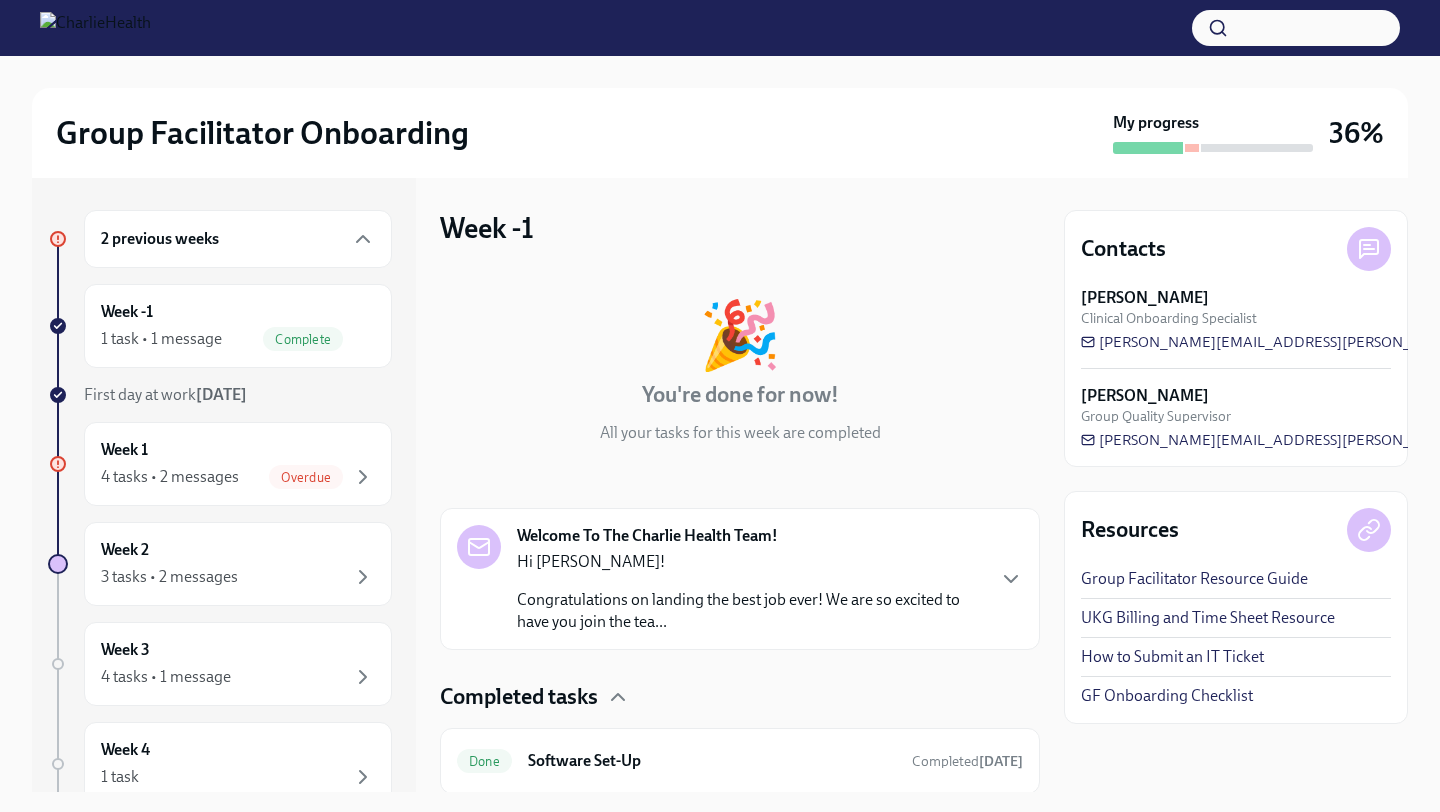 scroll, scrollTop: 66, scrollLeft: 0, axis: vertical 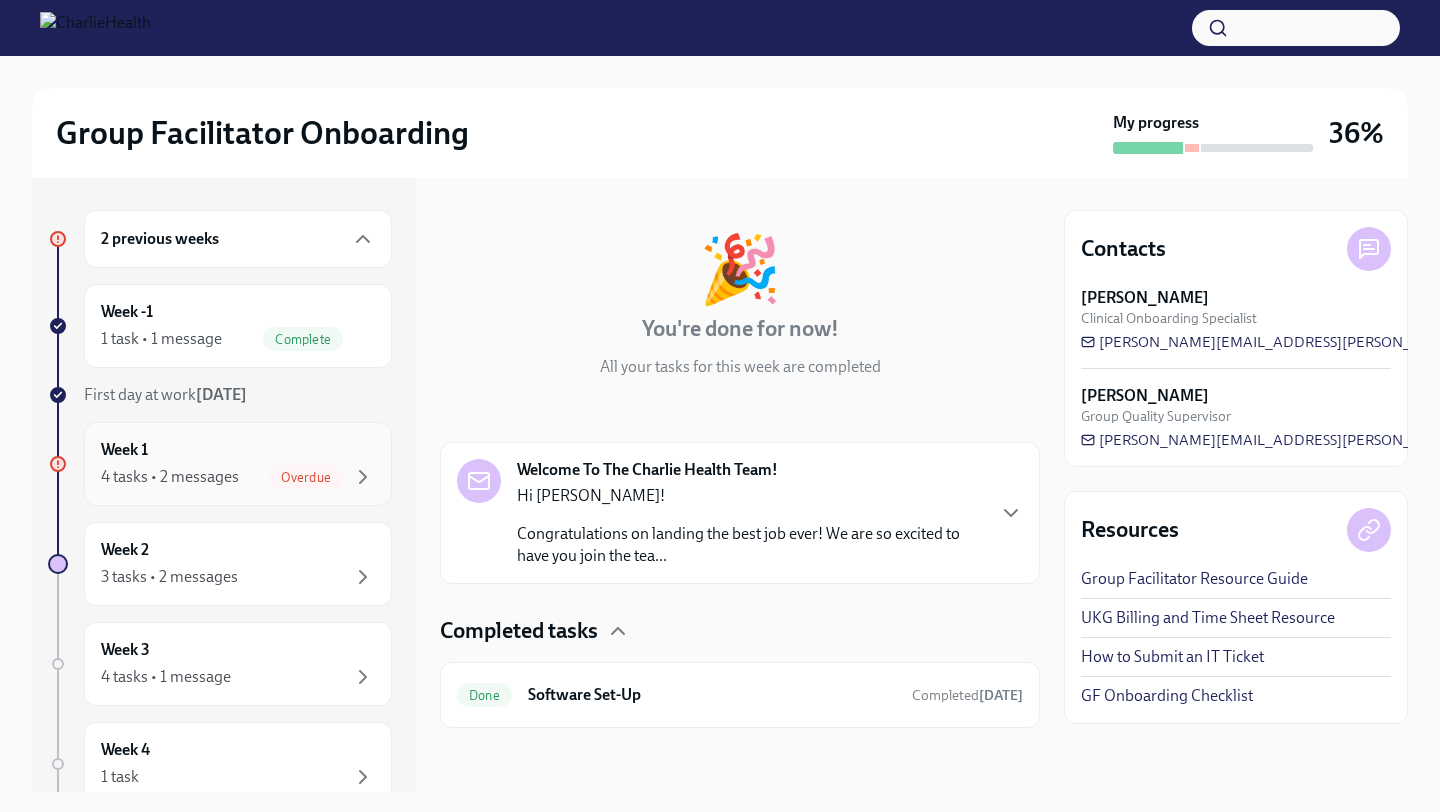 click on "Week 1 4 tasks • 2 messages Overdue" at bounding box center (238, 464) 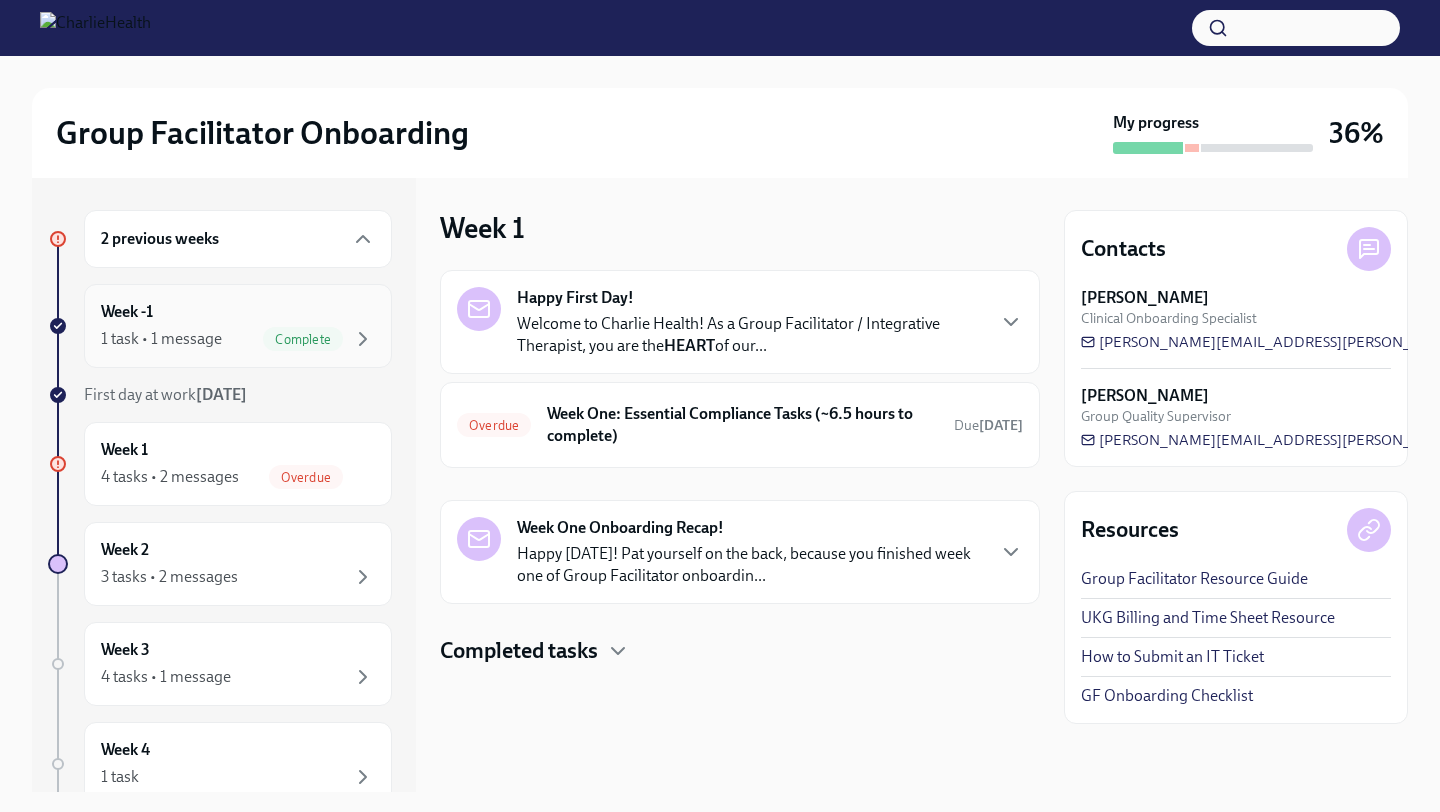 click on "Complete" at bounding box center [319, 339] 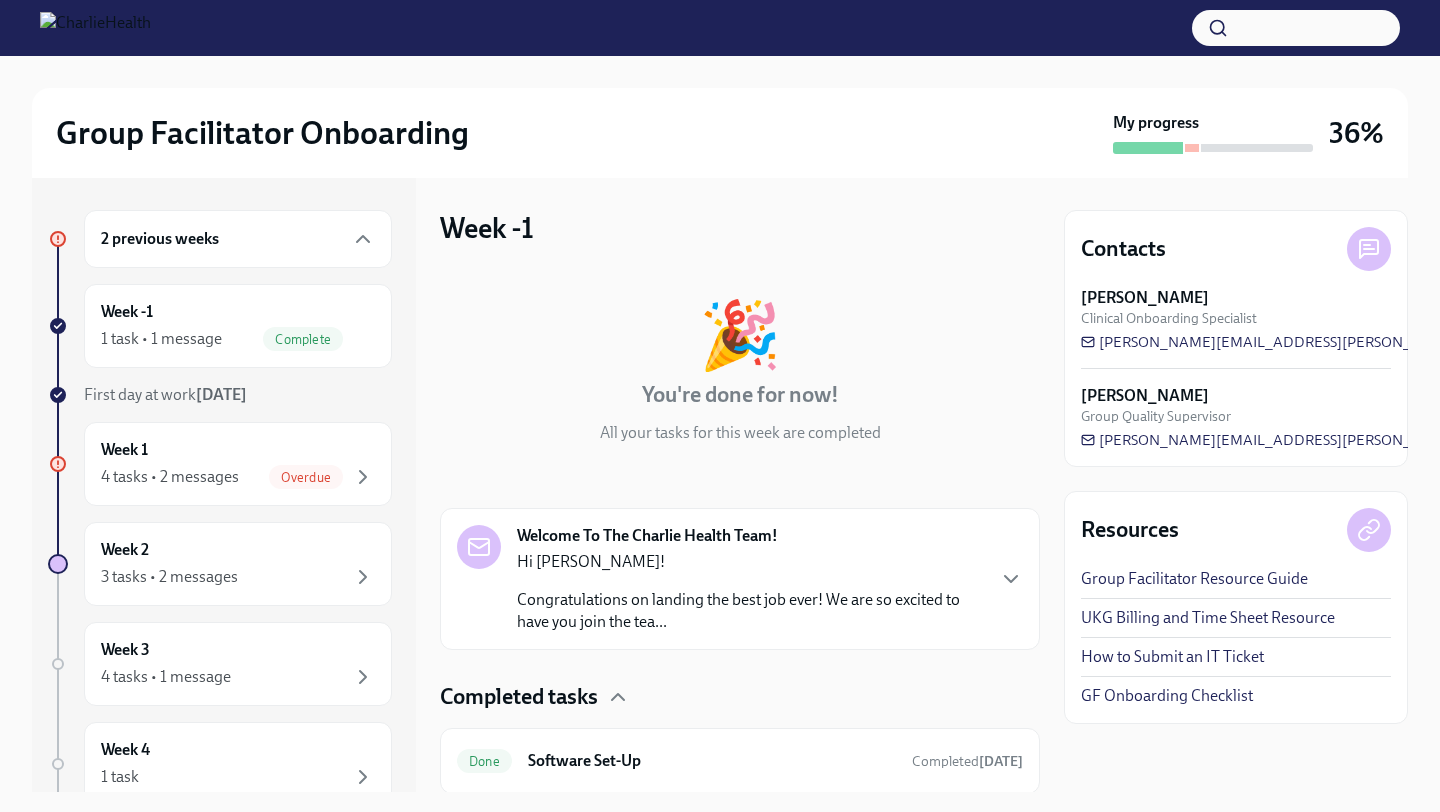 click on "2 previous weeks" at bounding box center (238, 239) 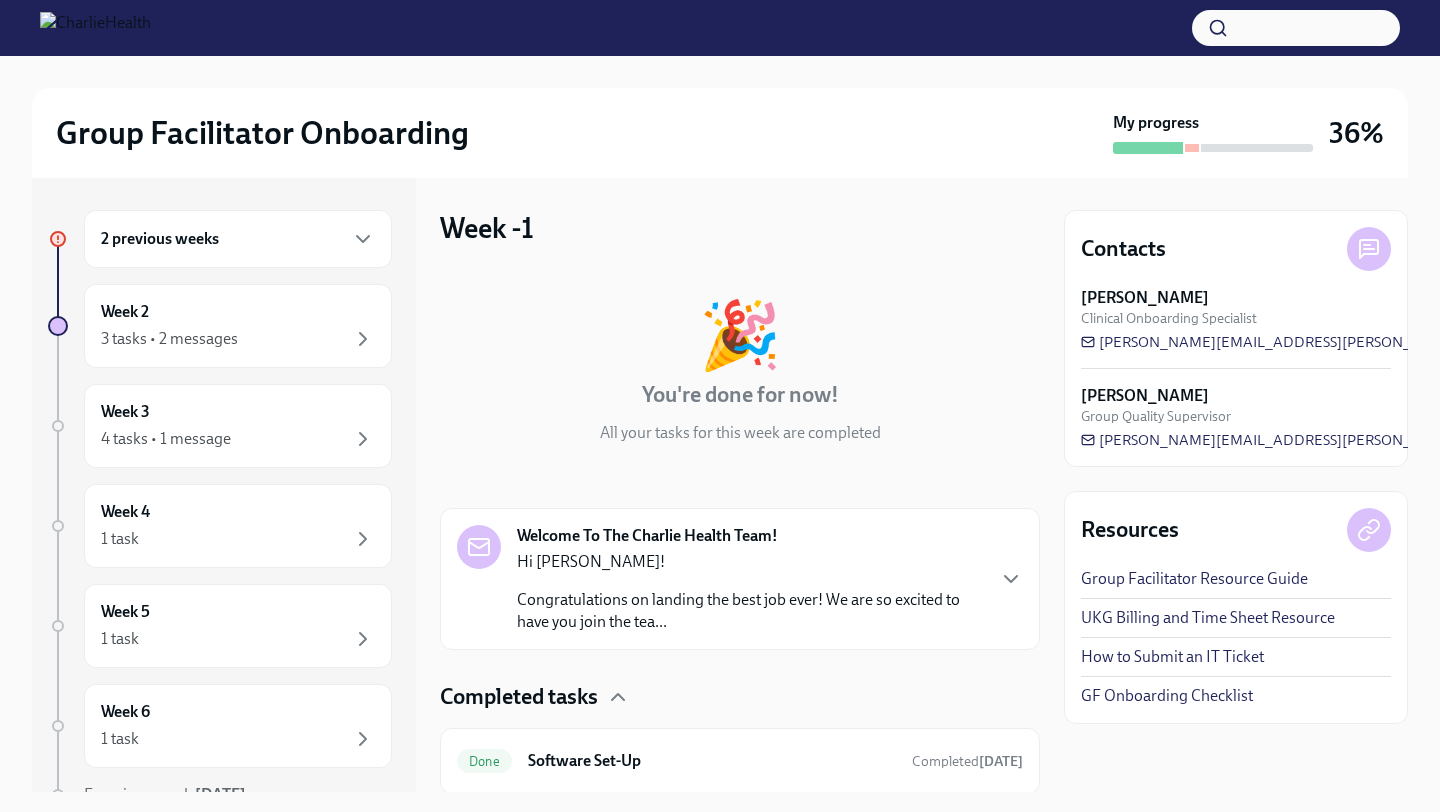 click on "2 previous weeks" at bounding box center [238, 239] 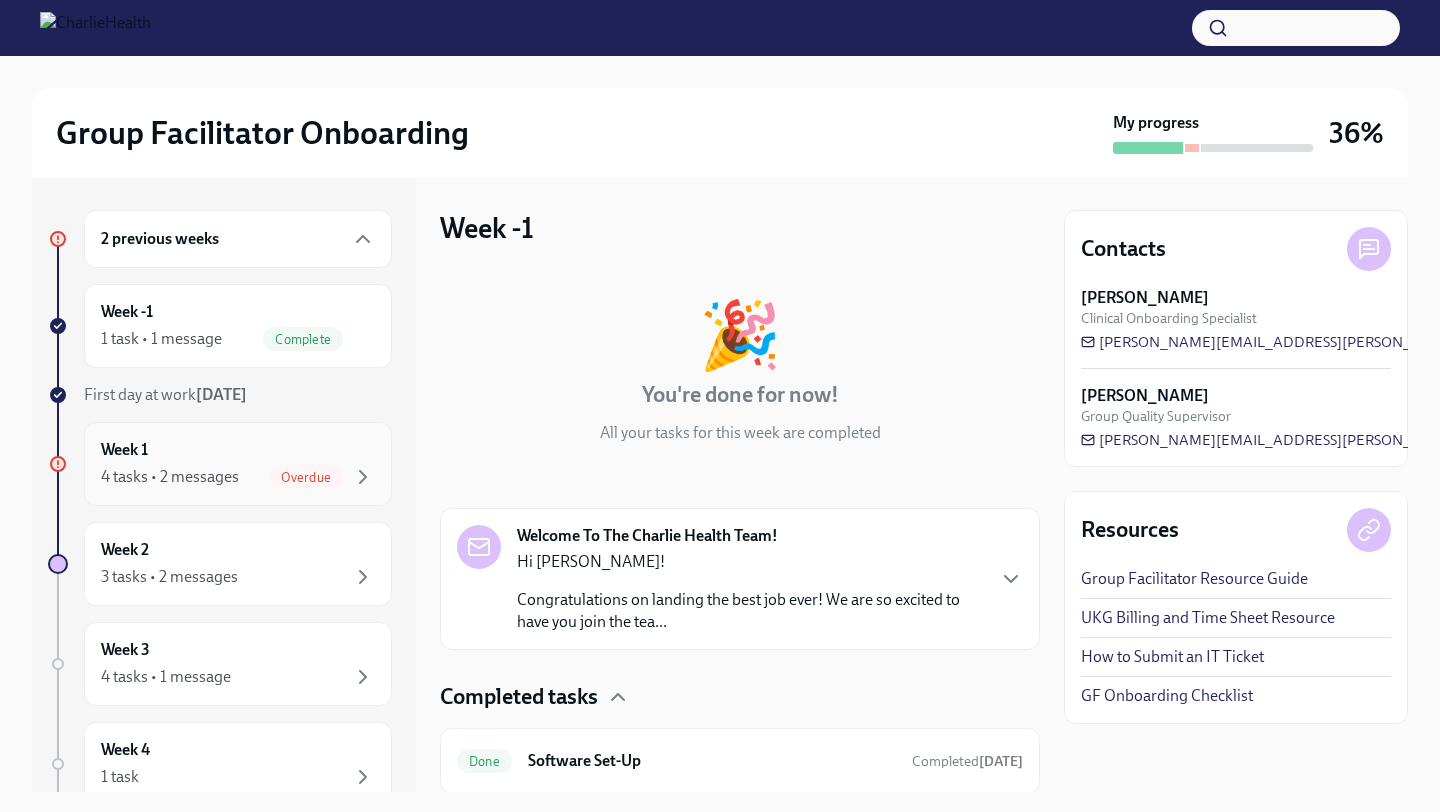 click on "Week 1 4 tasks • 2 messages Overdue" at bounding box center [238, 464] 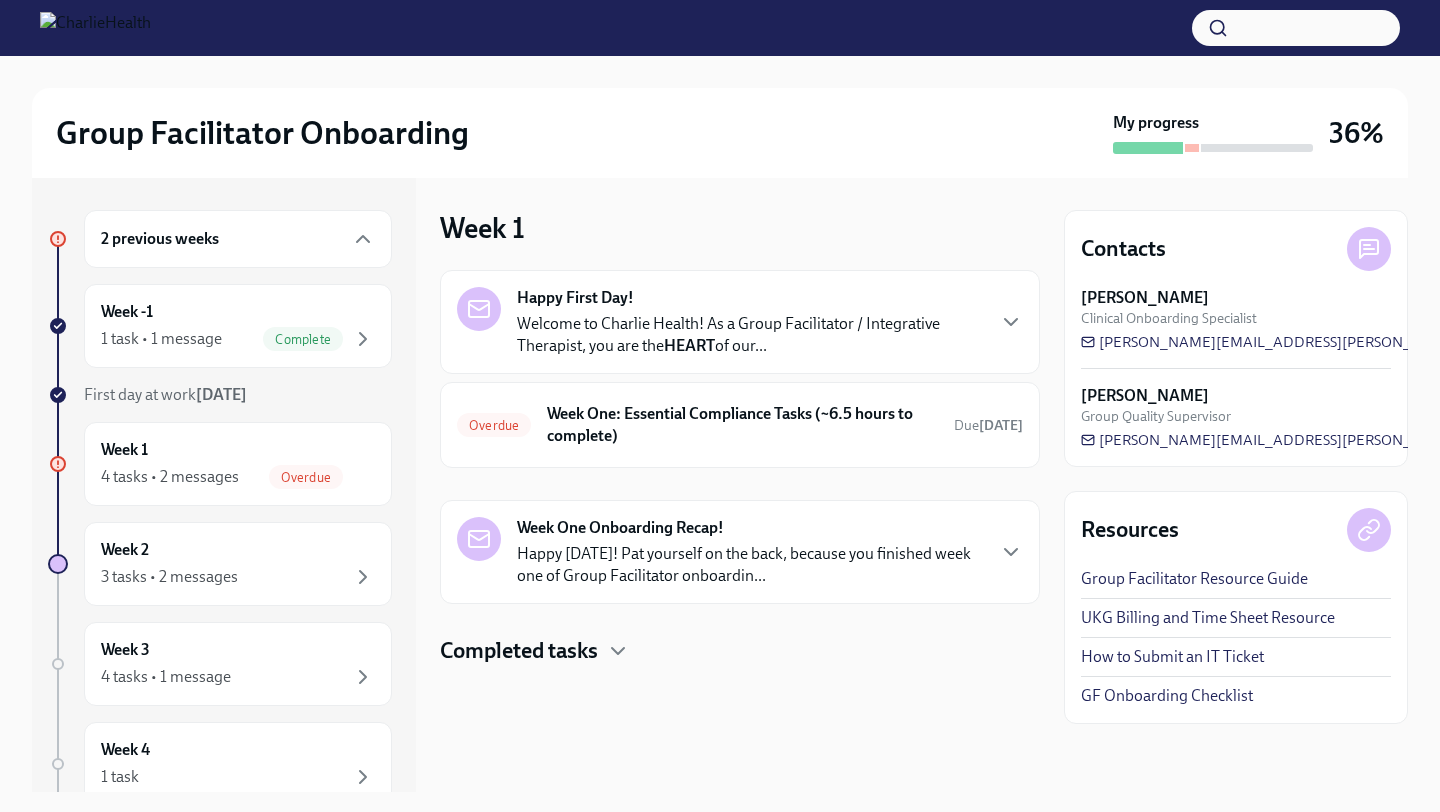 click on "Happy First Day! Welcome to Charlie Health! As a Group Facilitator / Integrative Therapist, you are the  HEART  of our... Overdue Week One: Essential Compliance Tasks (~6.5 hours to complete) Due  [DATE] Week One Onboarding Recap! Happy [DATE]! Pat yourself on the back, because you finished week one of Group Facilitator onboardin... Completed tasks" at bounding box center [740, 468] 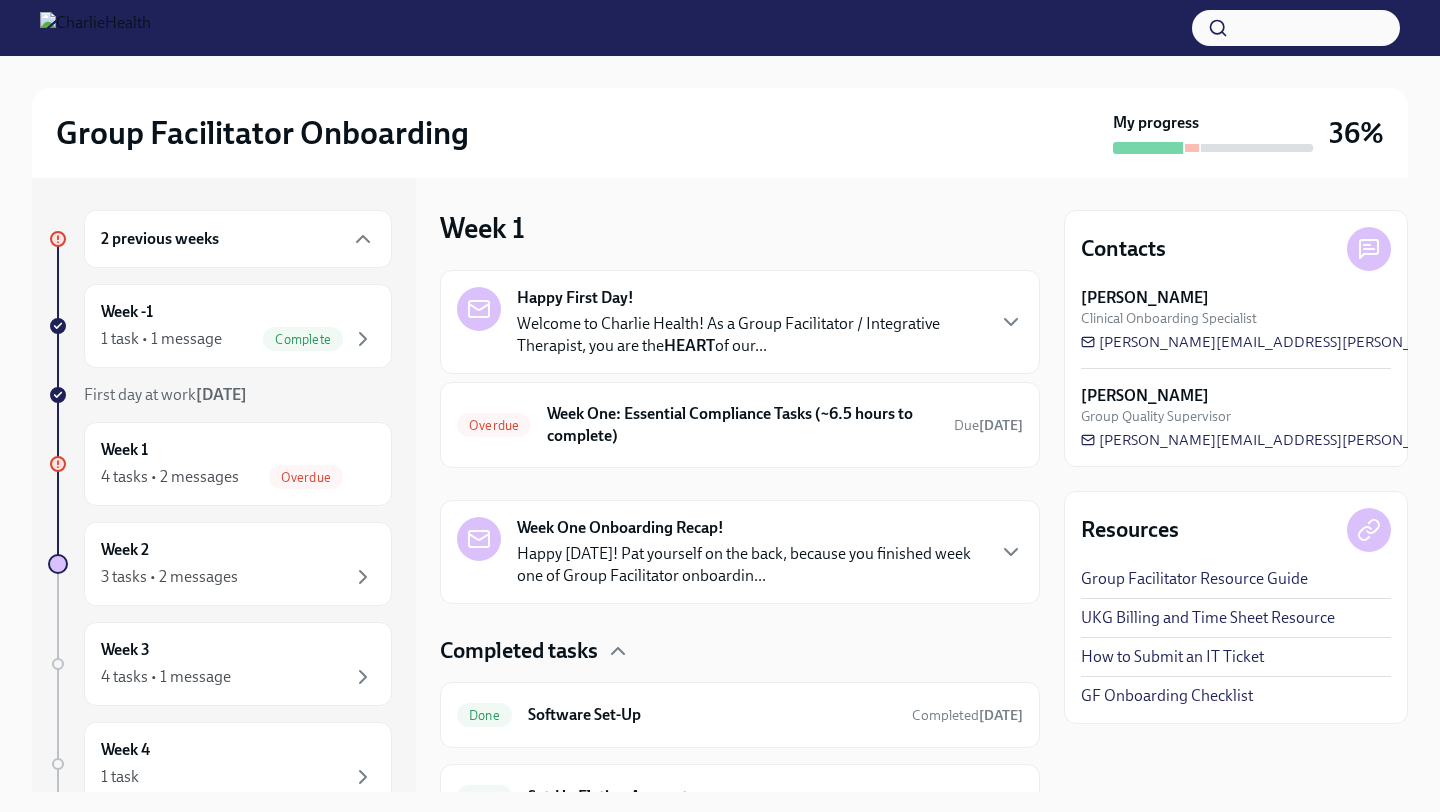 scroll, scrollTop: 204, scrollLeft: 0, axis: vertical 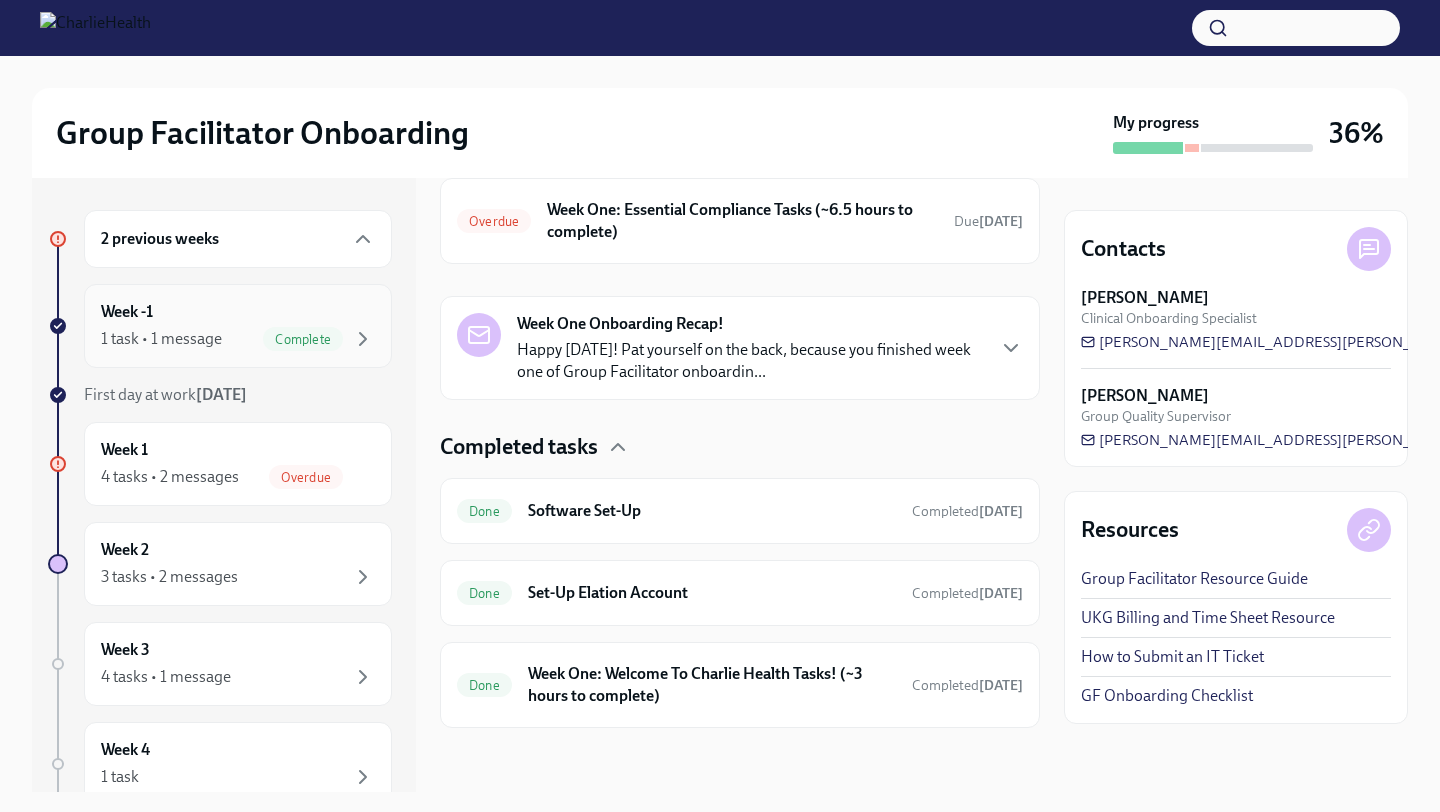 click on "Week -1 1 task • 1 message Complete" at bounding box center (238, 326) 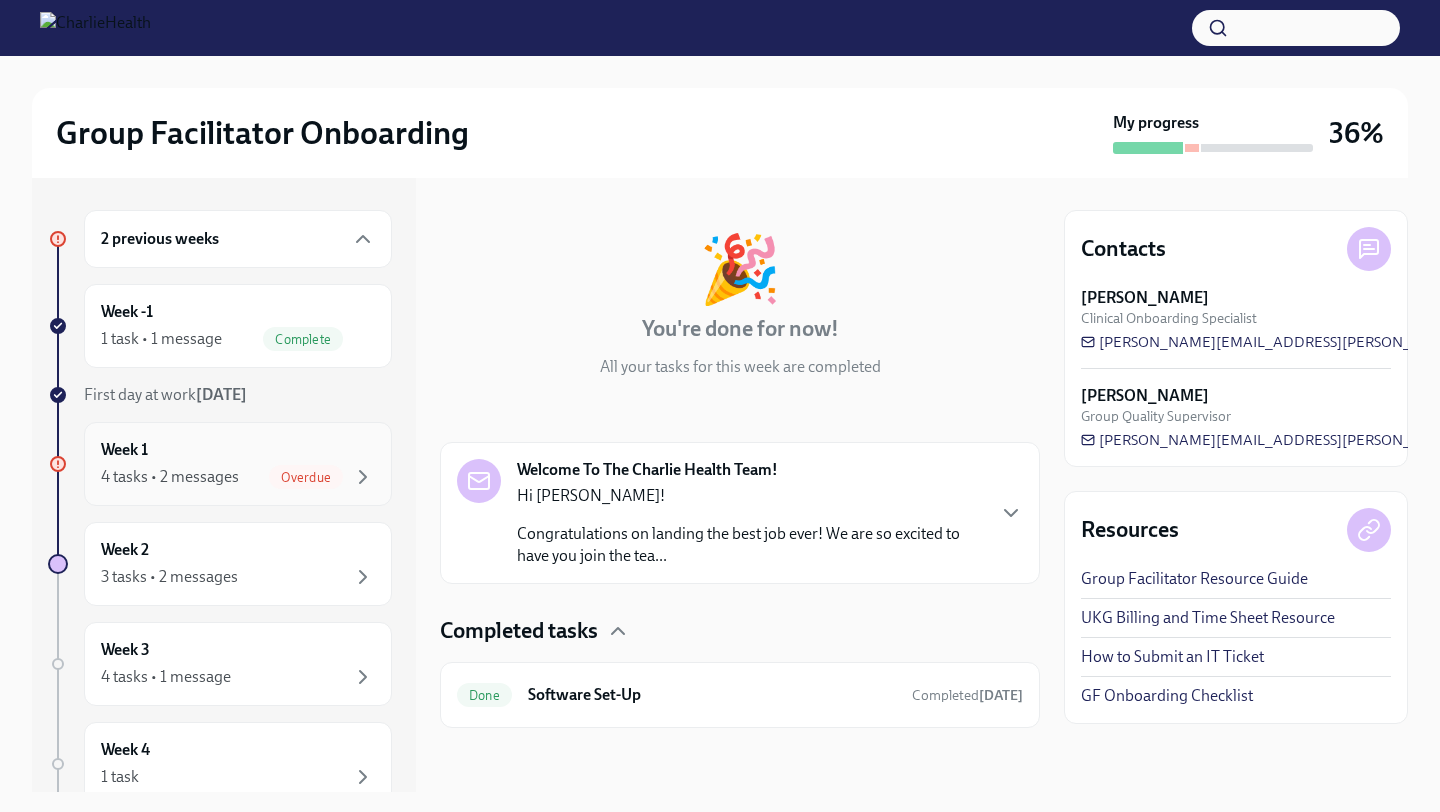 click on "Week 1 4 tasks • 2 messages Overdue" at bounding box center (238, 464) 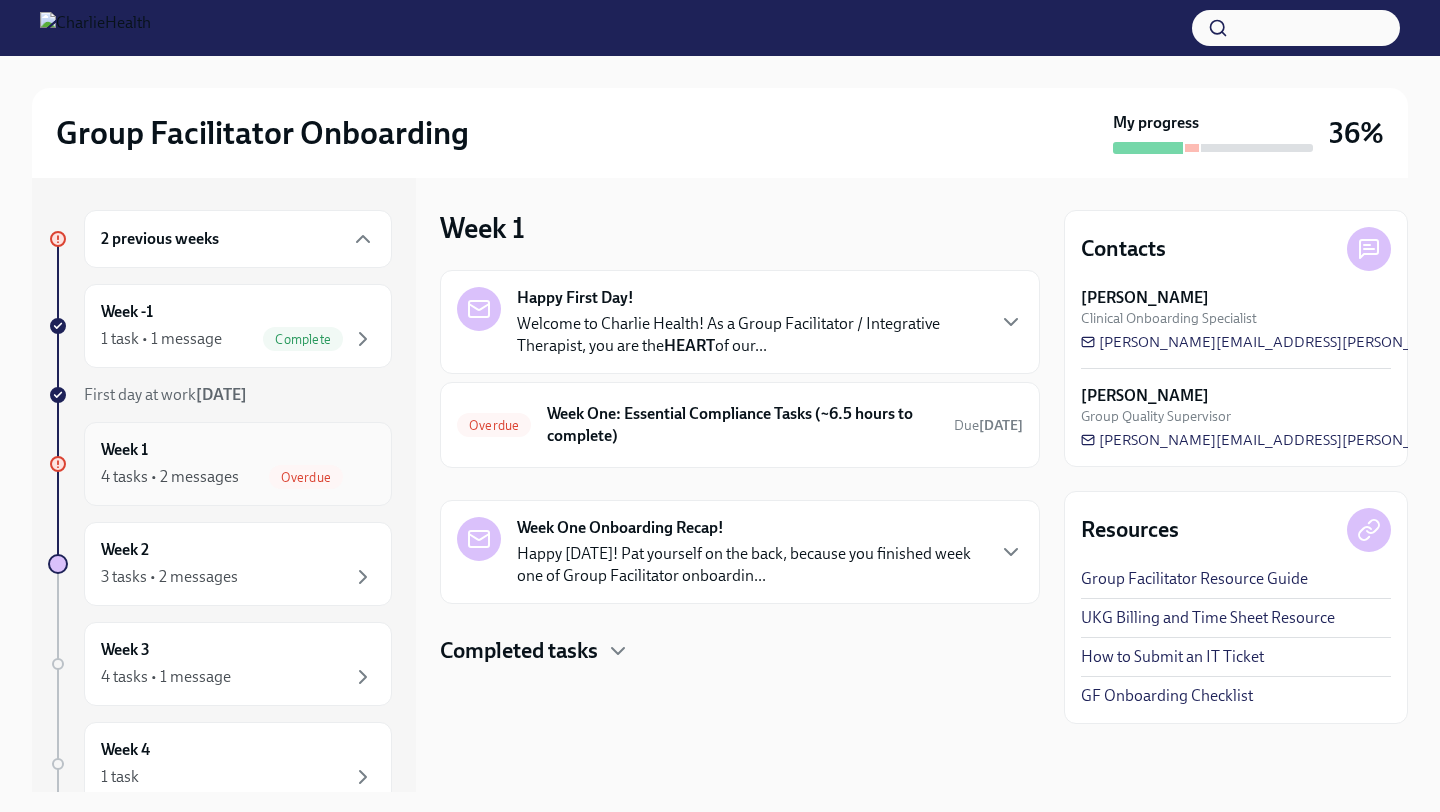 scroll, scrollTop: 0, scrollLeft: 0, axis: both 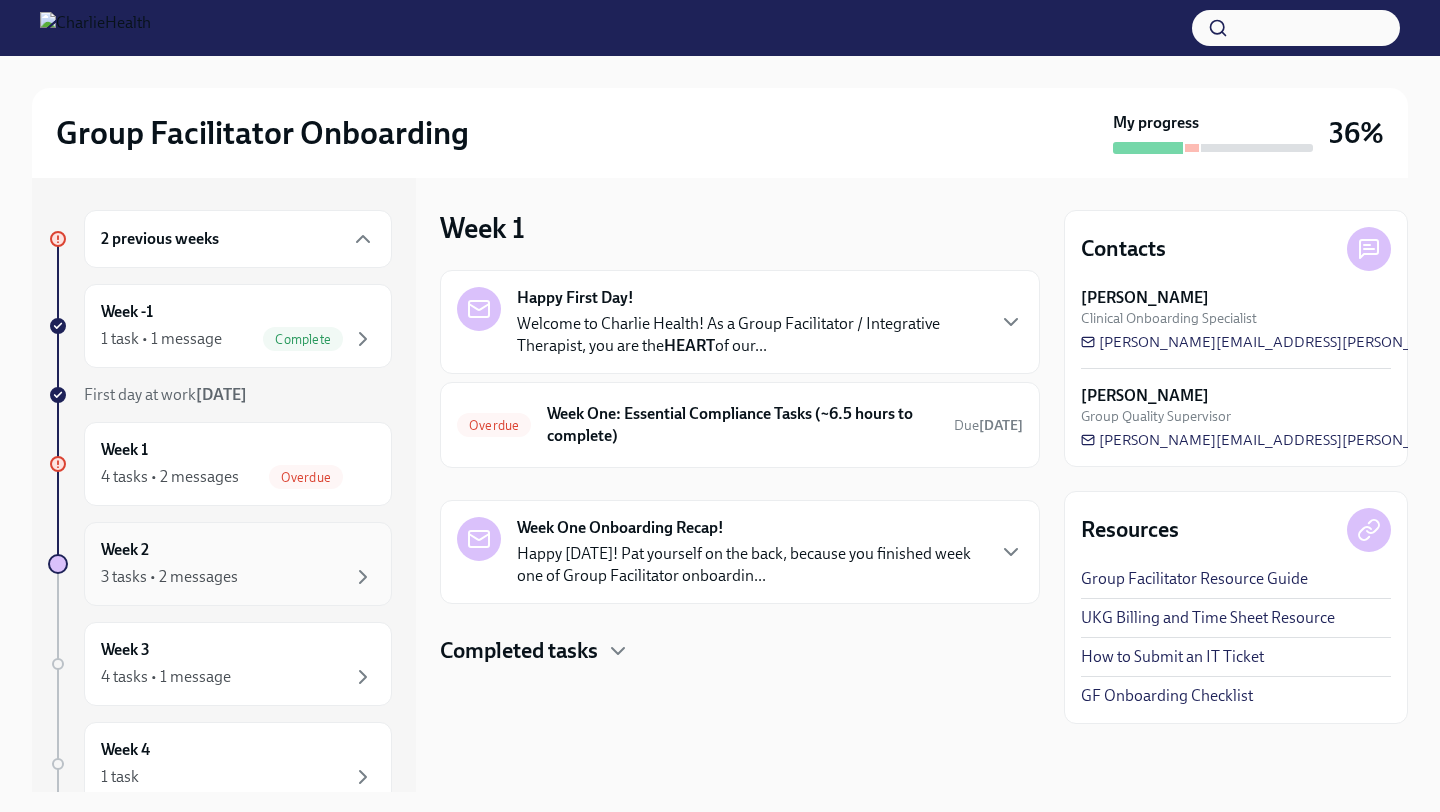 click on "Week 2 3 tasks • 2 messages" at bounding box center [238, 564] 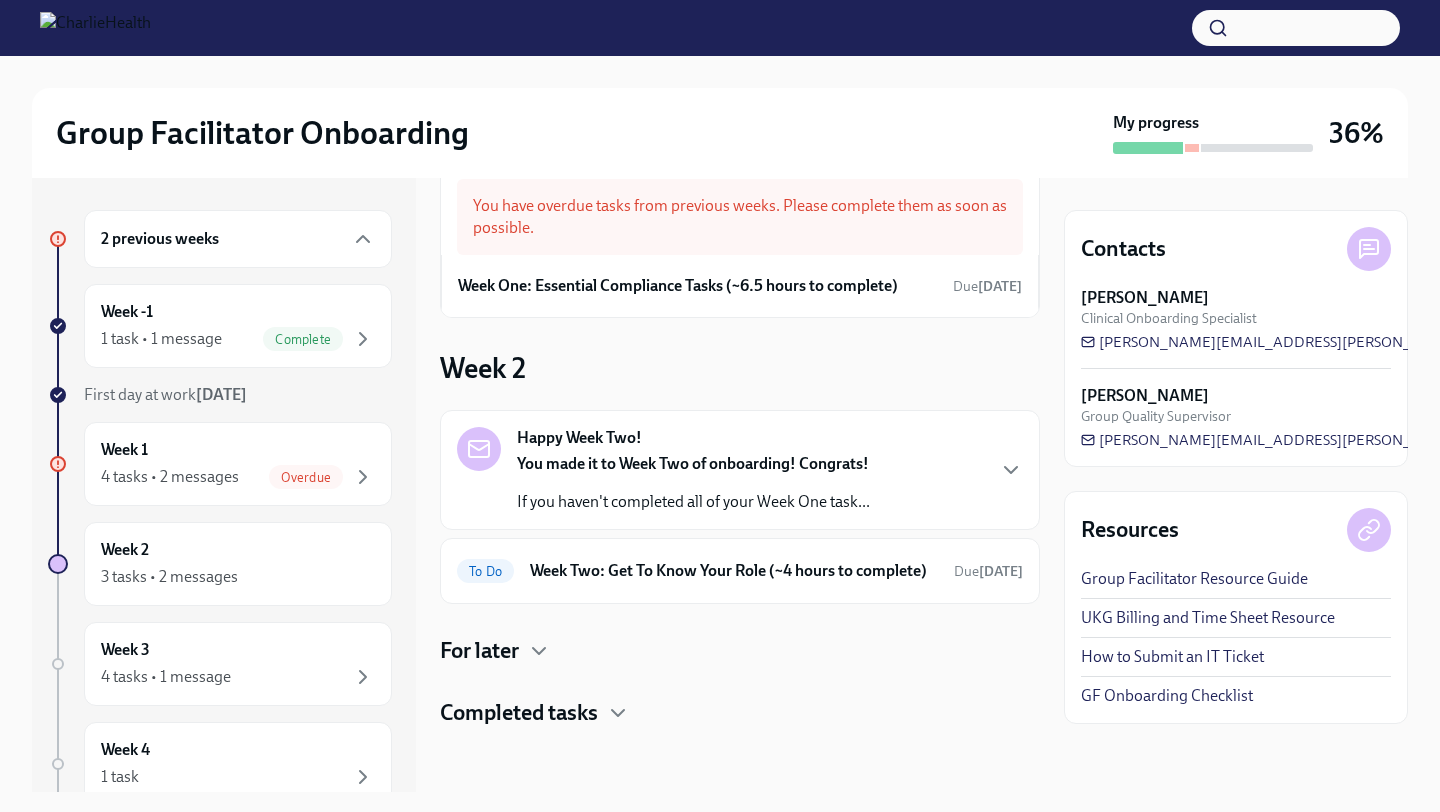 scroll, scrollTop: 68, scrollLeft: 0, axis: vertical 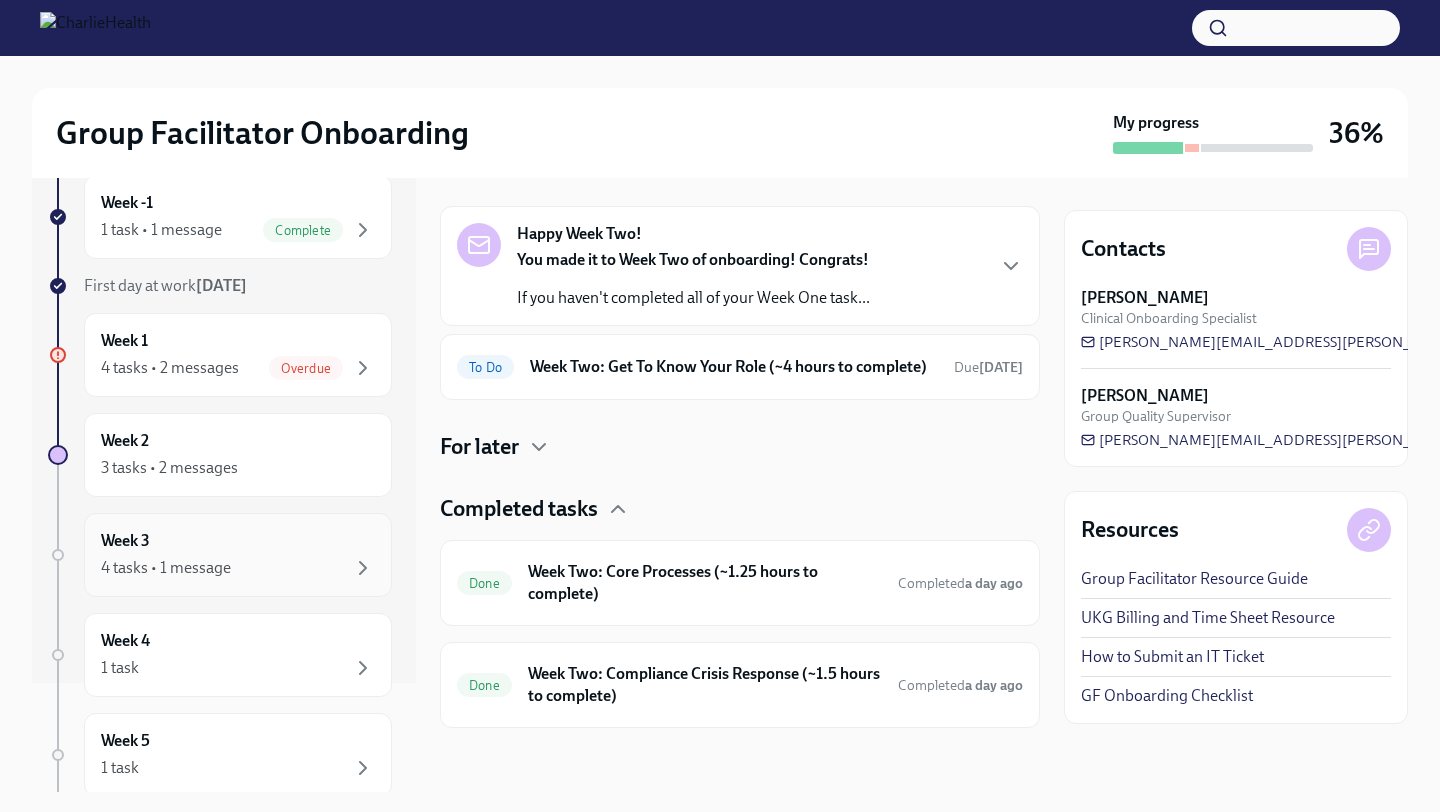 click on "Week 3 4 tasks • 1 message" at bounding box center (238, 555) 